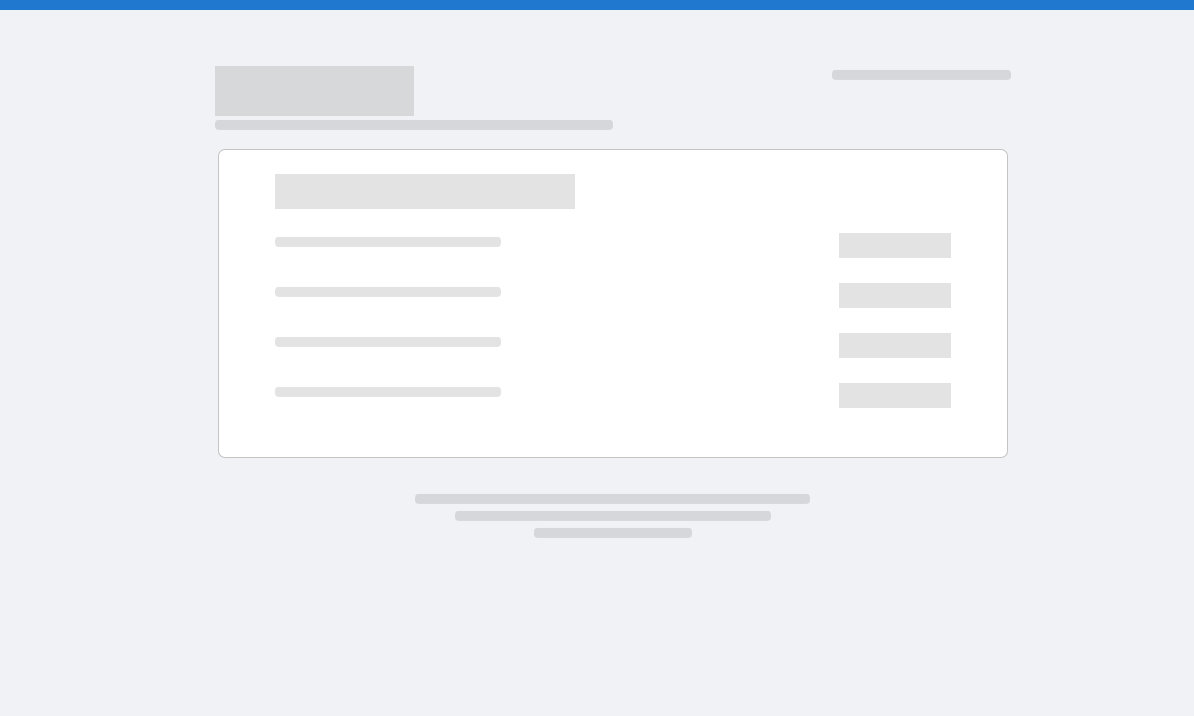 scroll, scrollTop: 0, scrollLeft: 0, axis: both 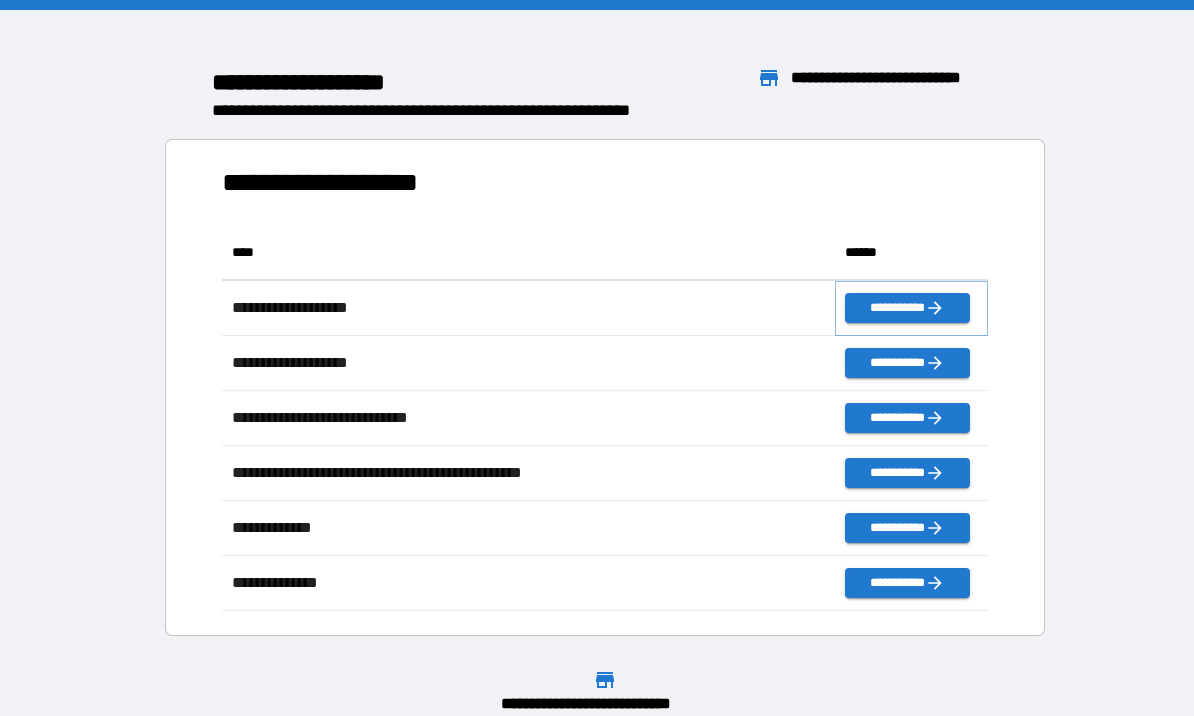 click on "**********" at bounding box center [907, 308] 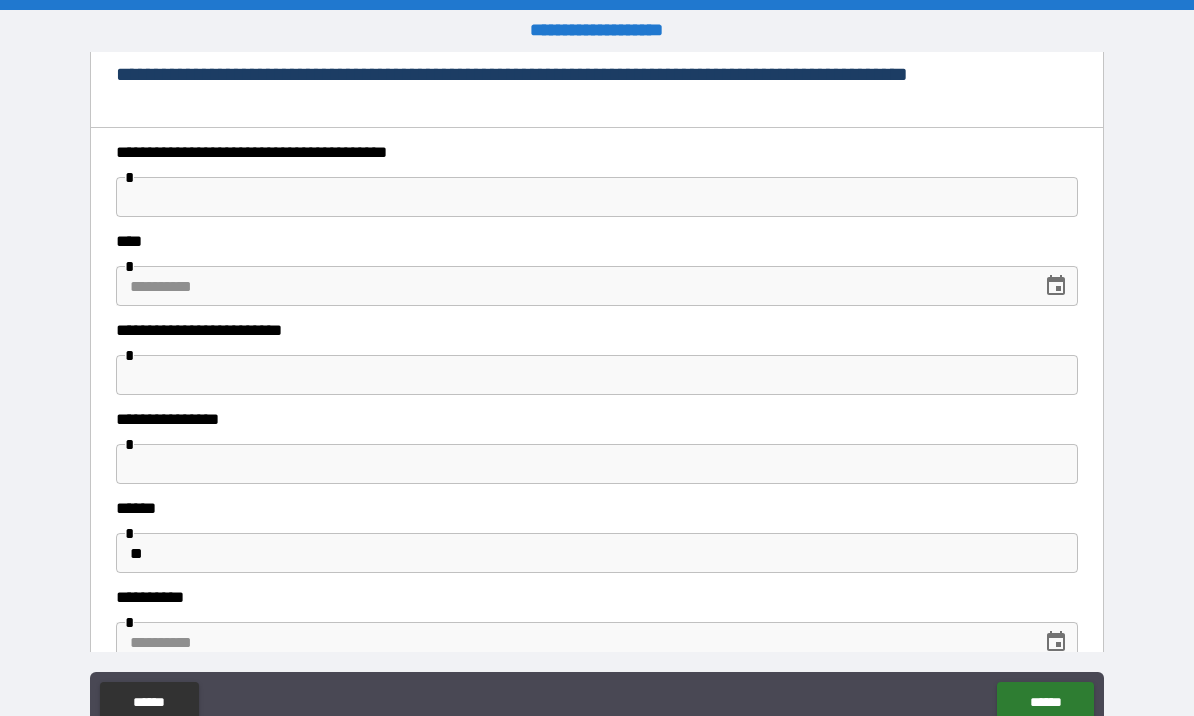 scroll, scrollTop: 307, scrollLeft: 0, axis: vertical 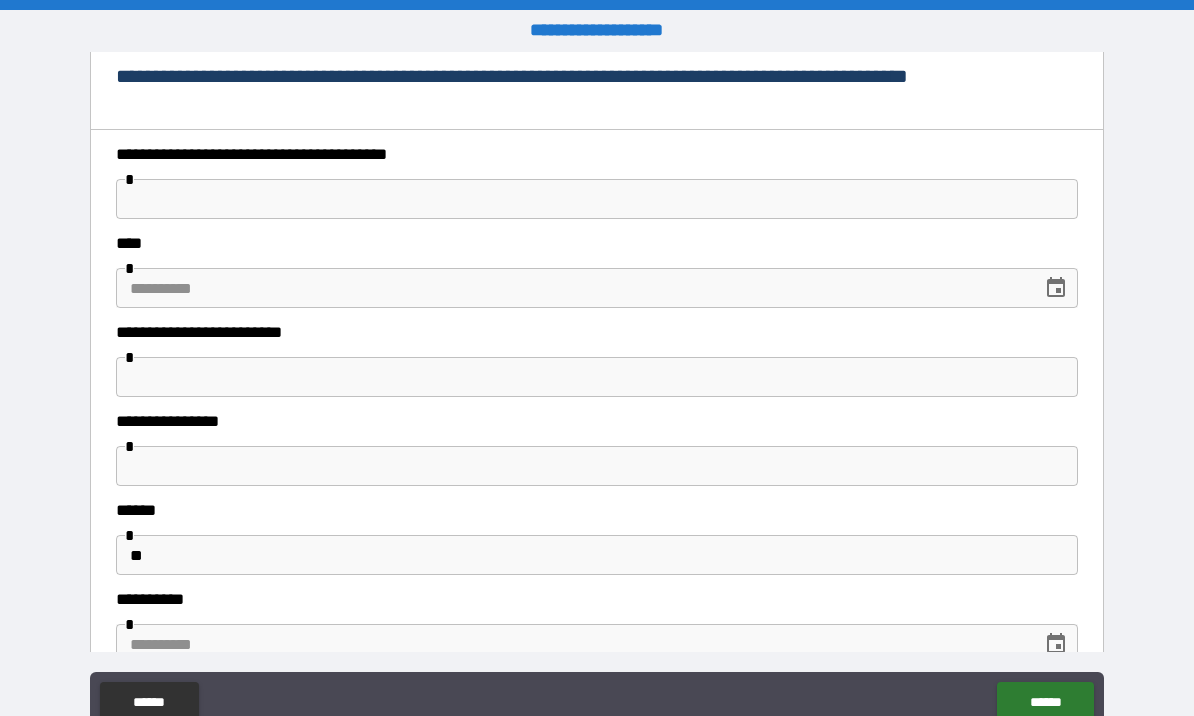 click at bounding box center [597, 199] 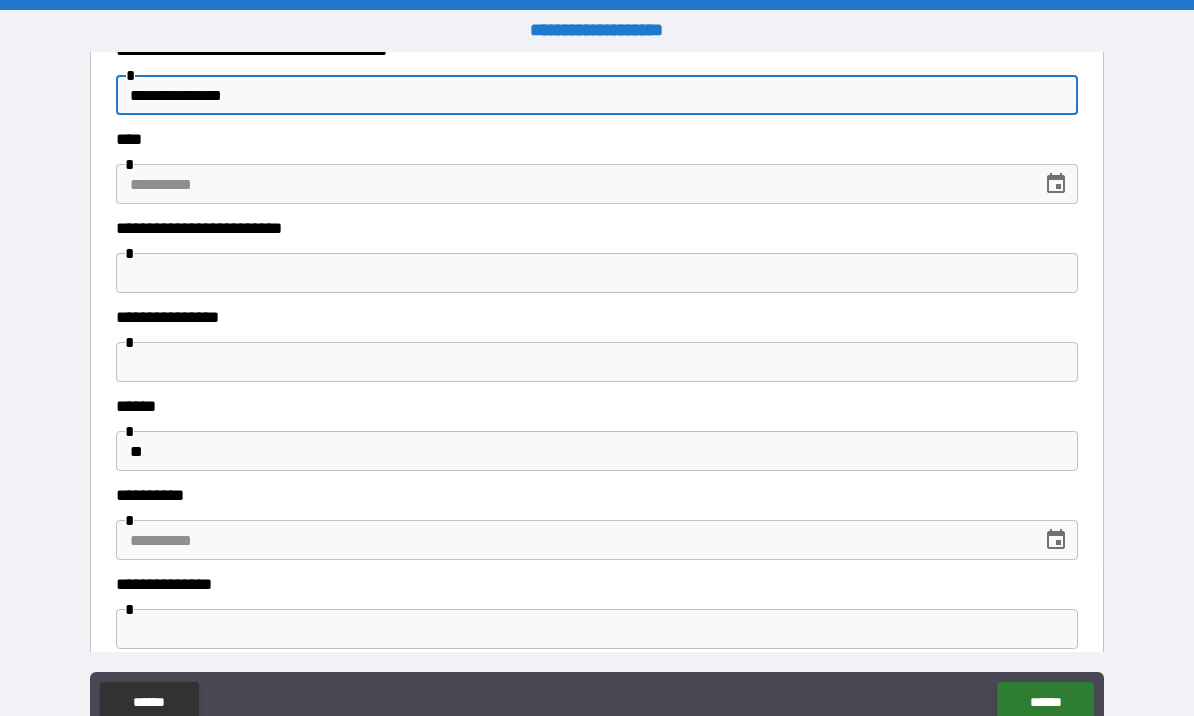 scroll, scrollTop: 416, scrollLeft: 0, axis: vertical 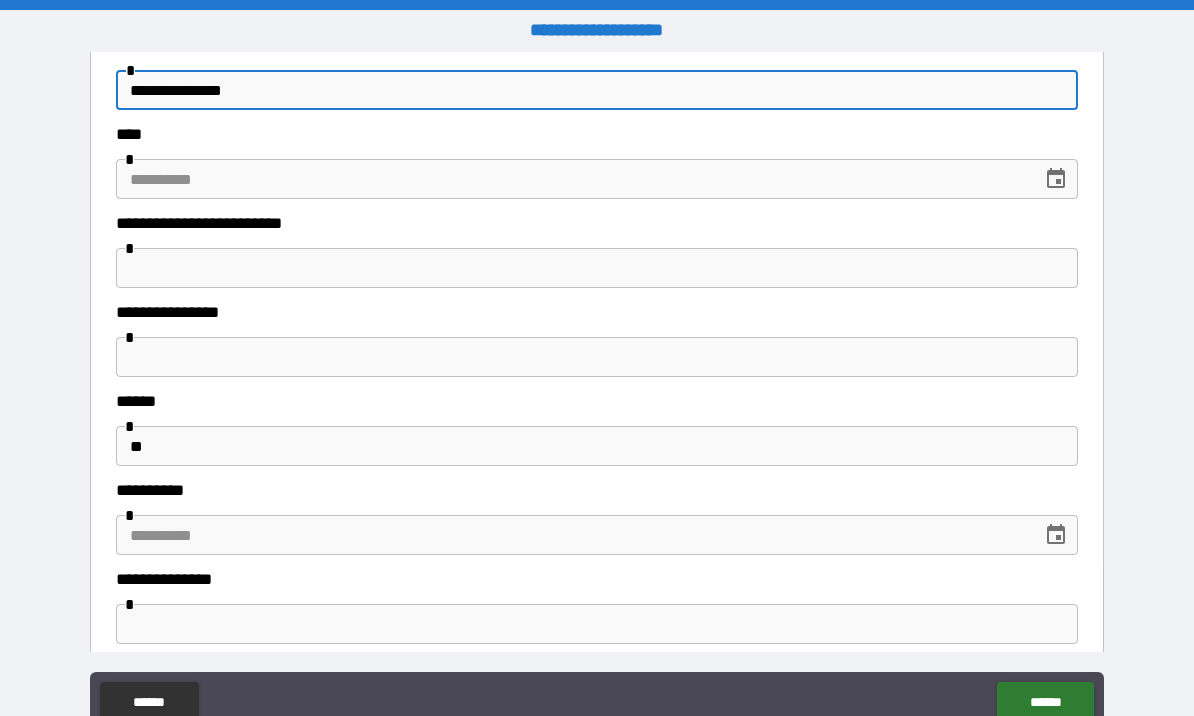 type on "**********" 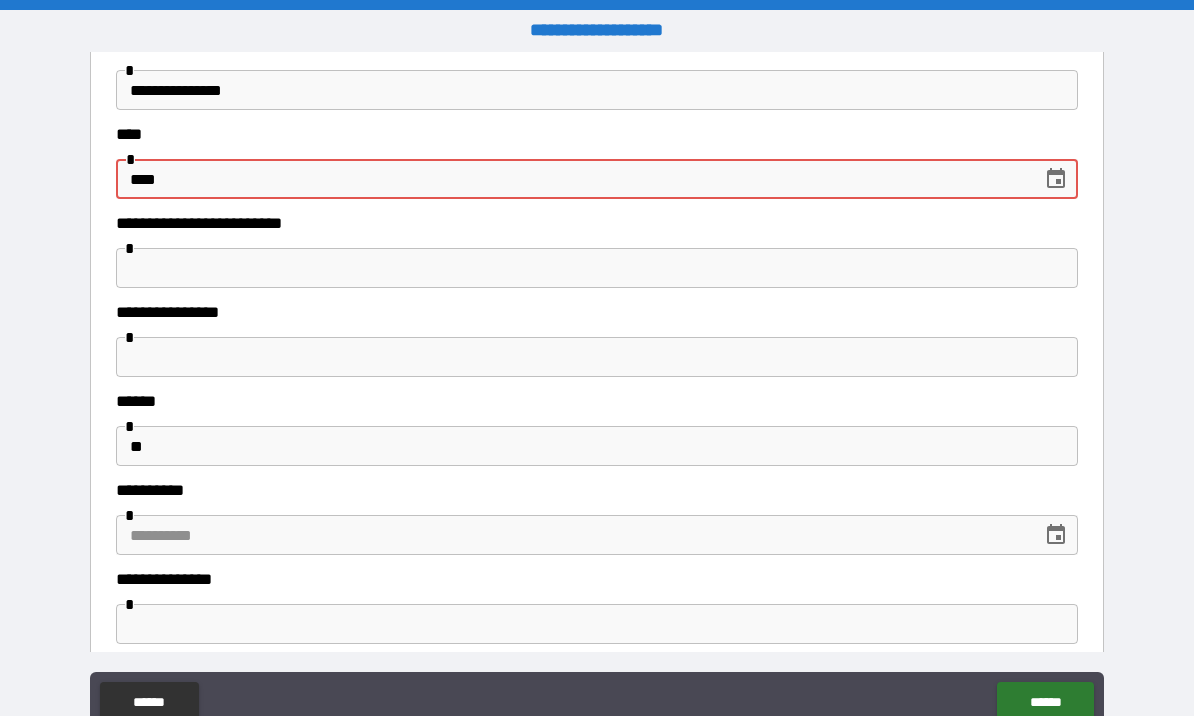 type on "******" 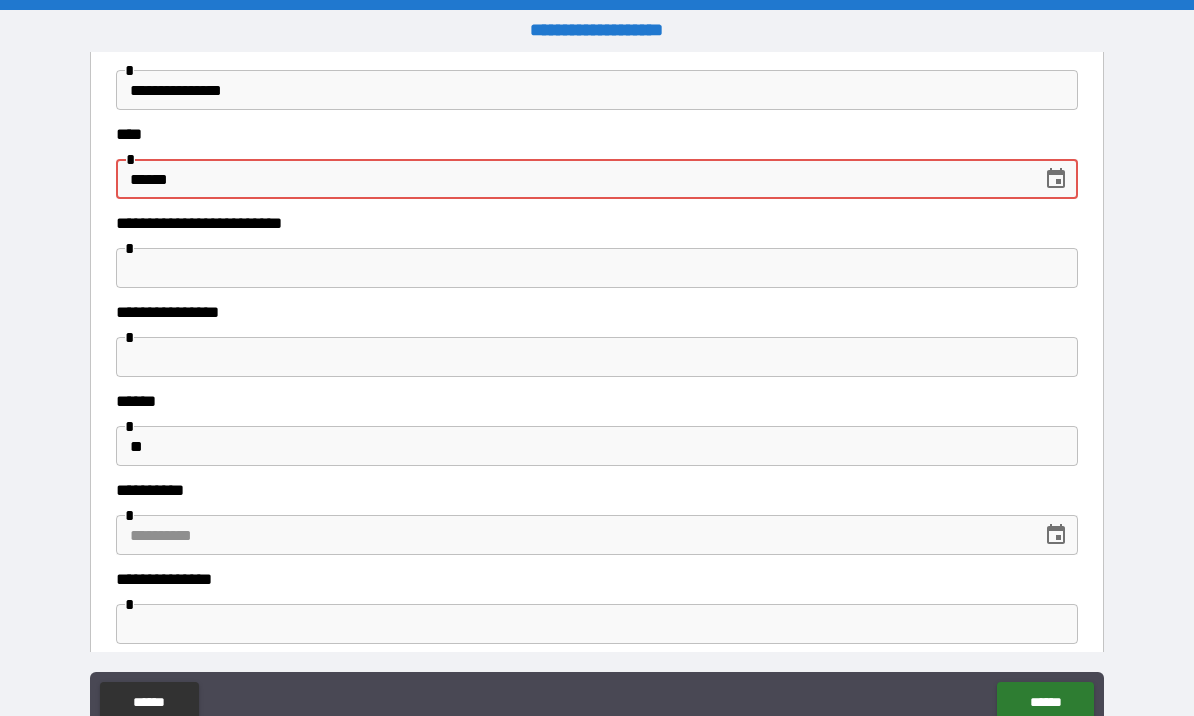 click at bounding box center [597, 268] 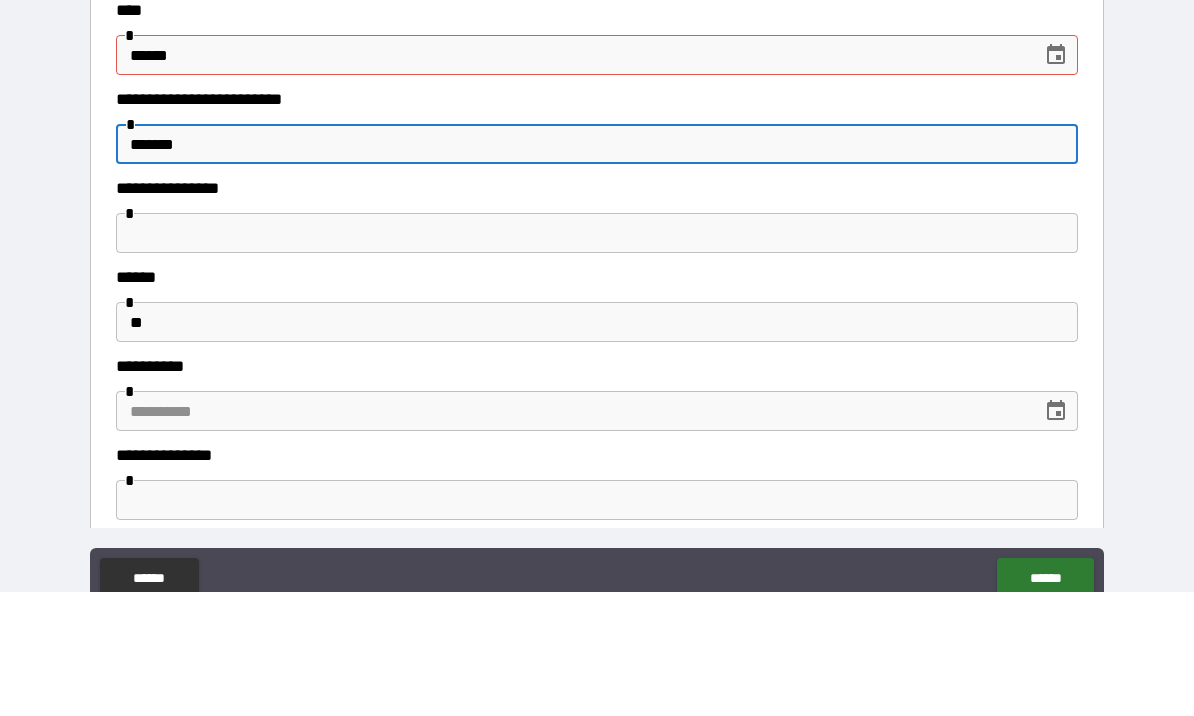 type on "******" 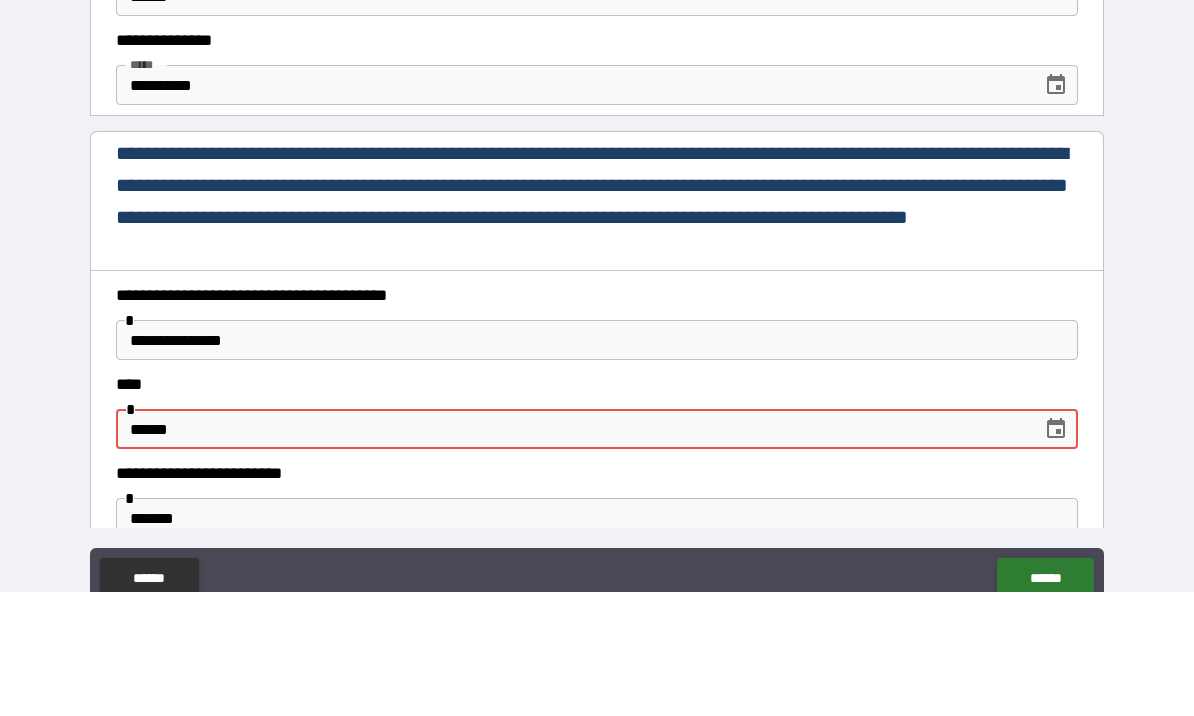 scroll, scrollTop: 53, scrollLeft: 0, axis: vertical 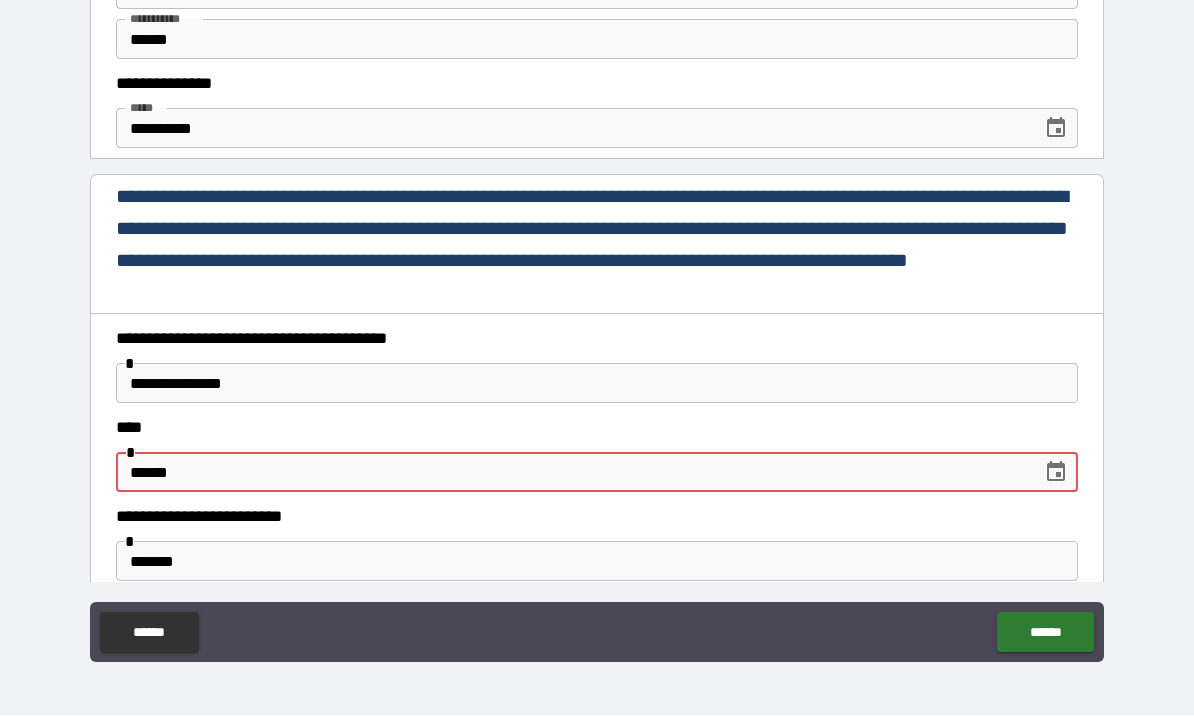 click on "******" at bounding box center (572, 473) 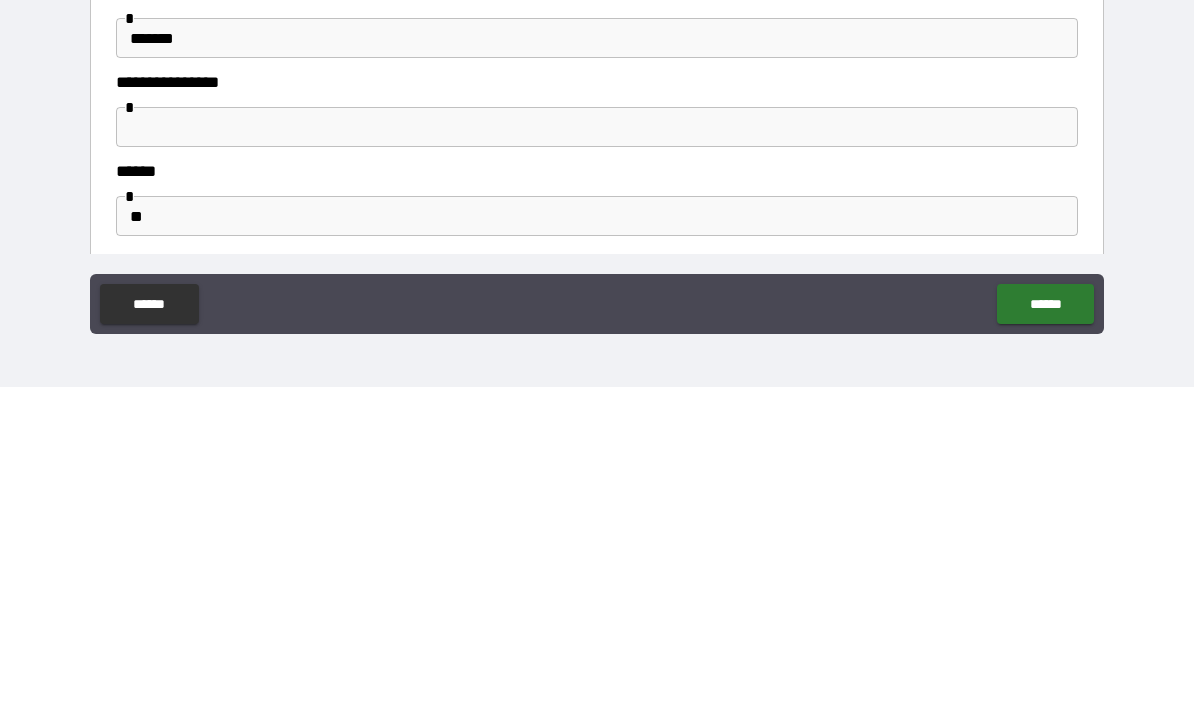 scroll, scrollTop: 249, scrollLeft: 0, axis: vertical 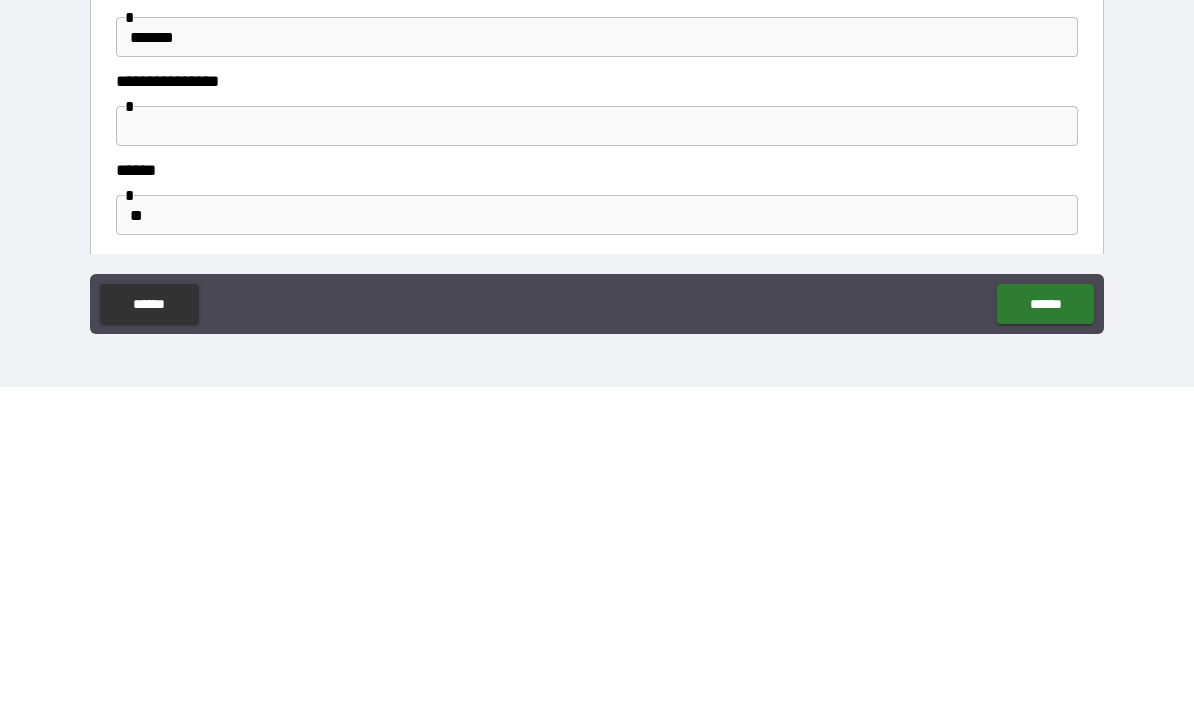 type on "**********" 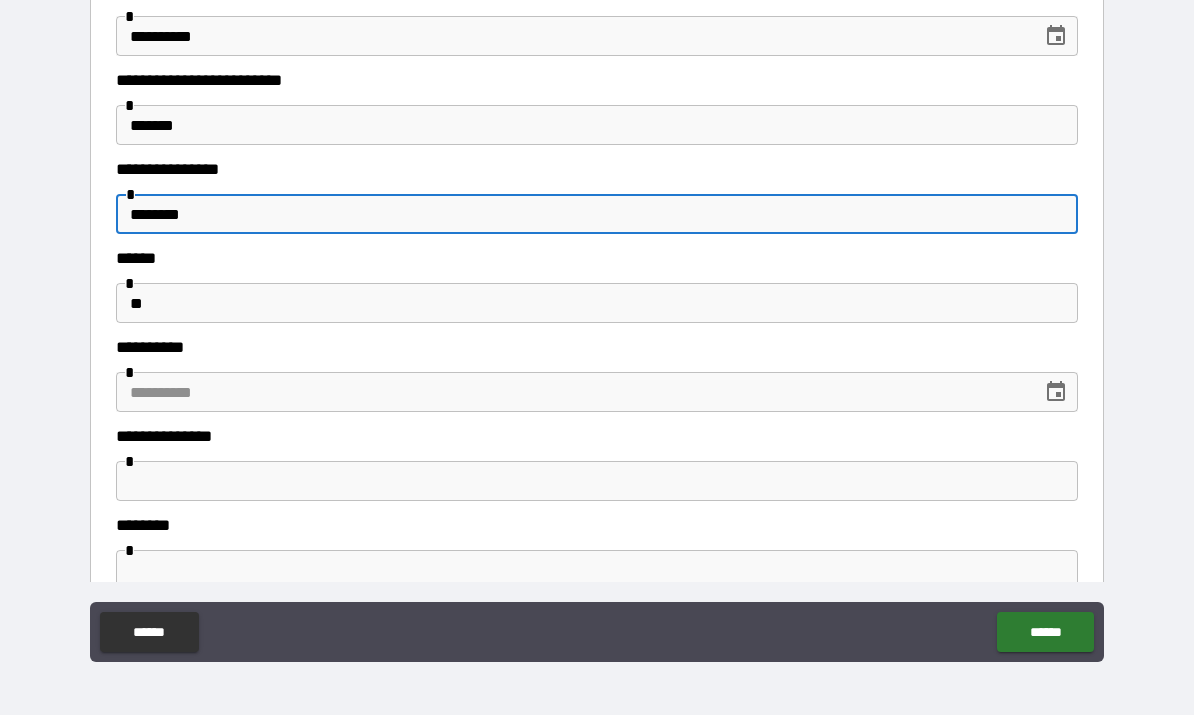 scroll, scrollTop: 487, scrollLeft: 0, axis: vertical 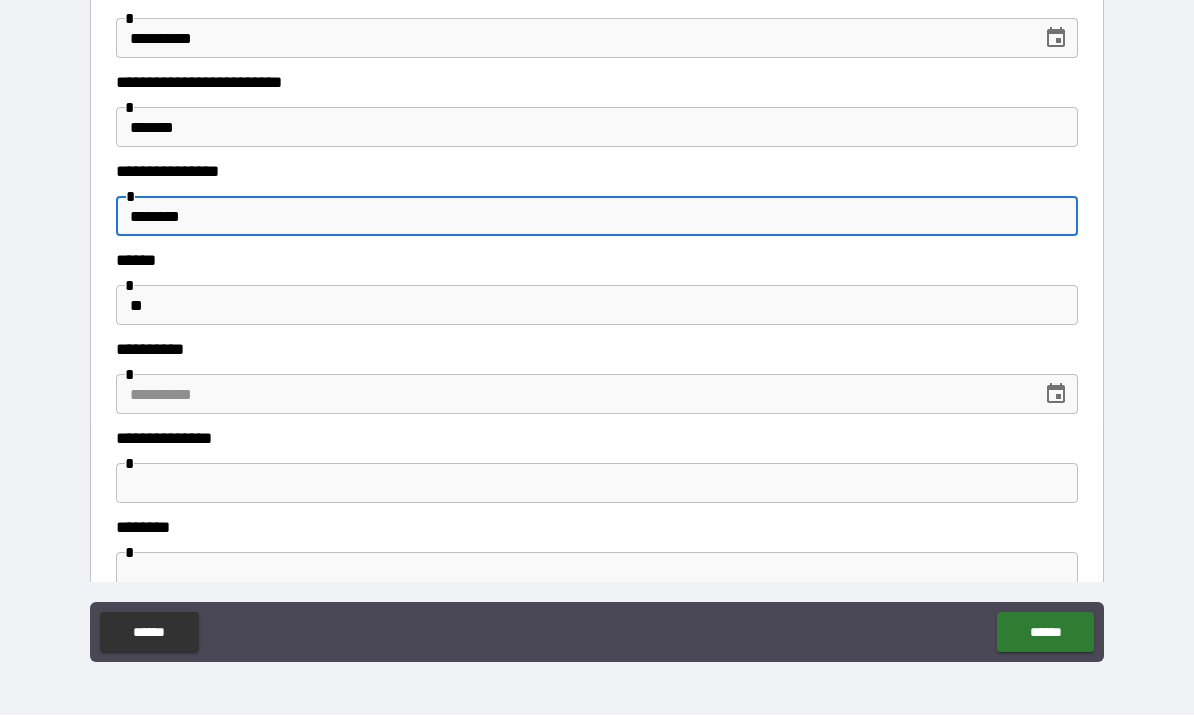 type on "********" 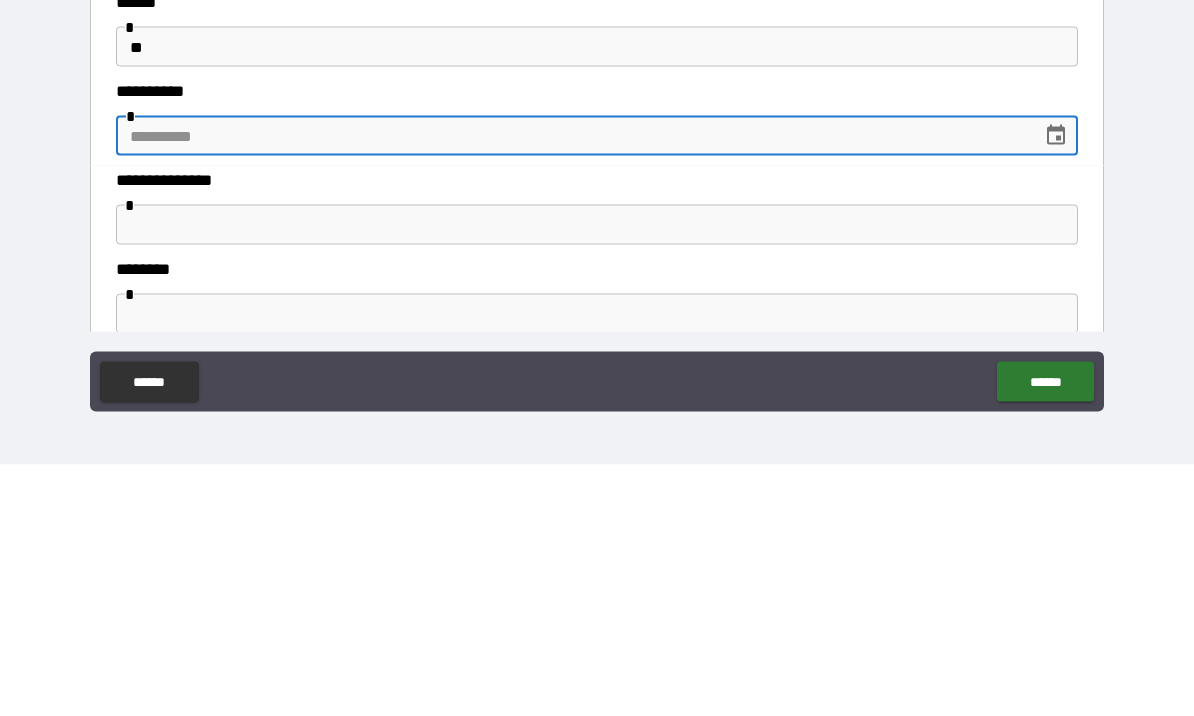 scroll, scrollTop: 497, scrollLeft: 0, axis: vertical 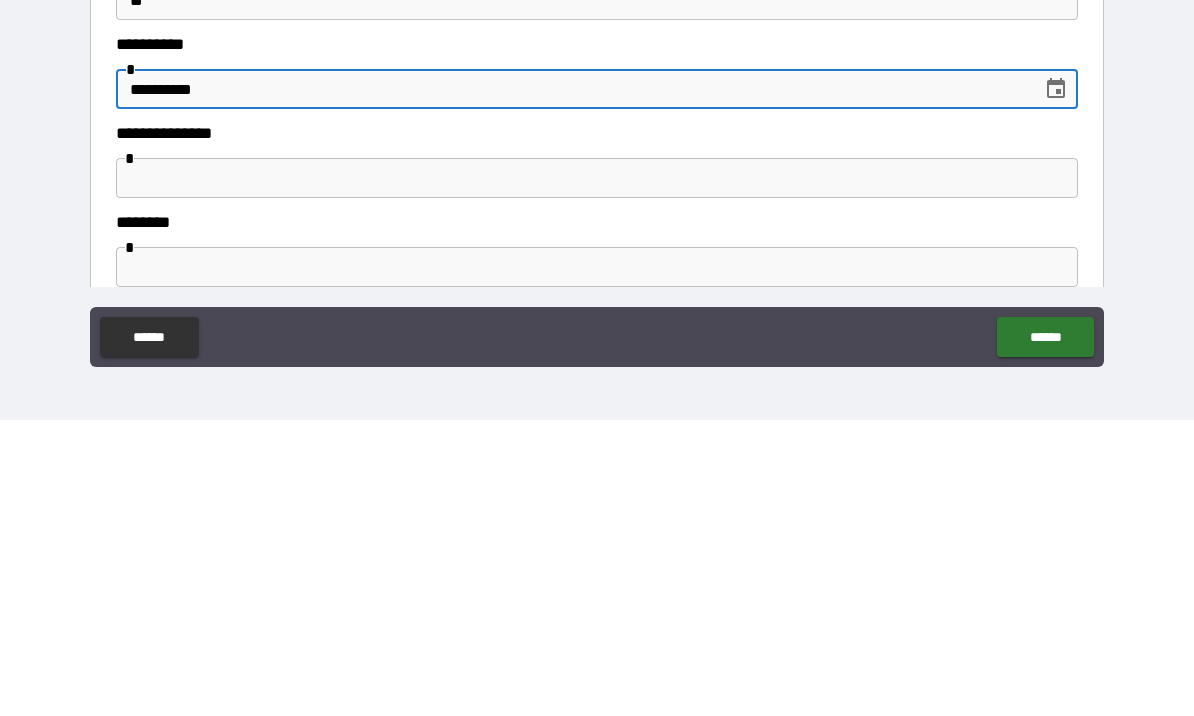 type on "**********" 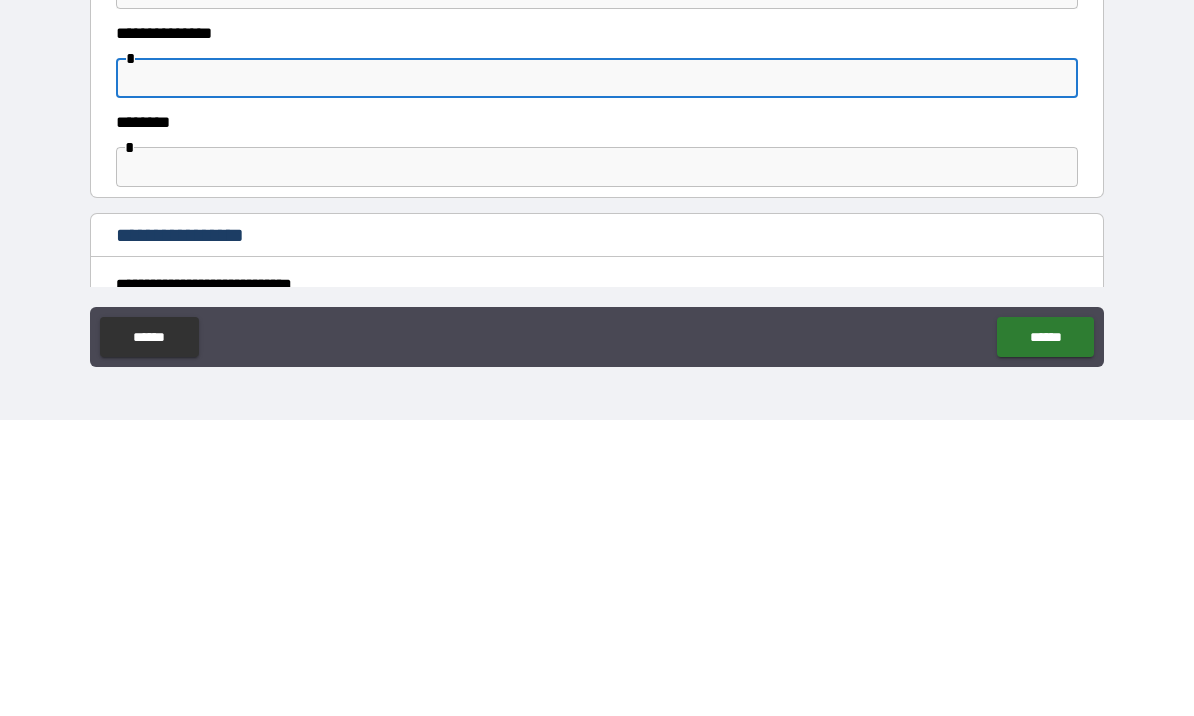 scroll, scrollTop: 601, scrollLeft: 0, axis: vertical 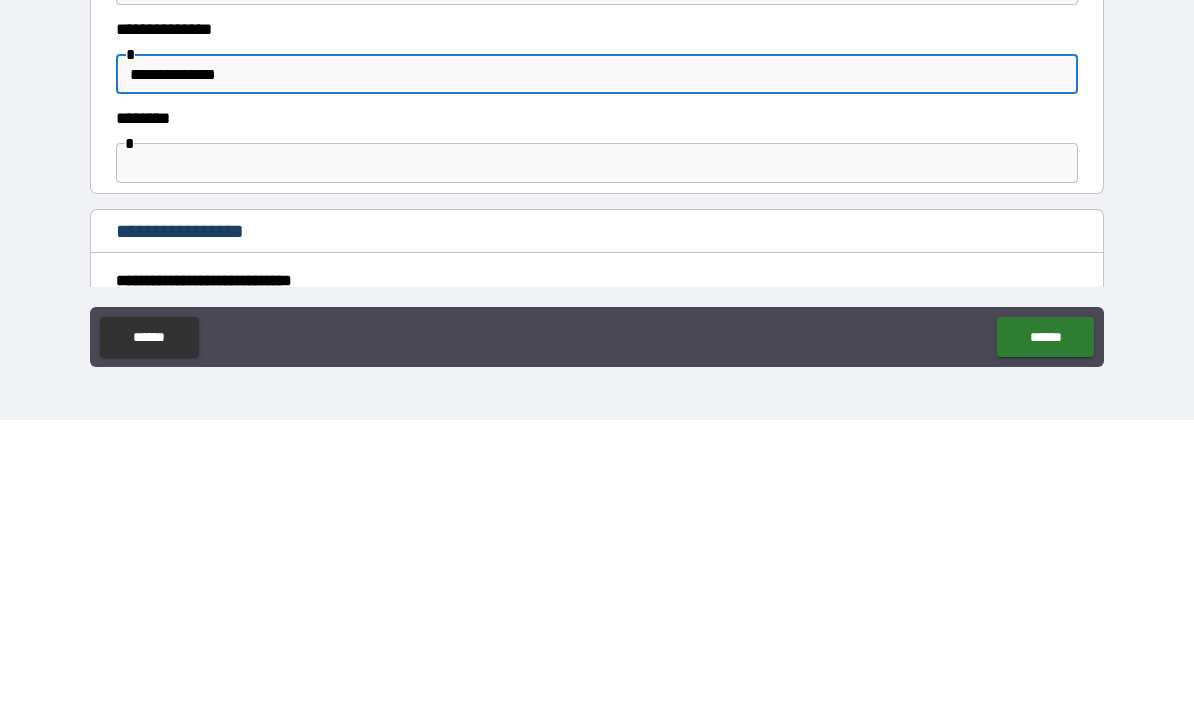 type on "**********" 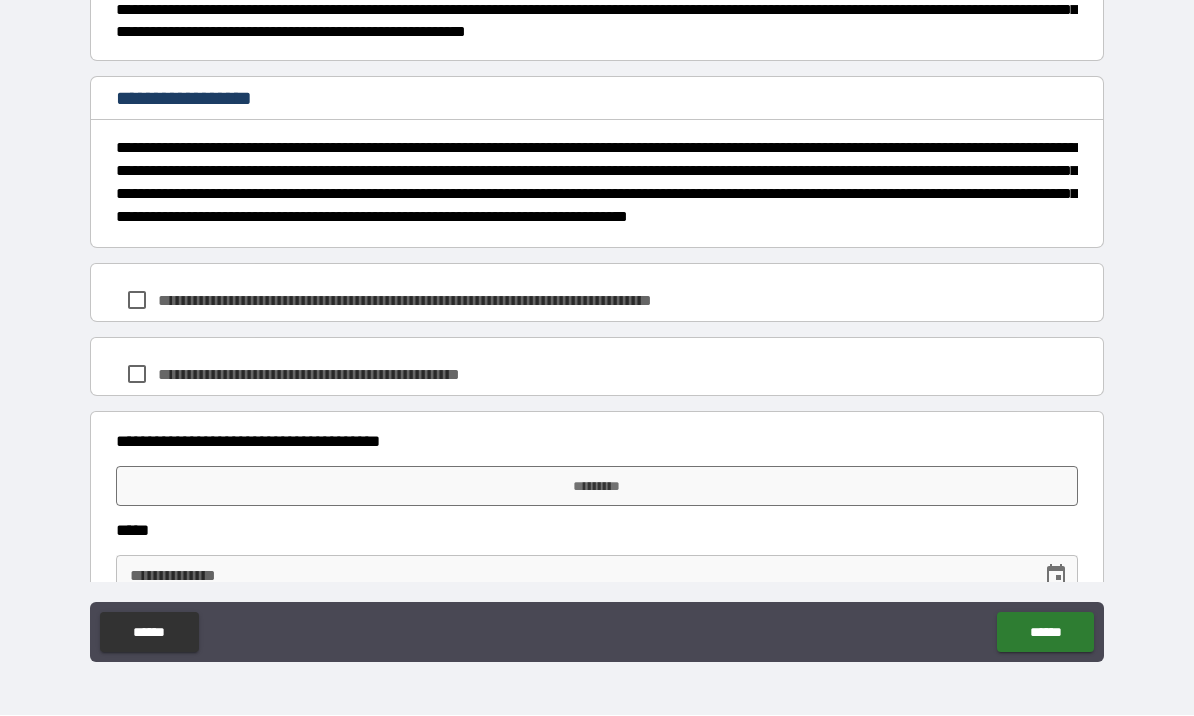 scroll, scrollTop: 1416, scrollLeft: 0, axis: vertical 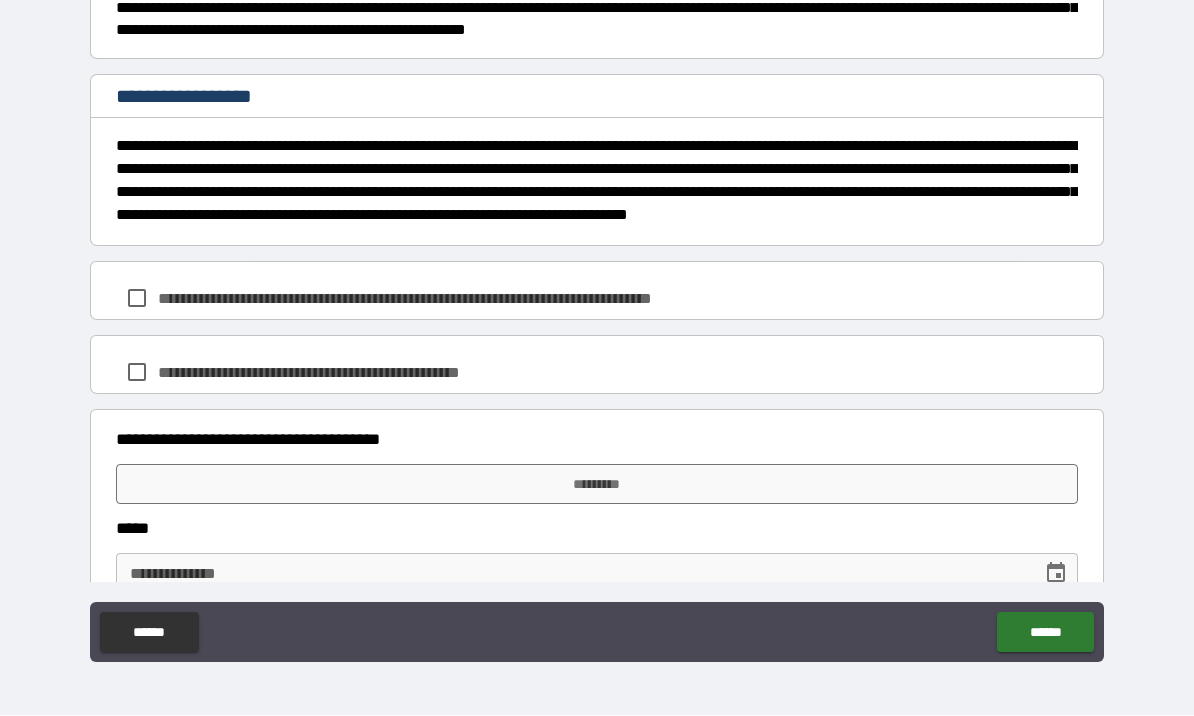 type on "**********" 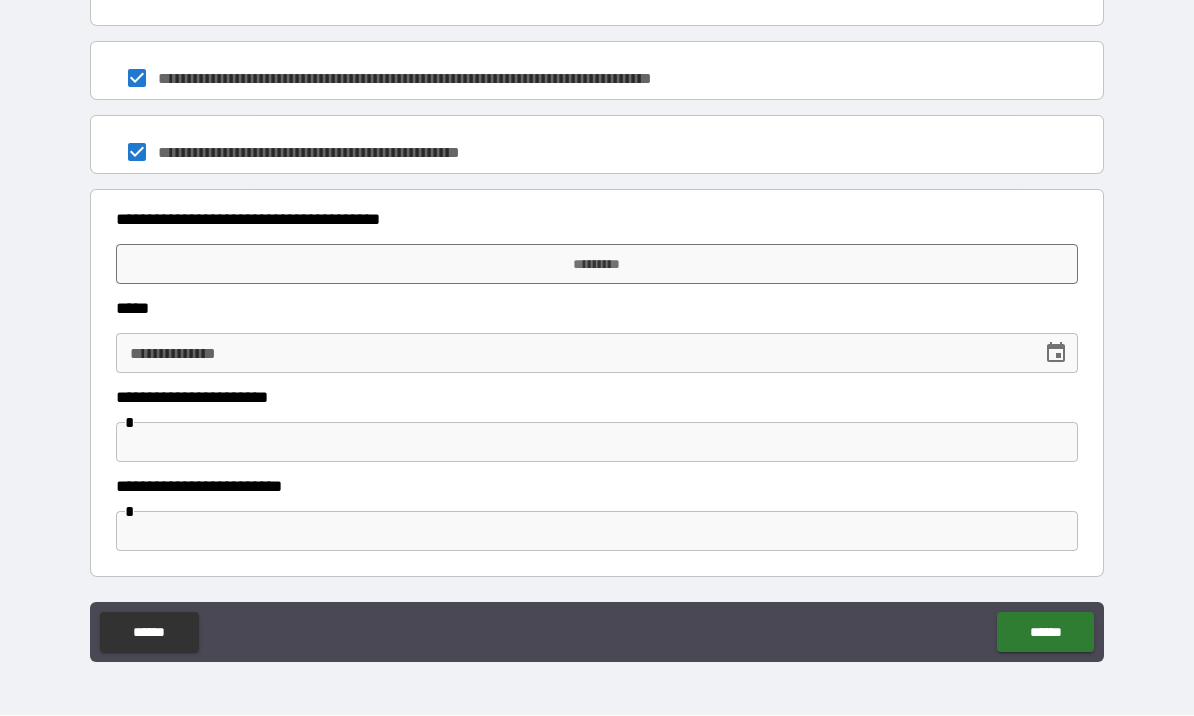 scroll, scrollTop: 1635, scrollLeft: 0, axis: vertical 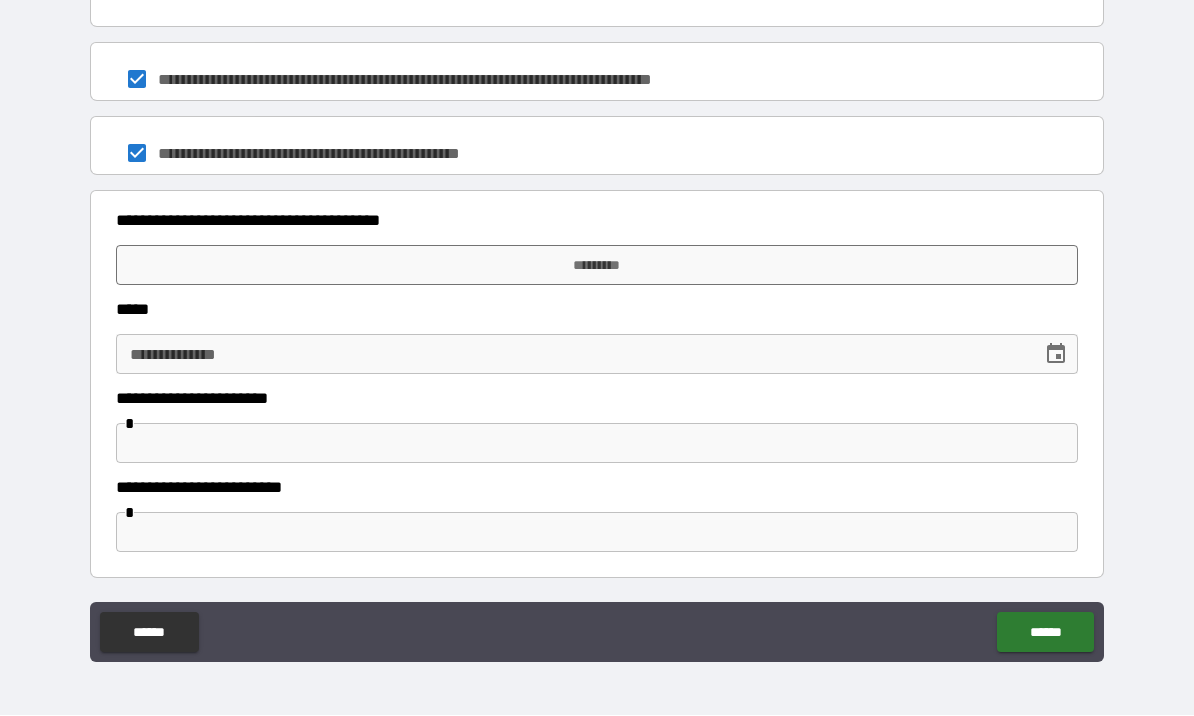 click on "*********" at bounding box center (597, 266) 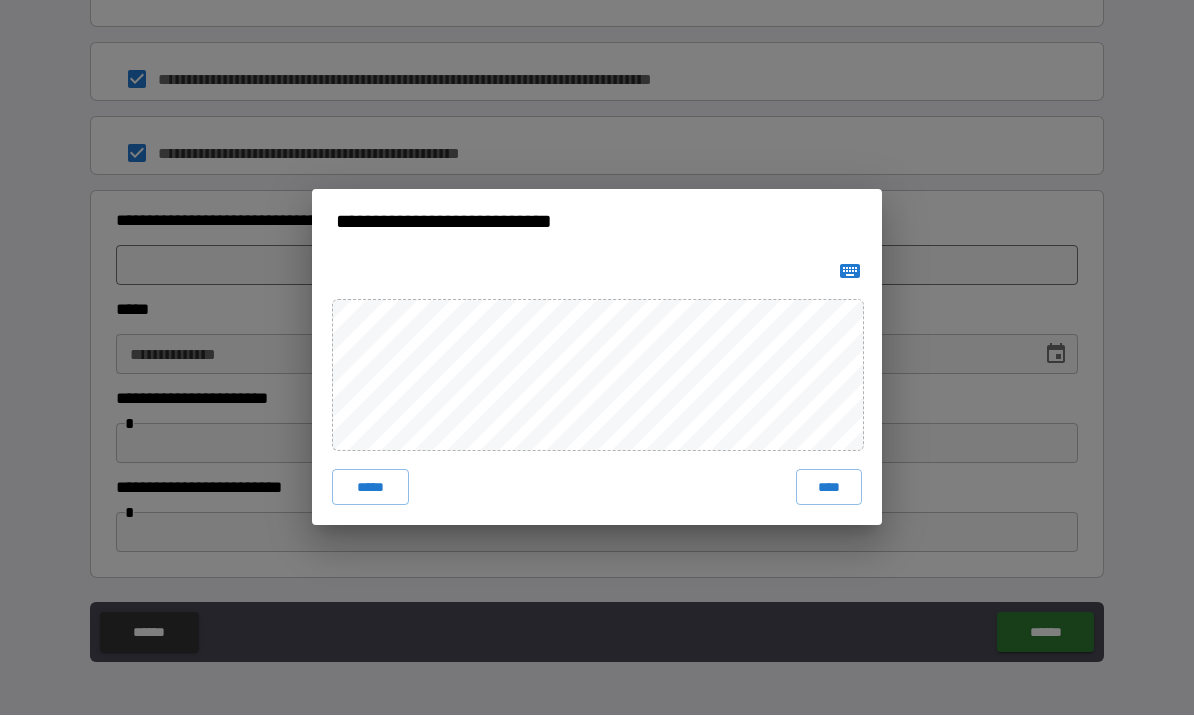 click on "****" at bounding box center (829, 488) 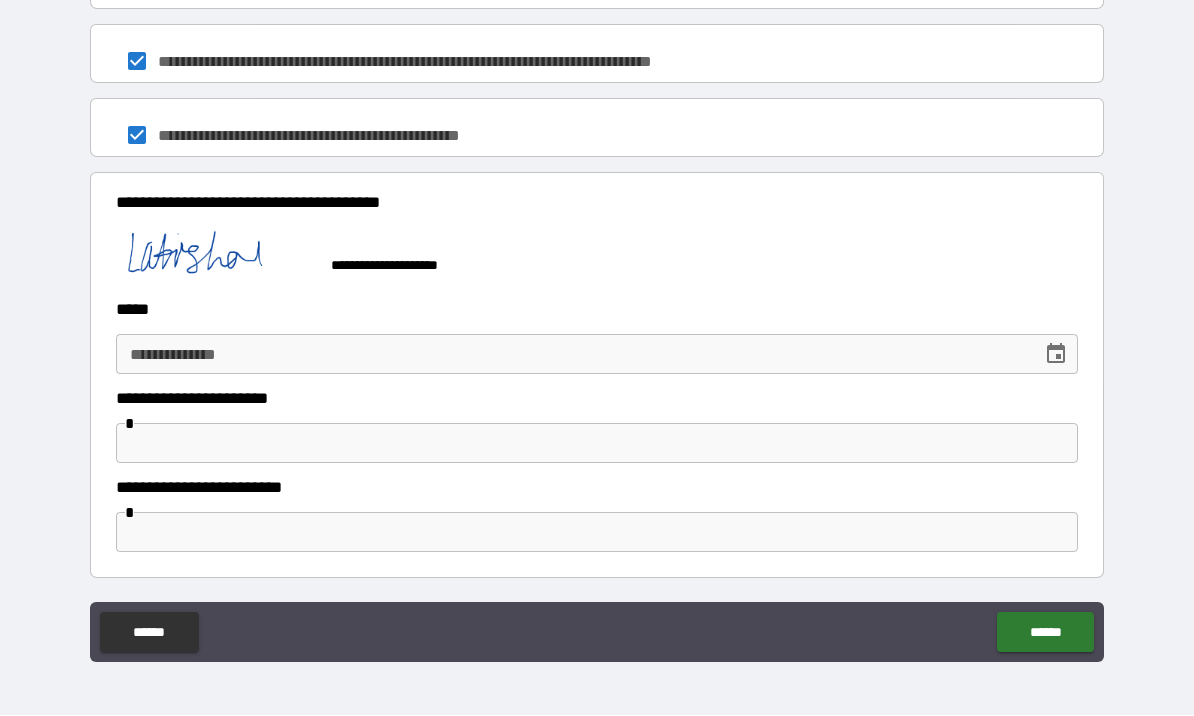 scroll, scrollTop: 1652, scrollLeft: 0, axis: vertical 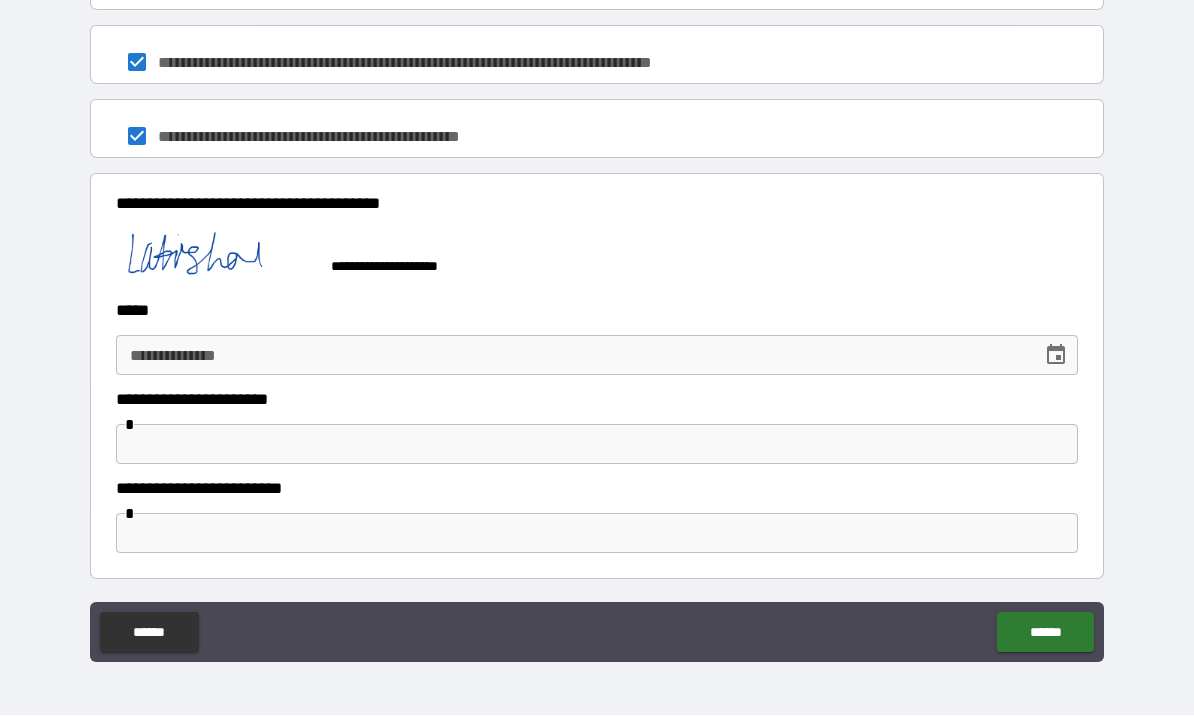 click on "**********" at bounding box center (597, 356) 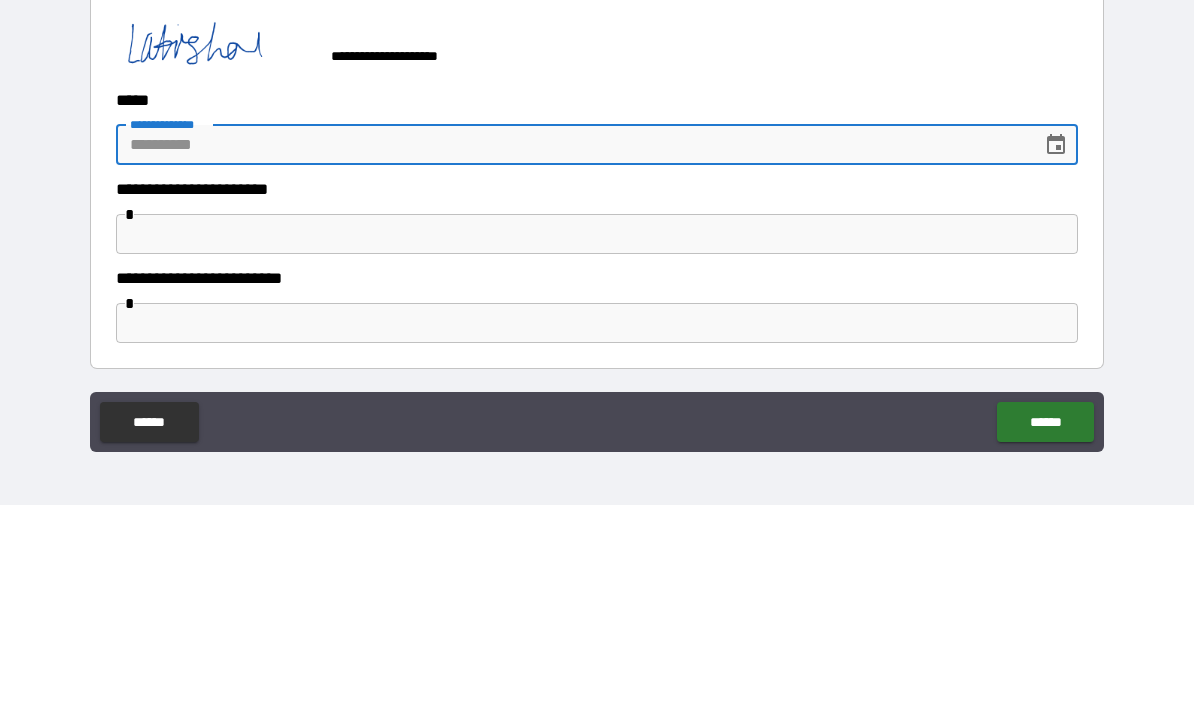 click 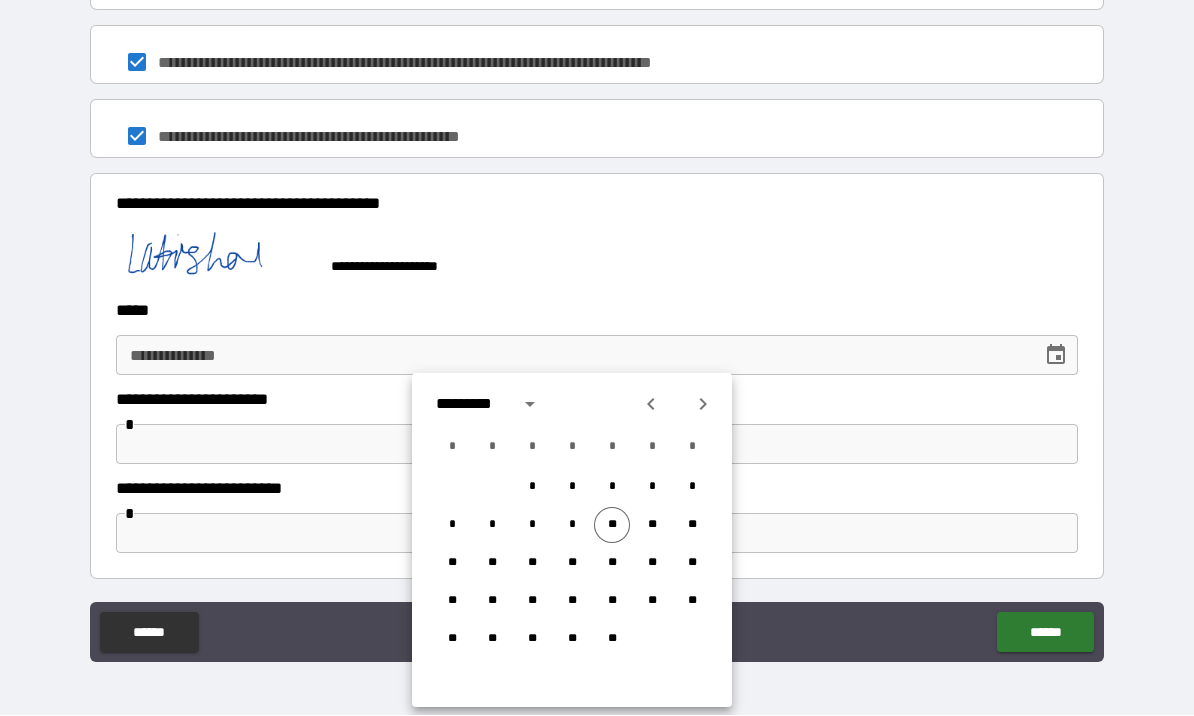 click on "**" at bounding box center [612, 526] 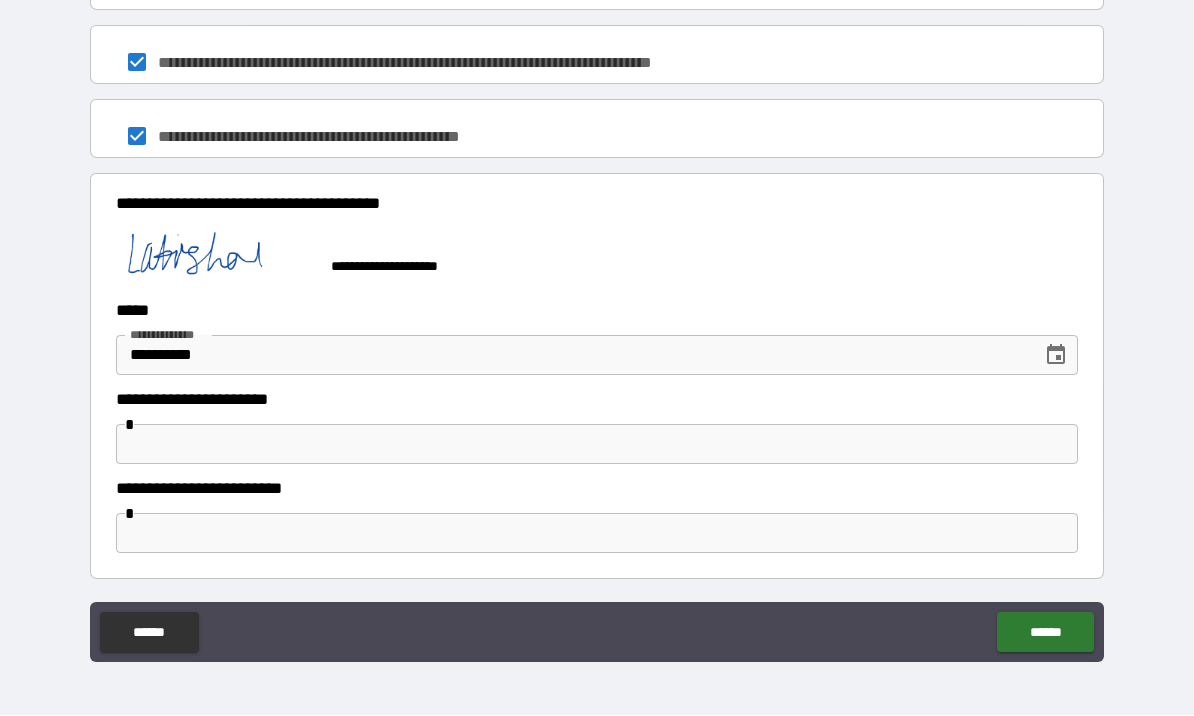 click at bounding box center (597, 445) 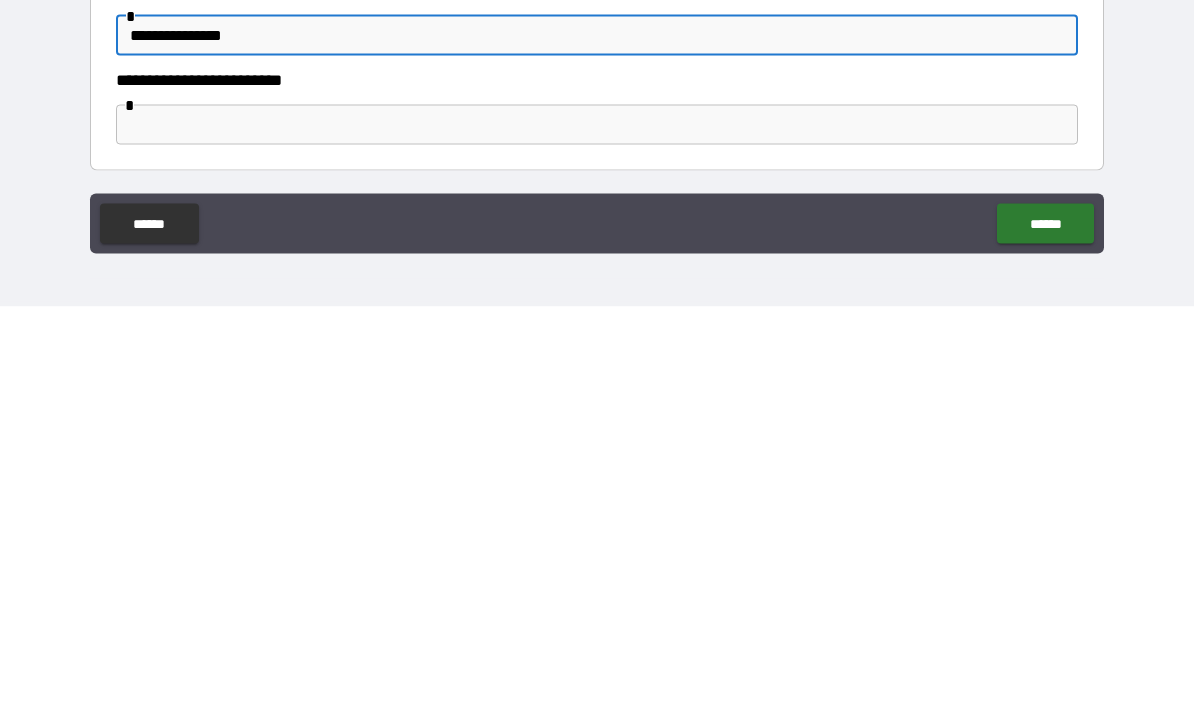 type on "**********" 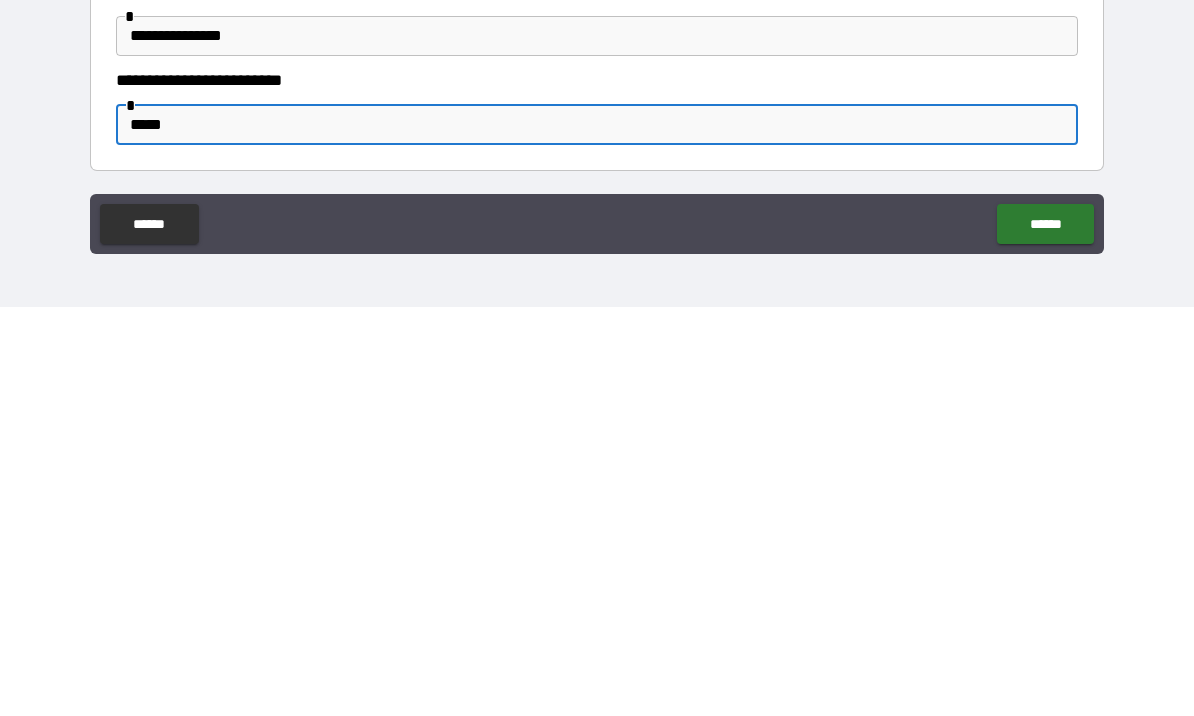 type on "******" 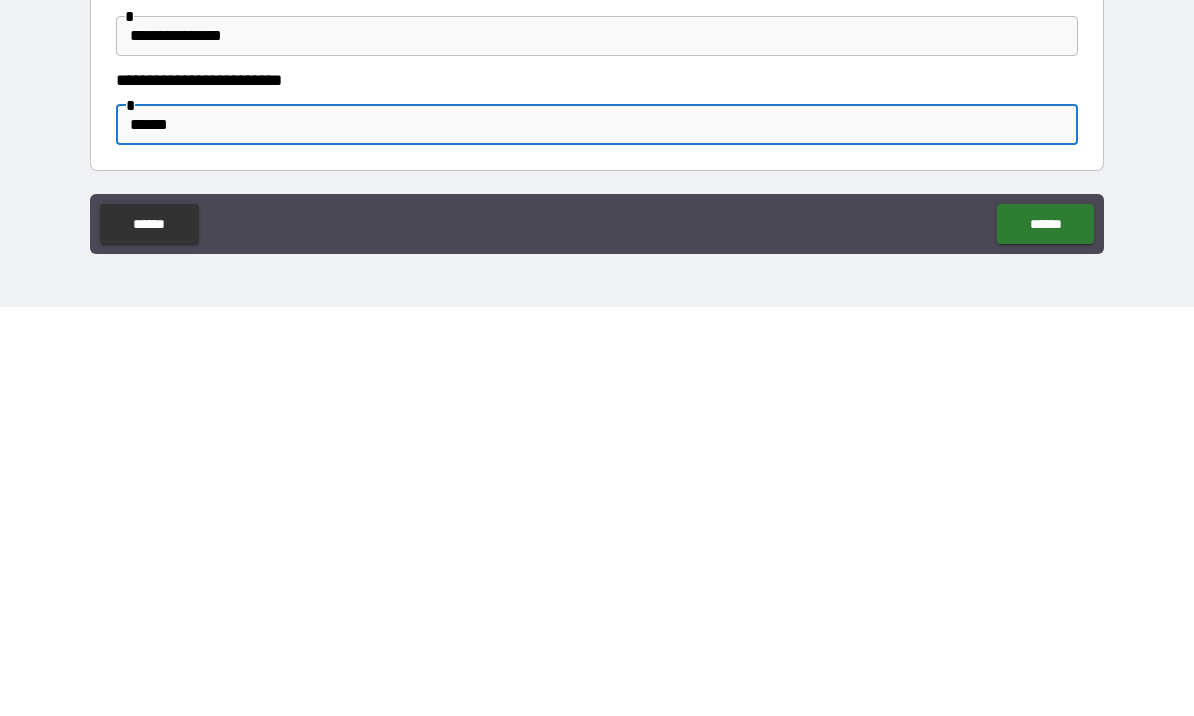 click on "******" at bounding box center (1045, 633) 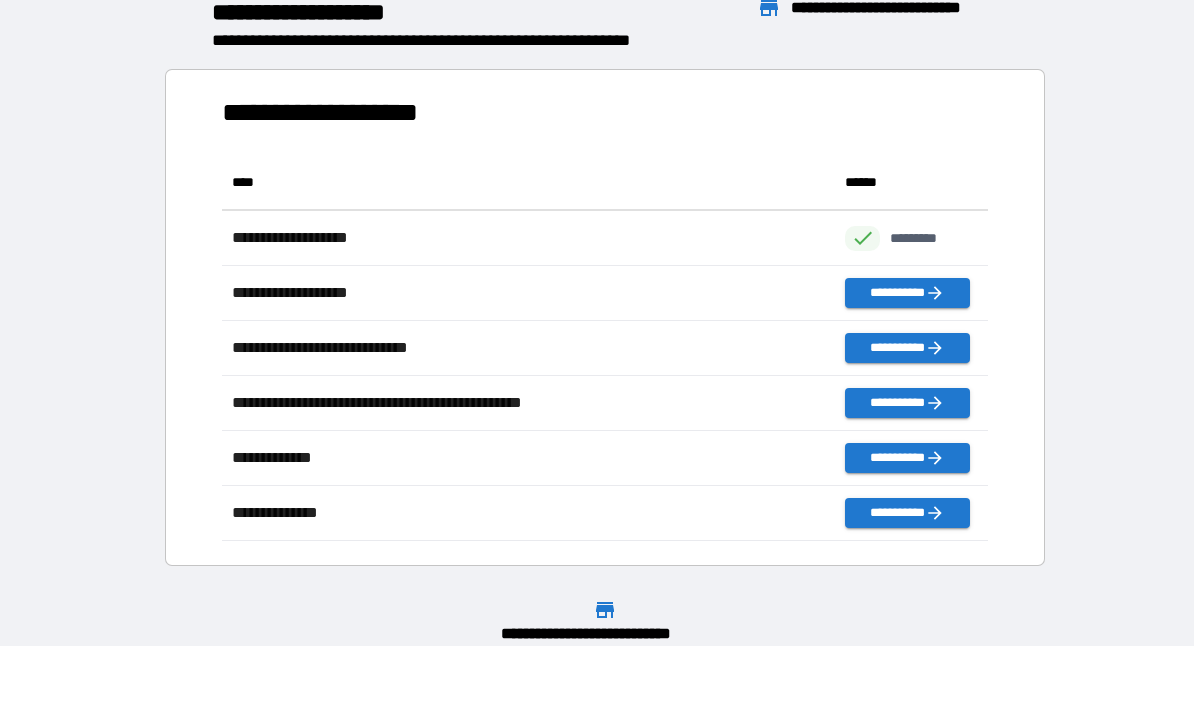 scroll, scrollTop: 386, scrollLeft: 765, axis: both 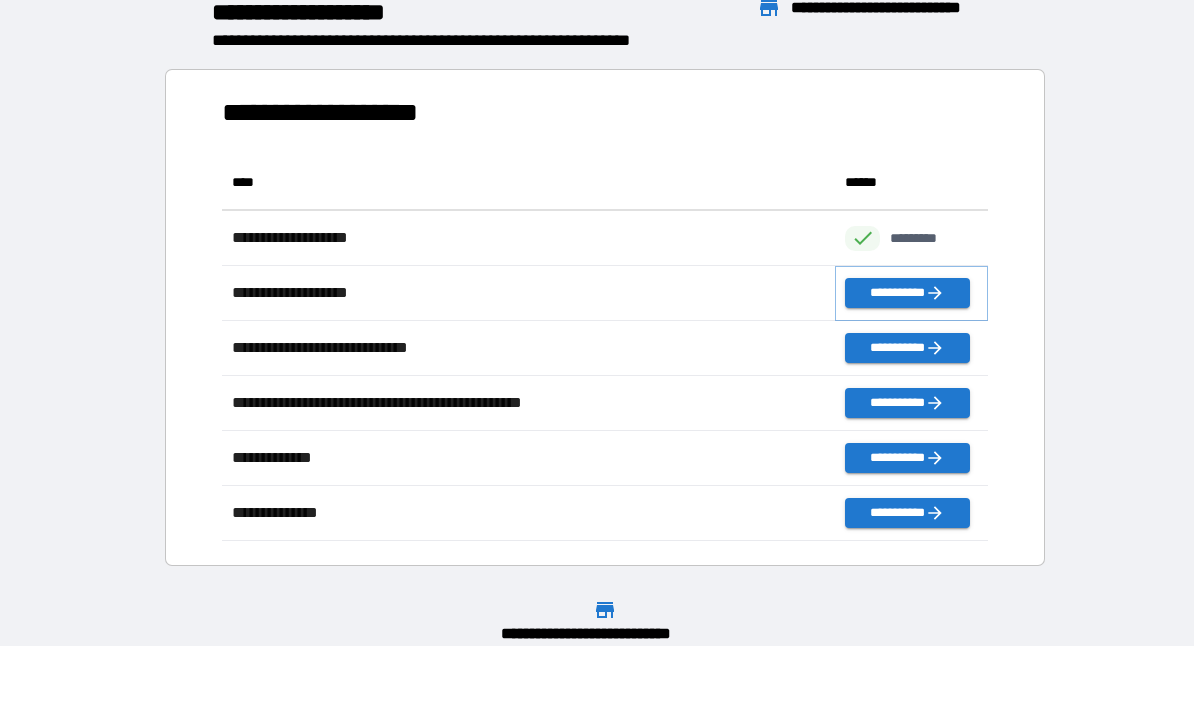 click on "**********" at bounding box center [907, 294] 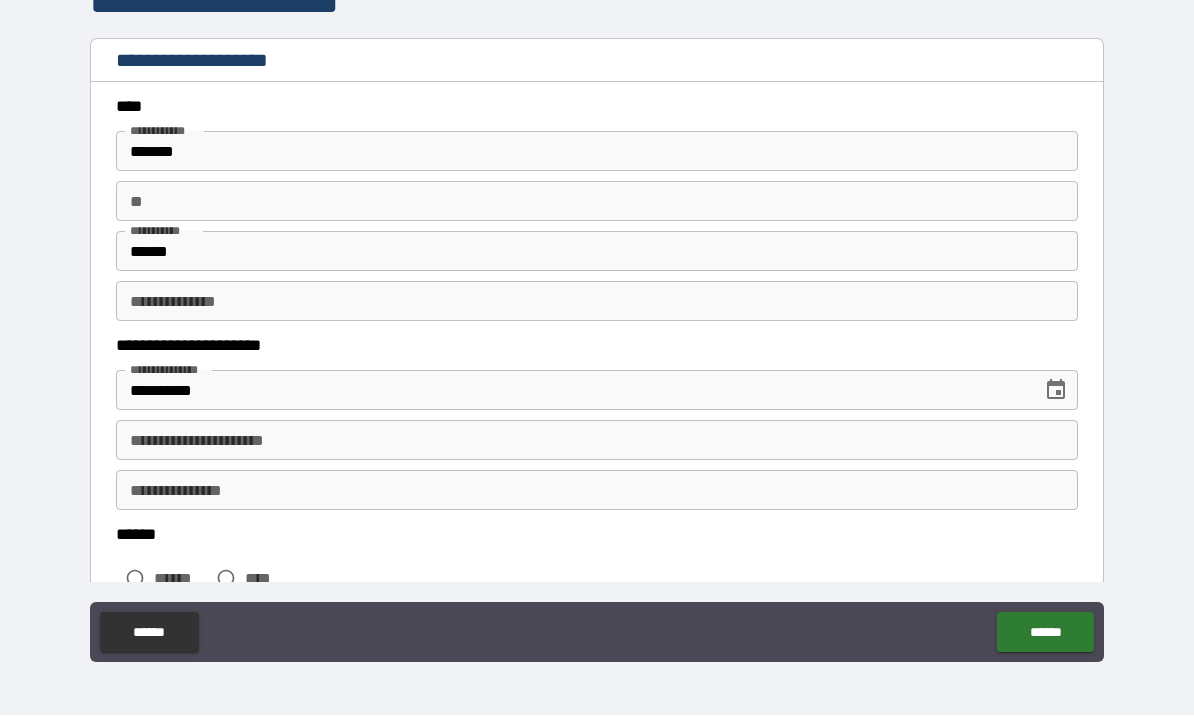 scroll, scrollTop: 0, scrollLeft: 0, axis: both 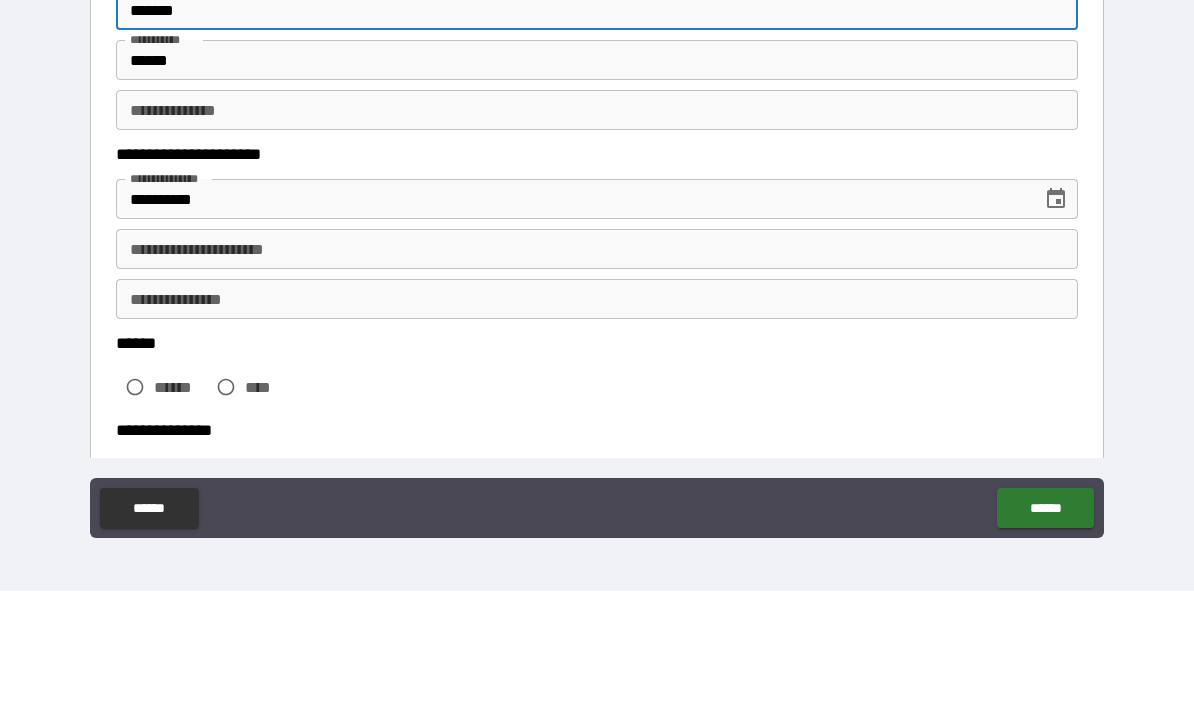 type on "******" 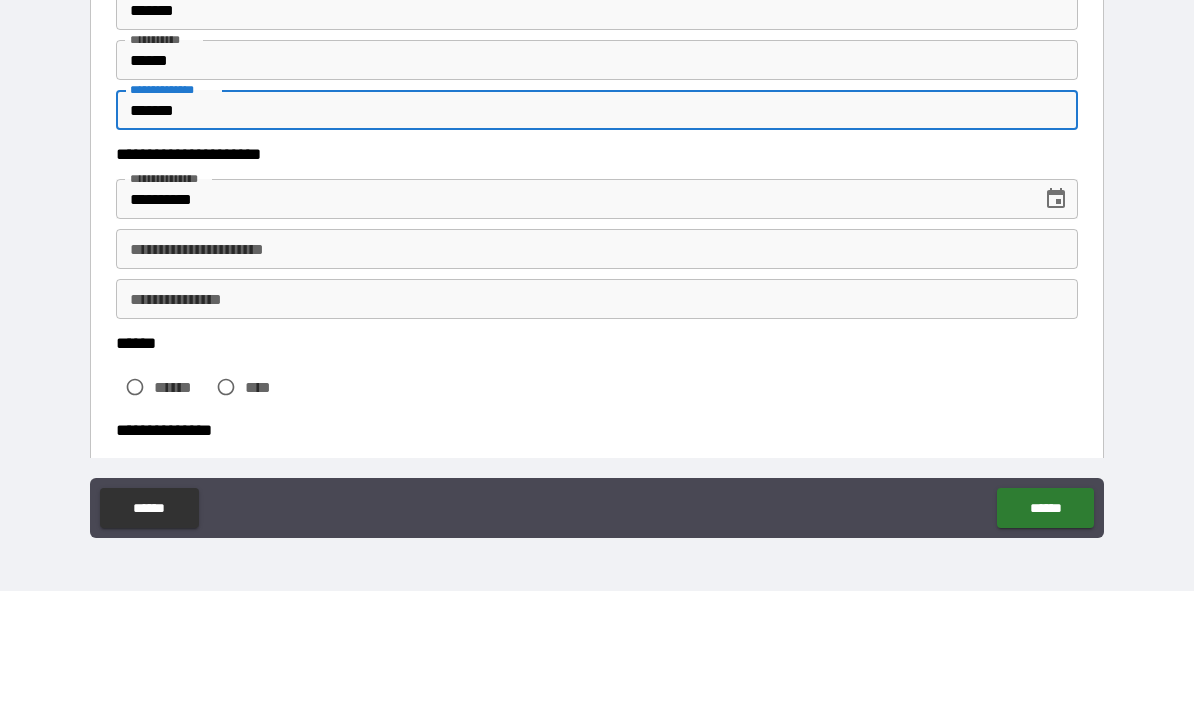 type on "*******" 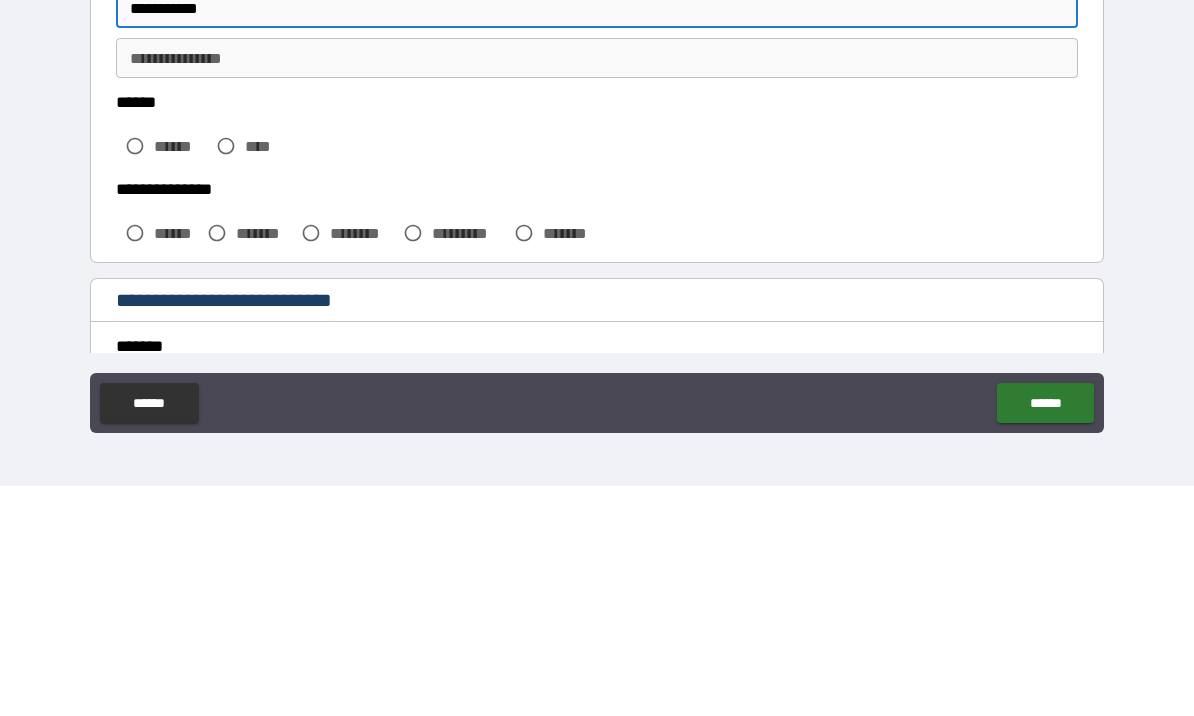 scroll, scrollTop: 205, scrollLeft: 0, axis: vertical 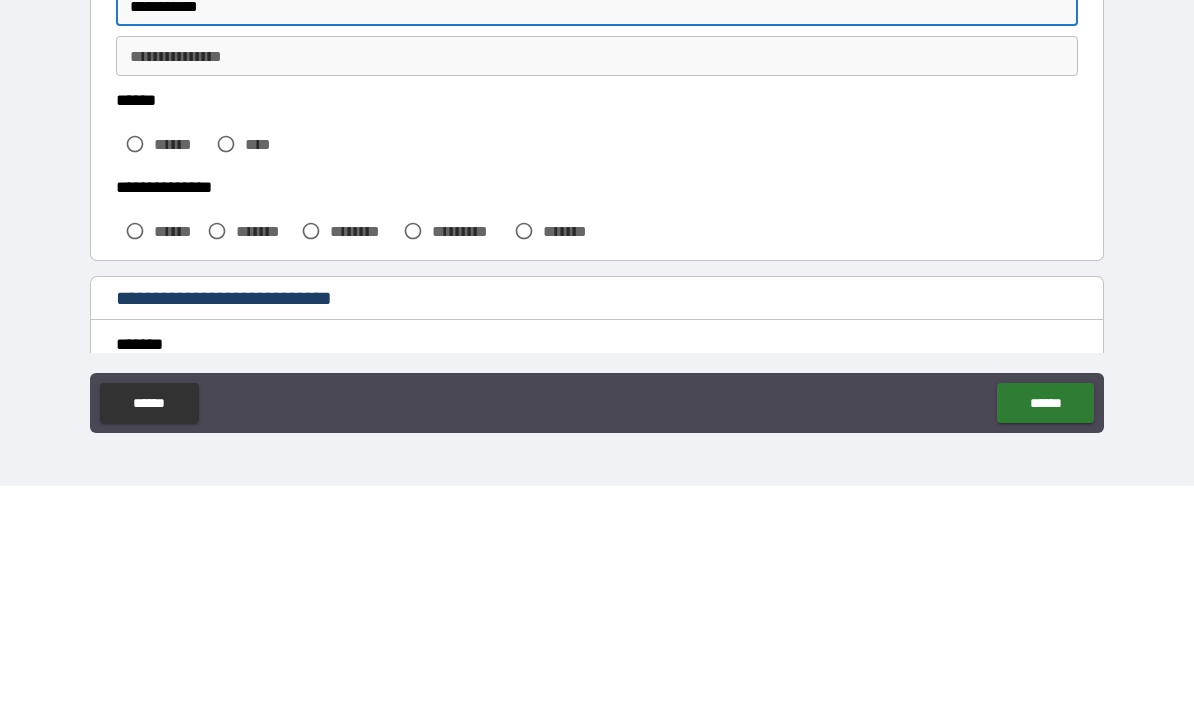 type on "**********" 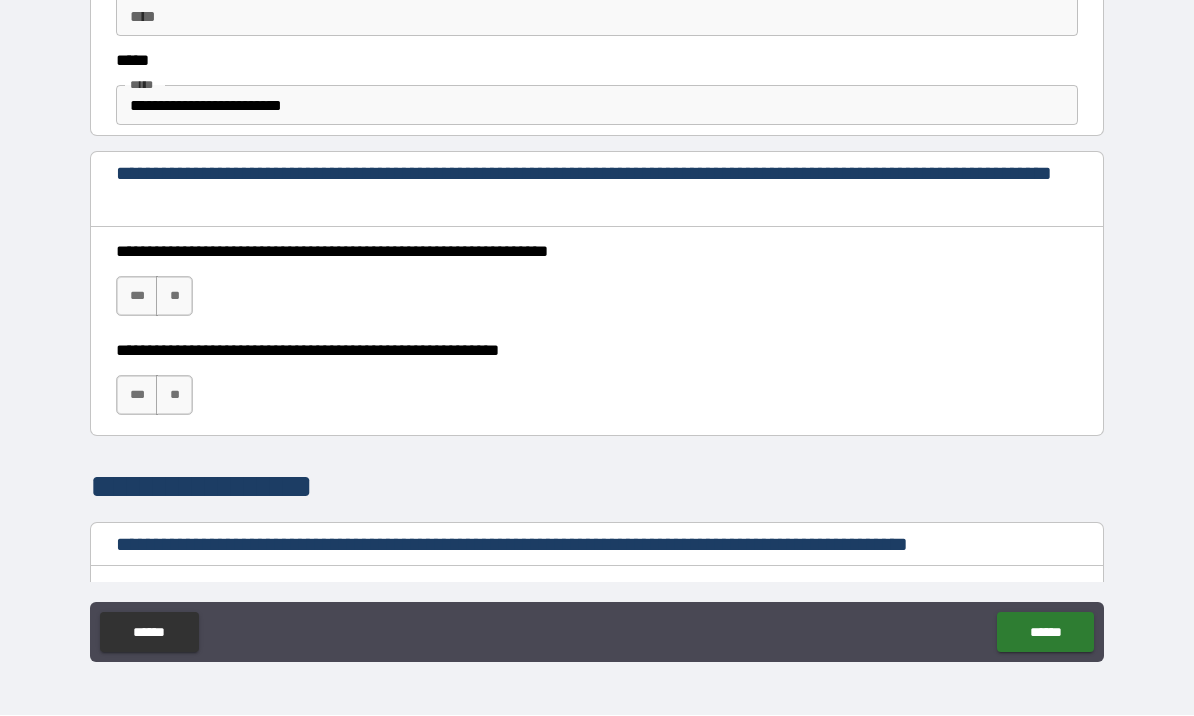scroll, scrollTop: 1189, scrollLeft: 0, axis: vertical 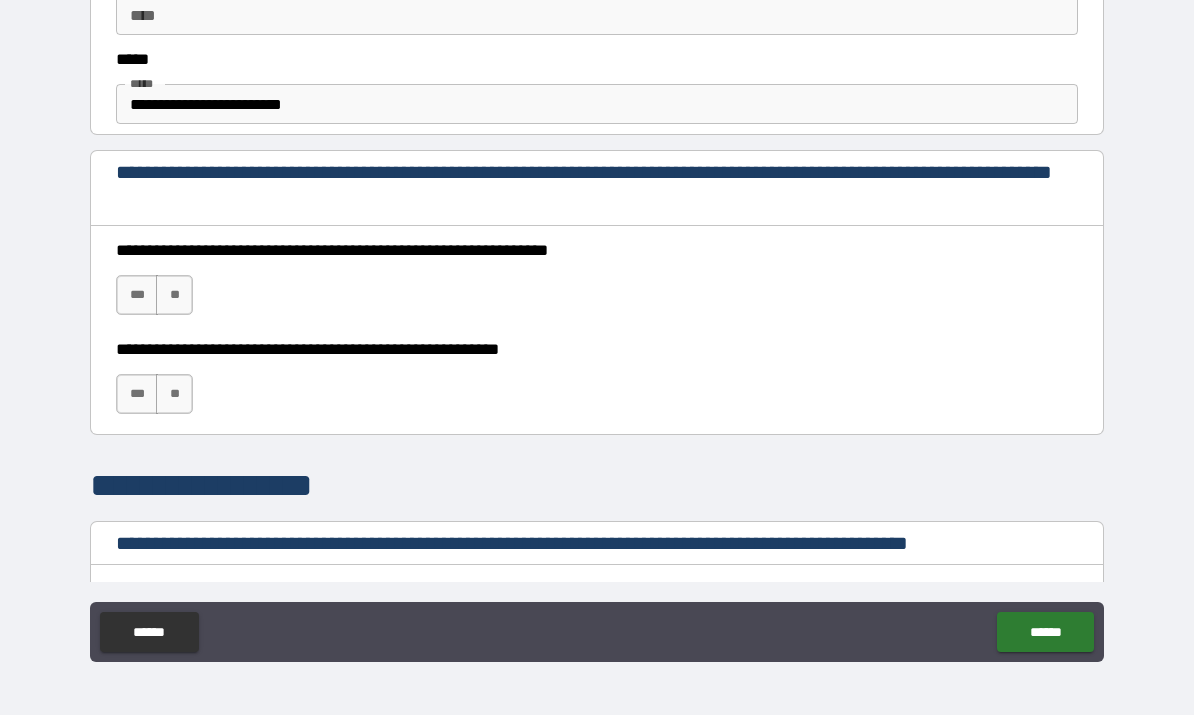 click on "***" at bounding box center (137, 296) 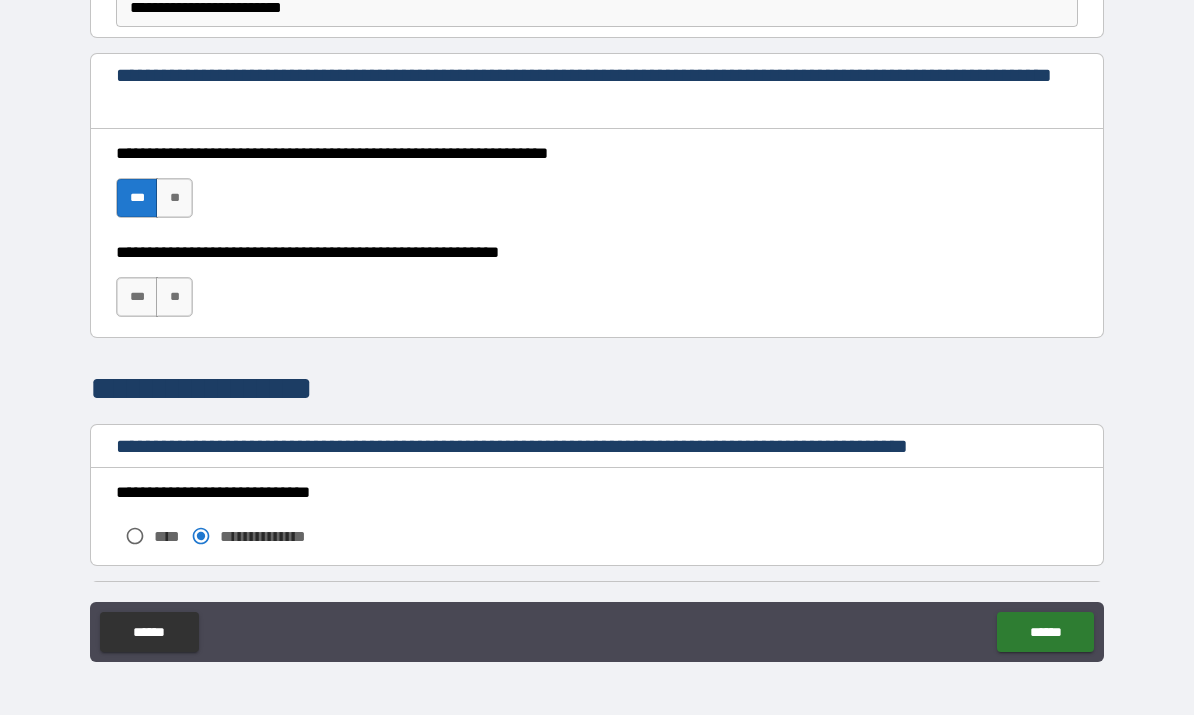 scroll, scrollTop: 1287, scrollLeft: 0, axis: vertical 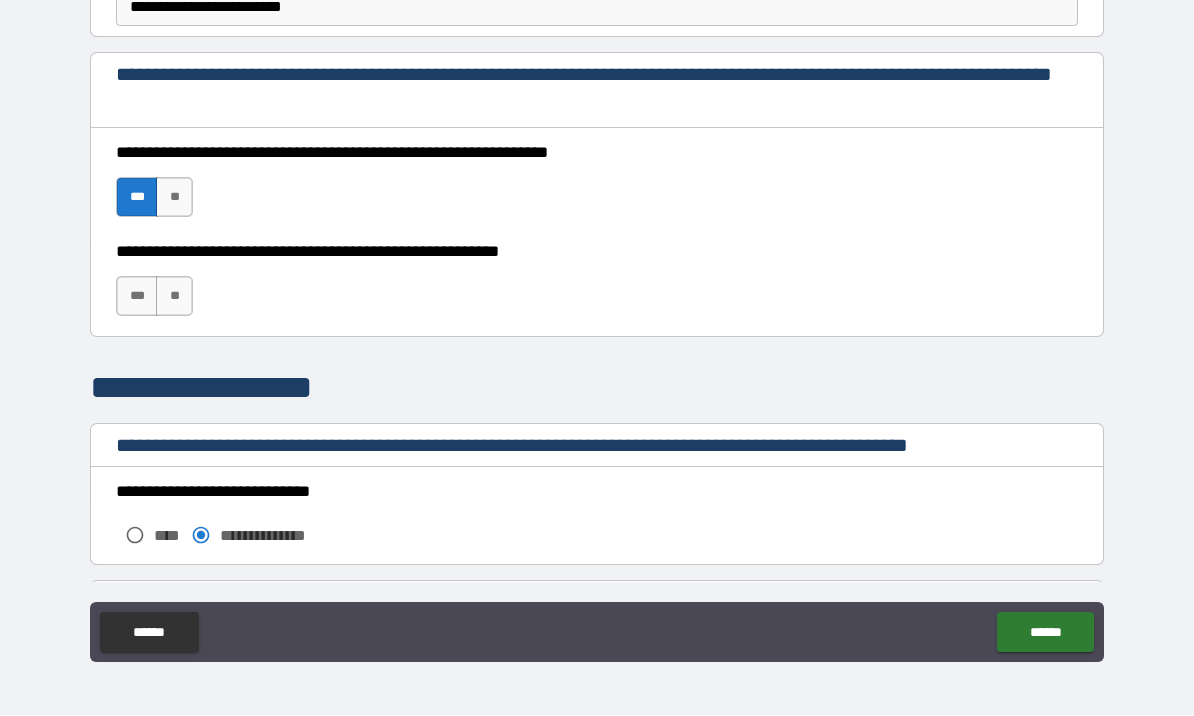 click on "***" at bounding box center (137, 297) 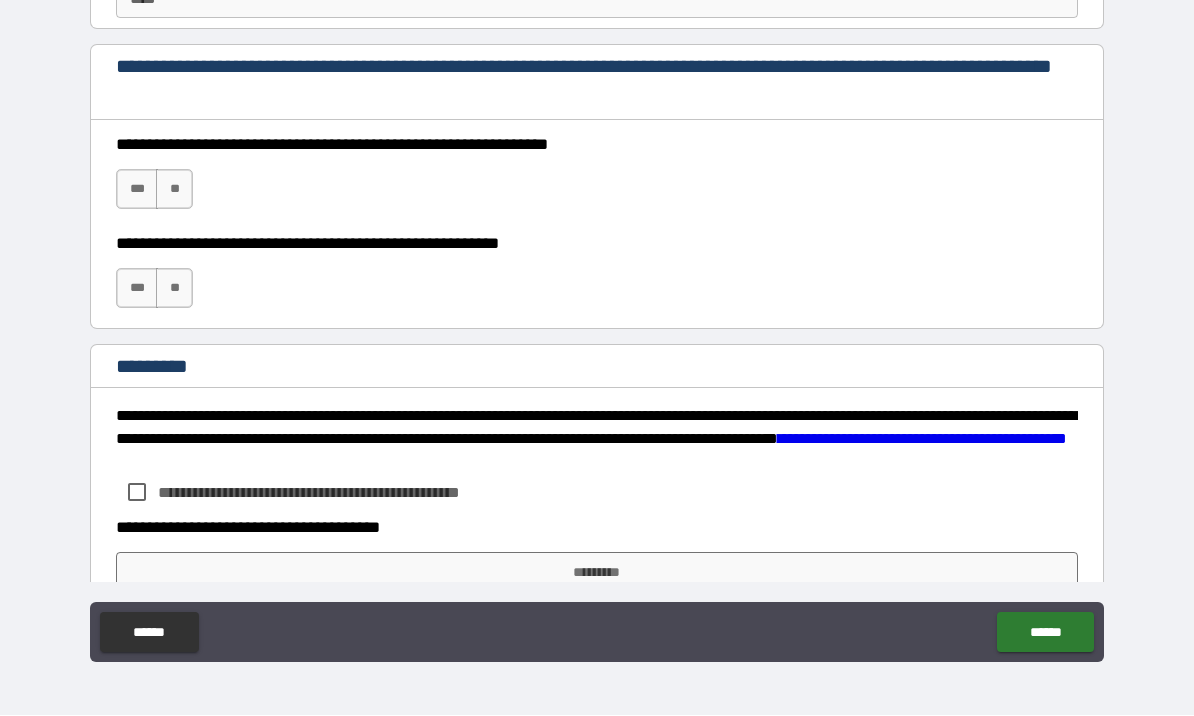 scroll, scrollTop: 2901, scrollLeft: 0, axis: vertical 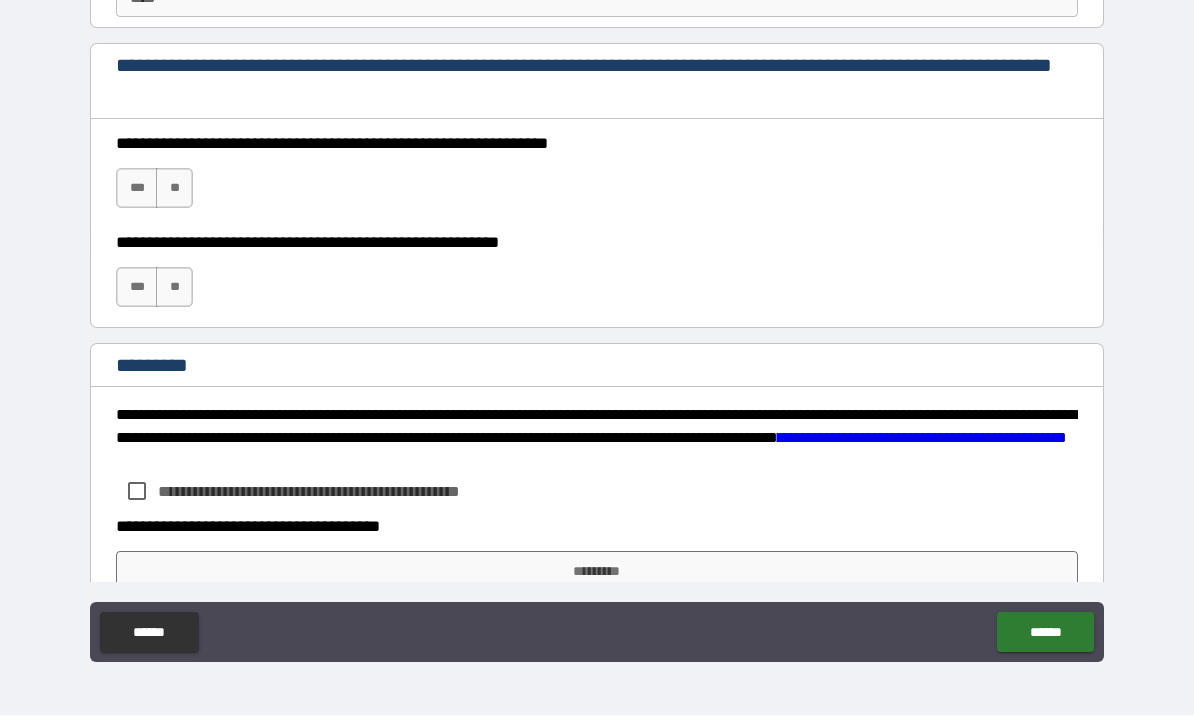 click on "***" at bounding box center [137, 189] 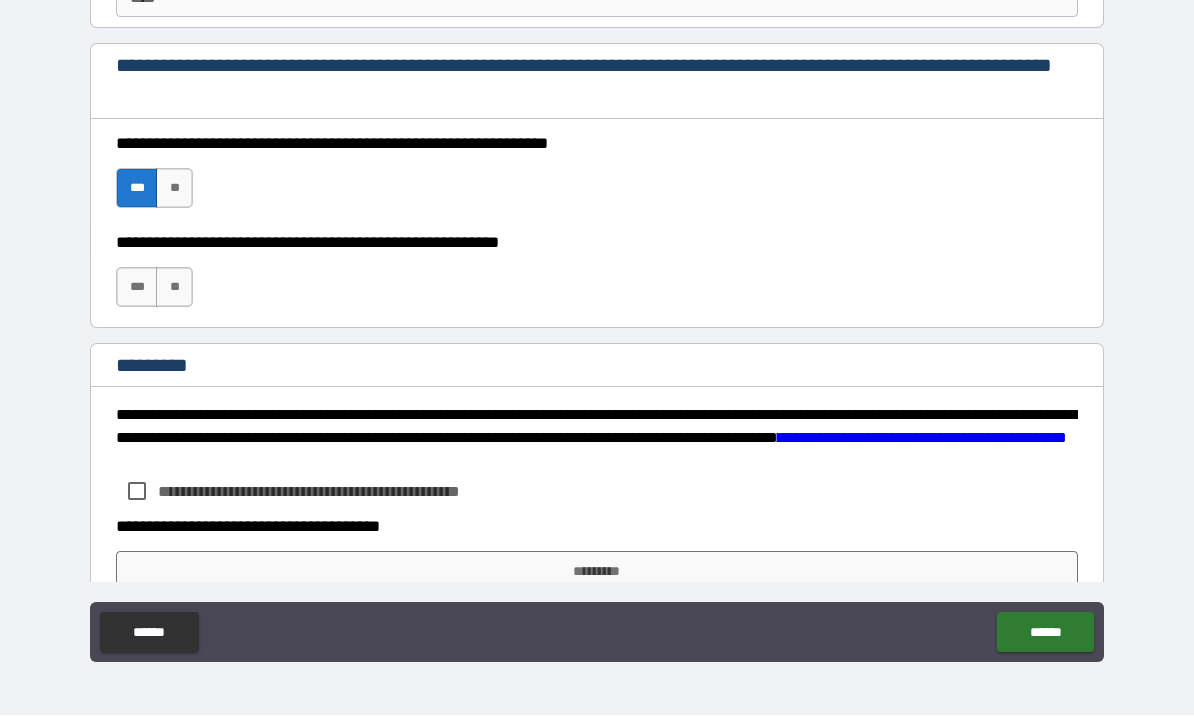 click on "***" at bounding box center (137, 288) 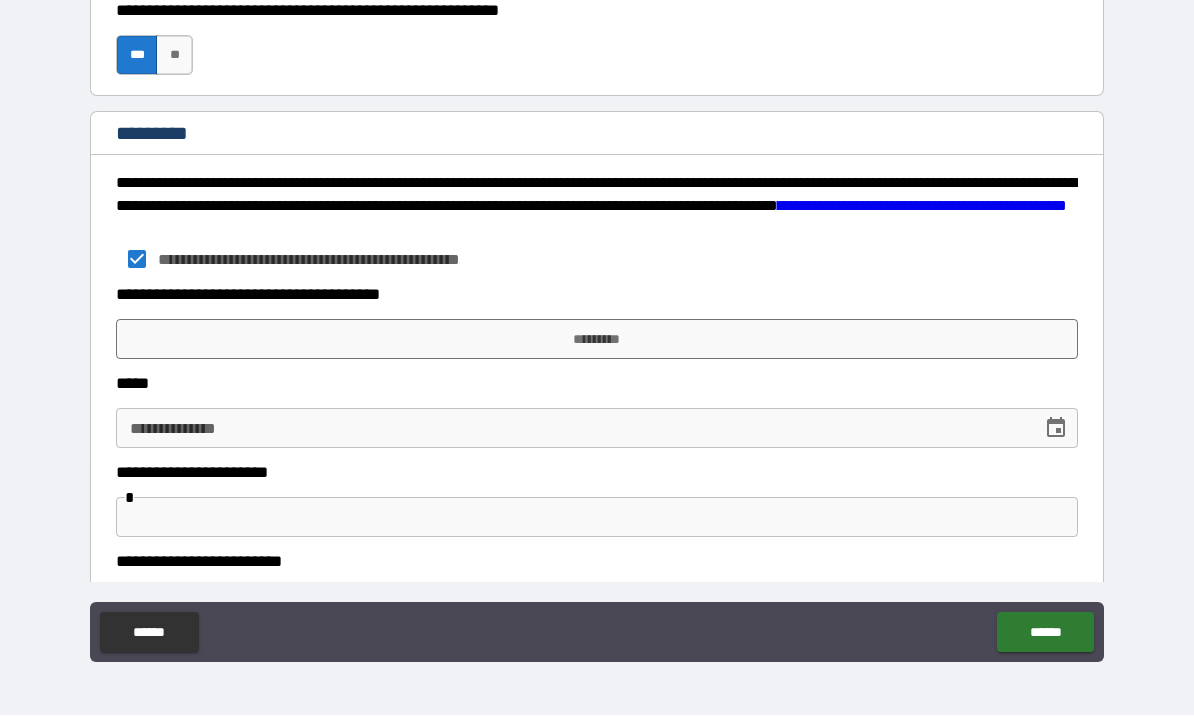 scroll, scrollTop: 3141, scrollLeft: 0, axis: vertical 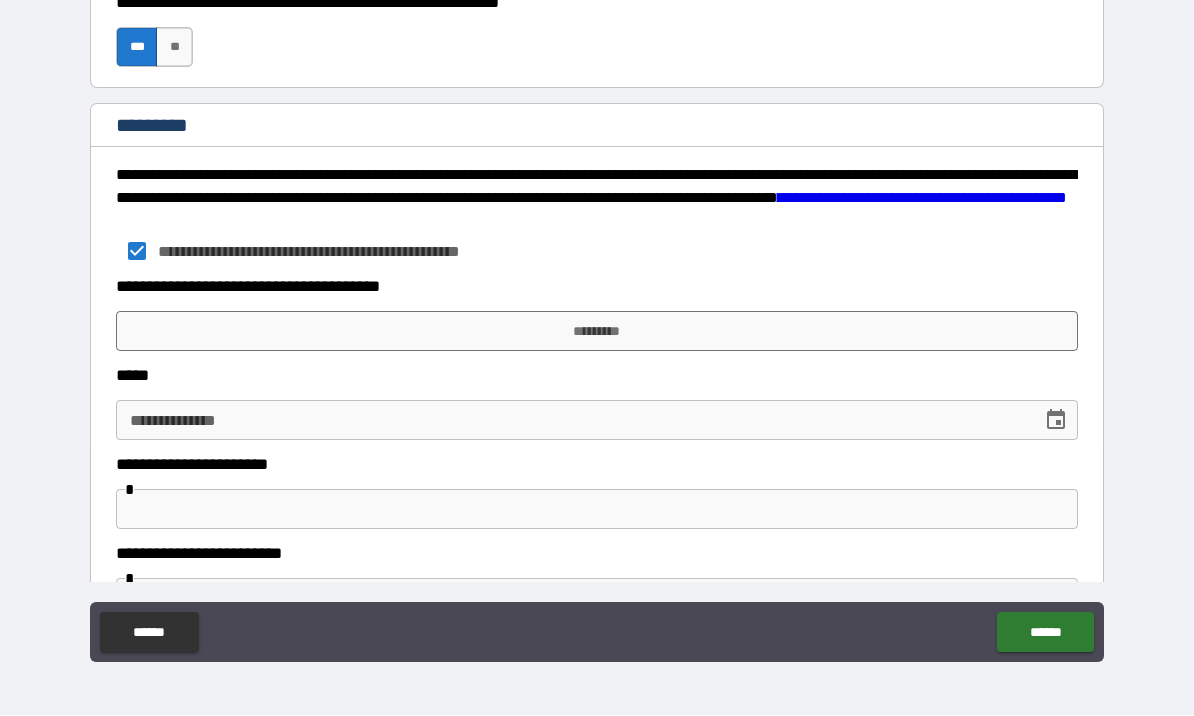 click on "*********" at bounding box center [597, 332] 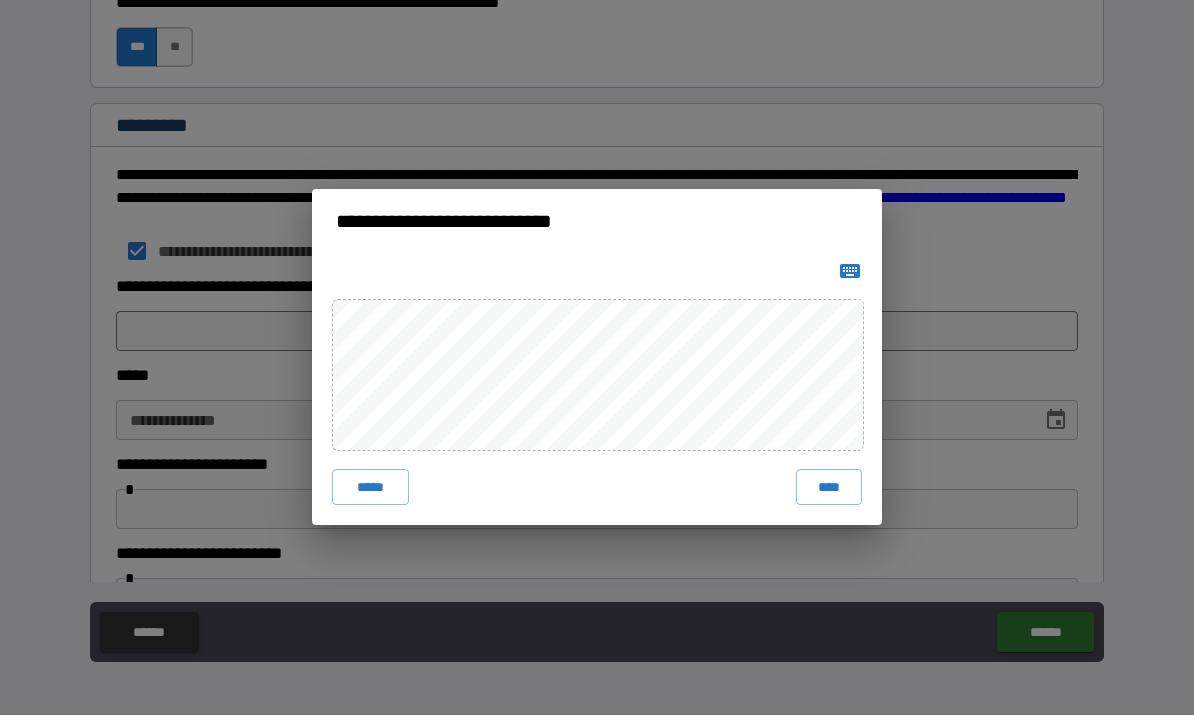 click on "****" at bounding box center (829, 488) 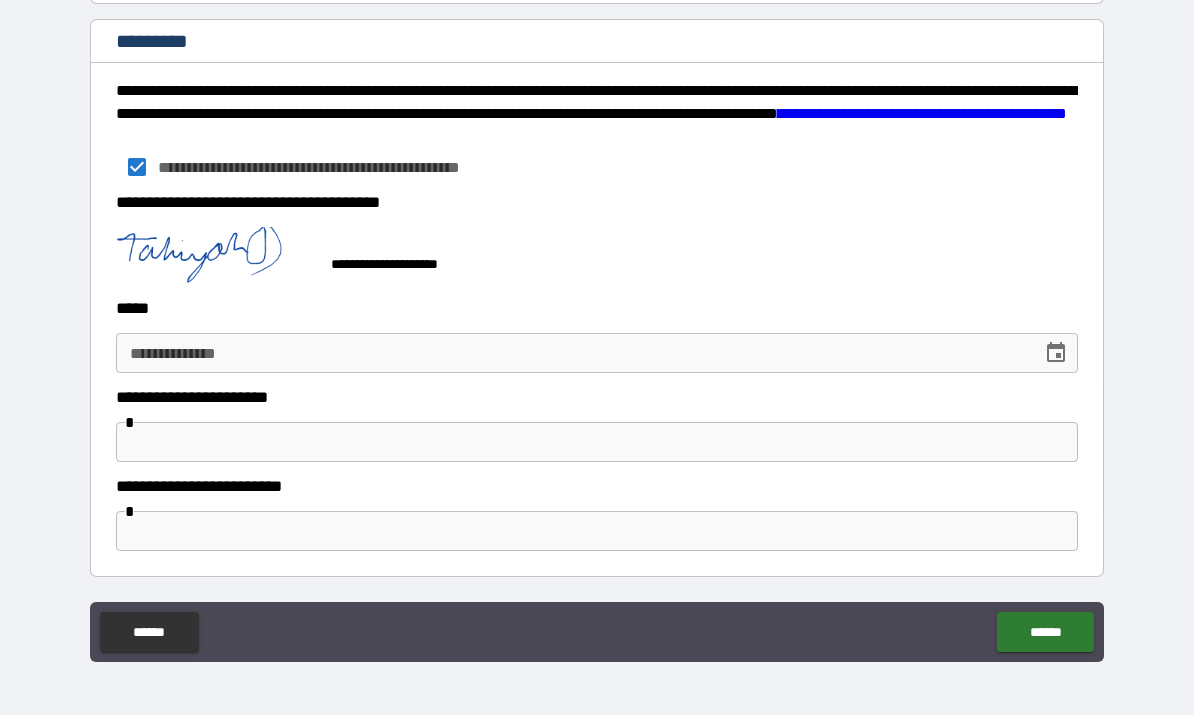 scroll, scrollTop: 3225, scrollLeft: 0, axis: vertical 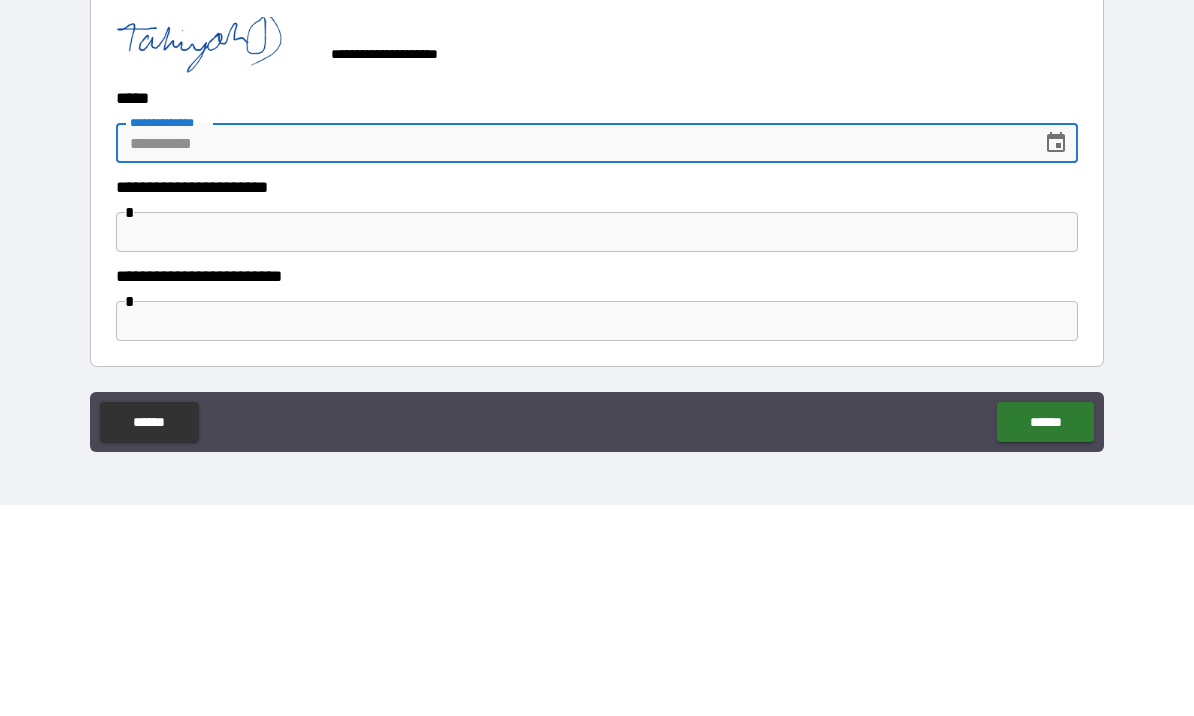 click 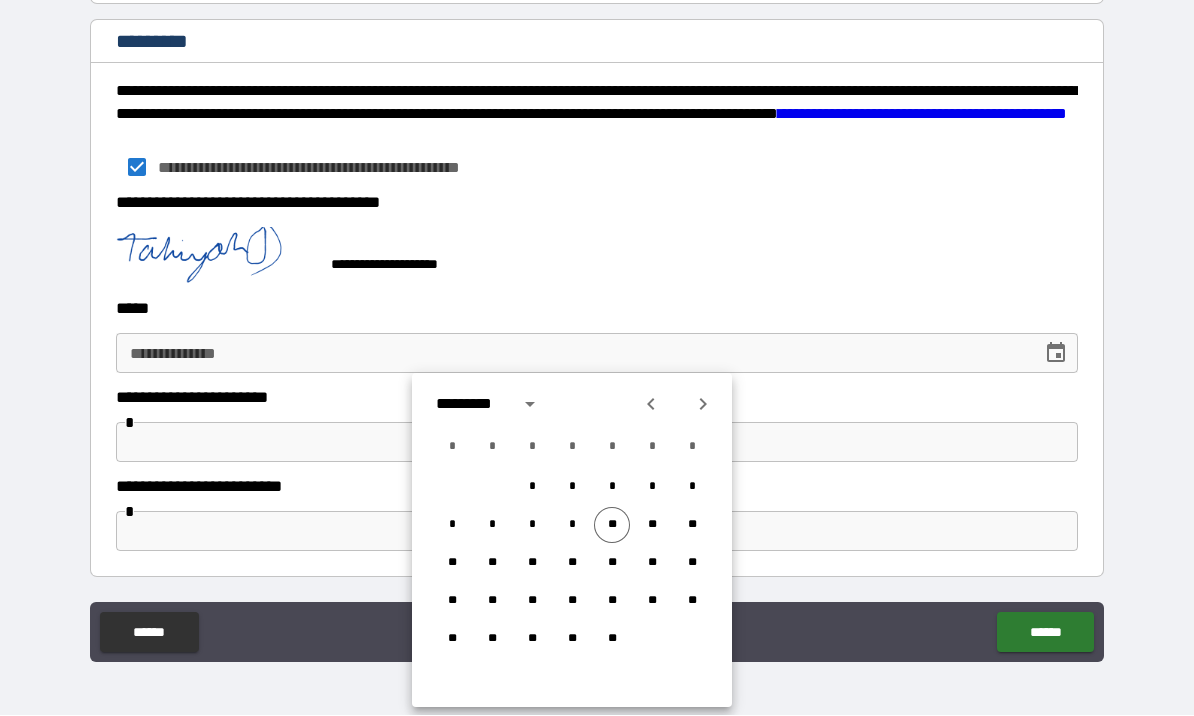 click on "**" at bounding box center (612, 526) 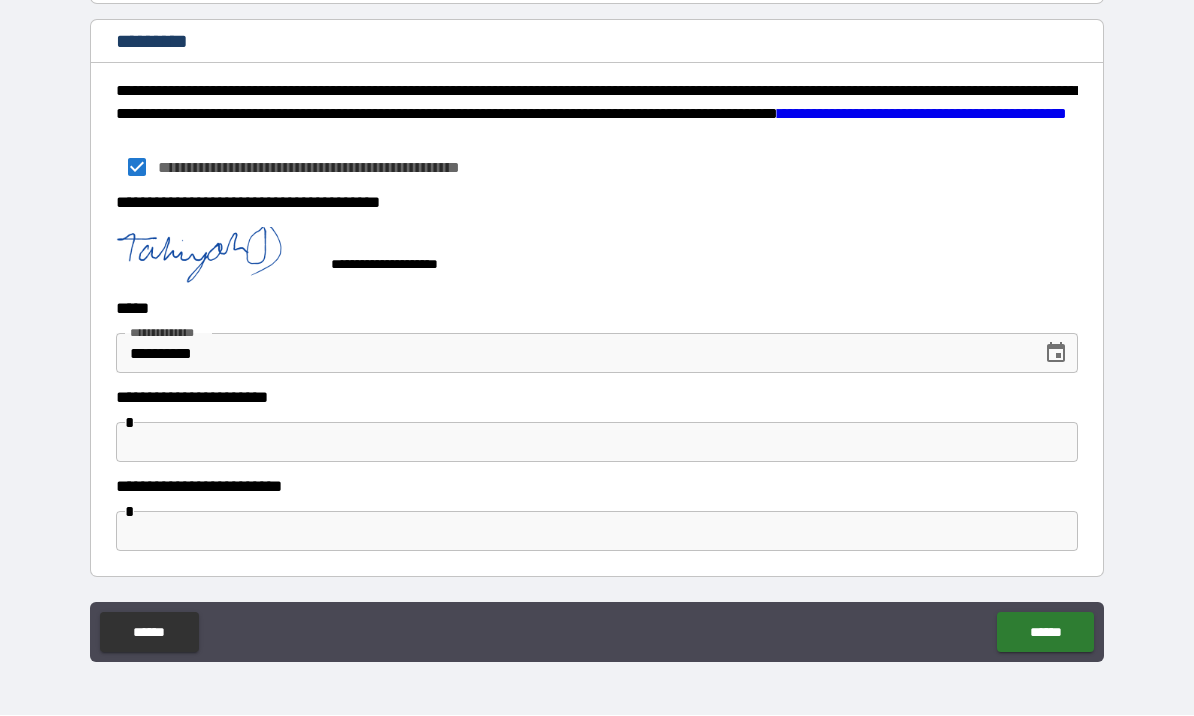 click at bounding box center (597, 443) 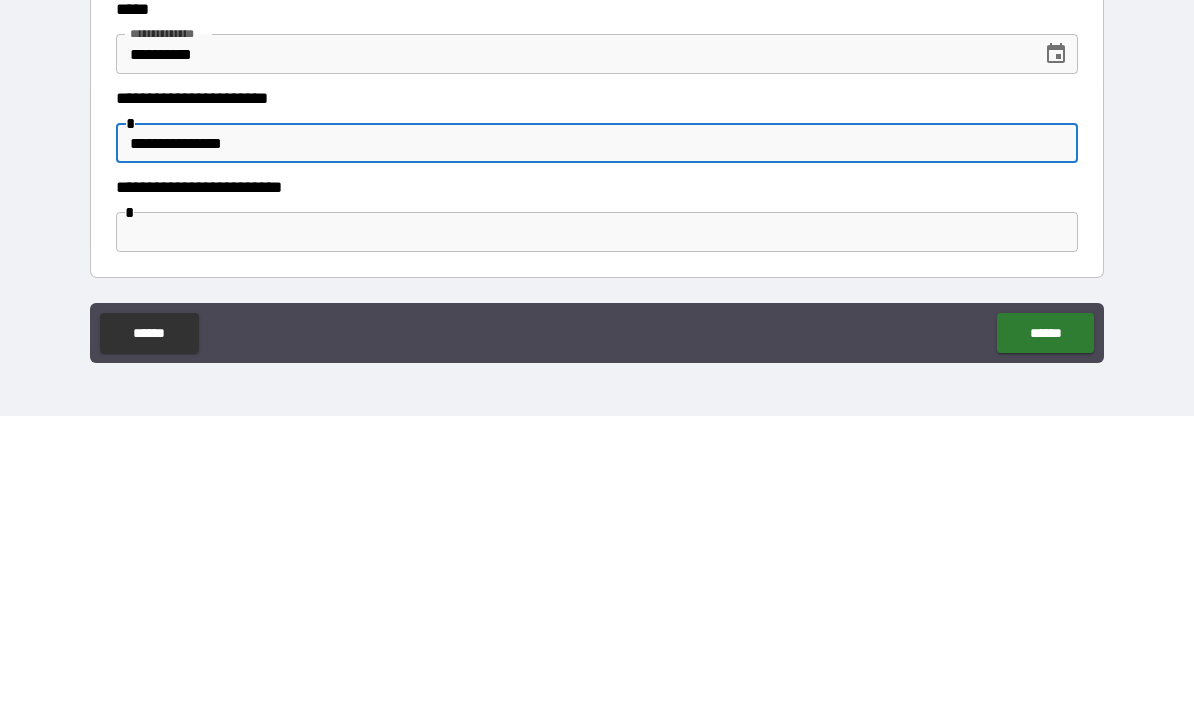 type on "**********" 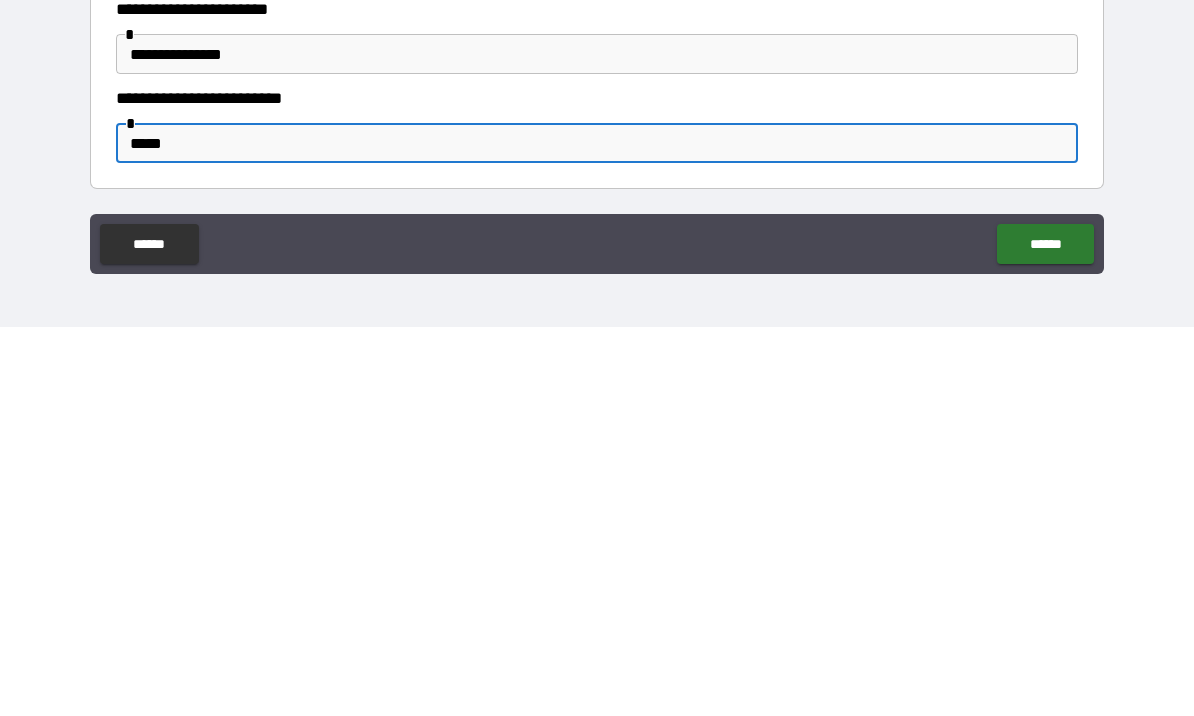 type on "******" 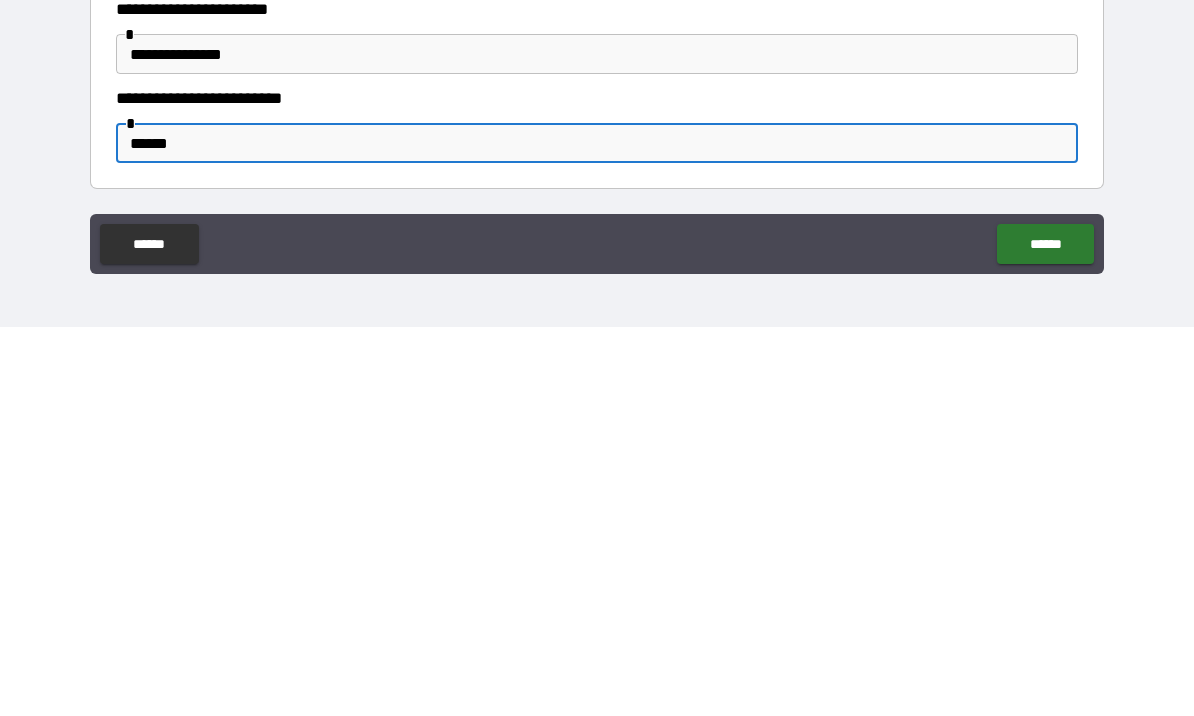 click on "******" at bounding box center [1045, 633] 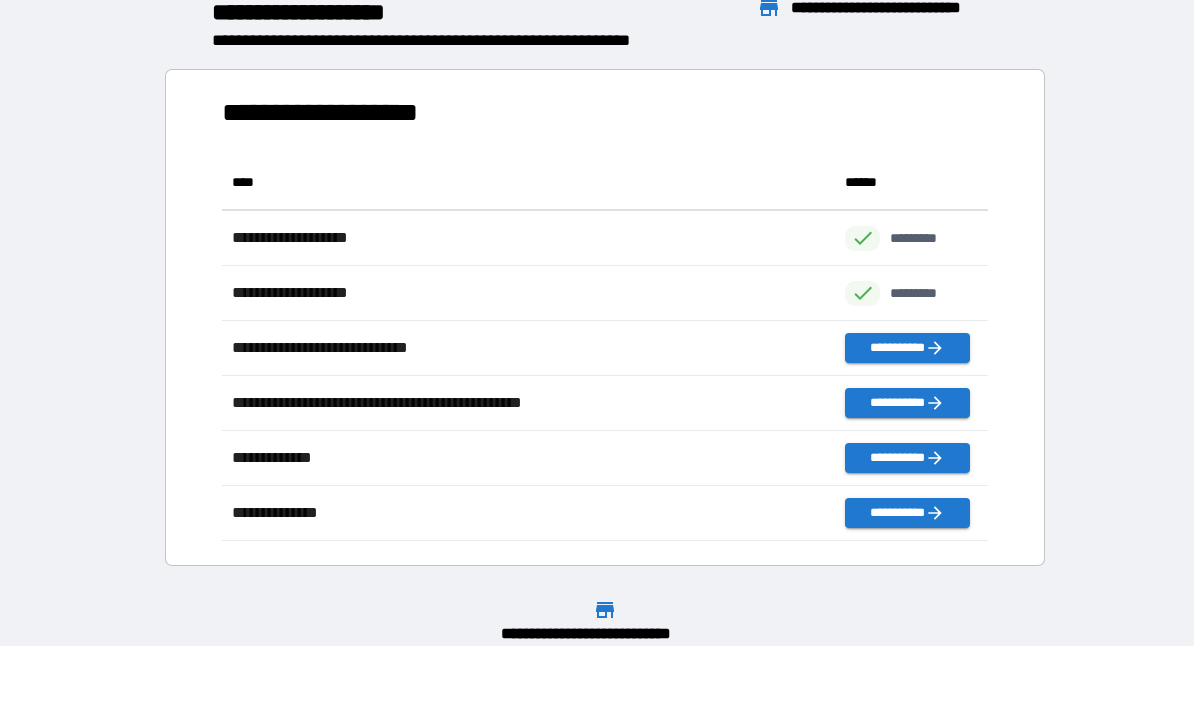 scroll, scrollTop: 1, scrollLeft: 1, axis: both 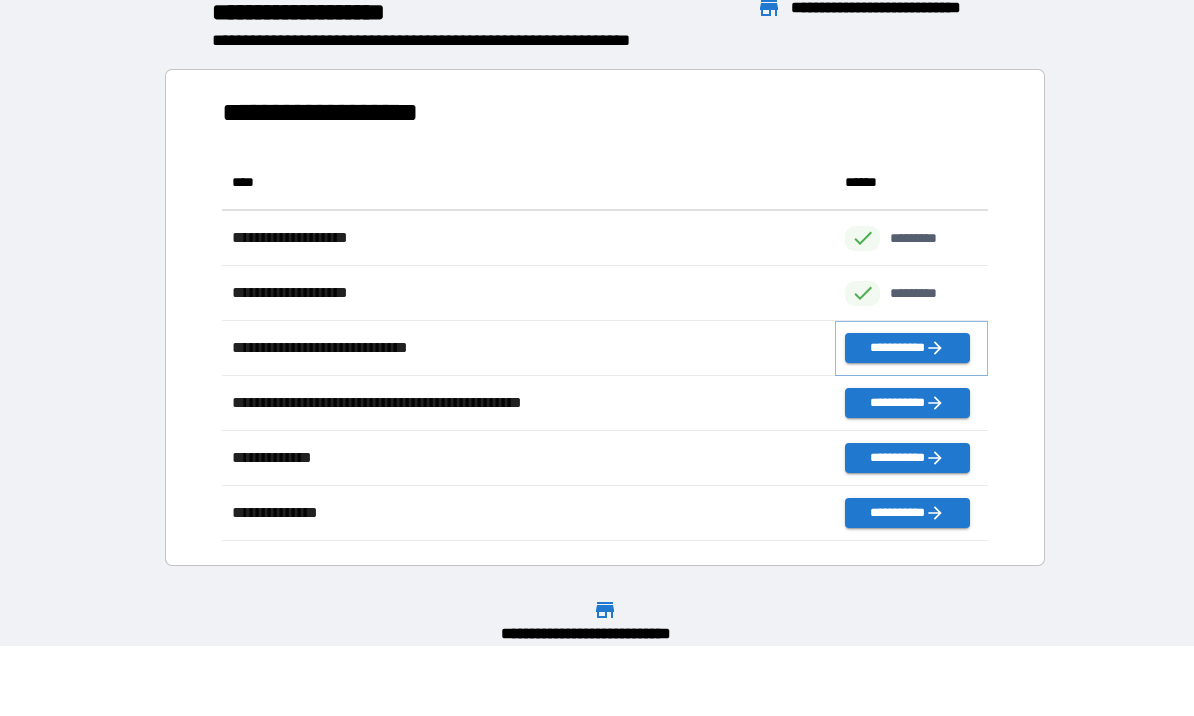 click on "**********" at bounding box center [907, 349] 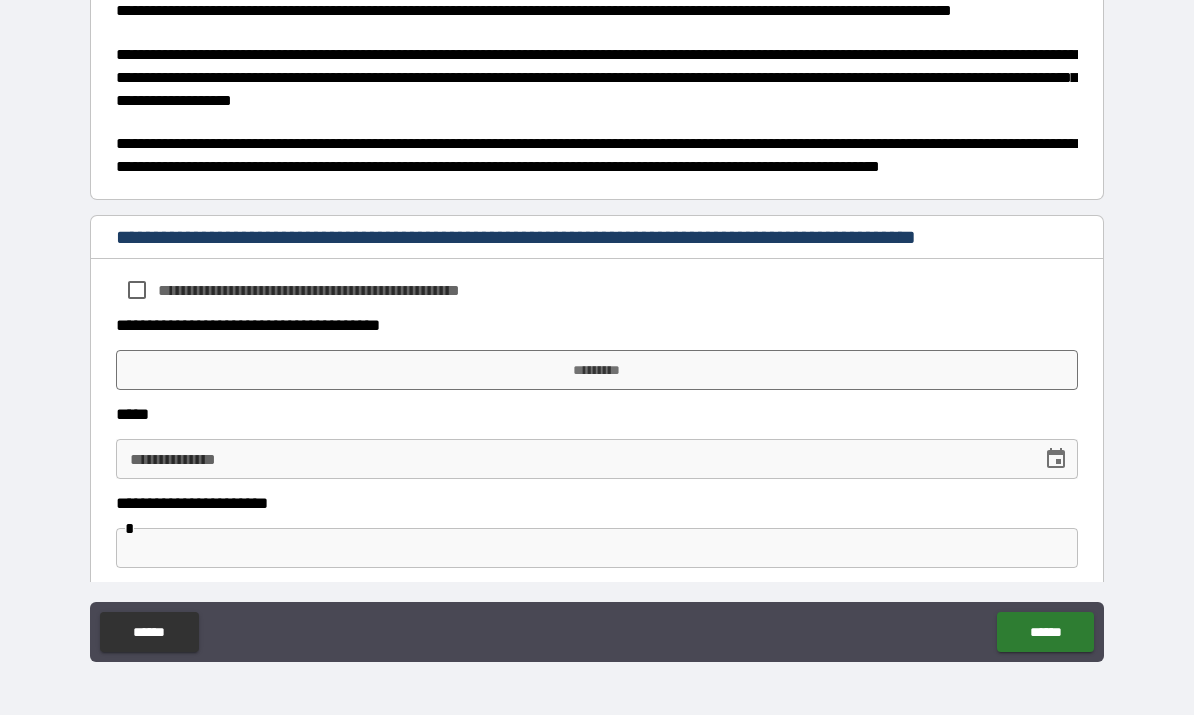 scroll, scrollTop: 874, scrollLeft: 0, axis: vertical 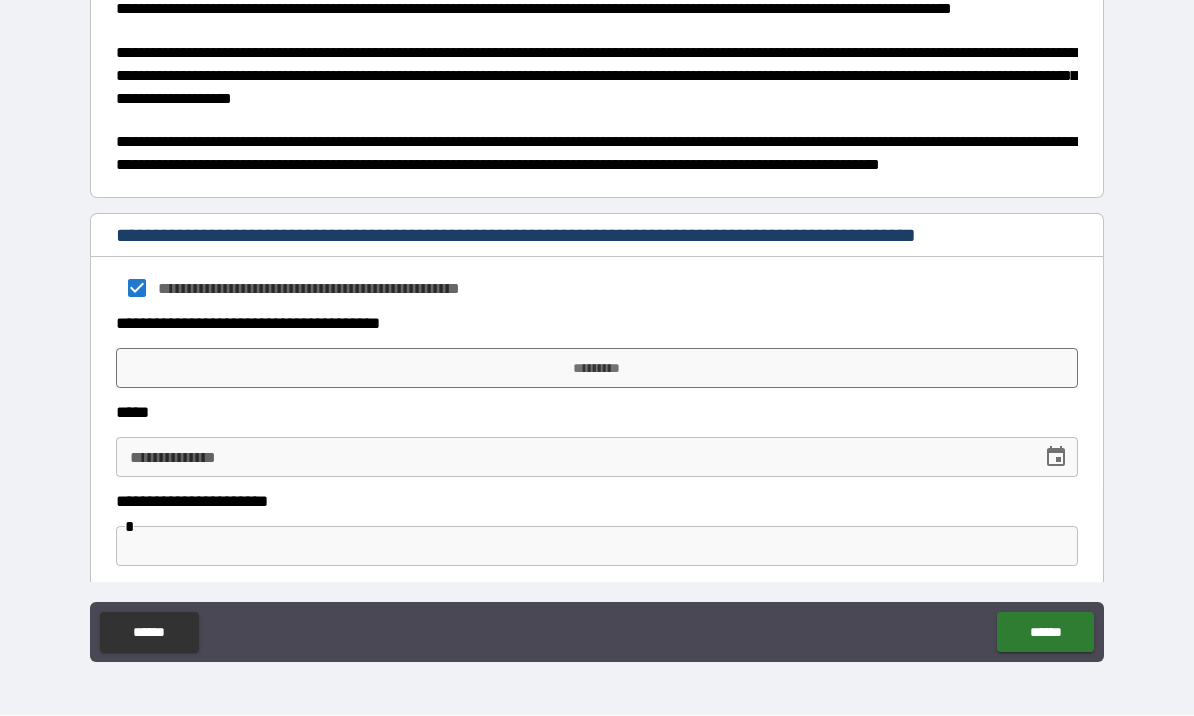 click on "*********" at bounding box center (597, 369) 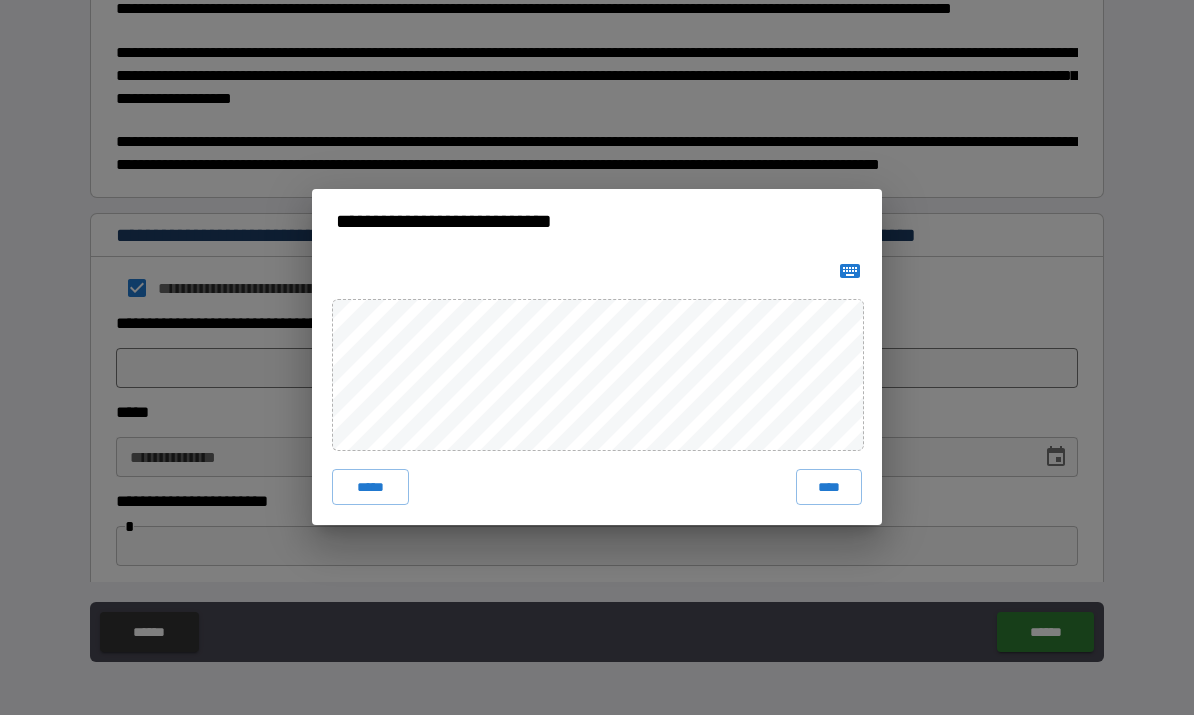 click on "****" at bounding box center (829, 488) 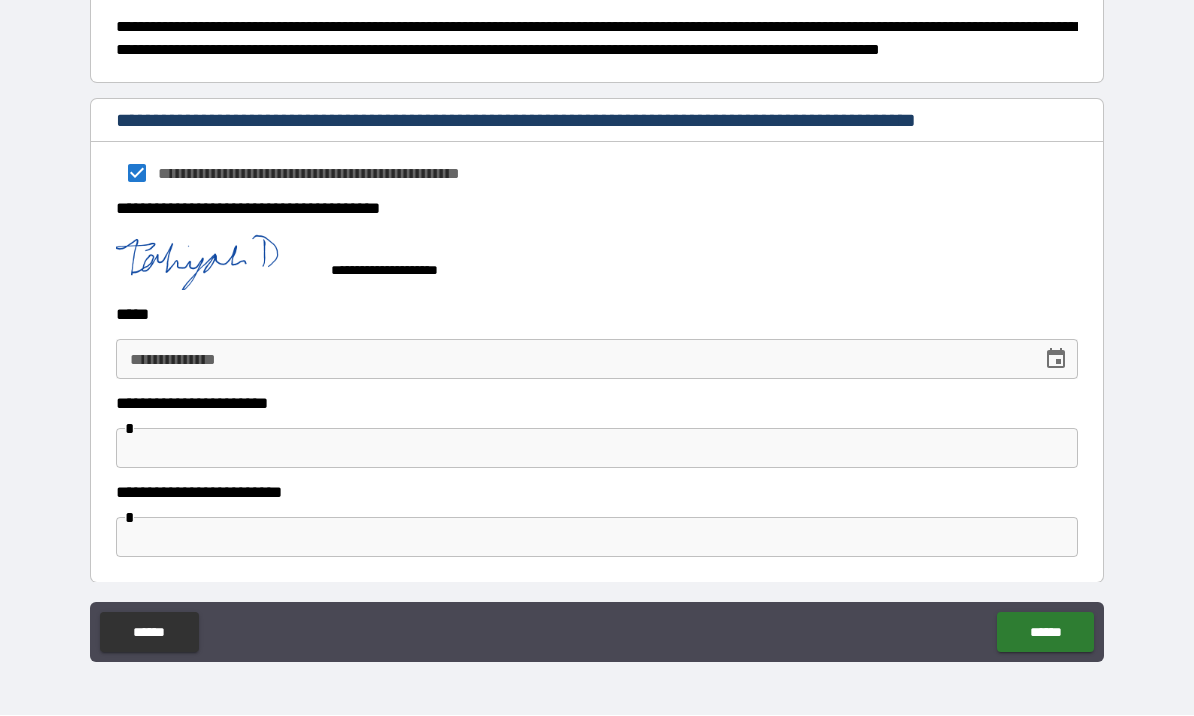 scroll, scrollTop: 988, scrollLeft: 0, axis: vertical 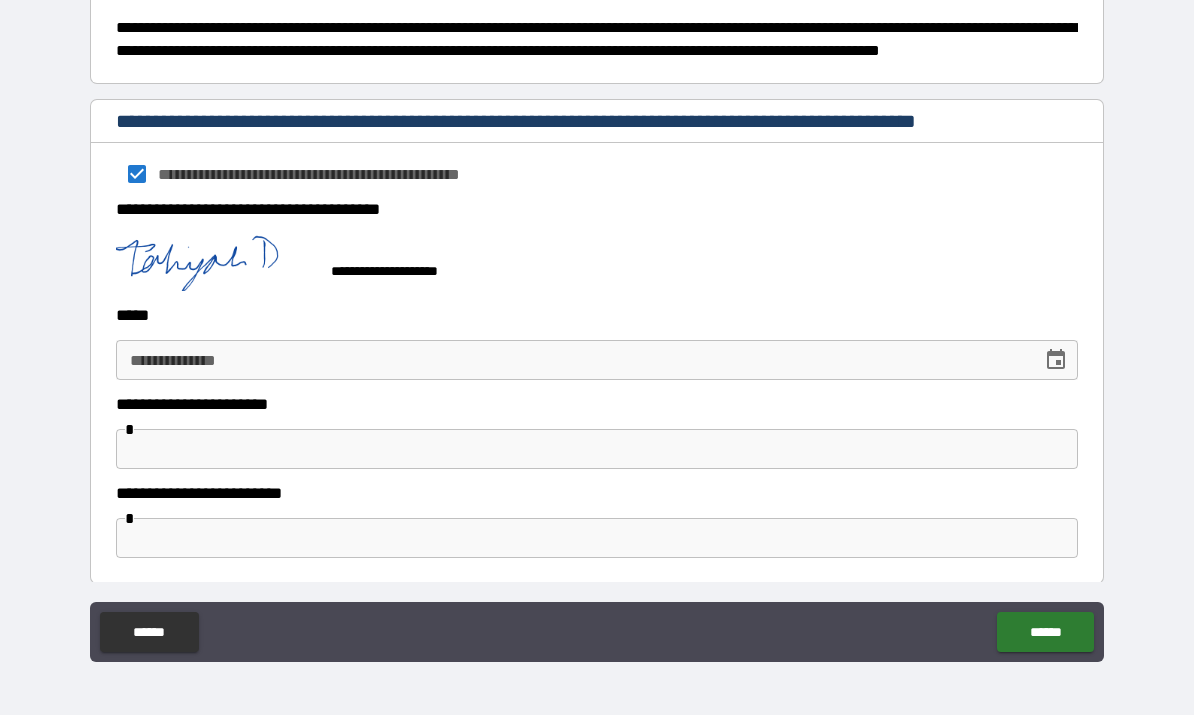 click 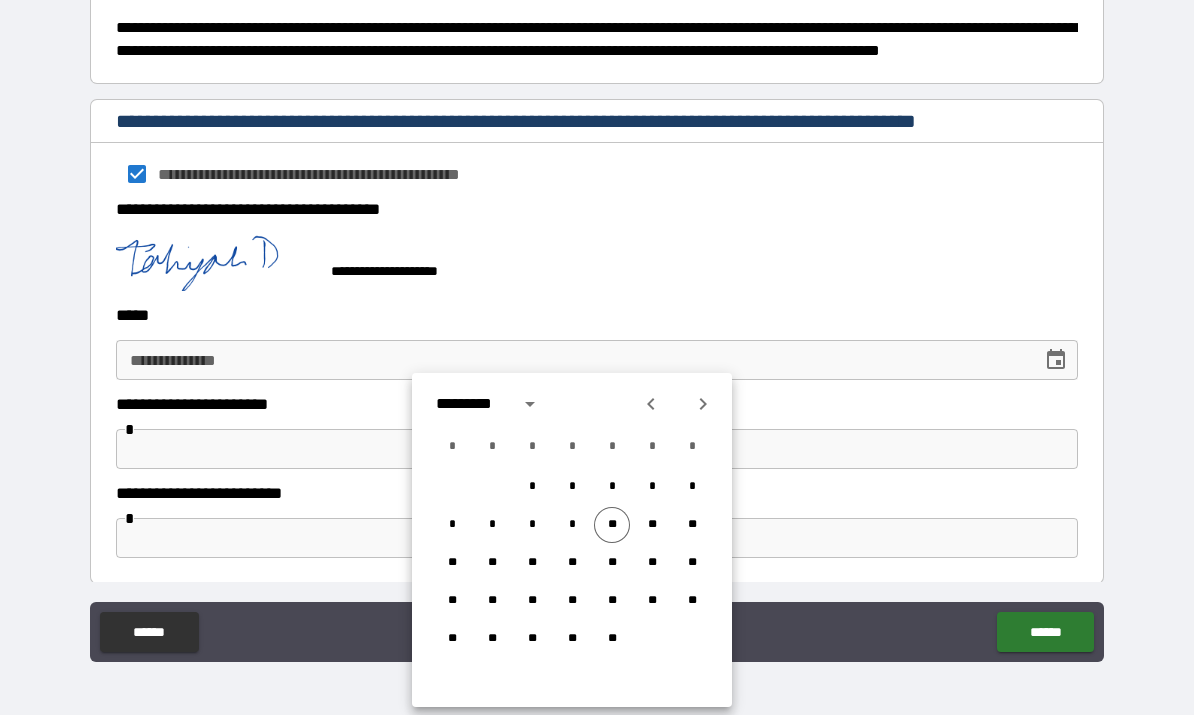 click on "**" at bounding box center (612, 526) 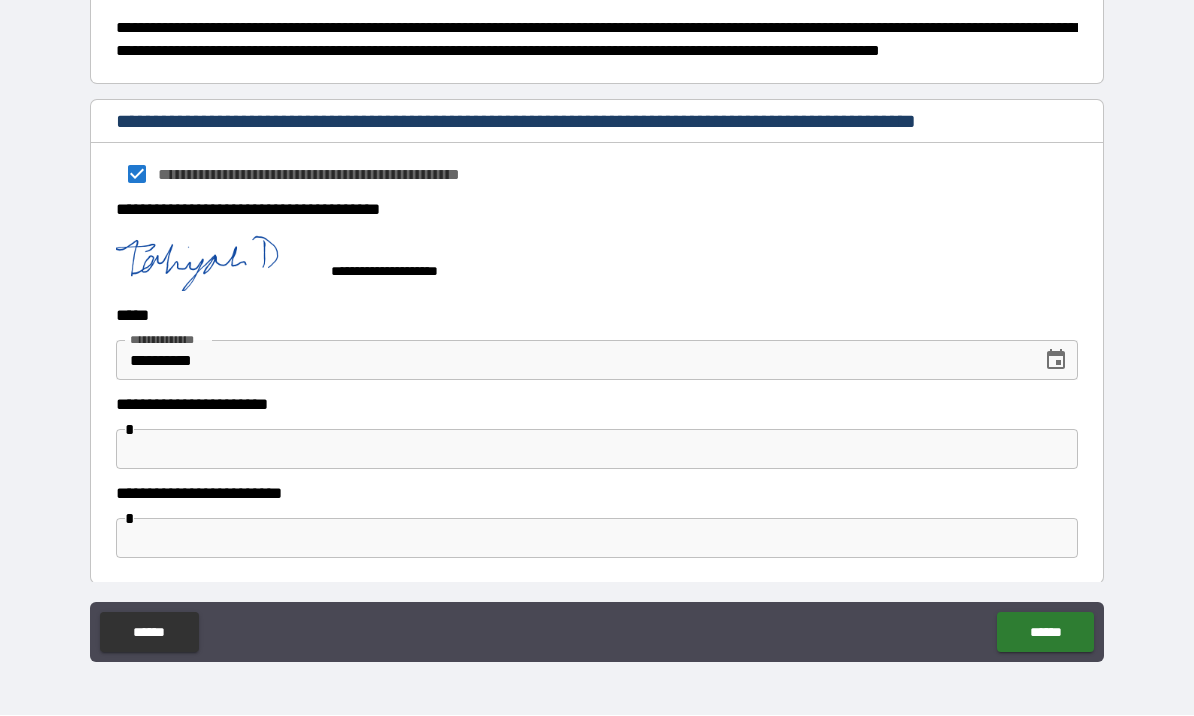 type on "**********" 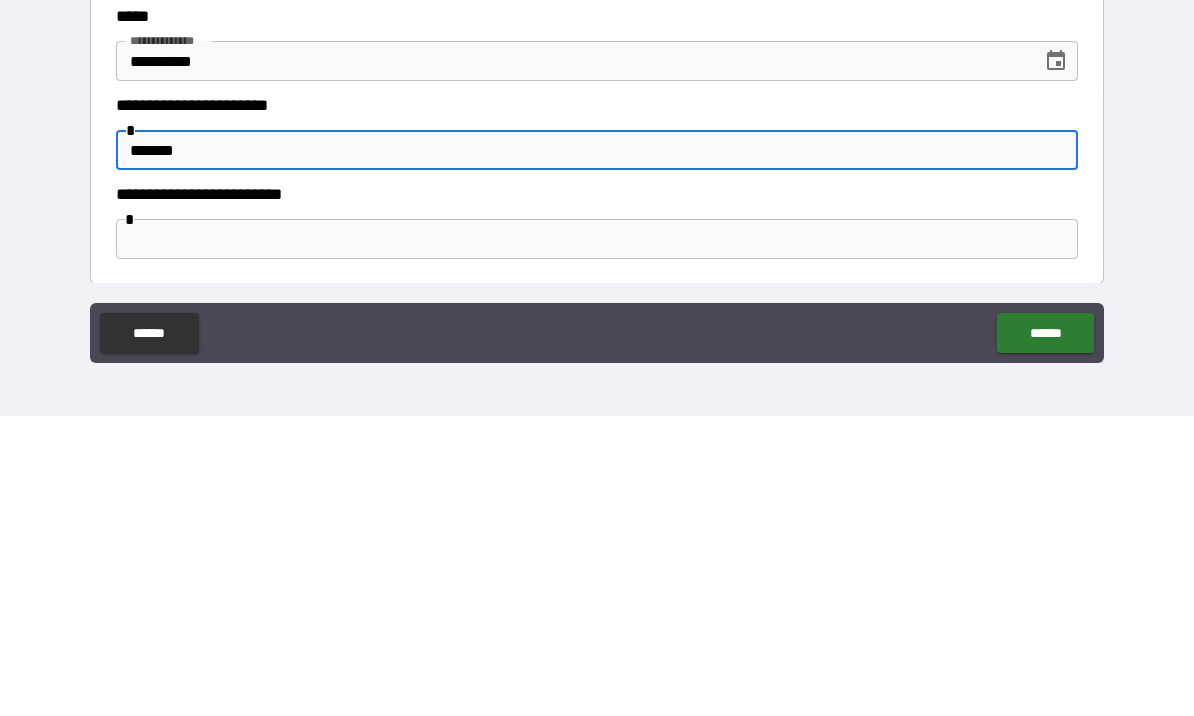 type on "******" 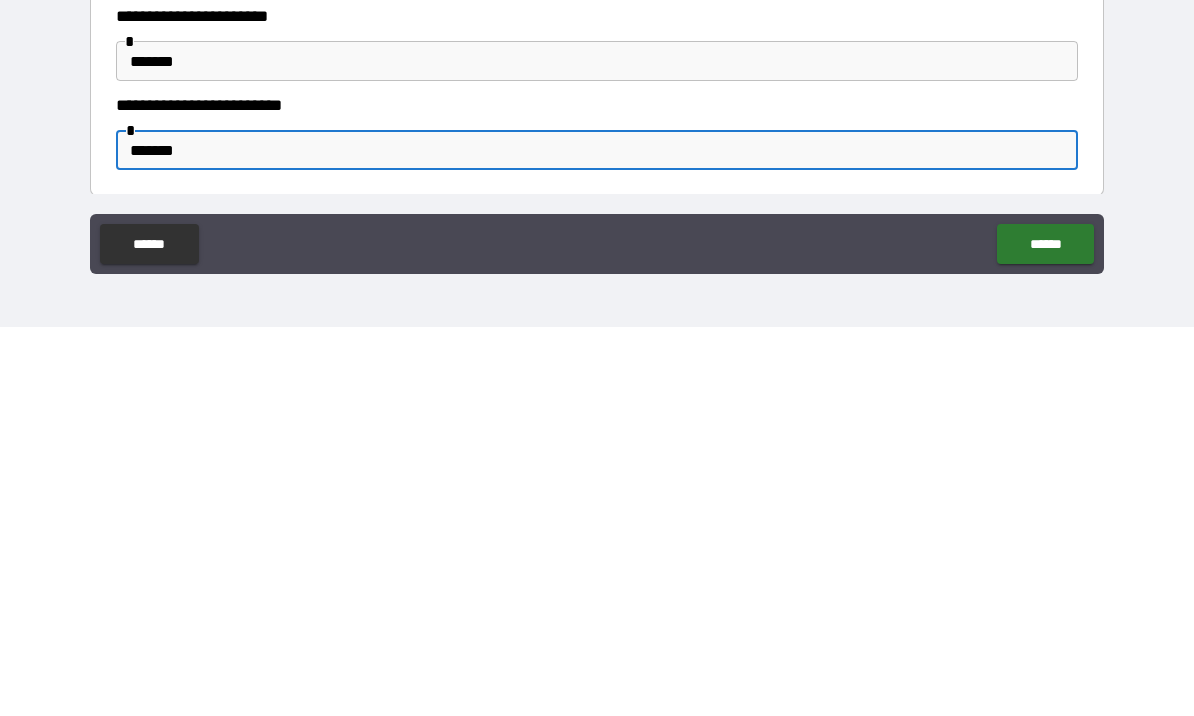 type on "******" 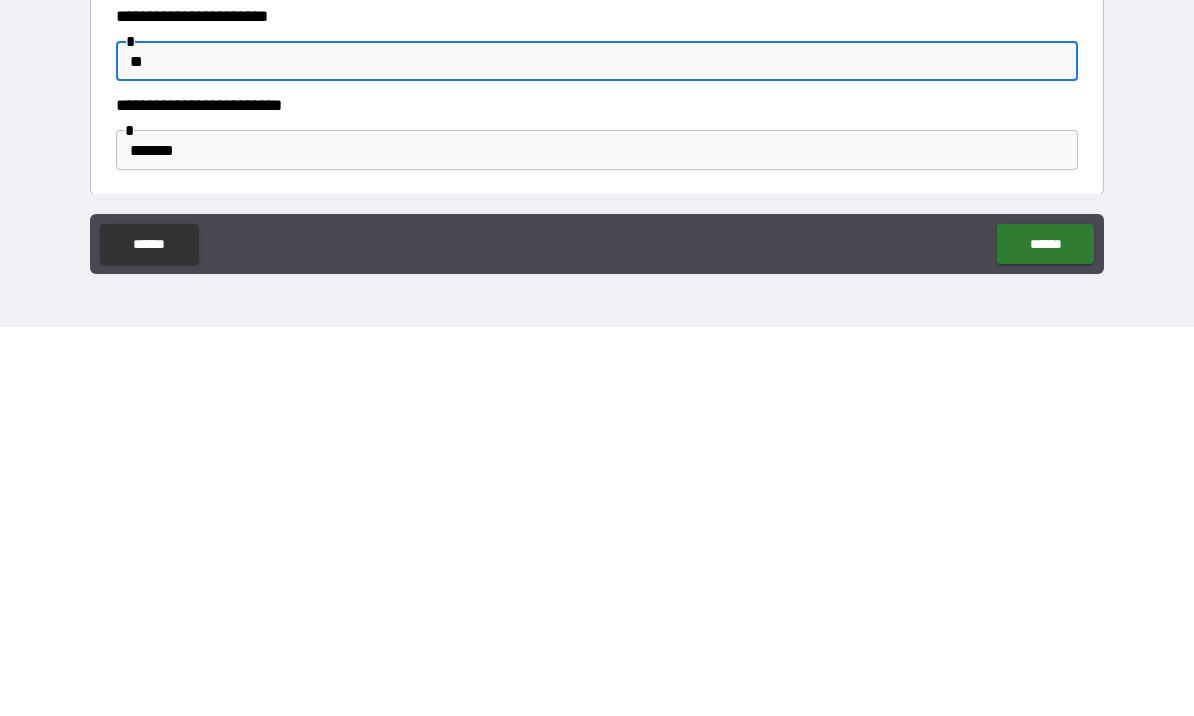 type on "*" 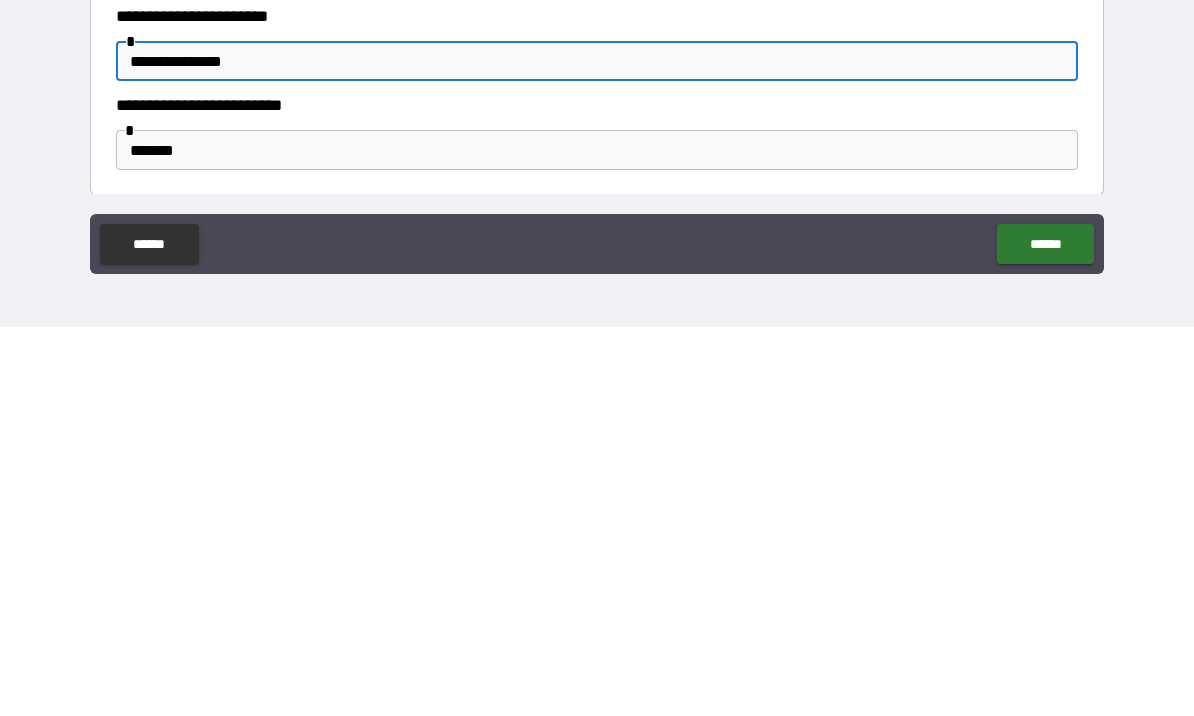 type on "**********" 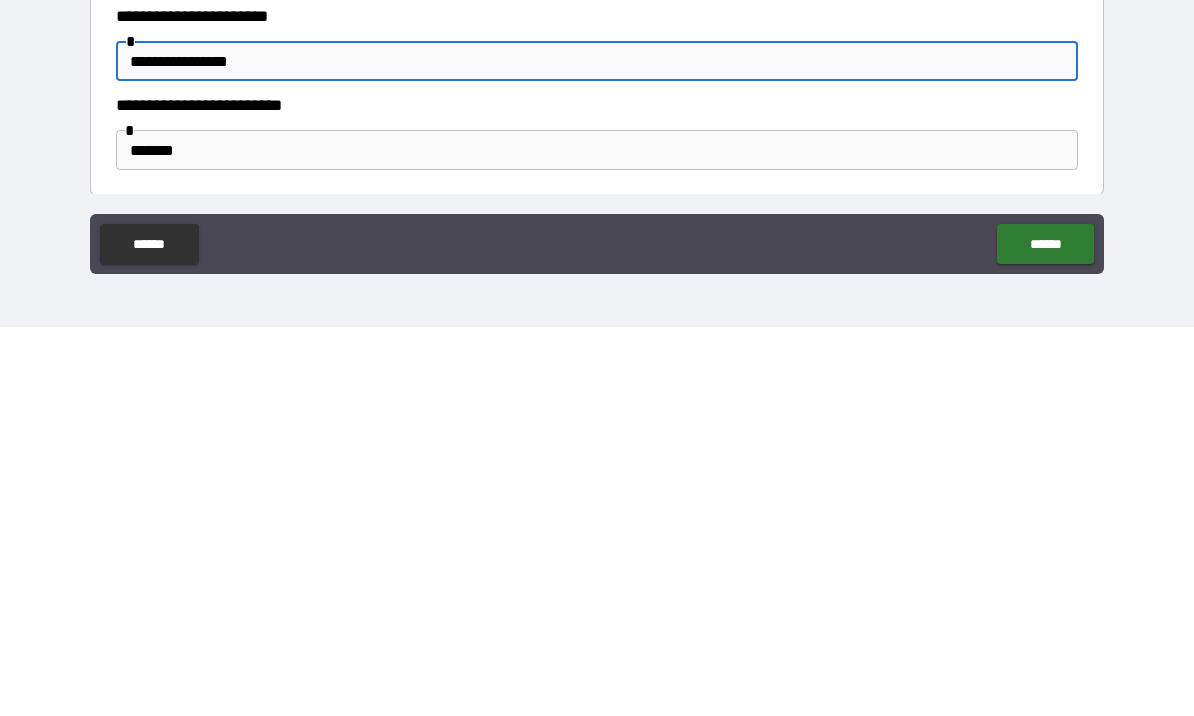 click on "******" at bounding box center (1045, 633) 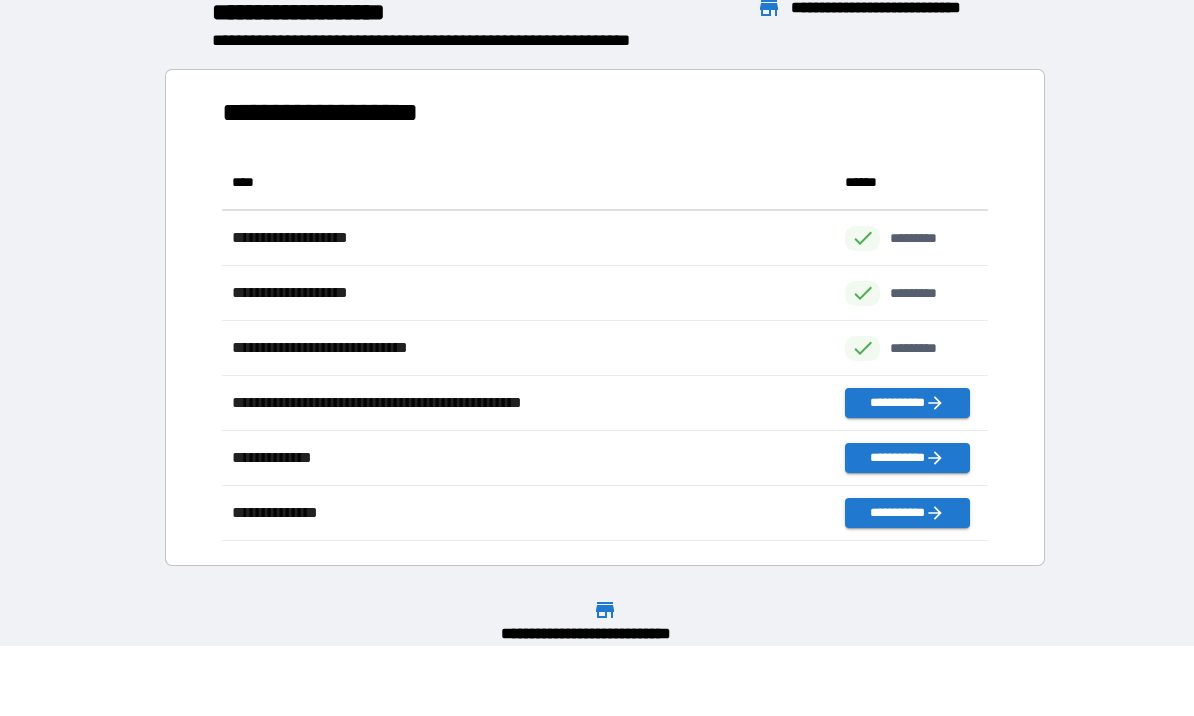 scroll, scrollTop: 1, scrollLeft: 1, axis: both 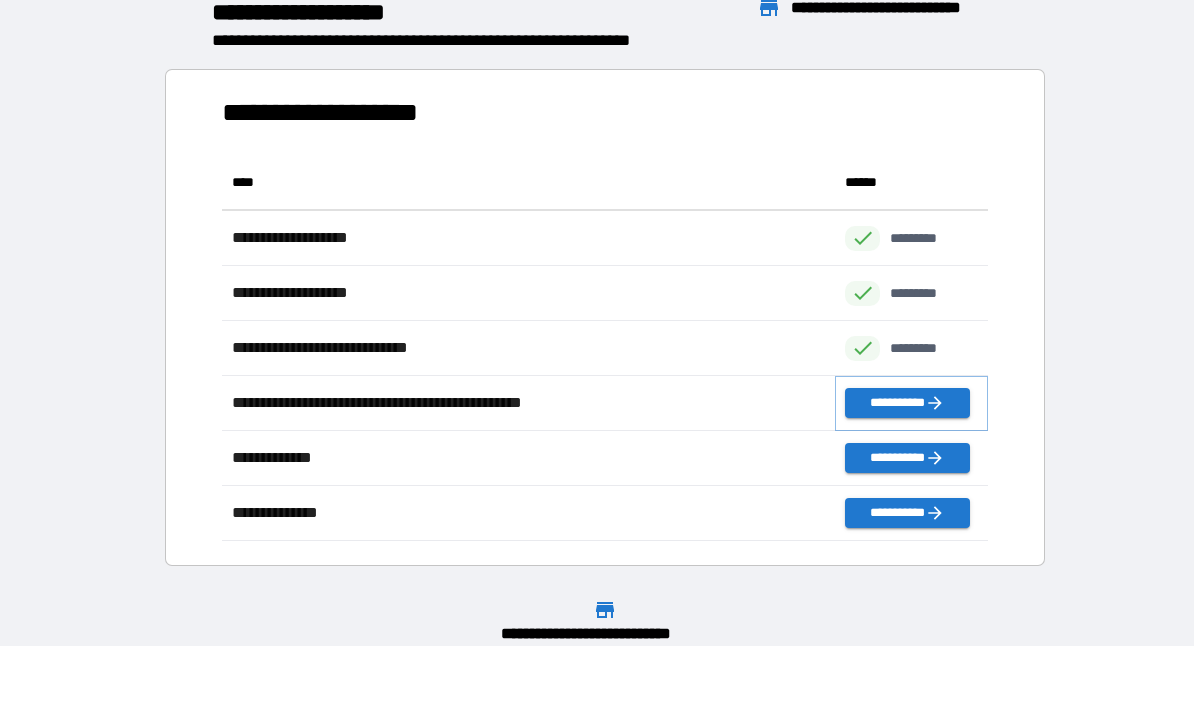 click on "**********" at bounding box center [907, 404] 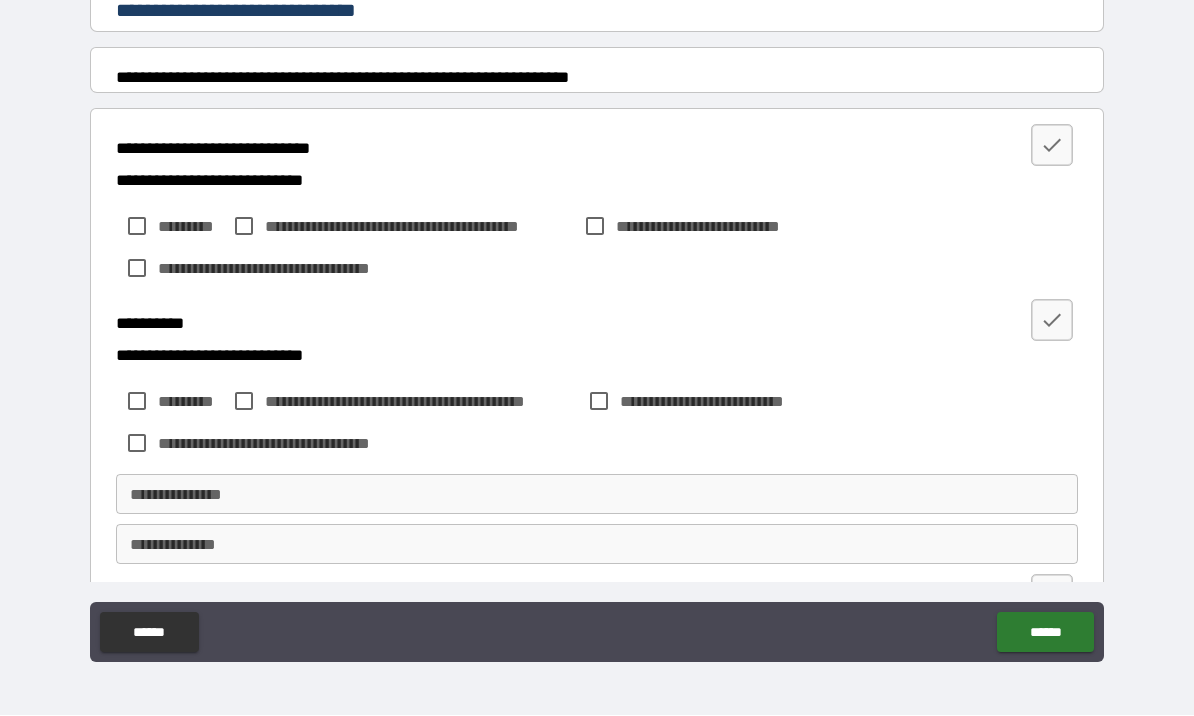 scroll, scrollTop: 318, scrollLeft: 0, axis: vertical 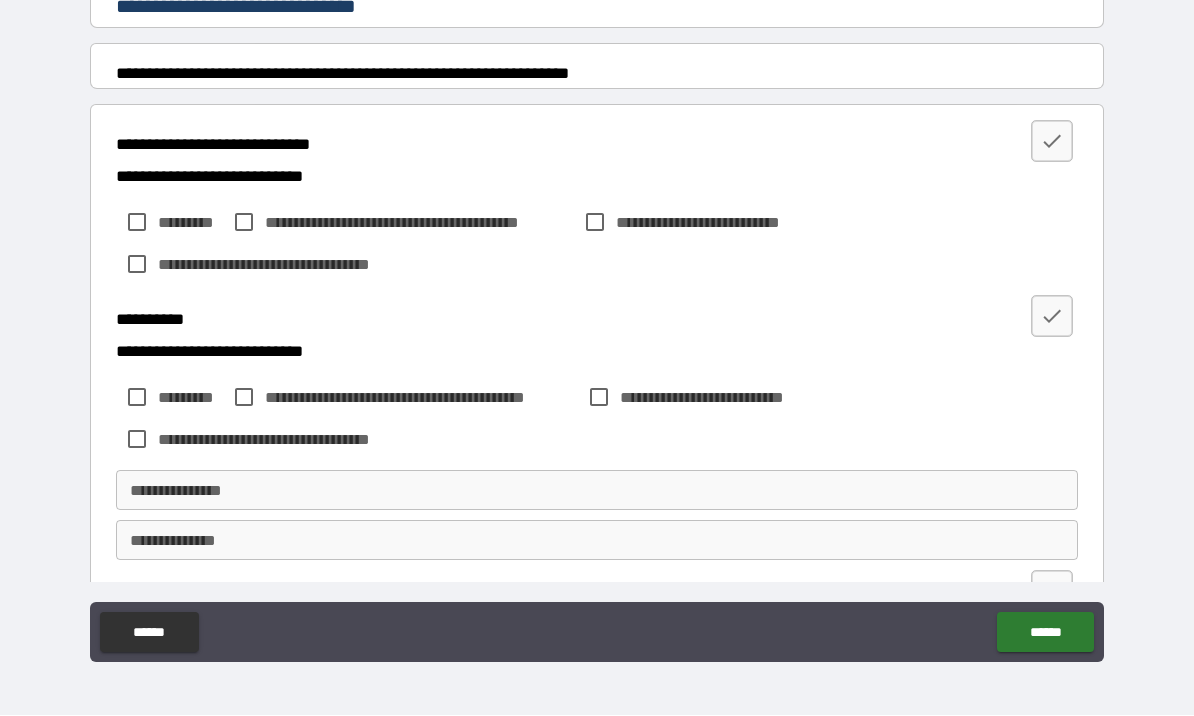 click at bounding box center (1052, 142) 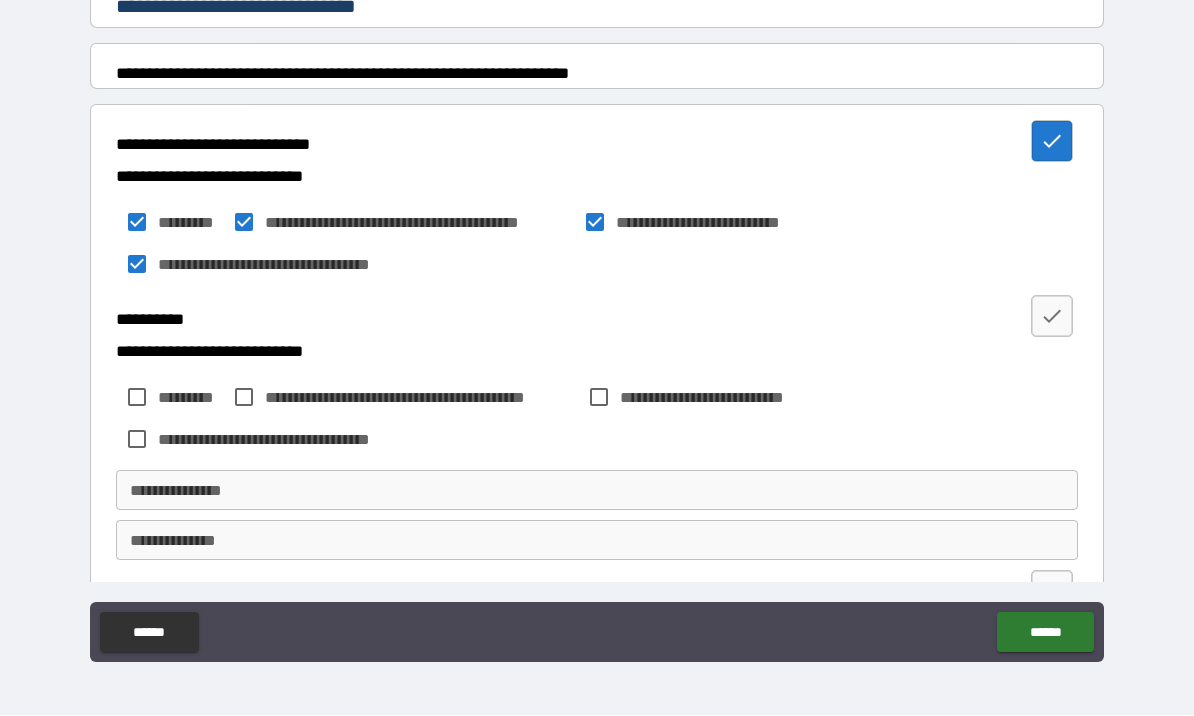 click at bounding box center (1052, 317) 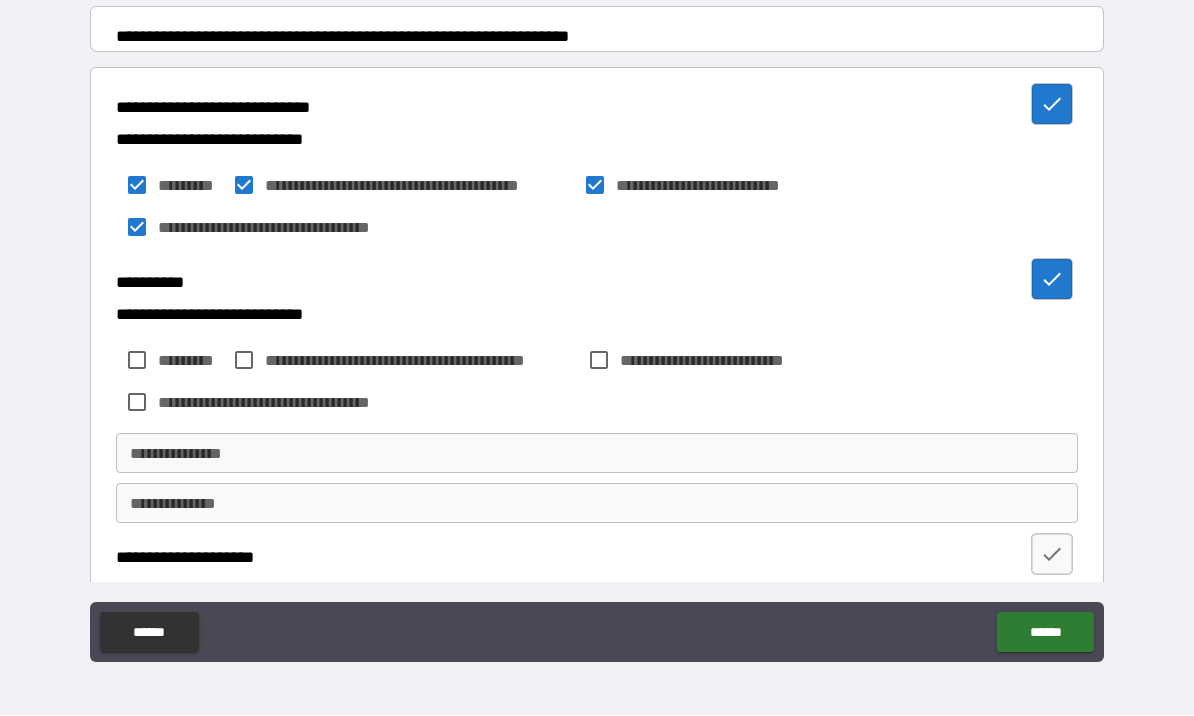 scroll, scrollTop: 360, scrollLeft: 0, axis: vertical 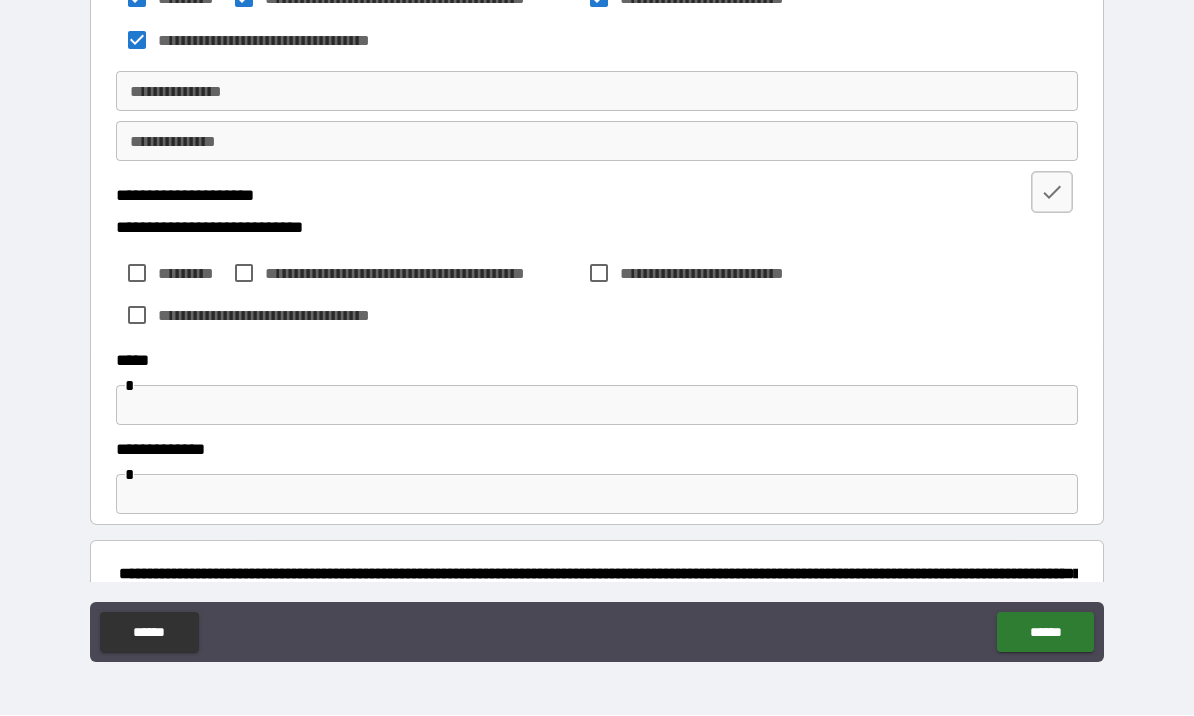 click on "**********" at bounding box center (597, 326) 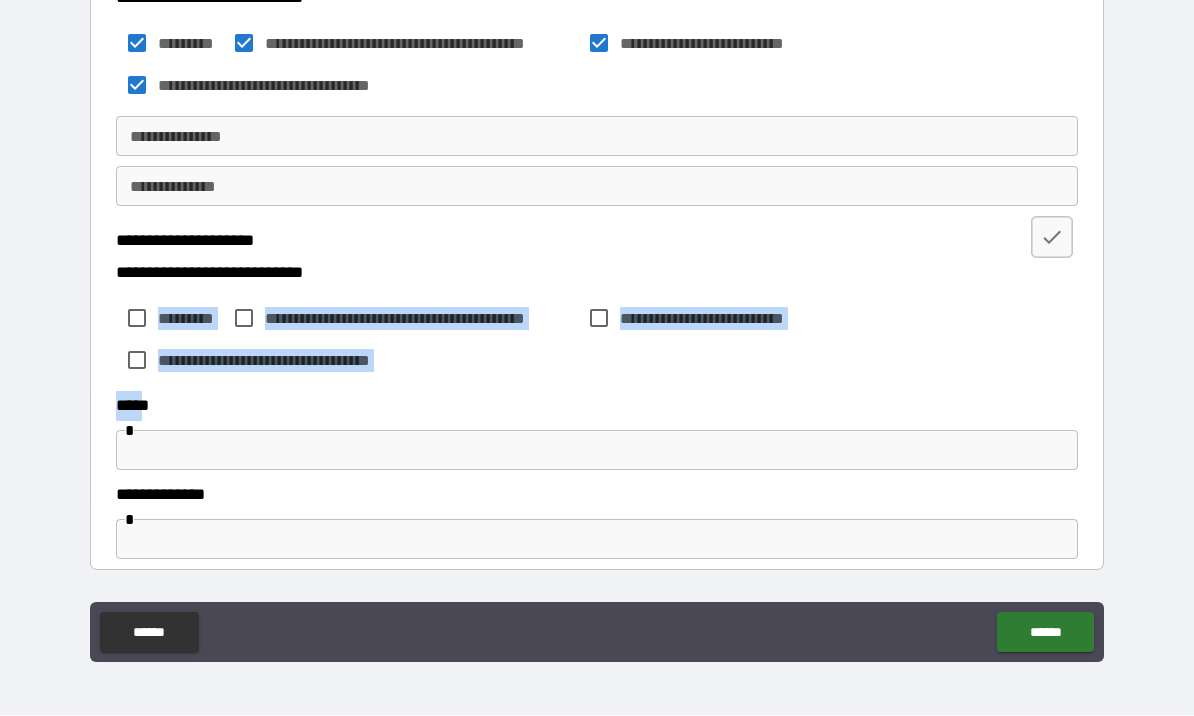 scroll, scrollTop: 665, scrollLeft: 0, axis: vertical 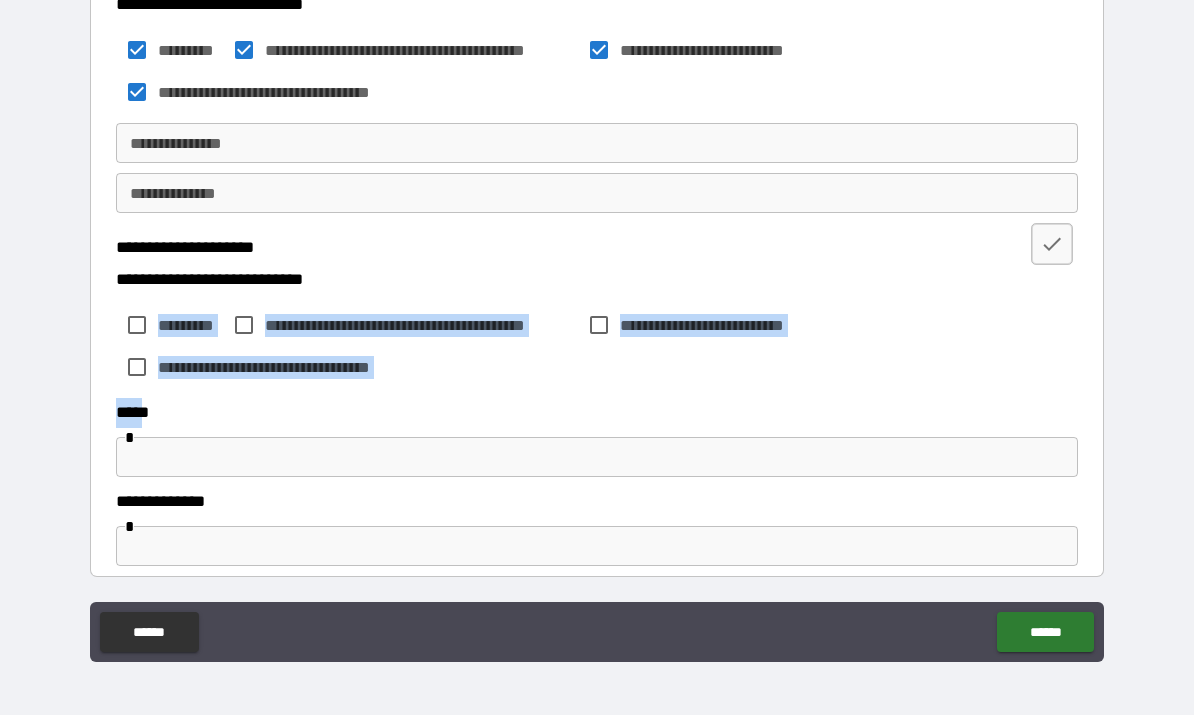 click on "**********" at bounding box center [597, 144] 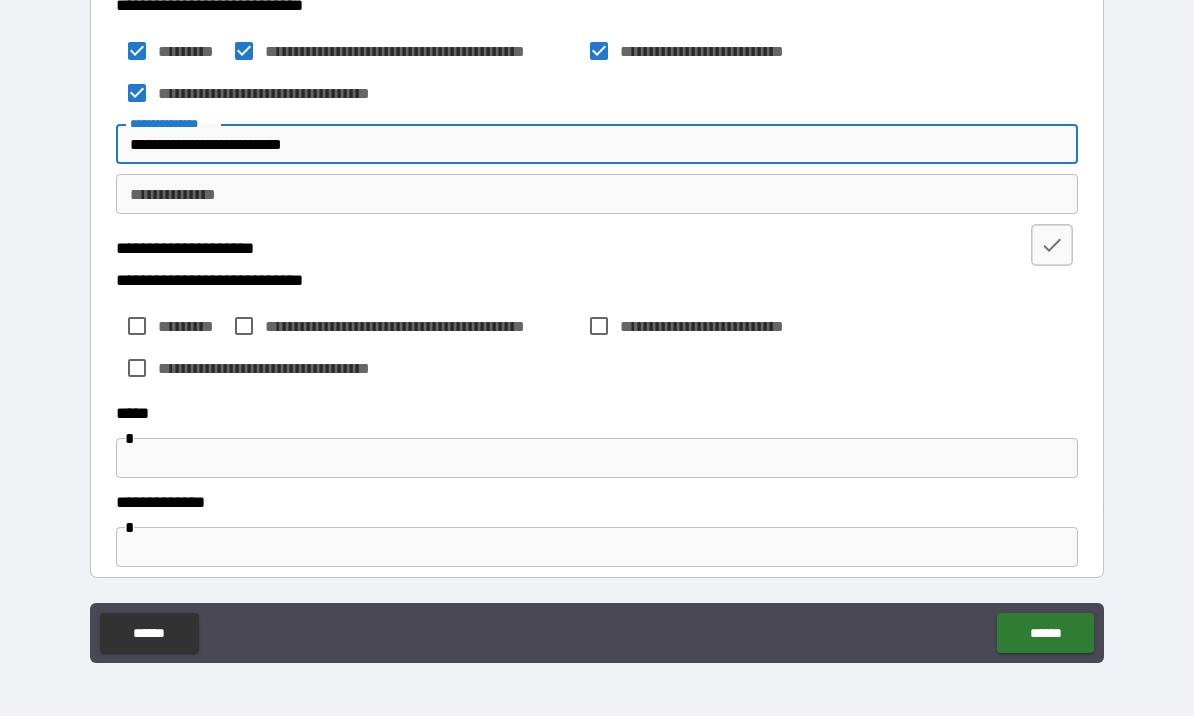type on "**********" 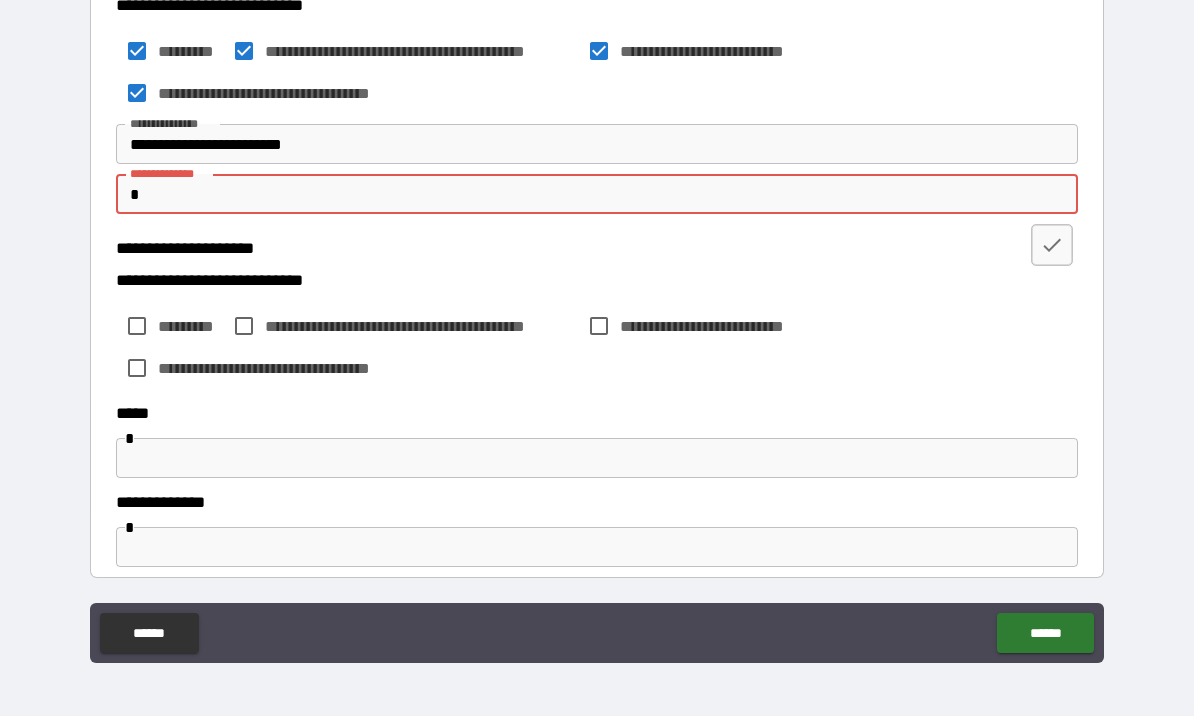 click on "**********" at bounding box center [597, 144] 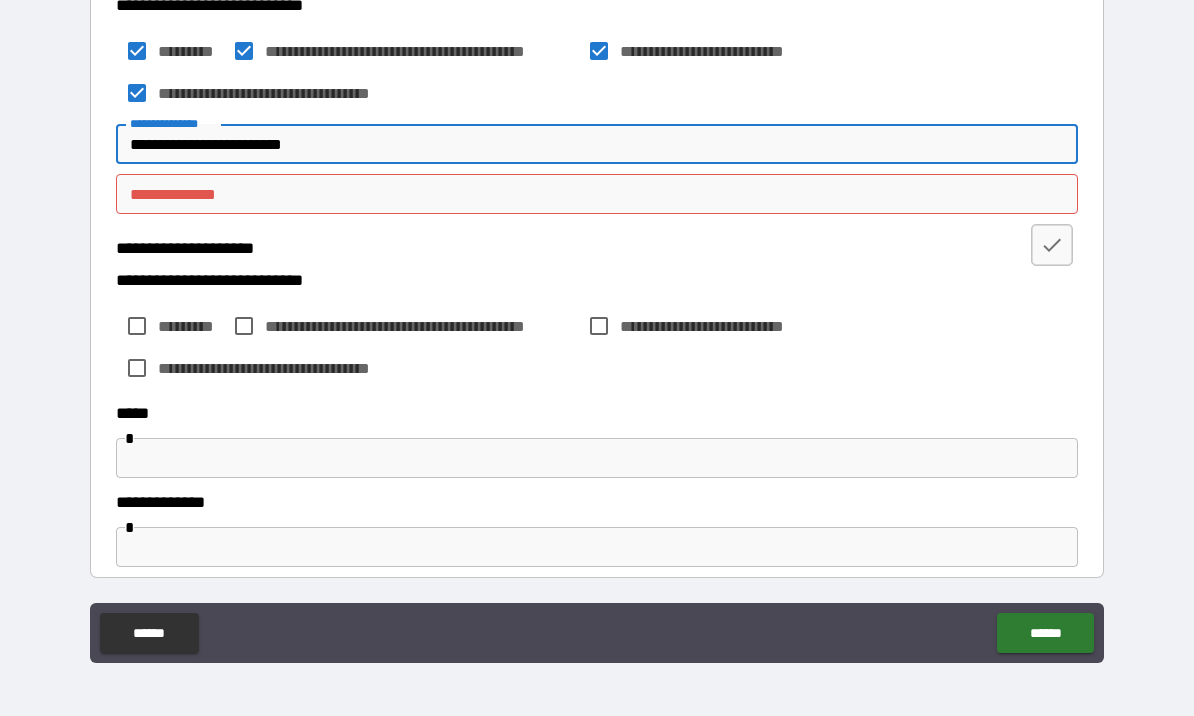 click on "**********" at bounding box center (597, 144) 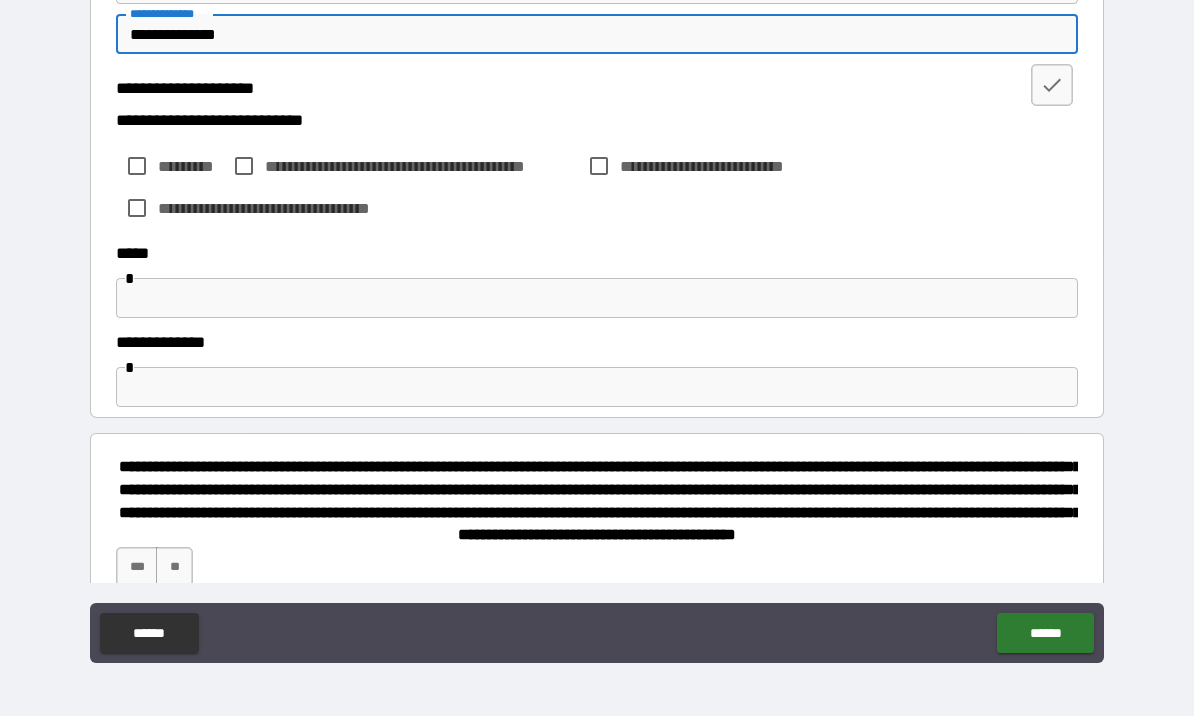 scroll, scrollTop: 824, scrollLeft: 0, axis: vertical 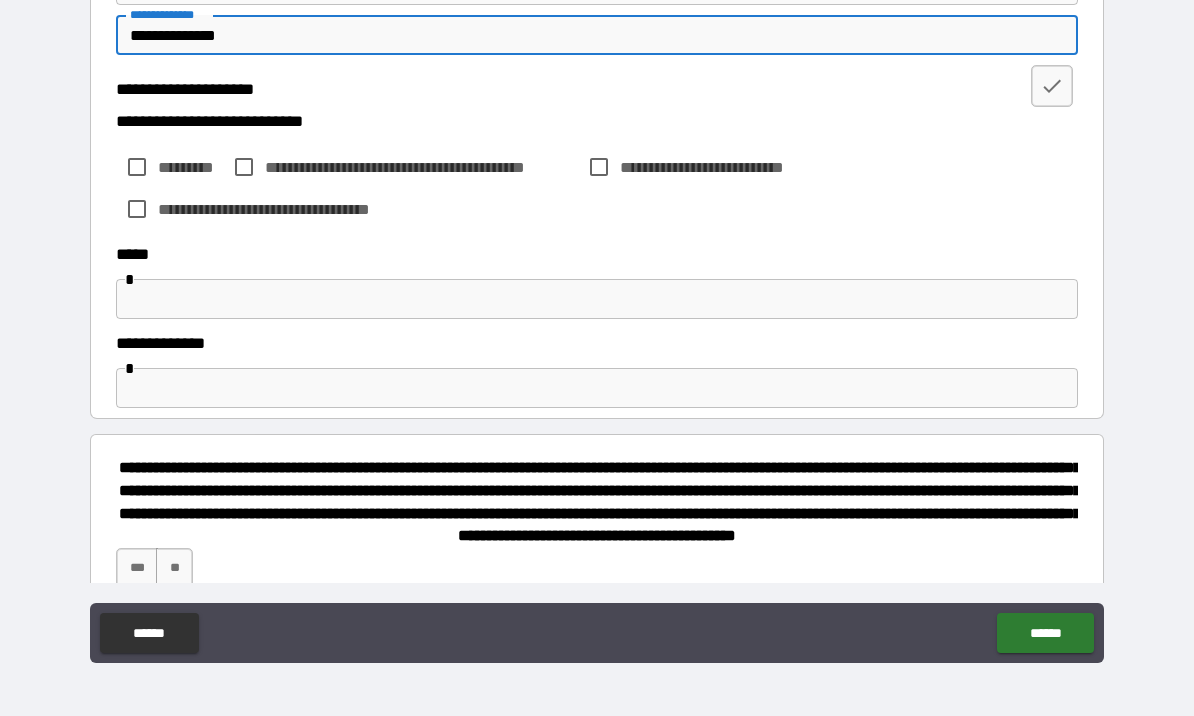 type on "**********" 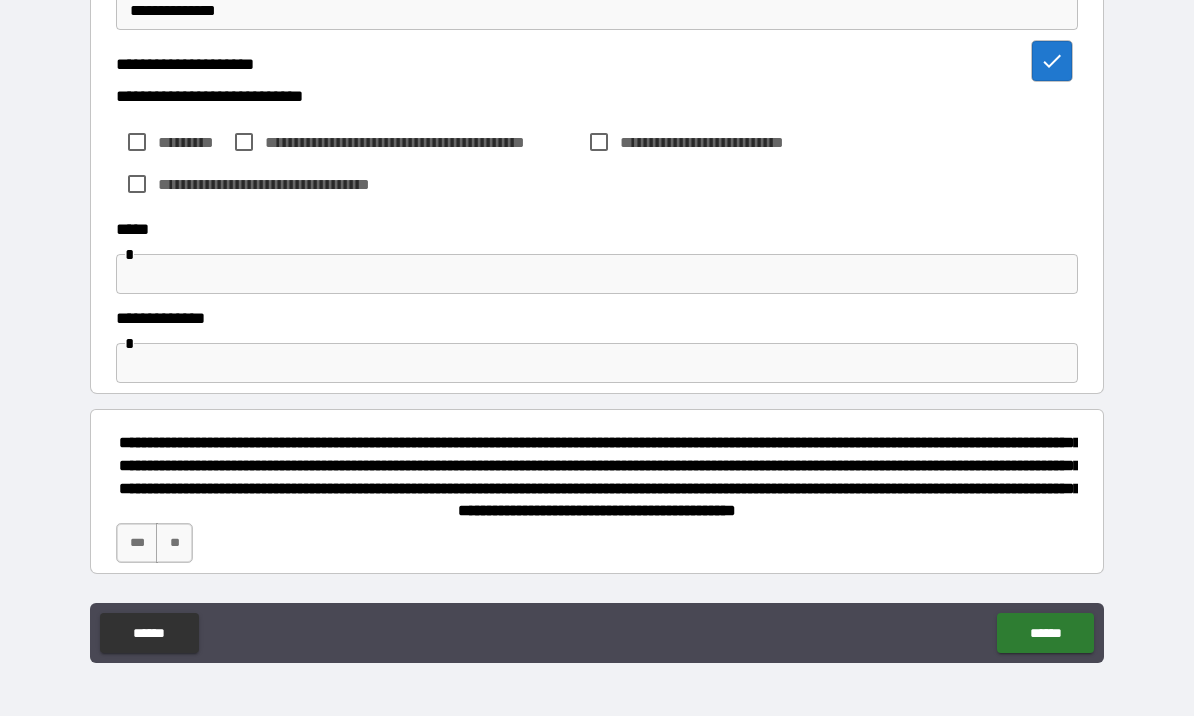 scroll, scrollTop: 847, scrollLeft: 0, axis: vertical 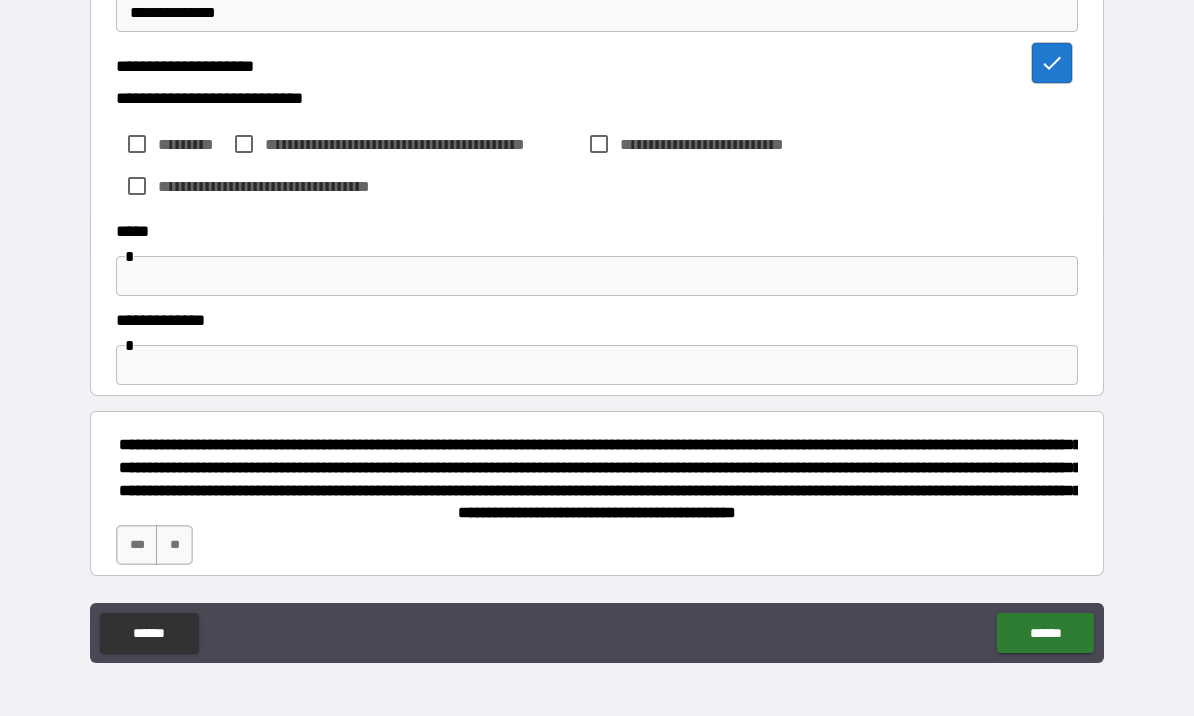 click at bounding box center [597, 276] 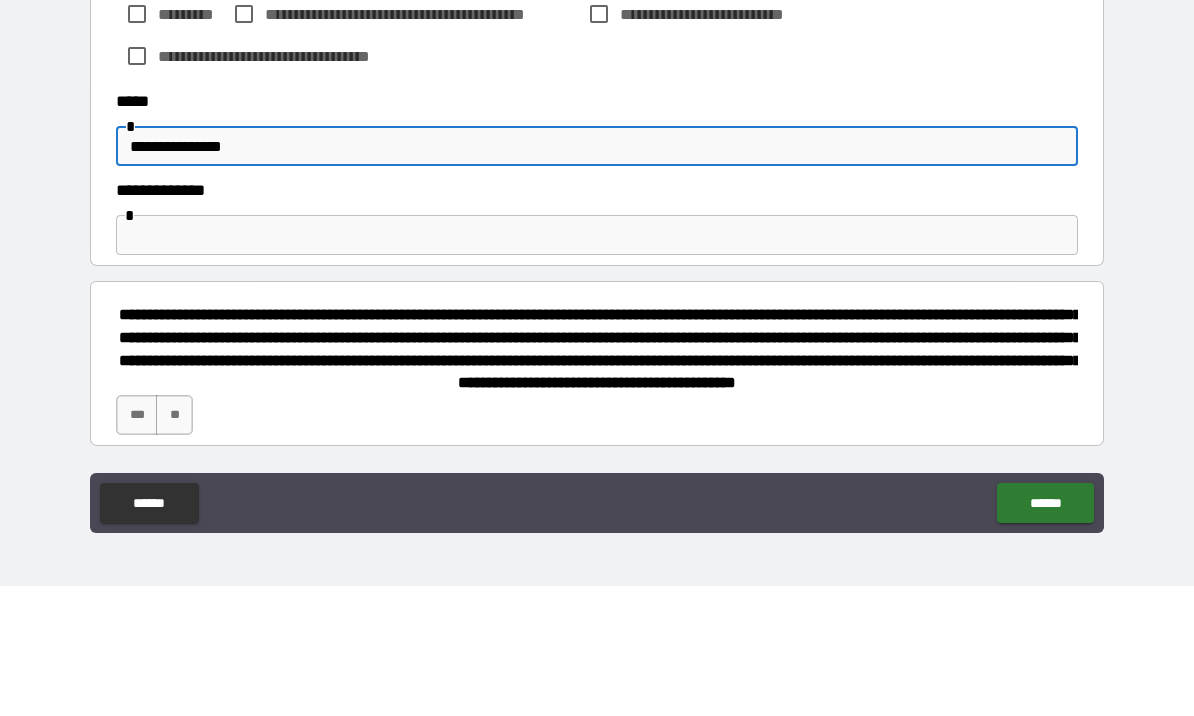 type on "**********" 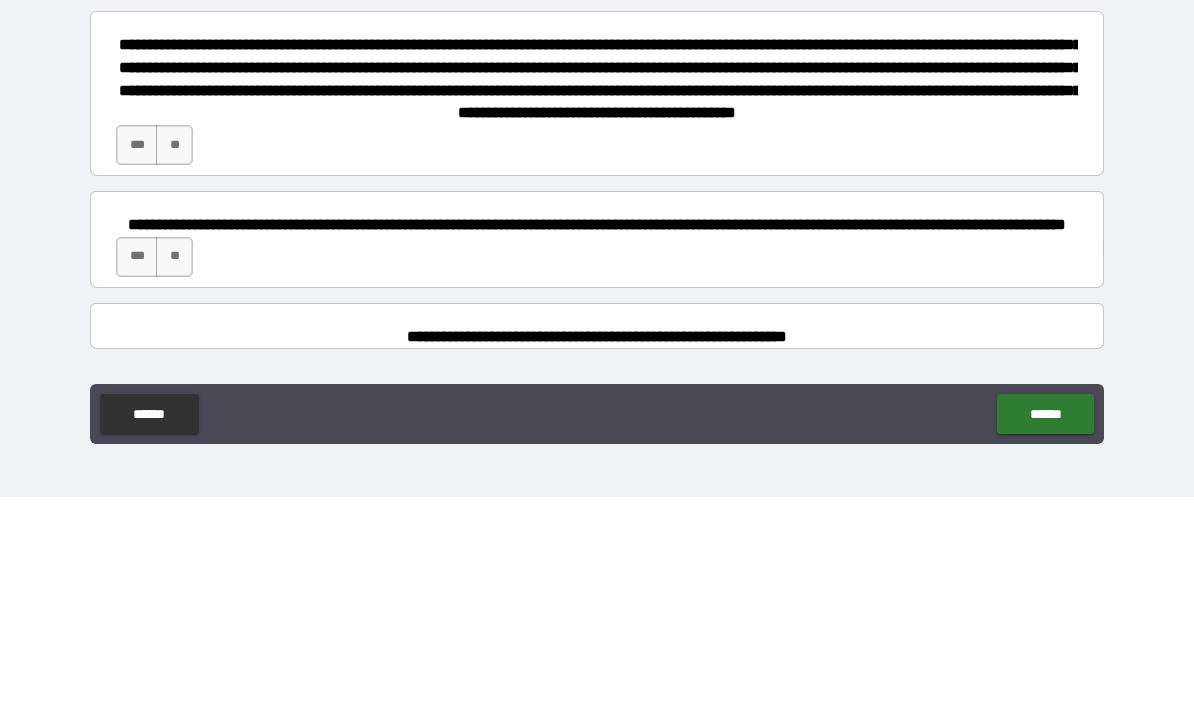 scroll, scrollTop: 1038, scrollLeft: 0, axis: vertical 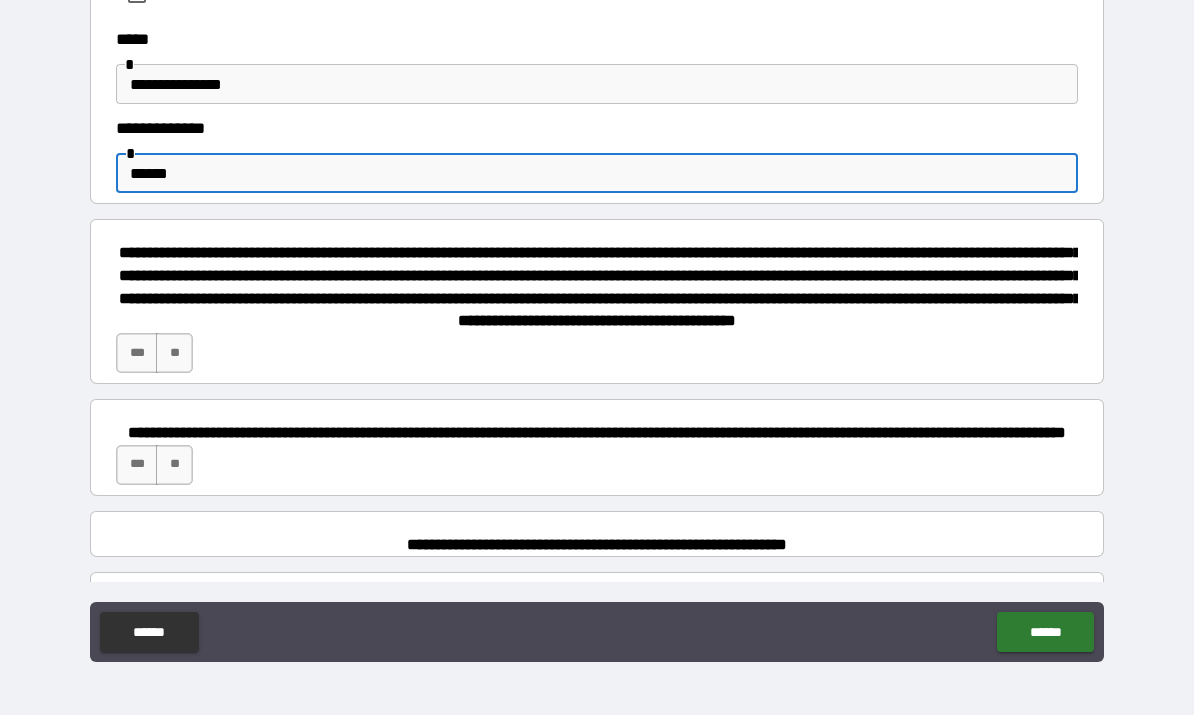 type on "******" 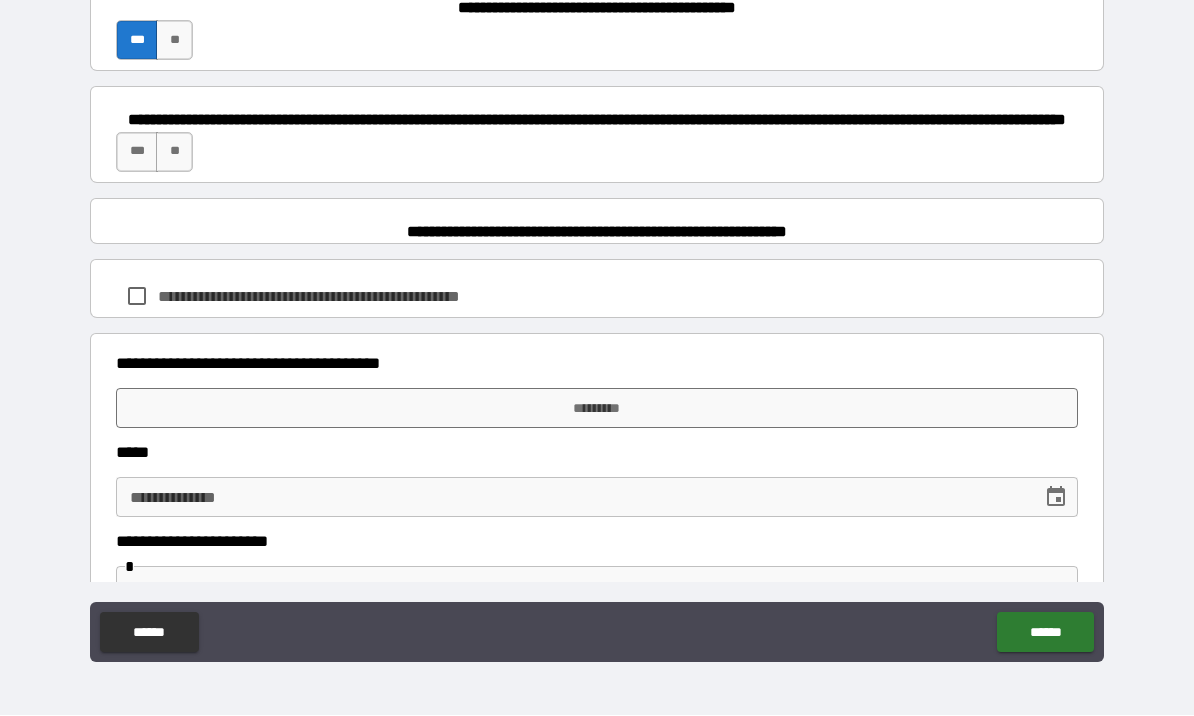 scroll, scrollTop: 1350, scrollLeft: 0, axis: vertical 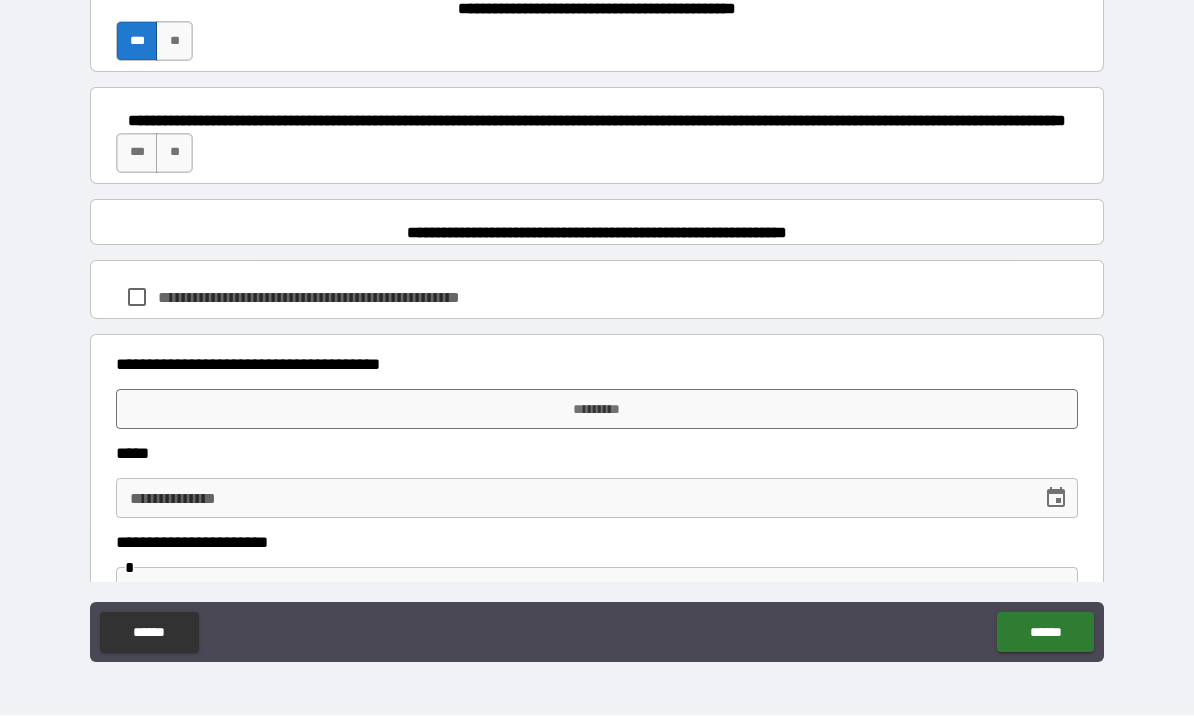 click on "*** **" at bounding box center [597, 159] 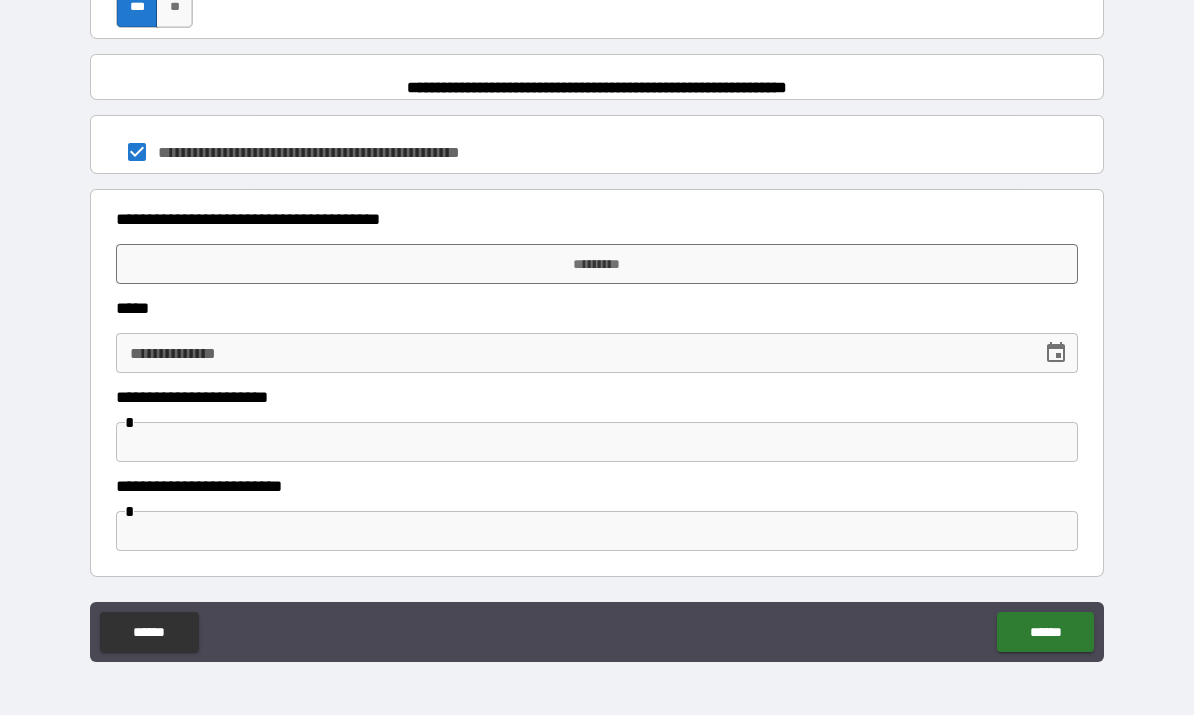 scroll, scrollTop: 1511, scrollLeft: 0, axis: vertical 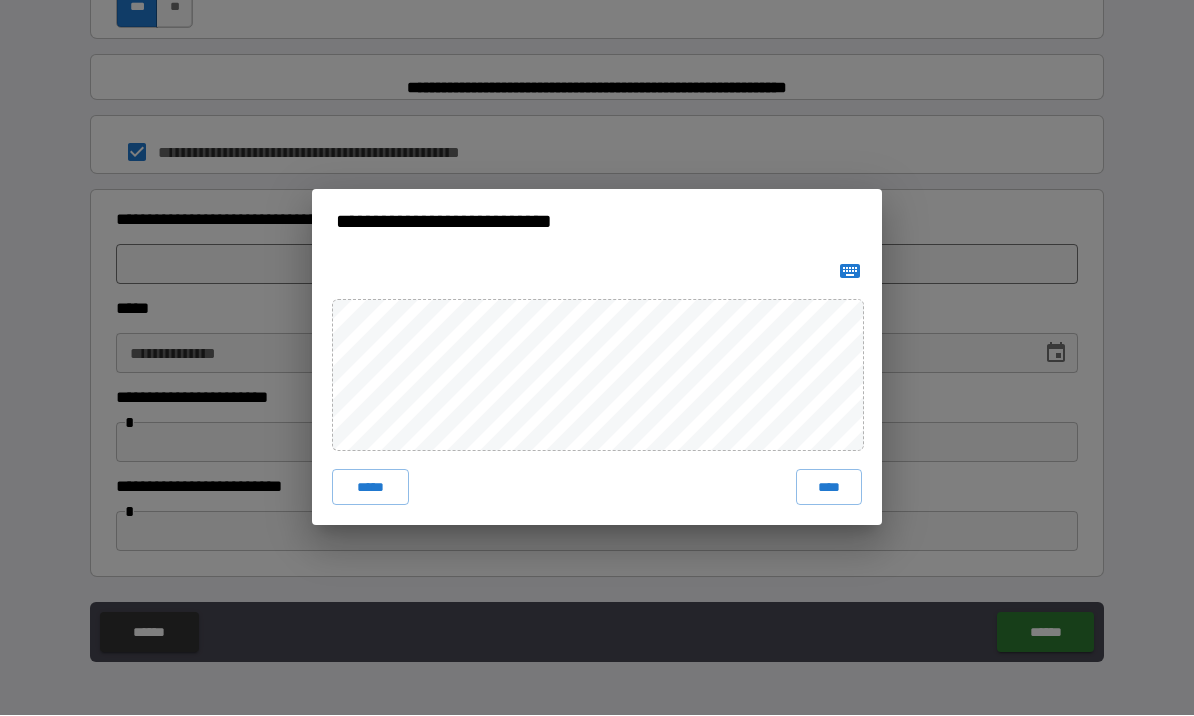 click on "****" at bounding box center [829, 488] 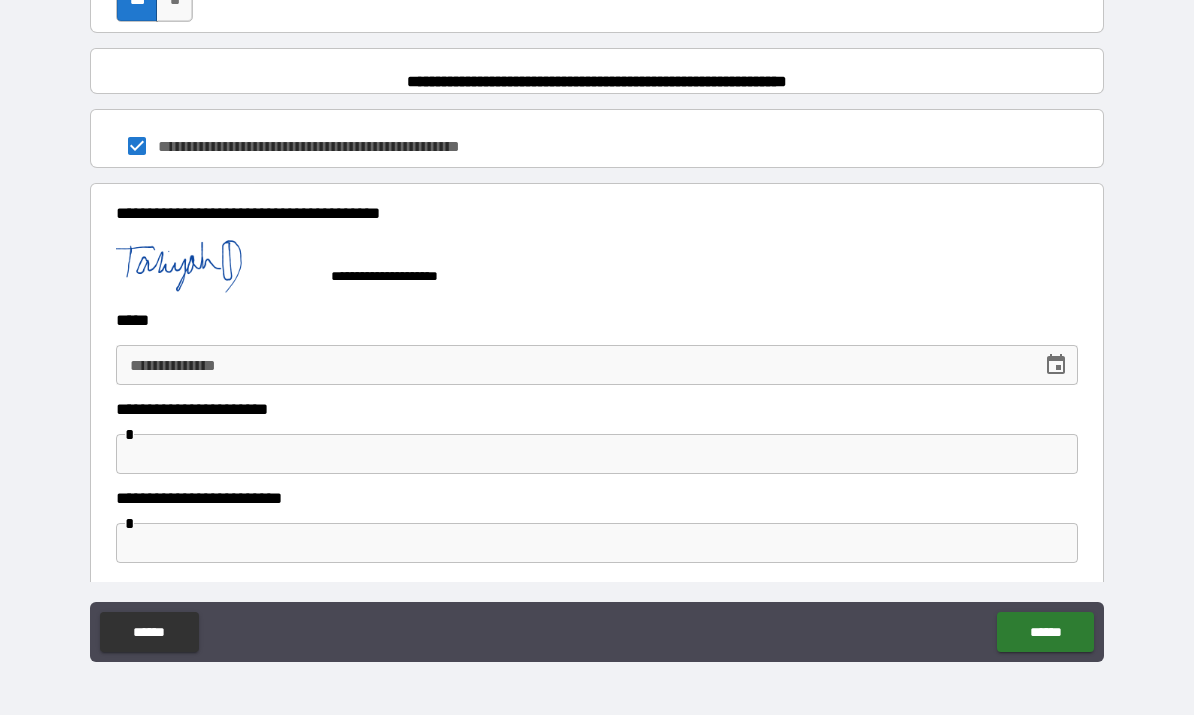 click on "**********" at bounding box center (597, 366) 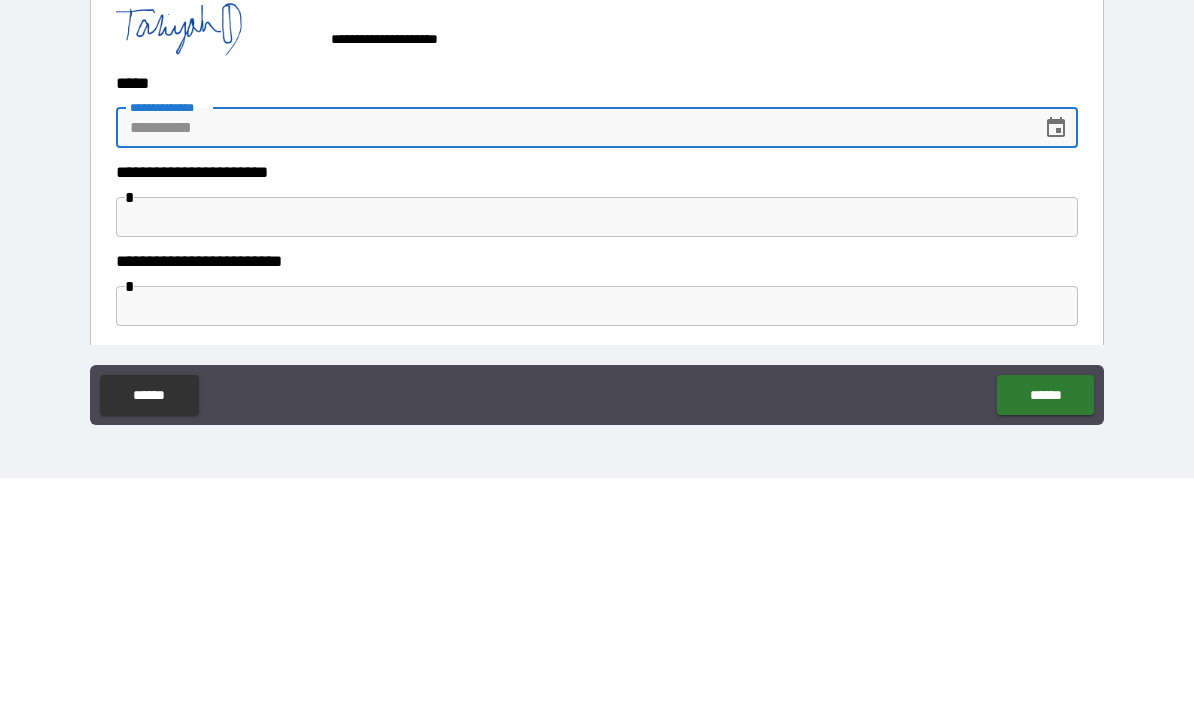 click 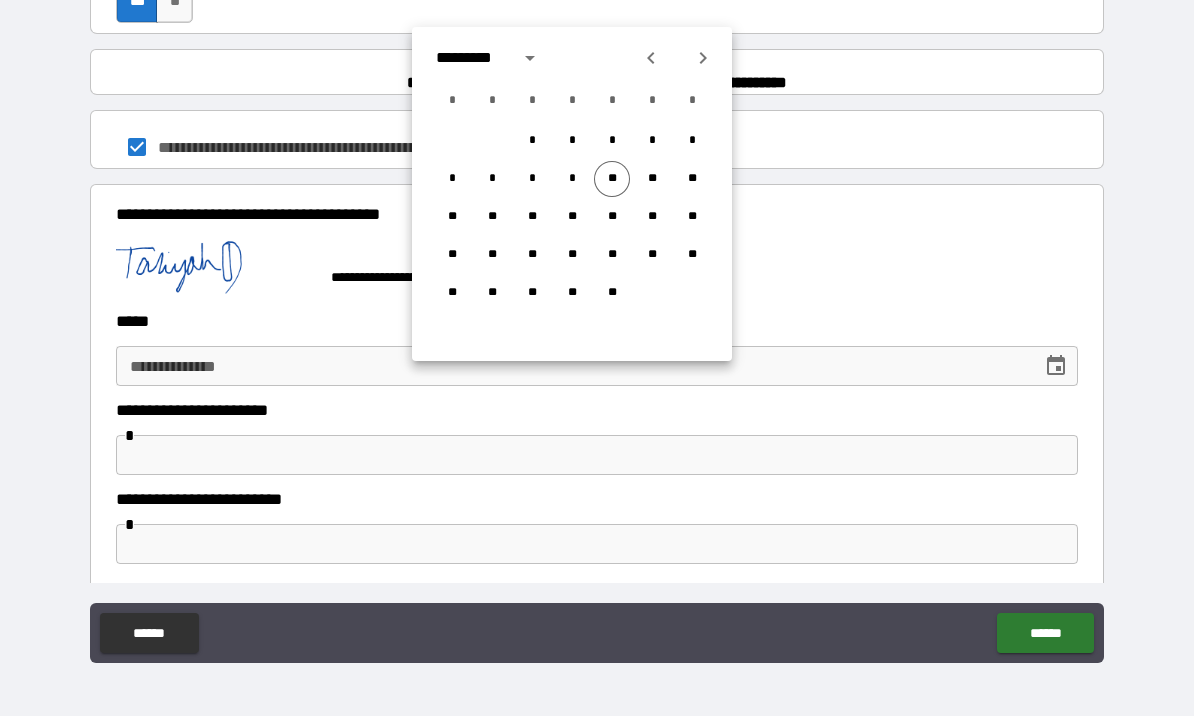 click on "**" at bounding box center (612, 179) 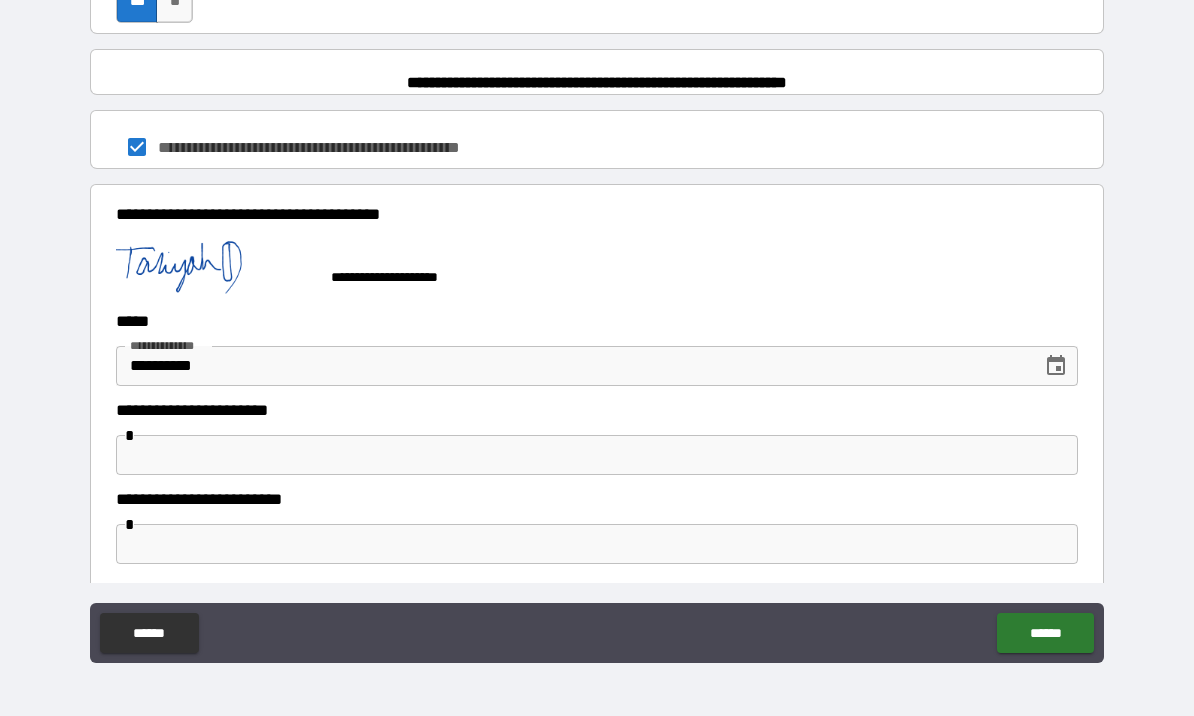 click at bounding box center [597, 455] 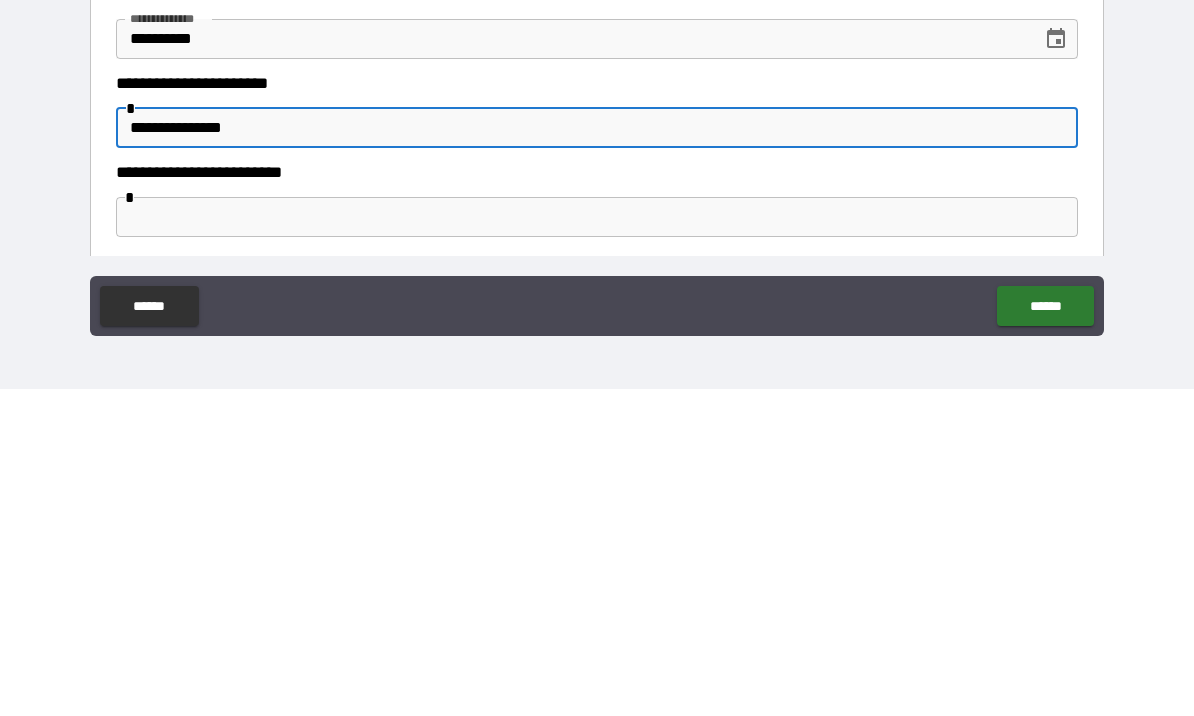 type on "**********" 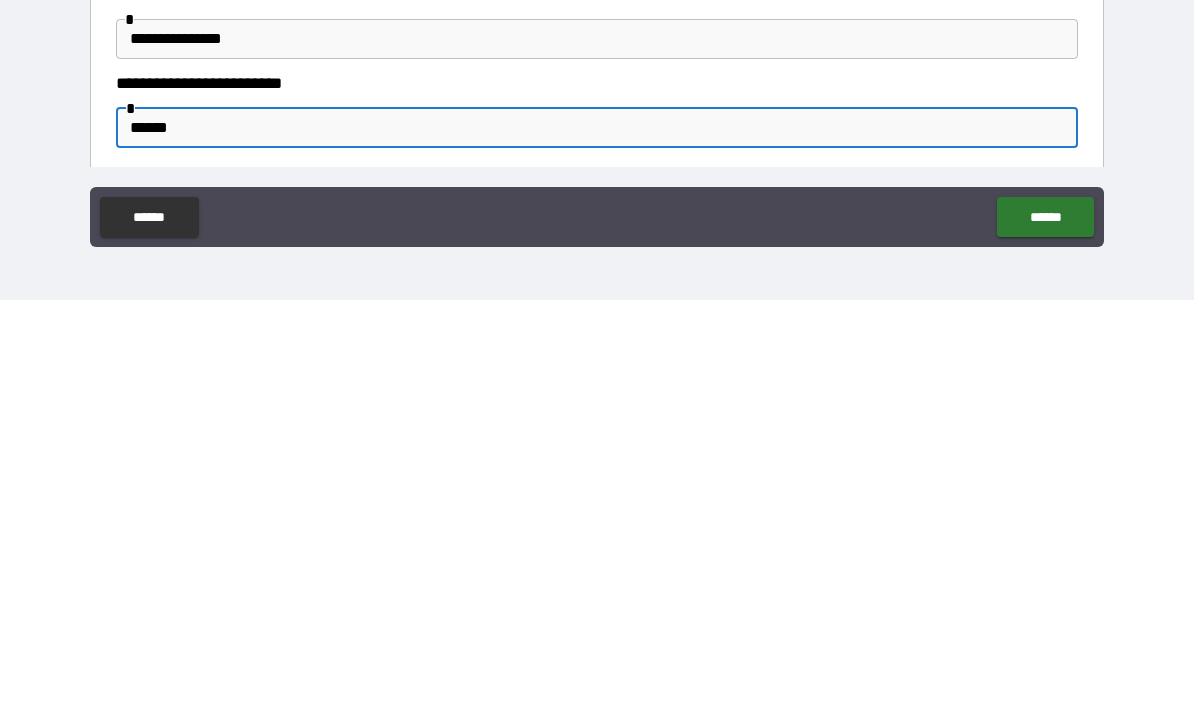 type on "******" 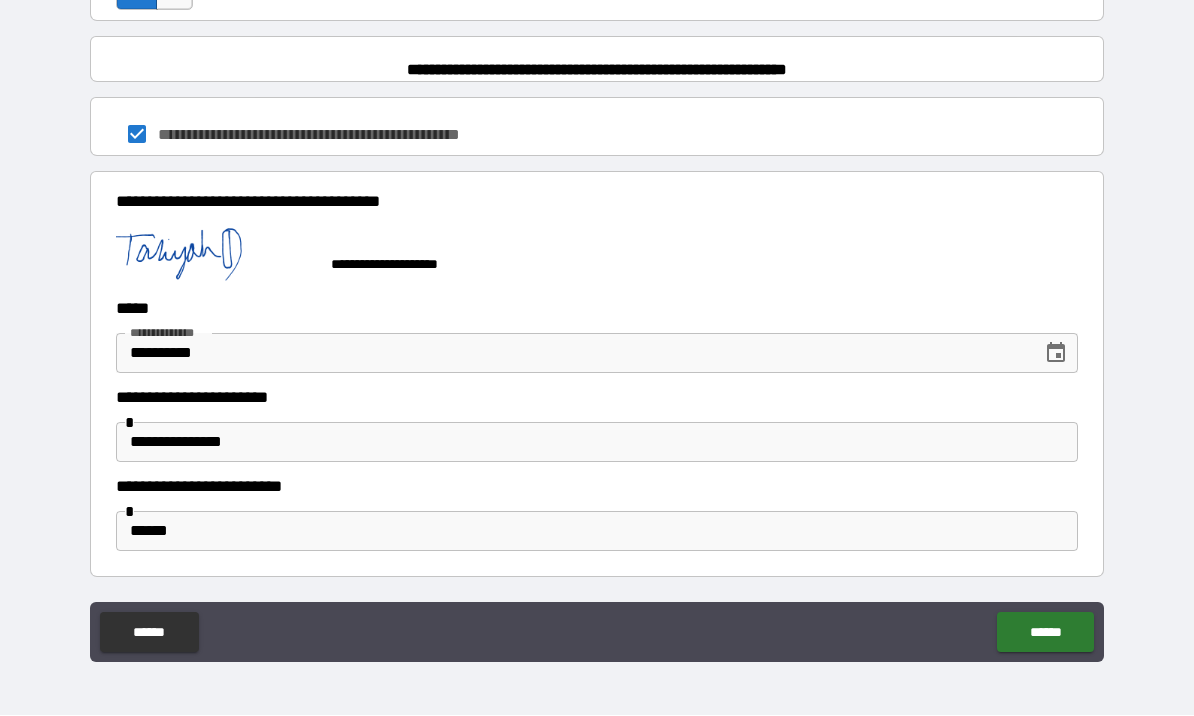 scroll, scrollTop: 1528, scrollLeft: 0, axis: vertical 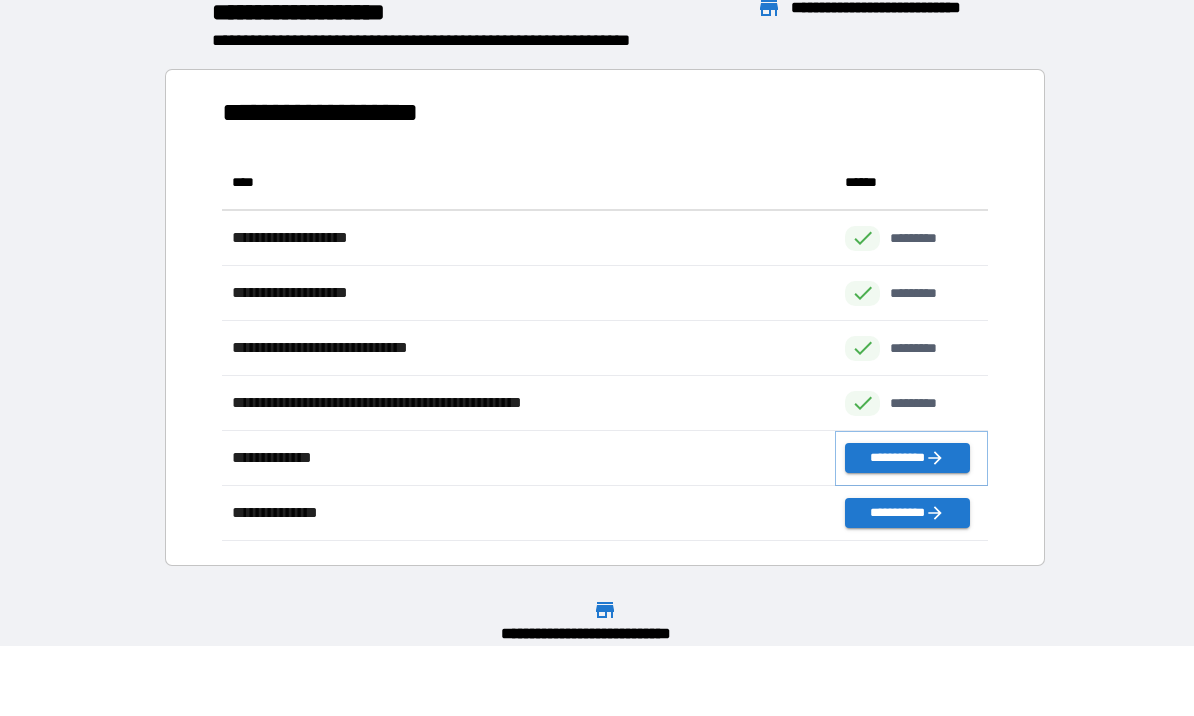 click on "**********" at bounding box center [907, 459] 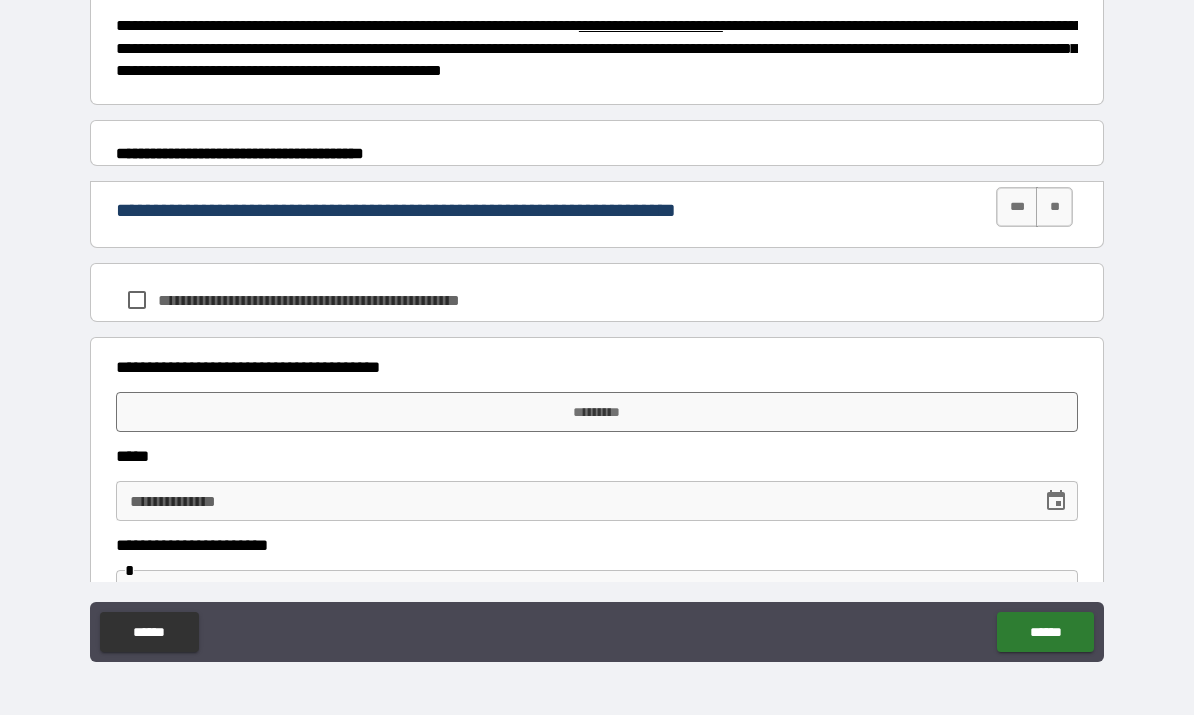 scroll, scrollTop: 831, scrollLeft: 0, axis: vertical 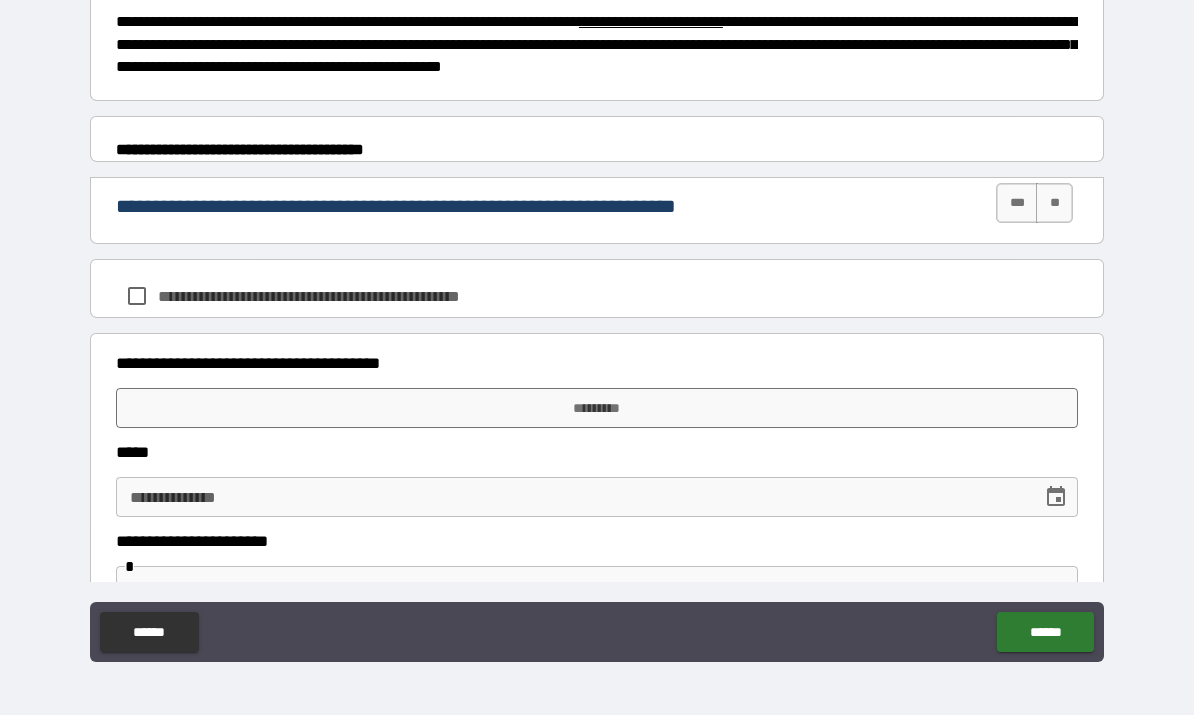 click on "***" at bounding box center [1017, 204] 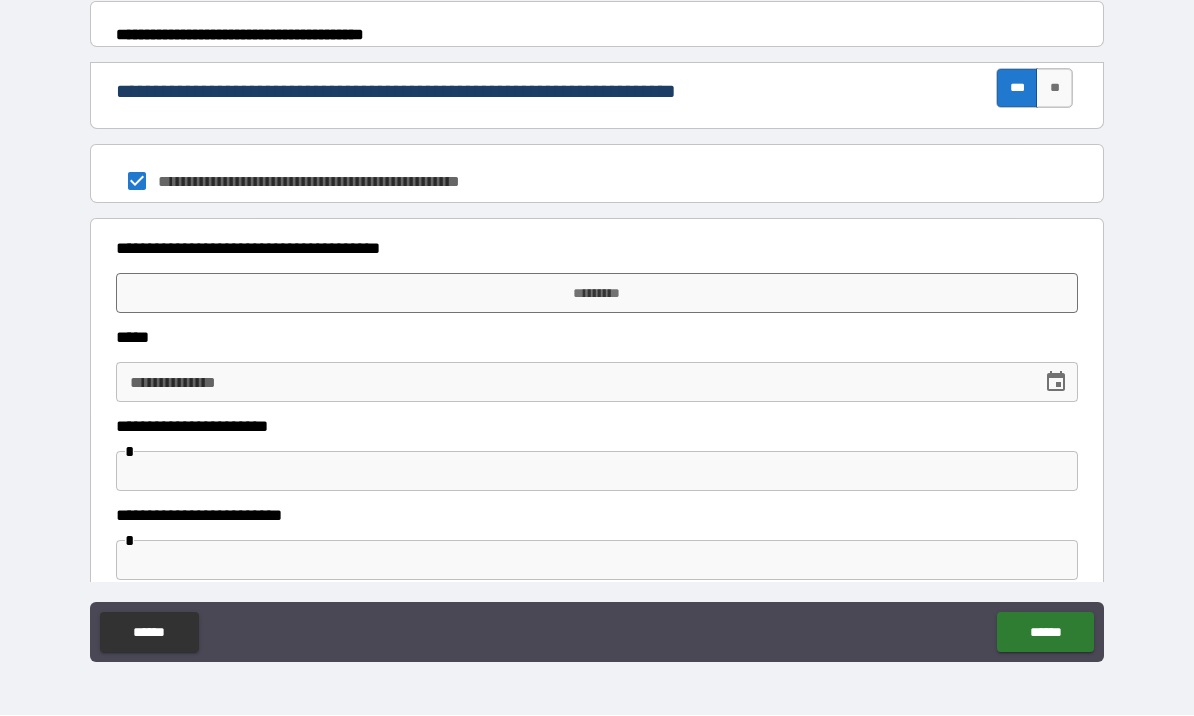 scroll, scrollTop: 958, scrollLeft: 0, axis: vertical 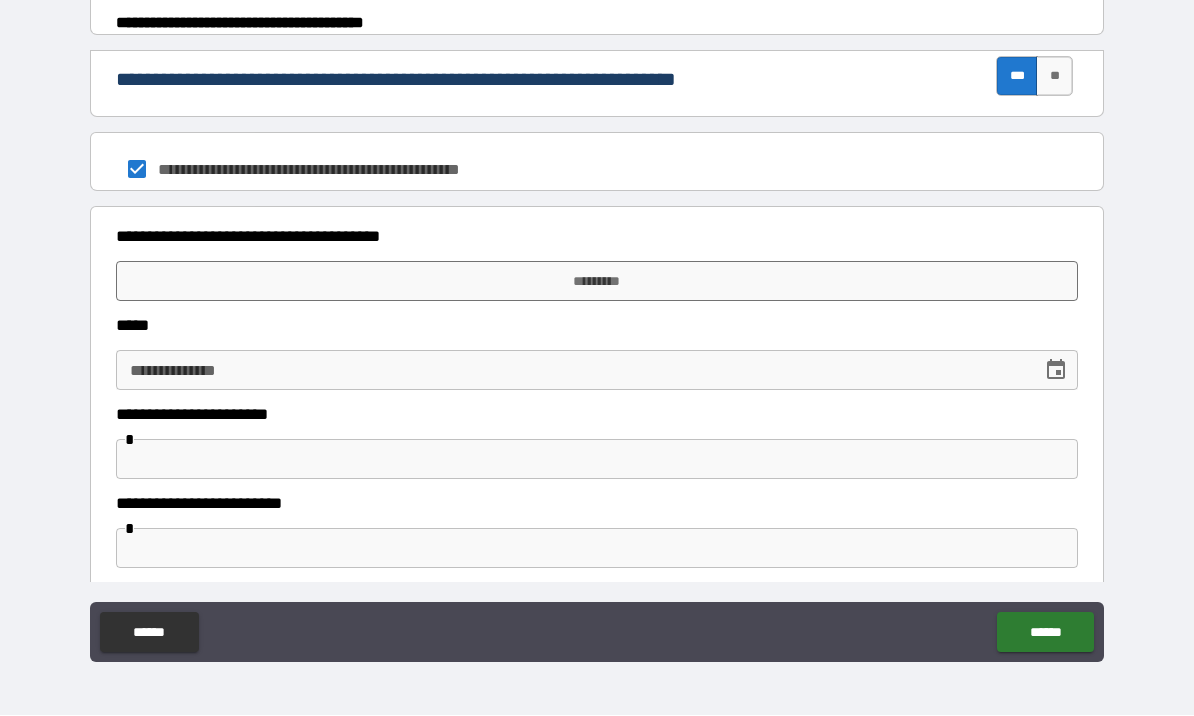click on "*********" at bounding box center (597, 282) 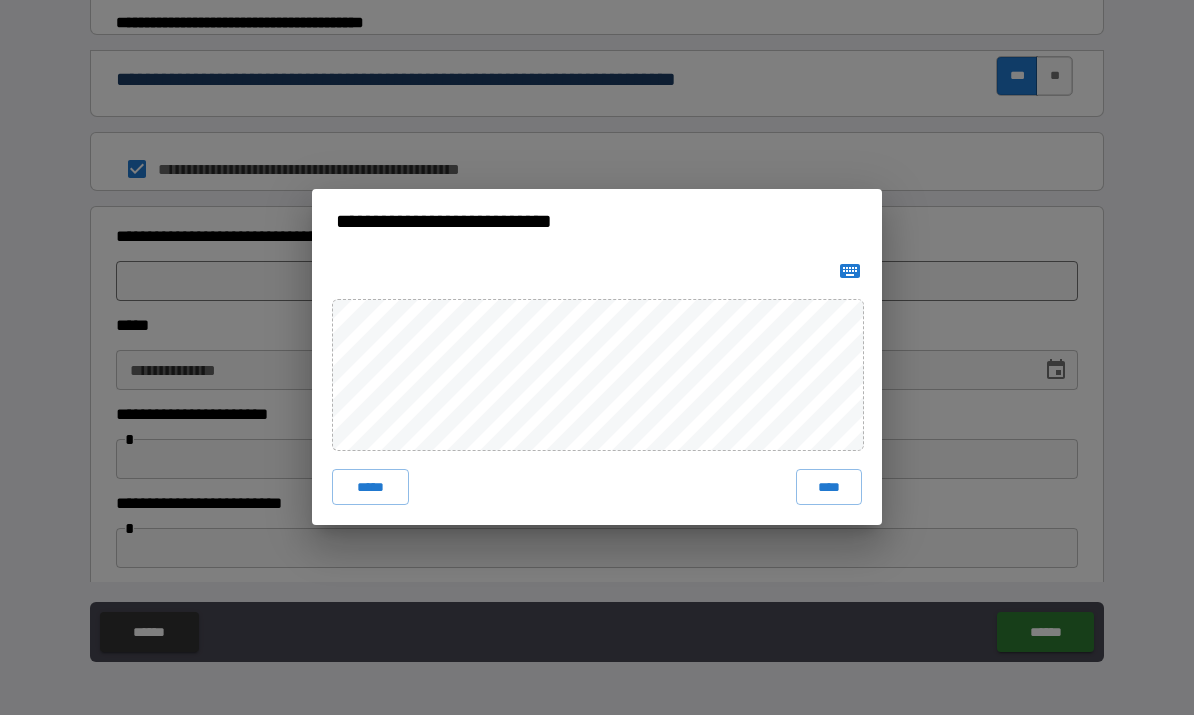 click on "****" at bounding box center [829, 488] 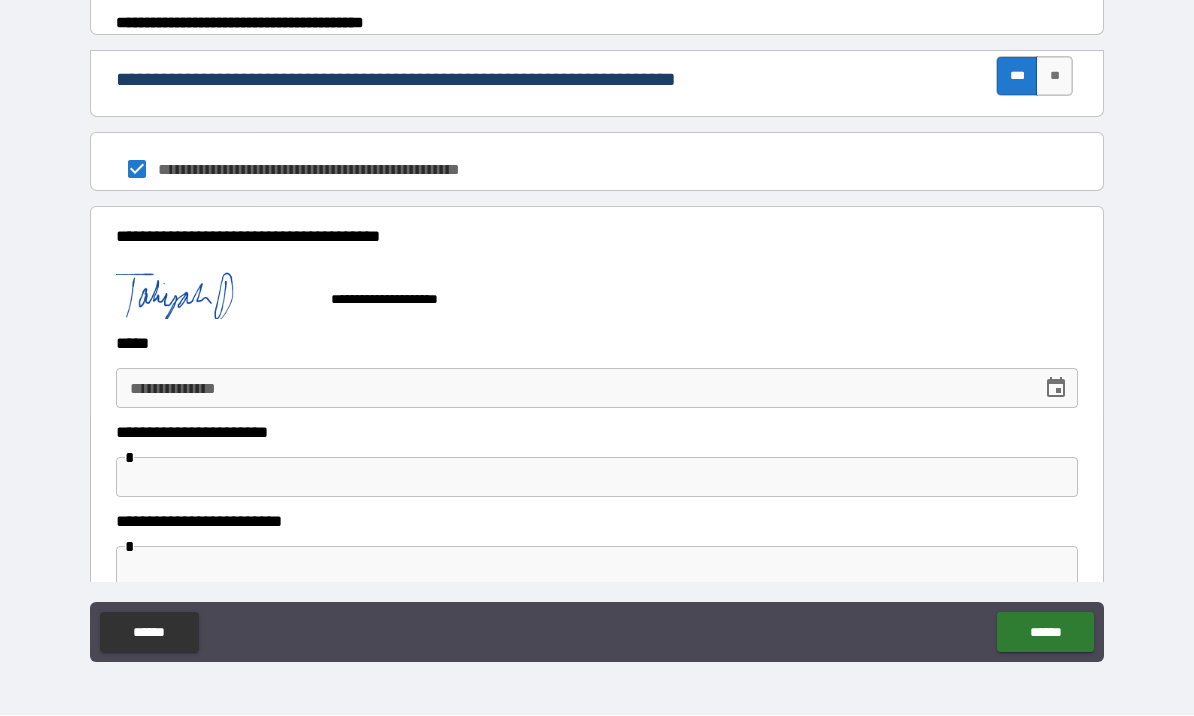 click 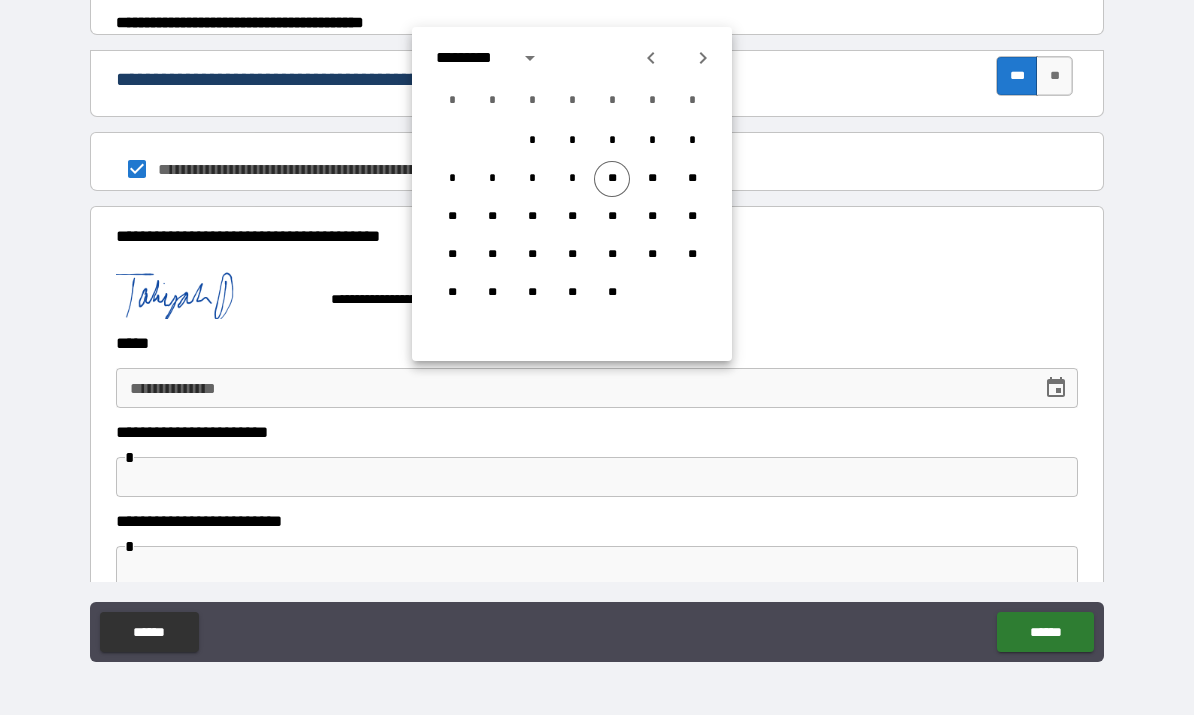 click on "**" at bounding box center (612, 180) 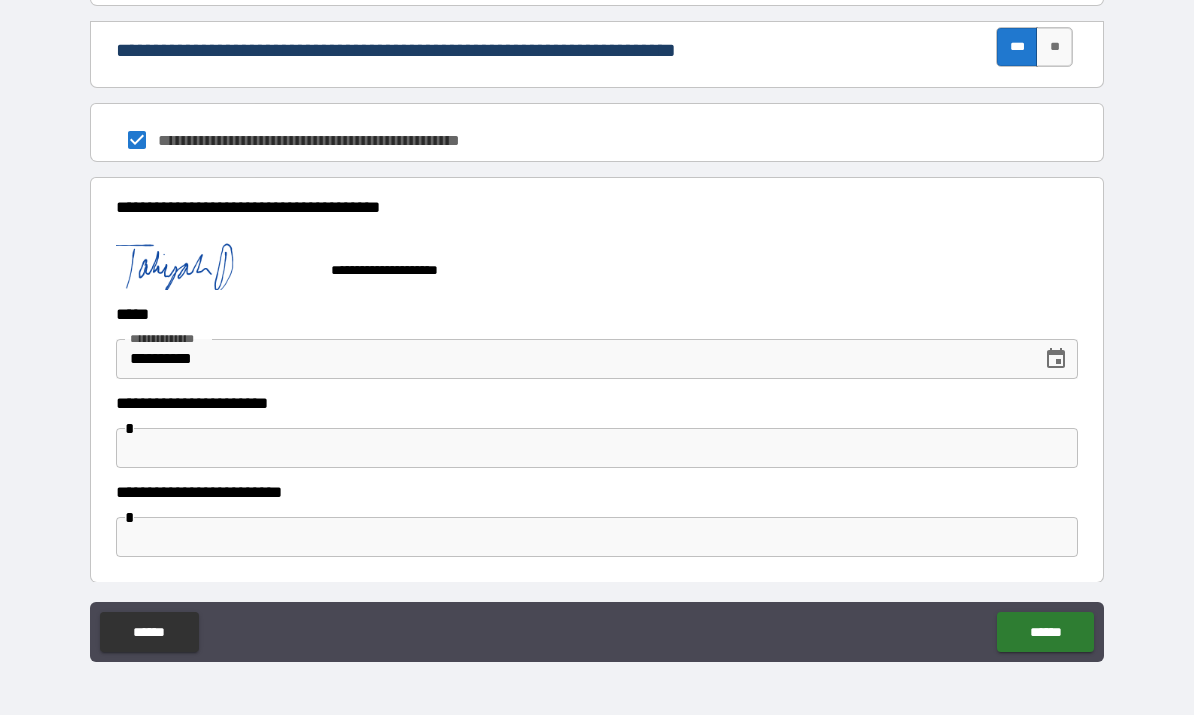 scroll, scrollTop: 986, scrollLeft: 0, axis: vertical 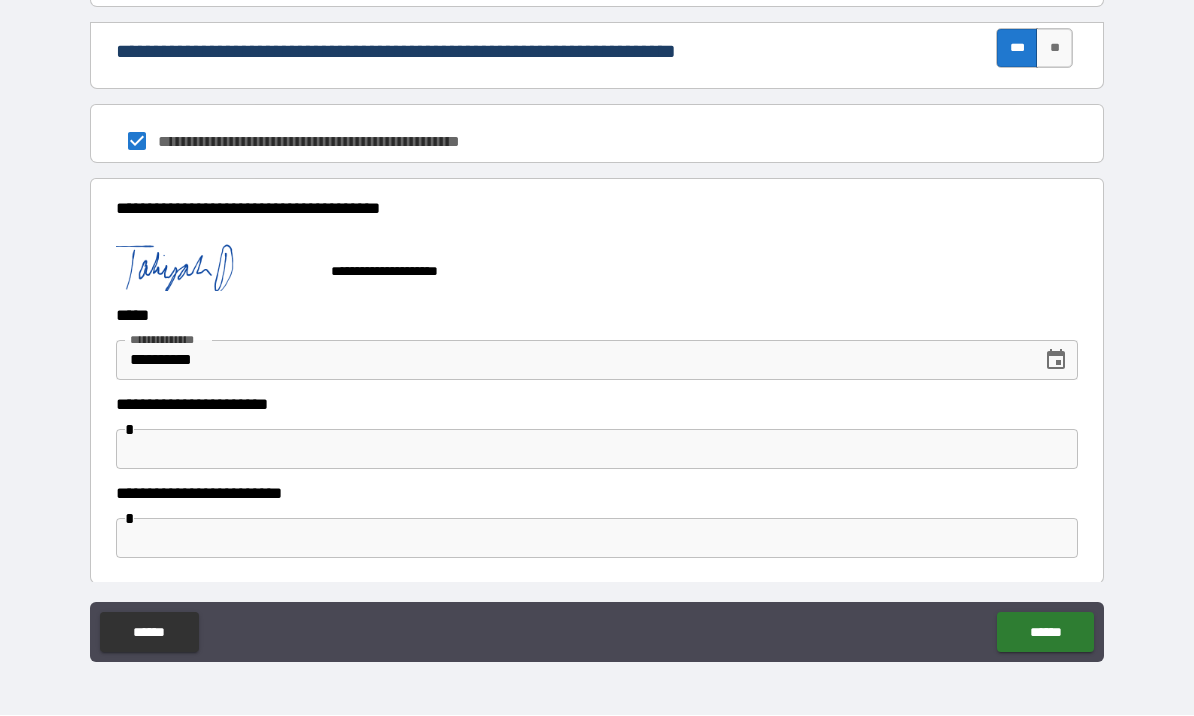 click at bounding box center [597, 450] 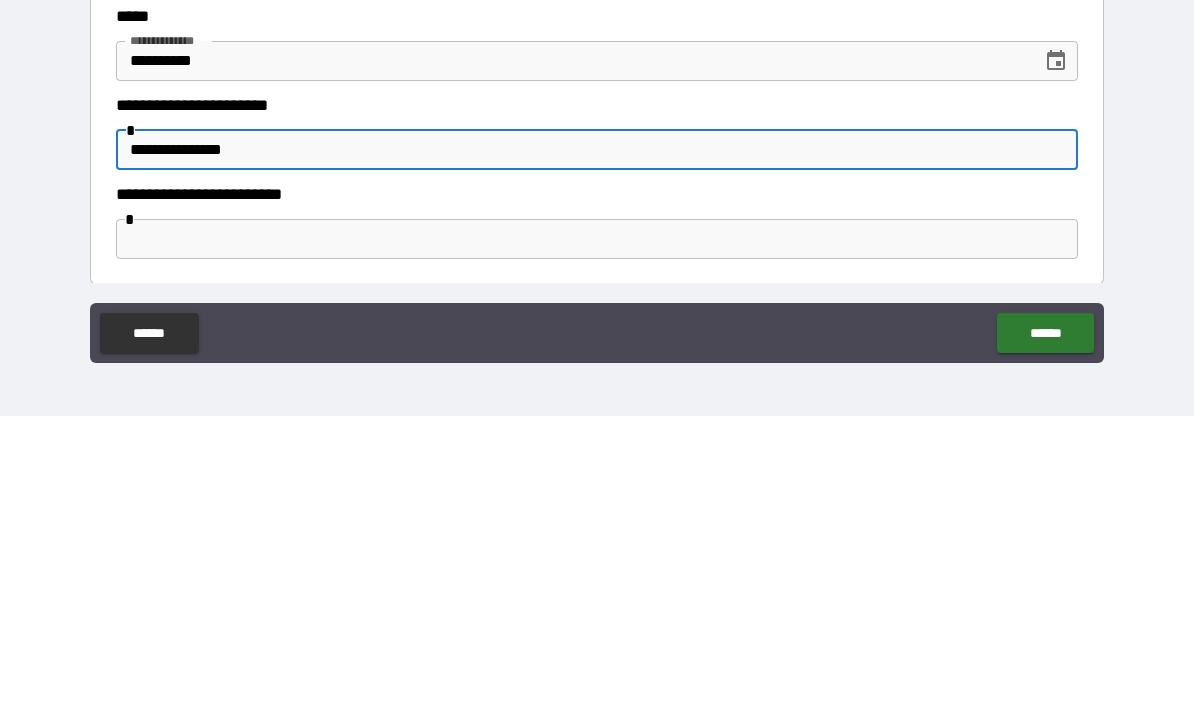 type on "**********" 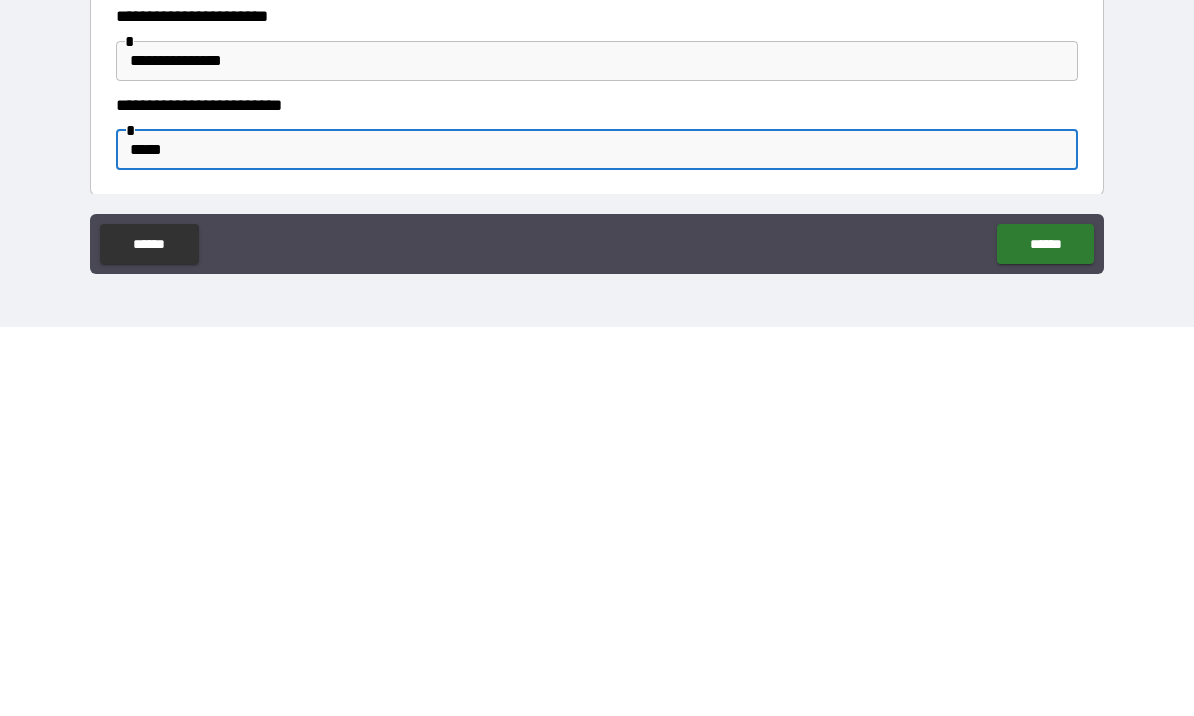type on "******" 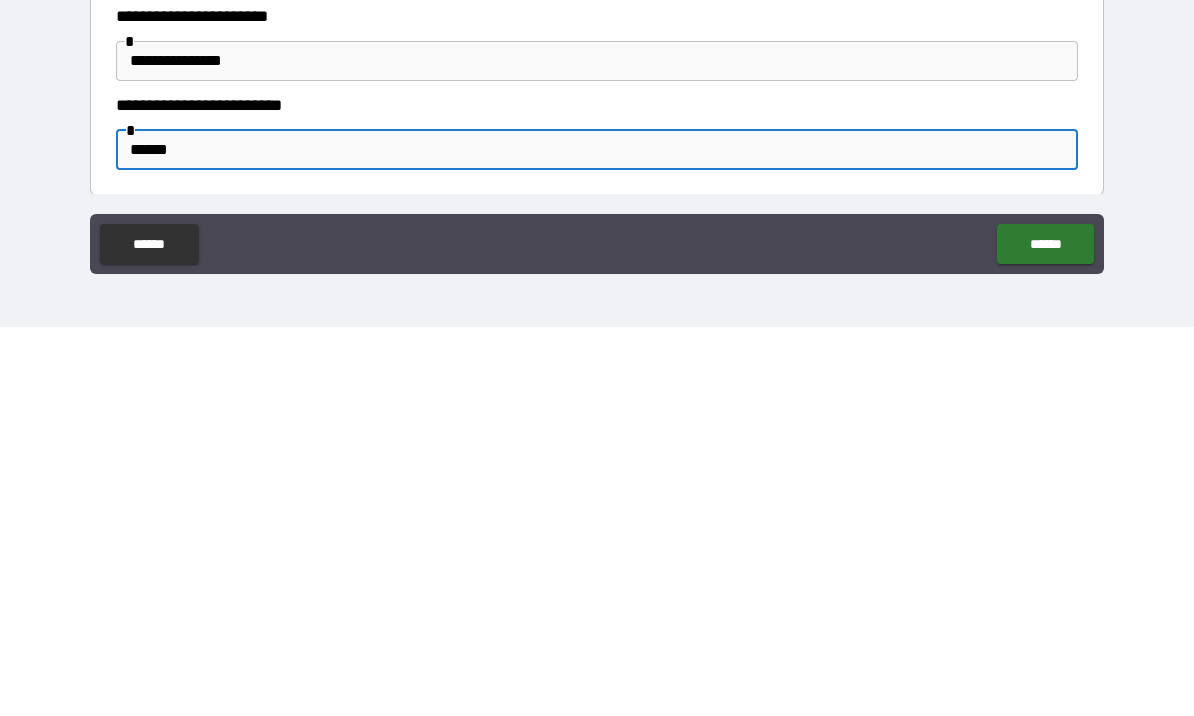 click on "******" at bounding box center (1045, 633) 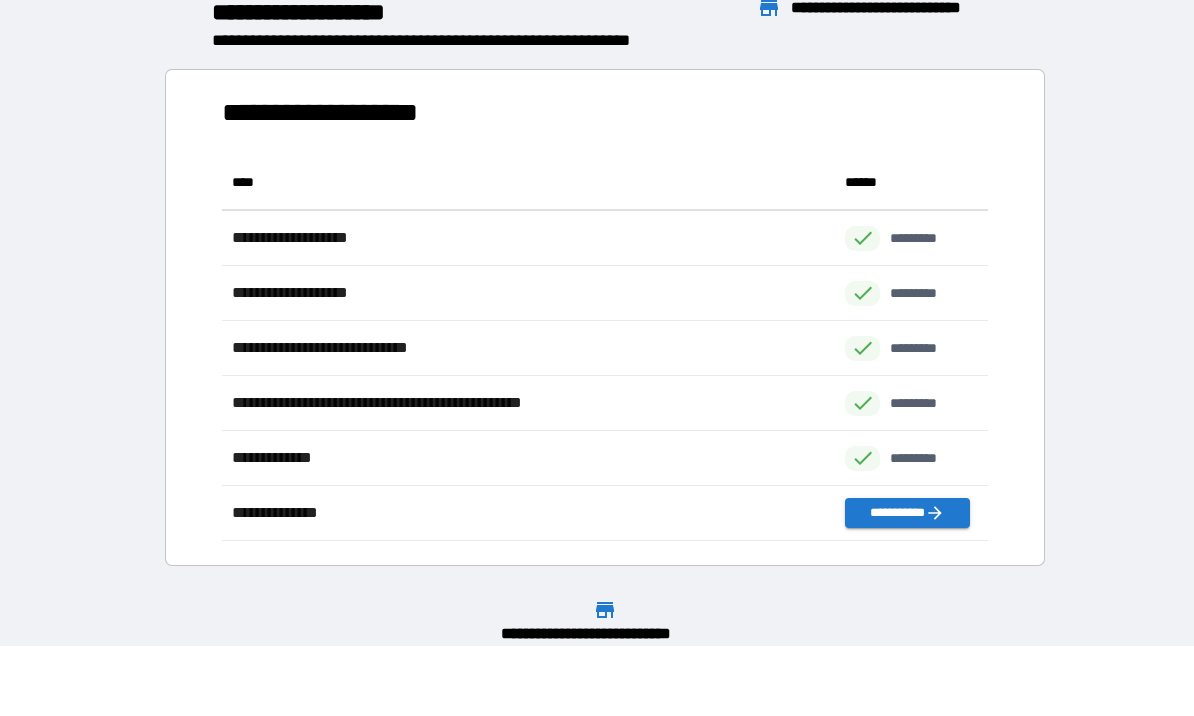 scroll, scrollTop: 1, scrollLeft: 1, axis: both 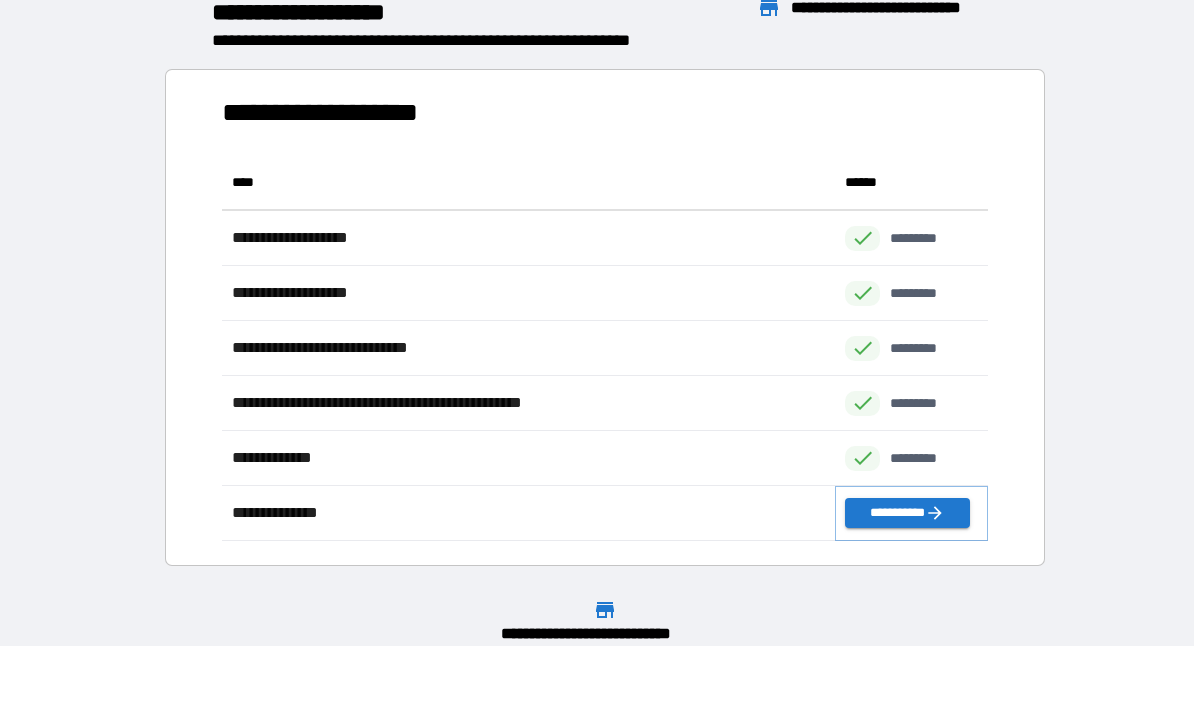 click on "**********" at bounding box center (907, 514) 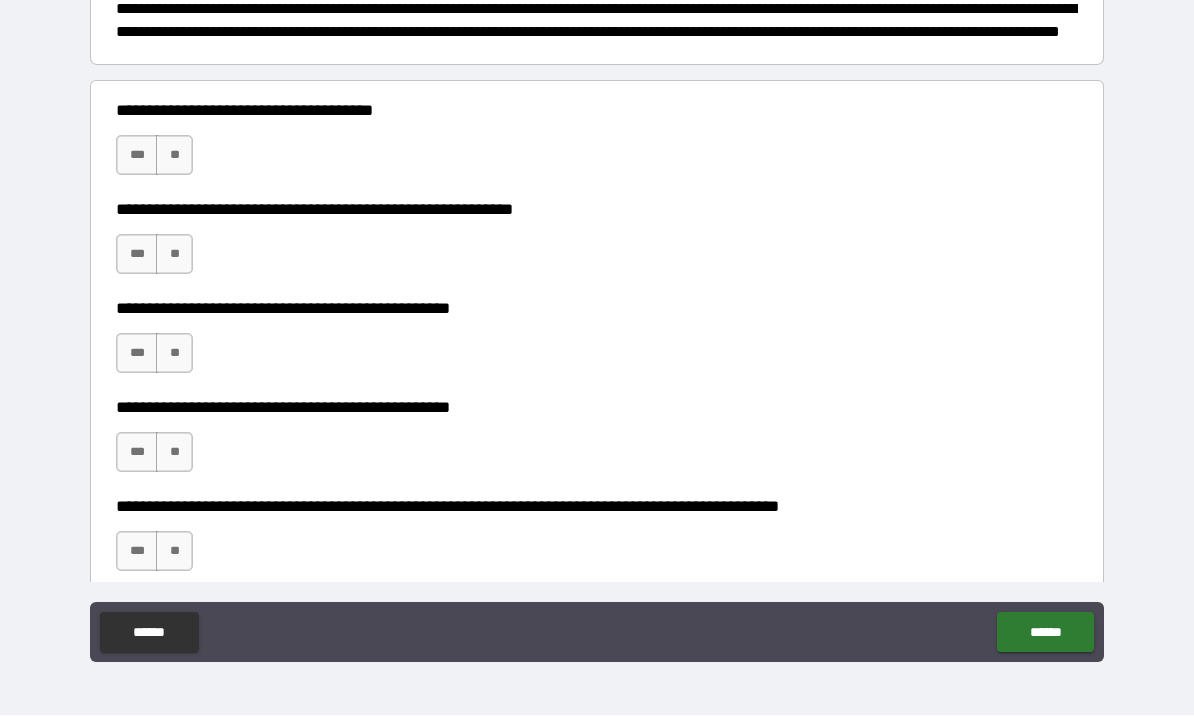 scroll, scrollTop: 268, scrollLeft: 0, axis: vertical 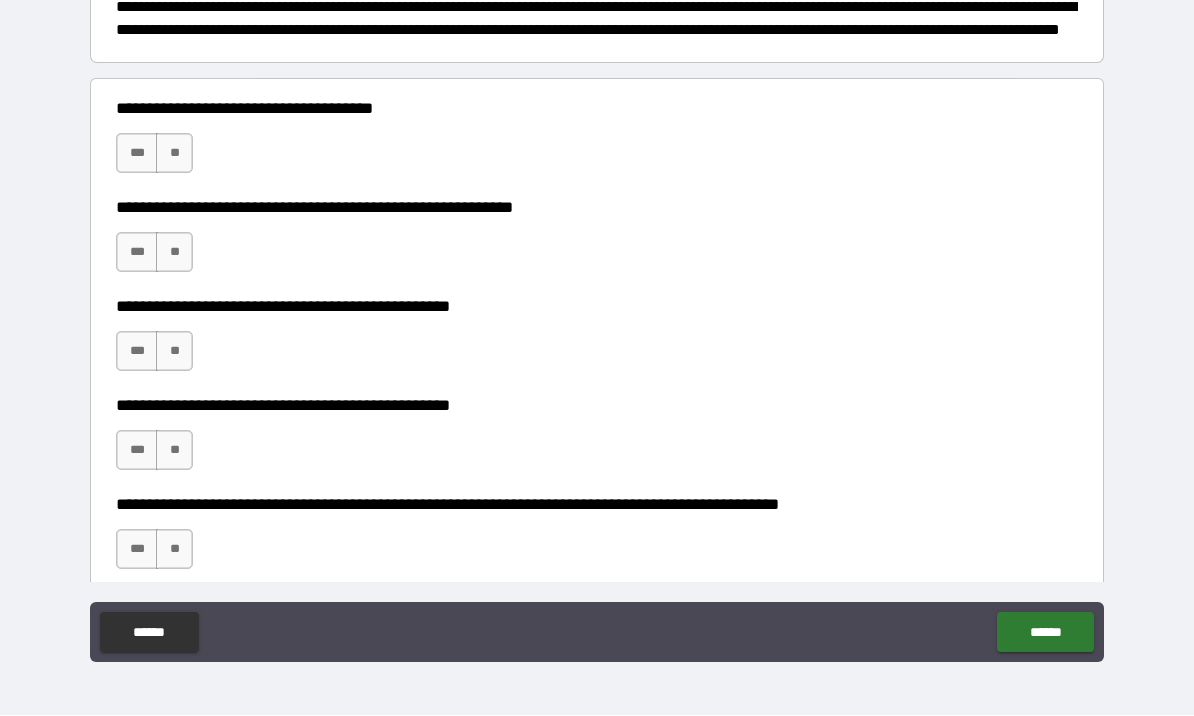 click on "**" at bounding box center [174, 154] 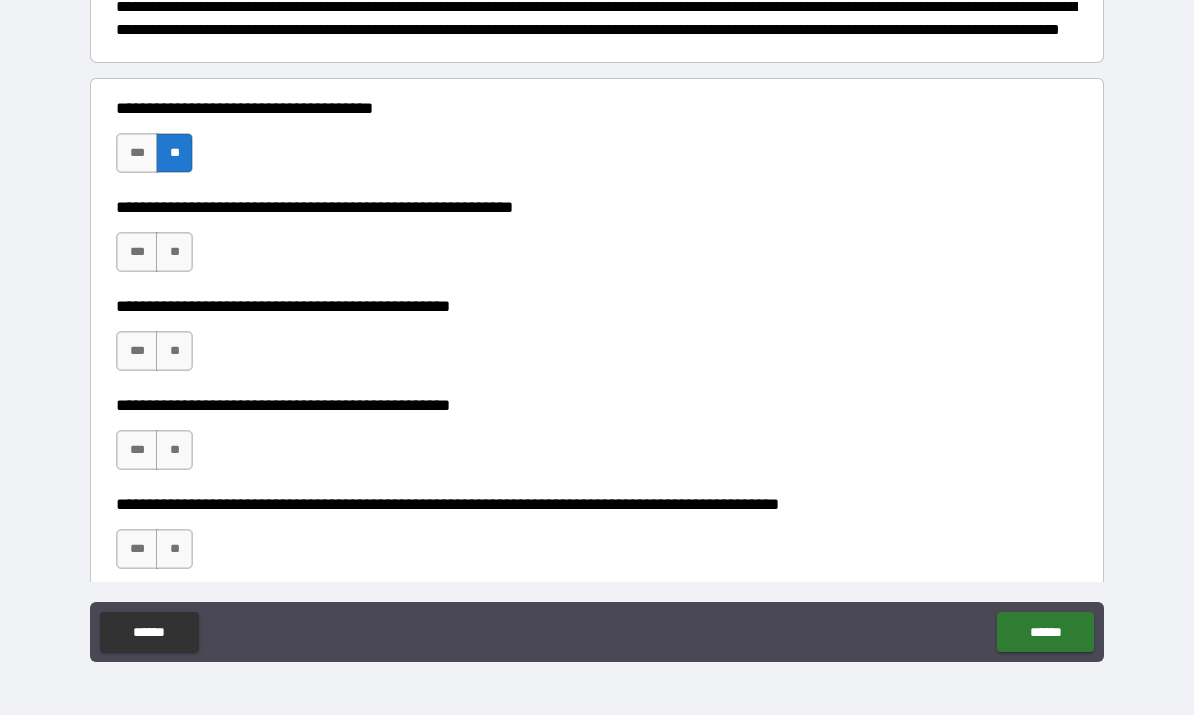 click on "**" at bounding box center (174, 253) 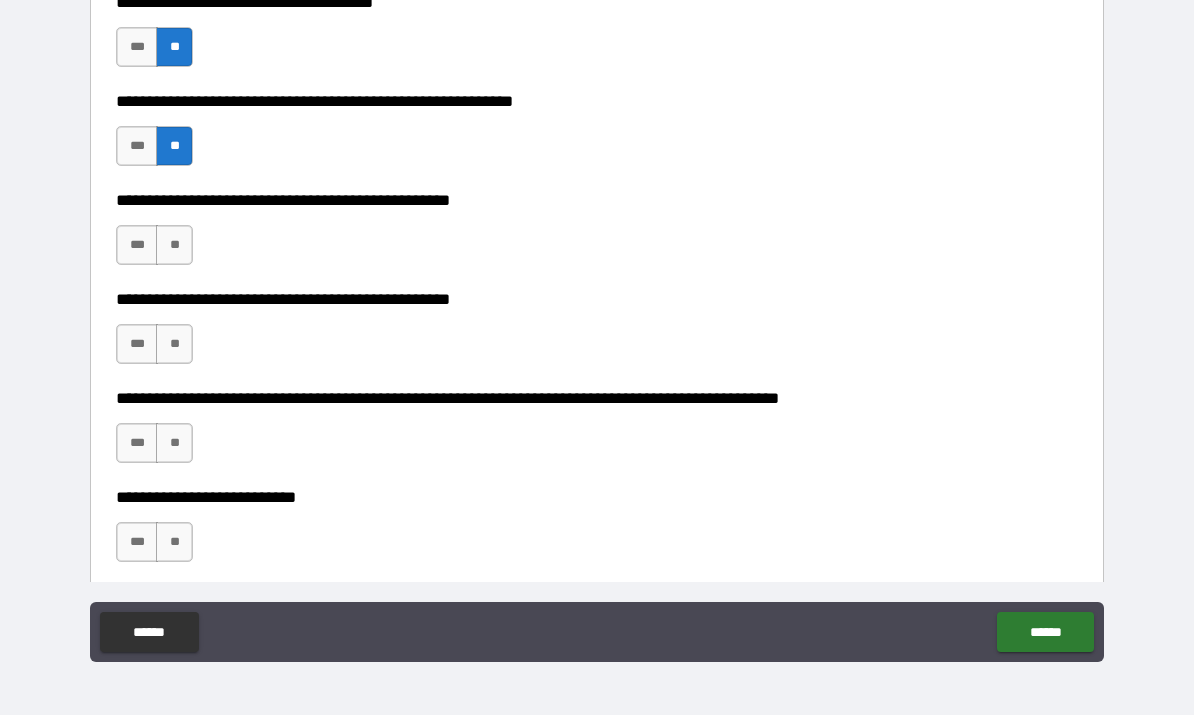 scroll, scrollTop: 385, scrollLeft: 0, axis: vertical 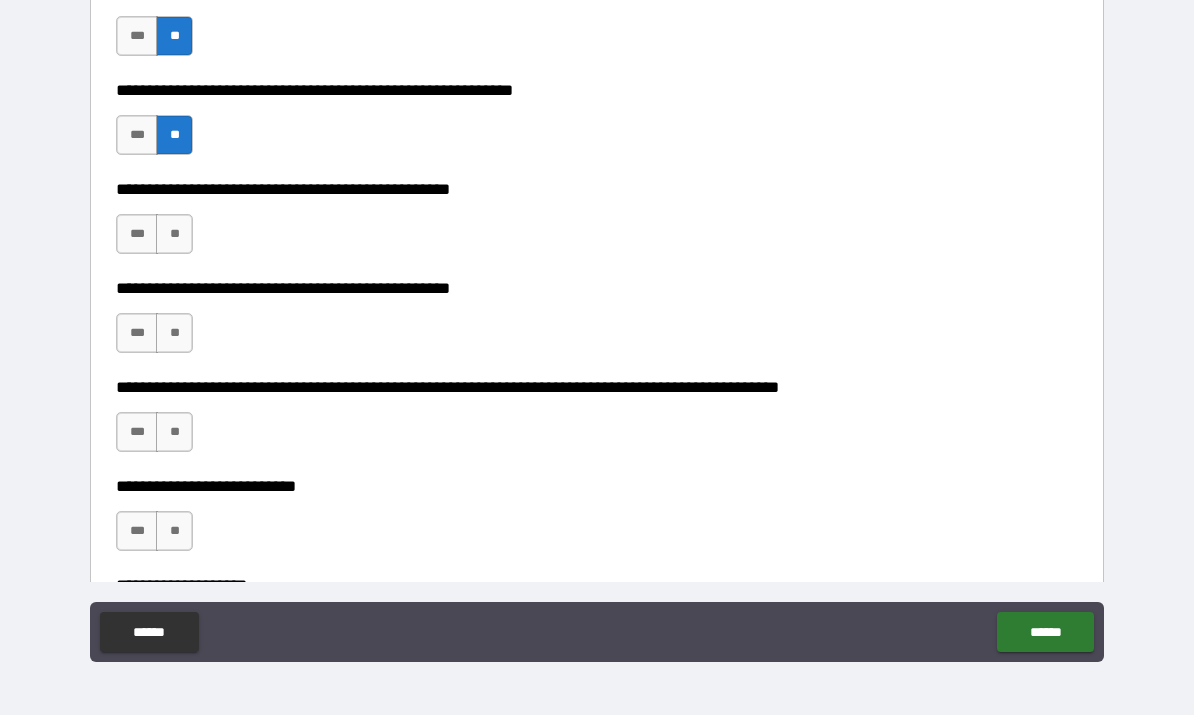 click on "**" at bounding box center [174, 235] 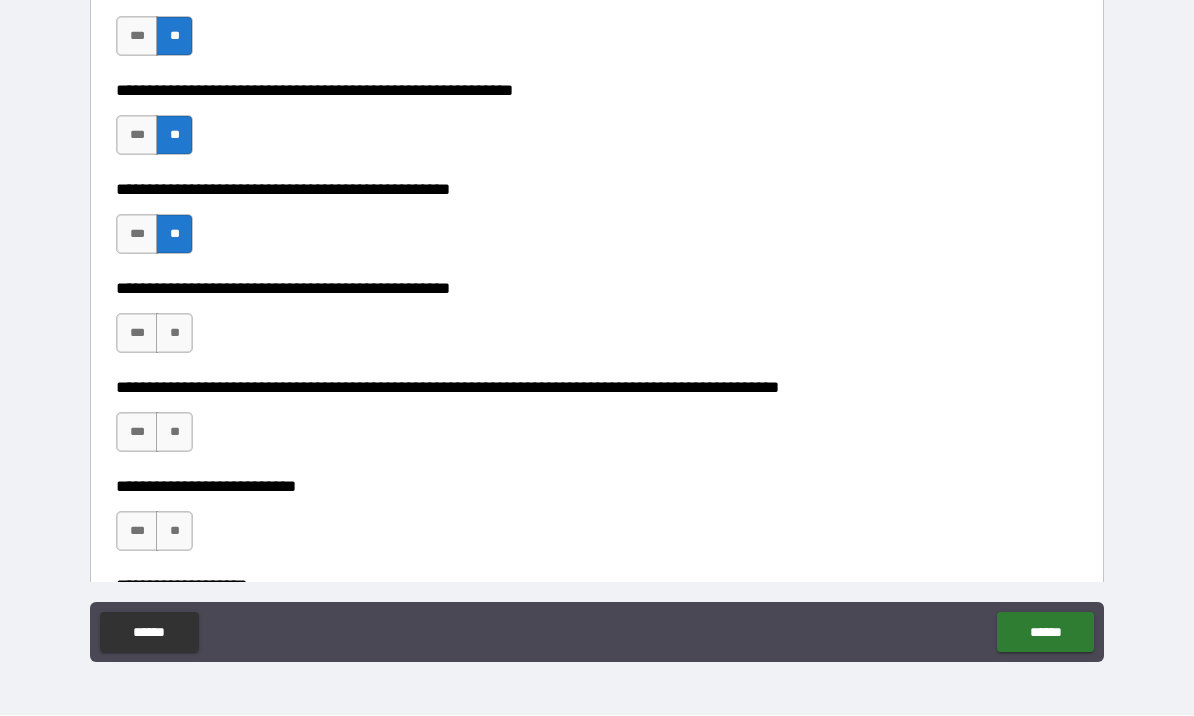click on "**" at bounding box center [174, 334] 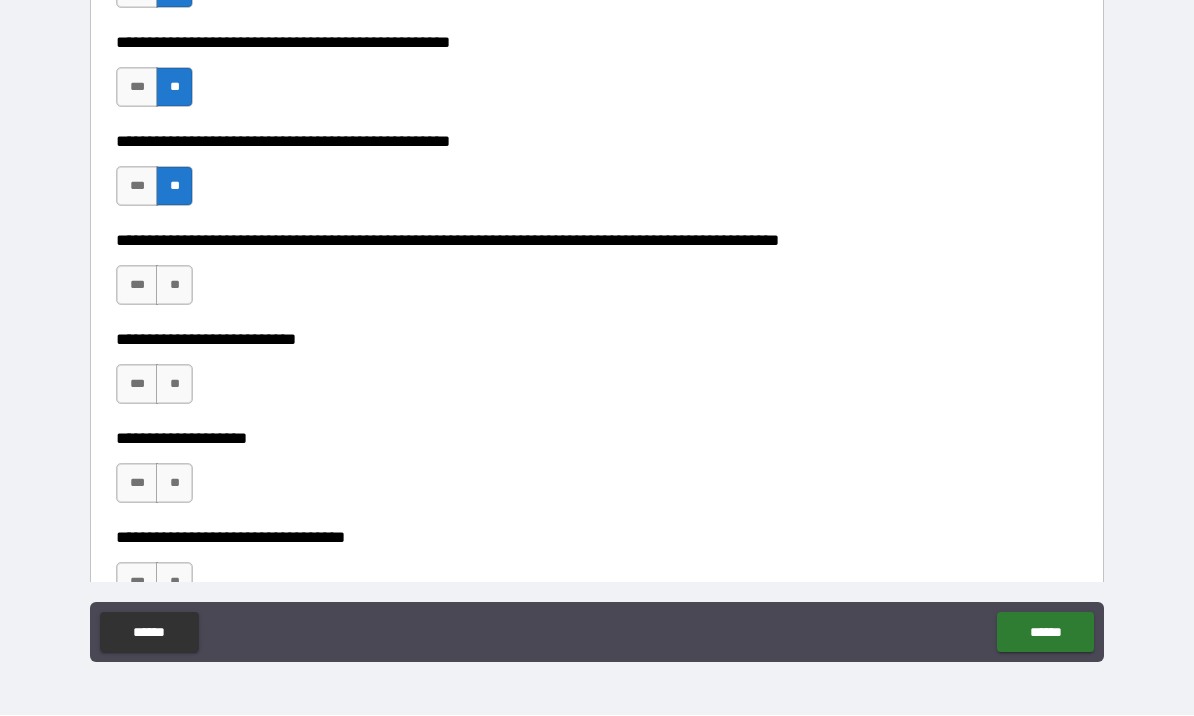 scroll, scrollTop: 543, scrollLeft: 0, axis: vertical 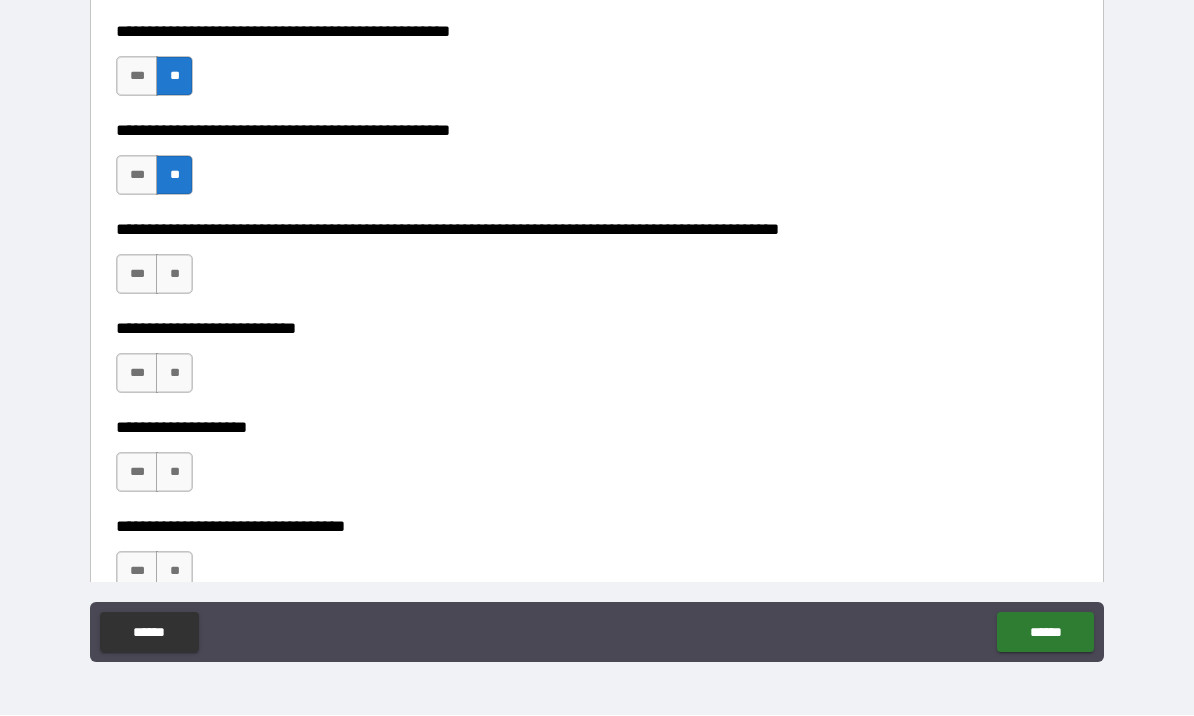 click on "**" at bounding box center (174, 275) 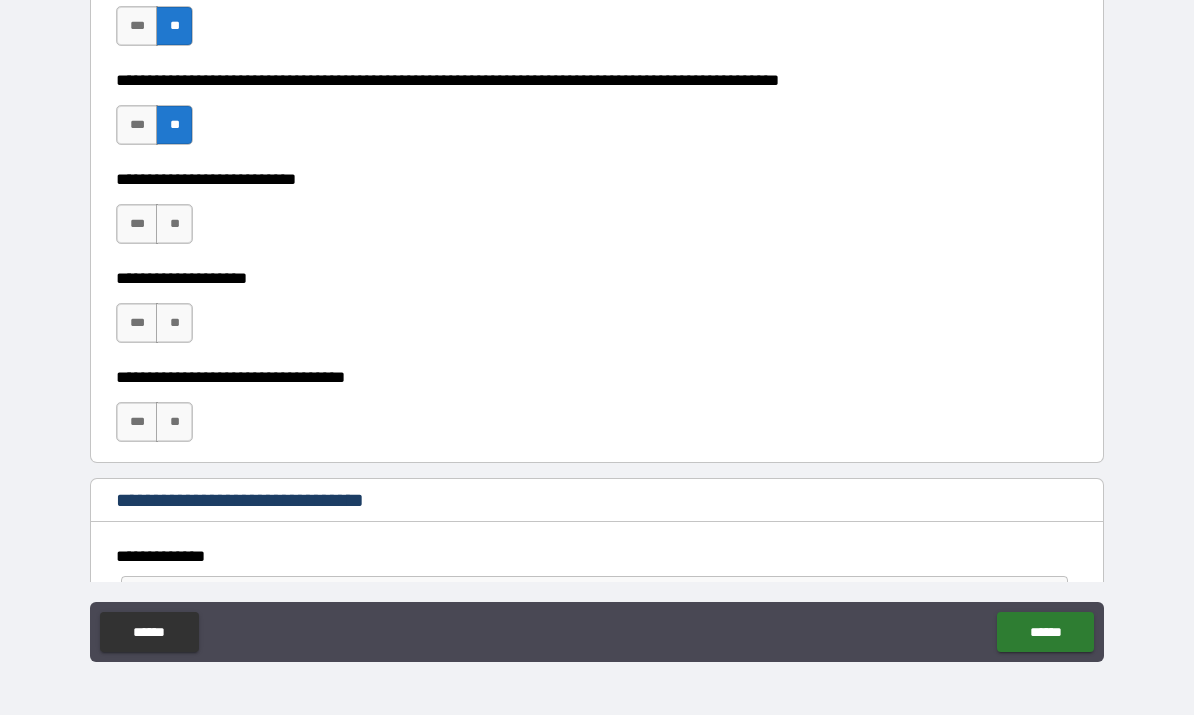 scroll, scrollTop: 702, scrollLeft: 0, axis: vertical 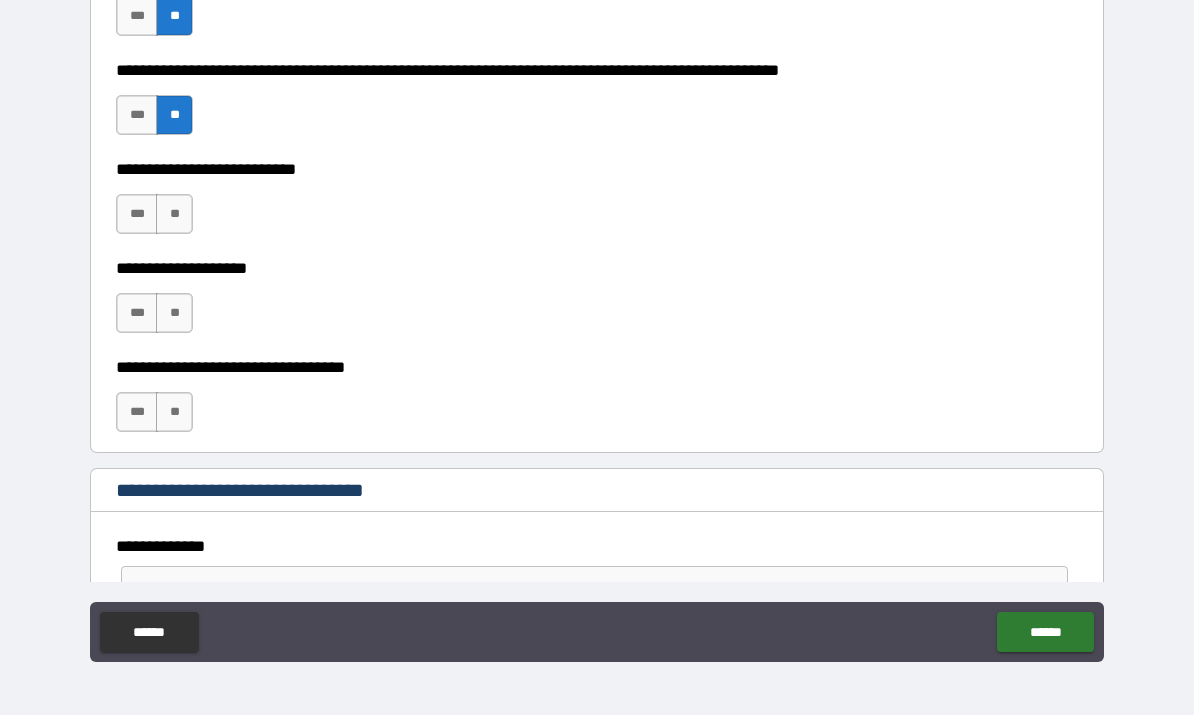 click on "**" at bounding box center (174, 215) 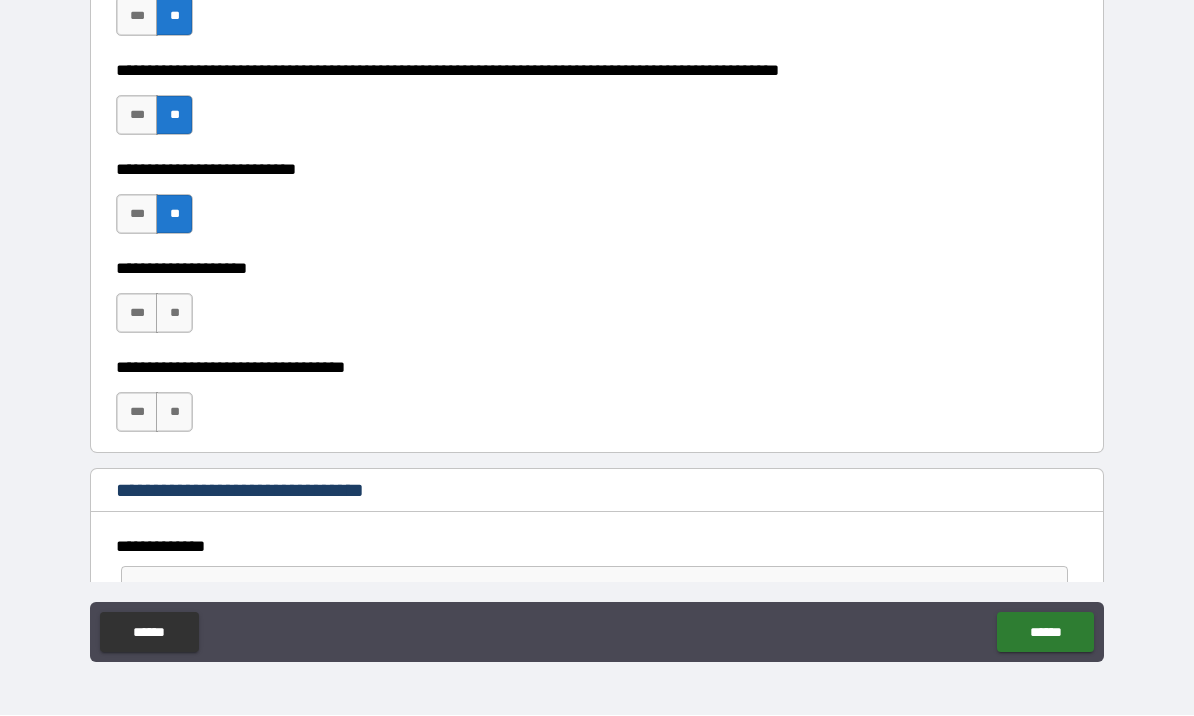 click on "**" at bounding box center [174, 314] 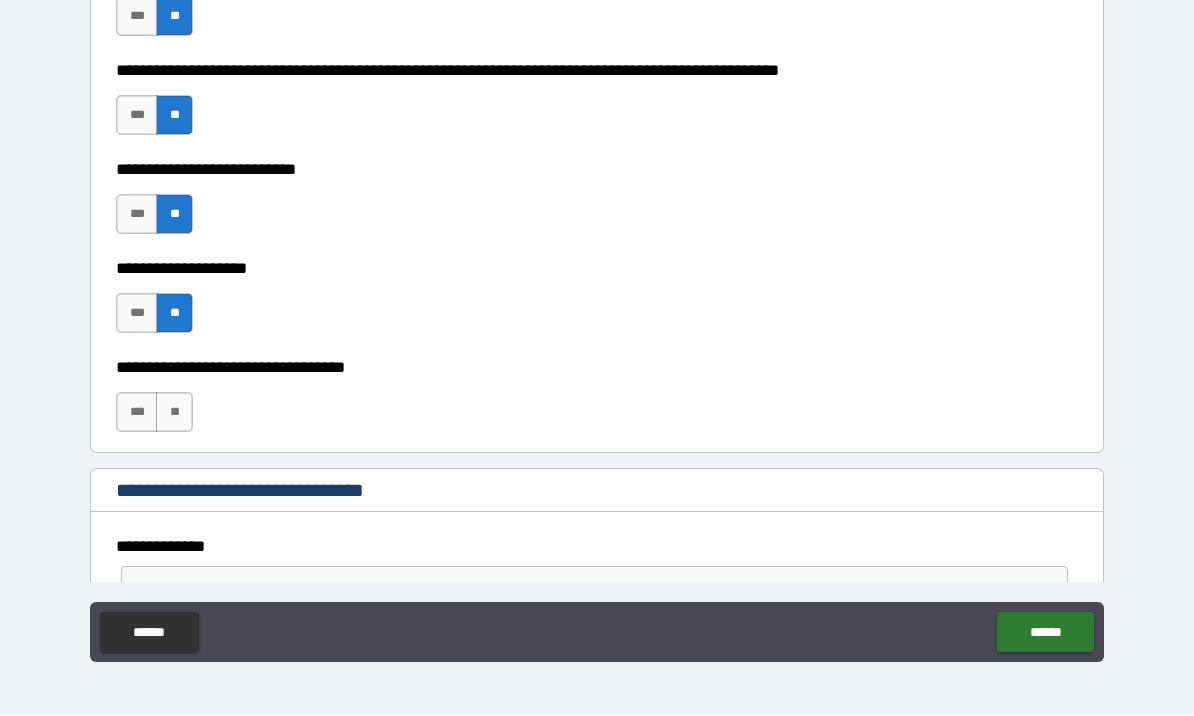 click on "**" at bounding box center (174, 413) 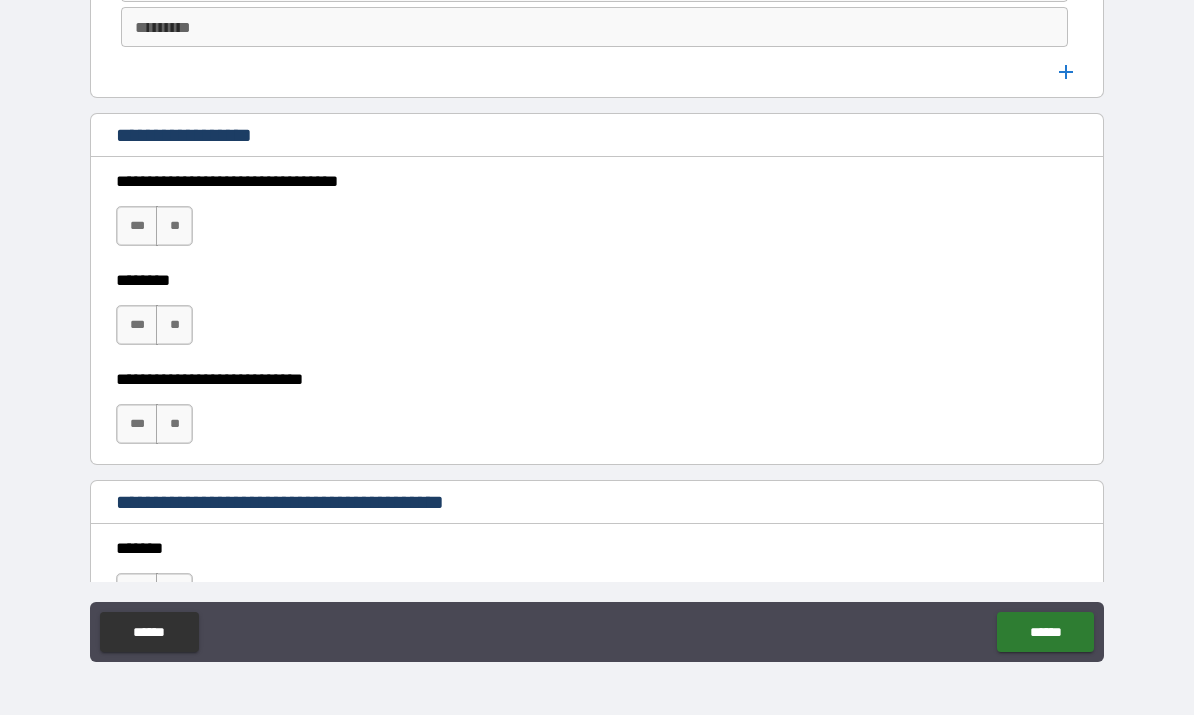 scroll, scrollTop: 1368, scrollLeft: 0, axis: vertical 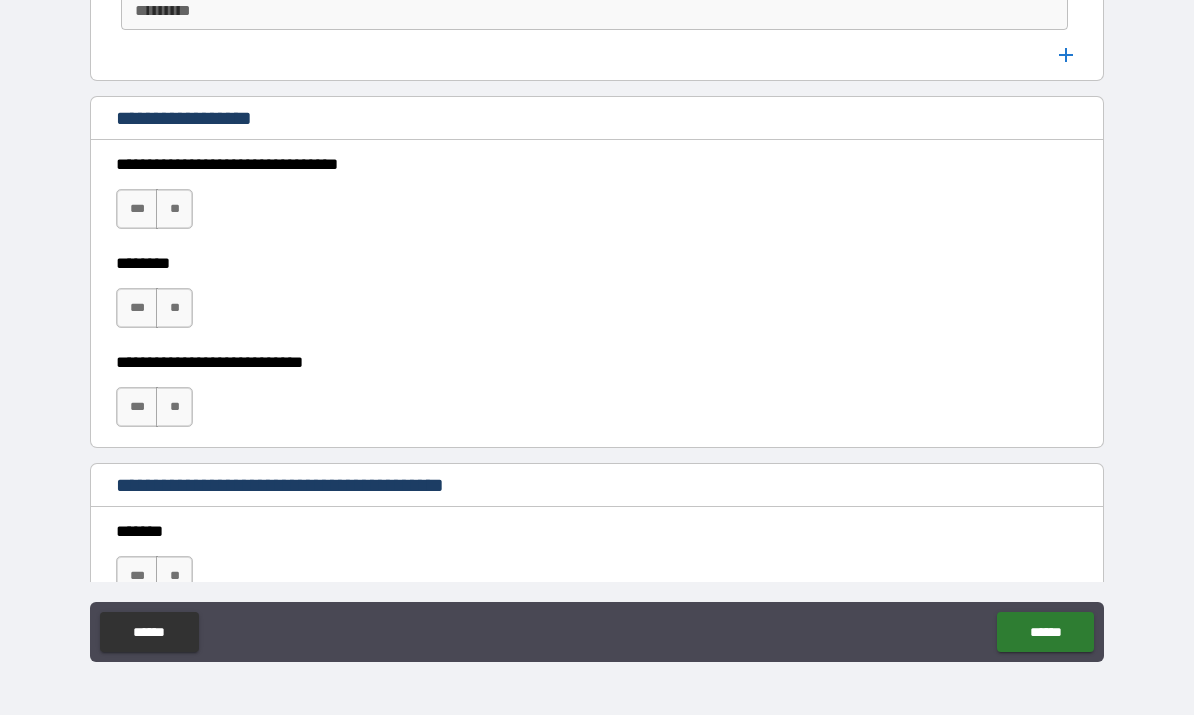 click on "**" at bounding box center (174, 210) 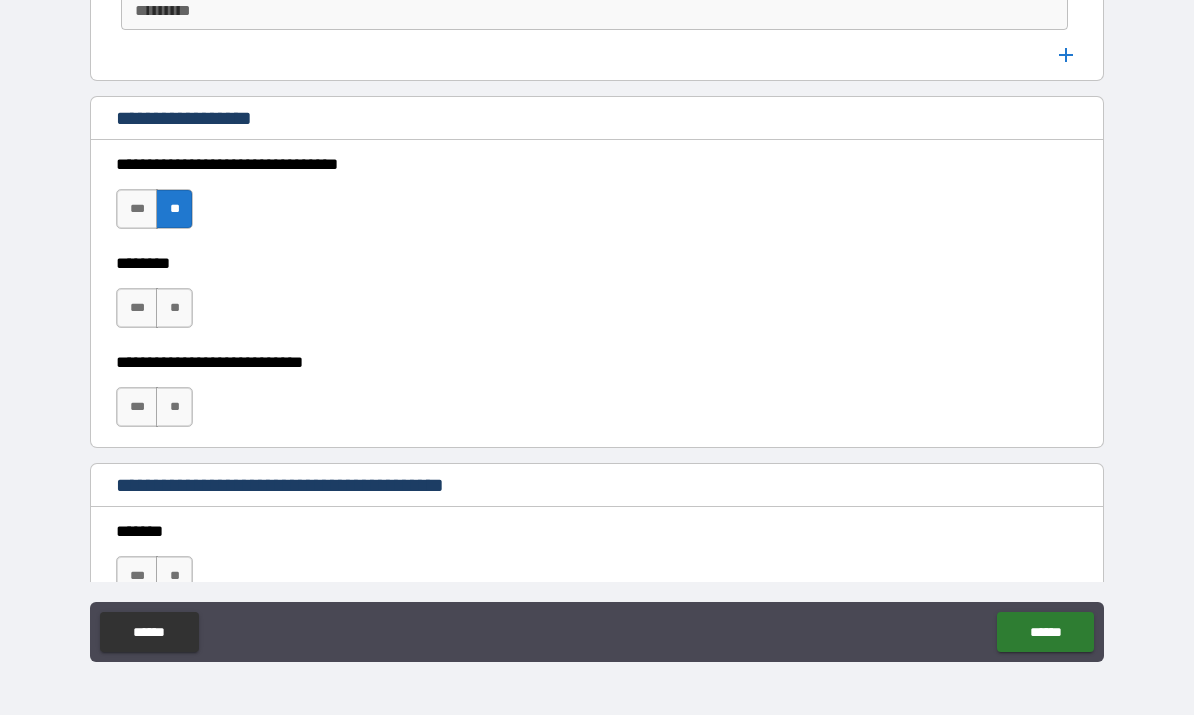 click on "**" at bounding box center (174, 309) 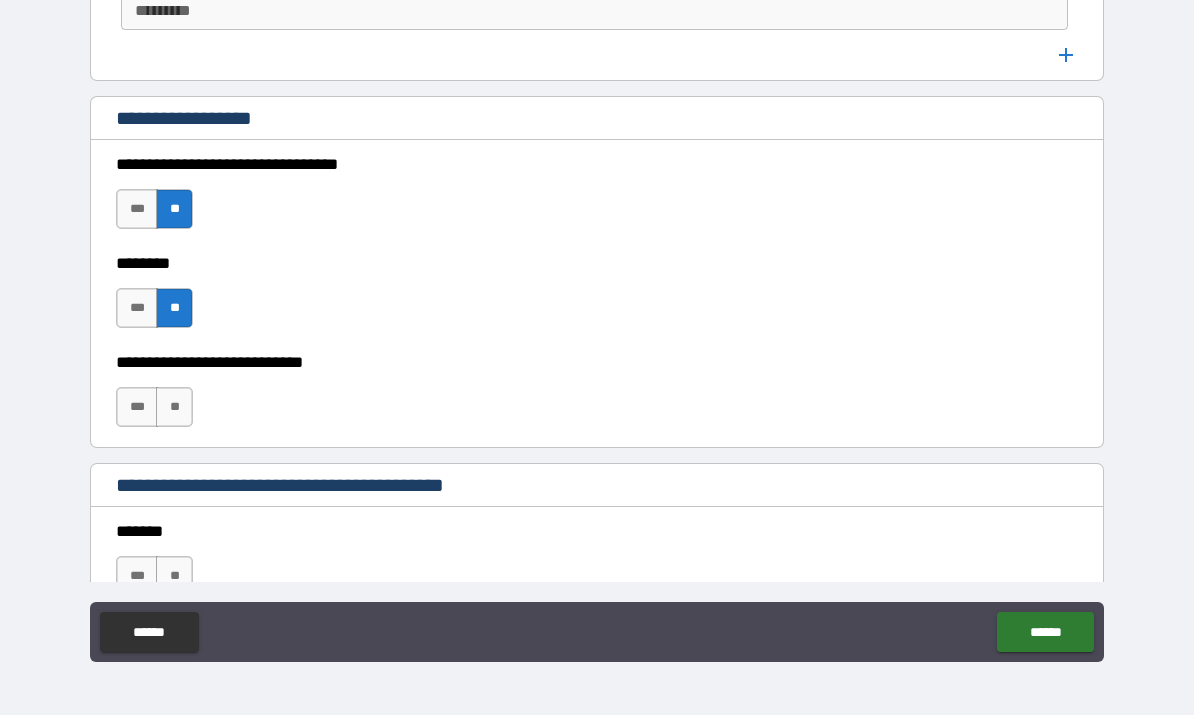 click on "**" at bounding box center [174, 408] 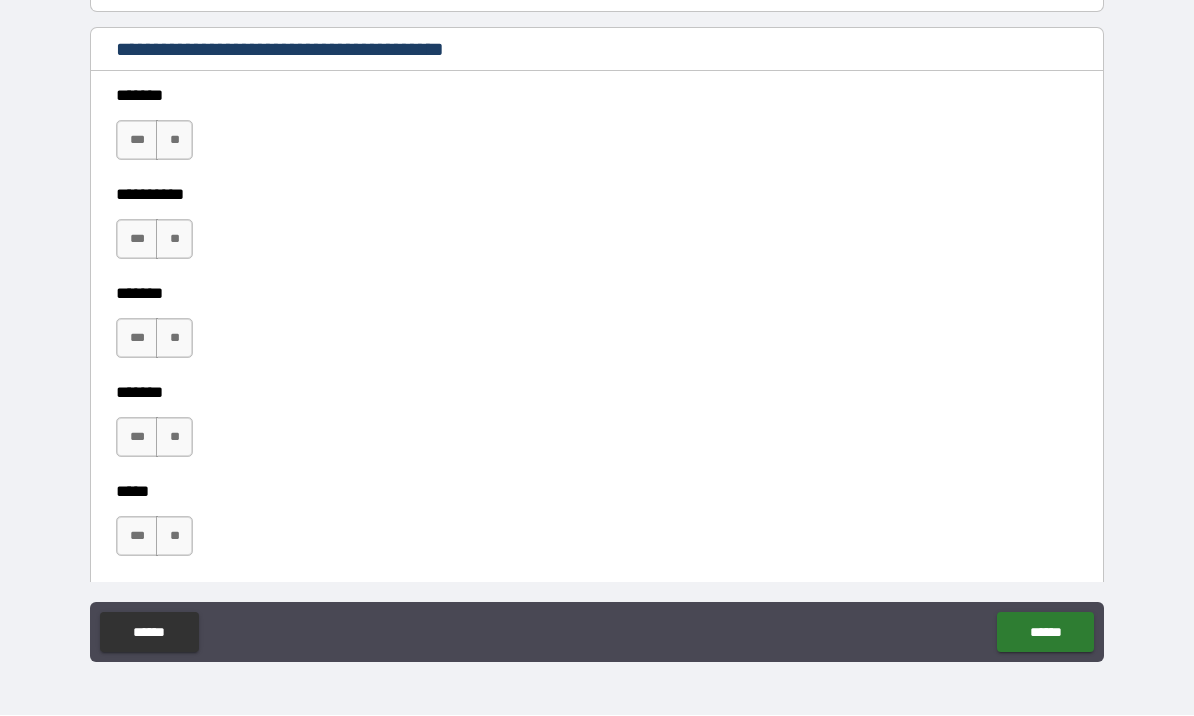 click on "**********" at bounding box center [597, 326] 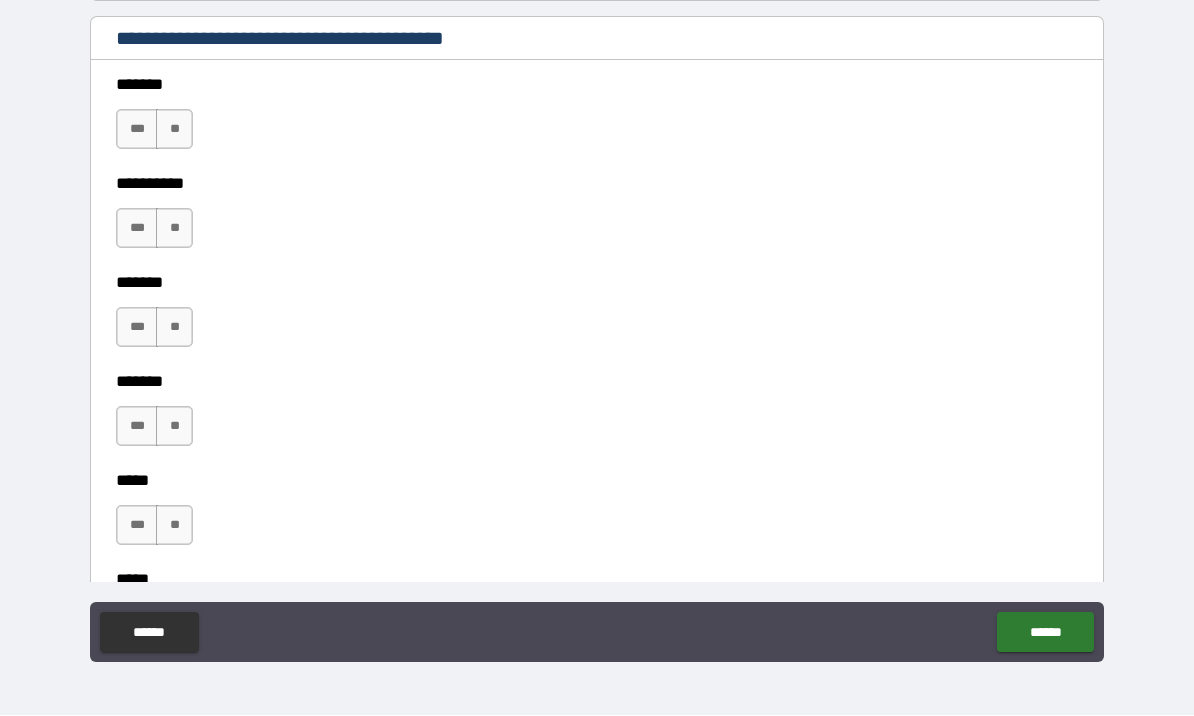 scroll, scrollTop: 1815, scrollLeft: 0, axis: vertical 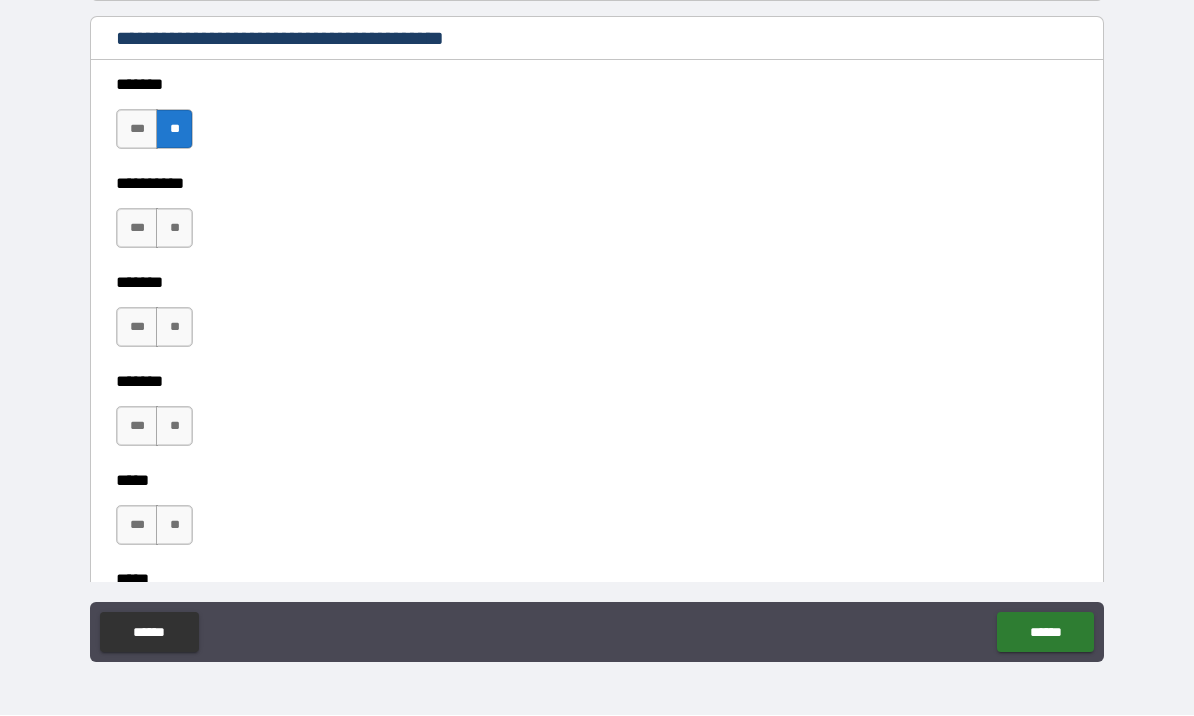 click on "**" at bounding box center [174, 229] 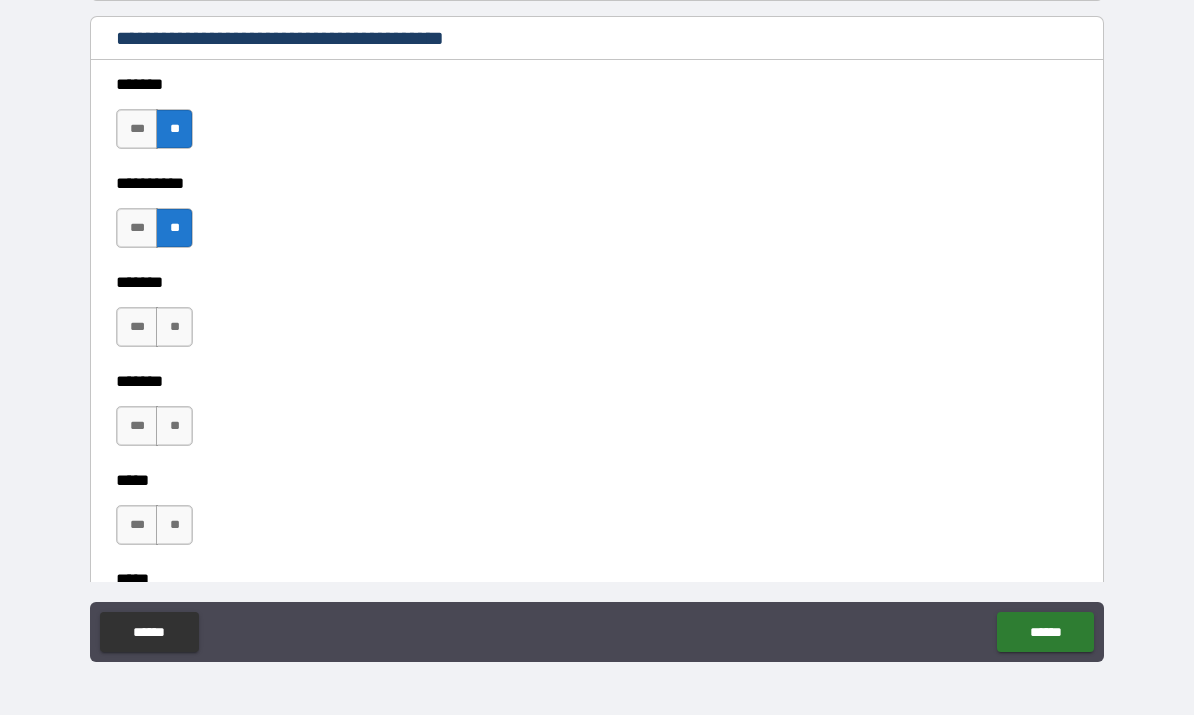 click on "**" at bounding box center [174, 328] 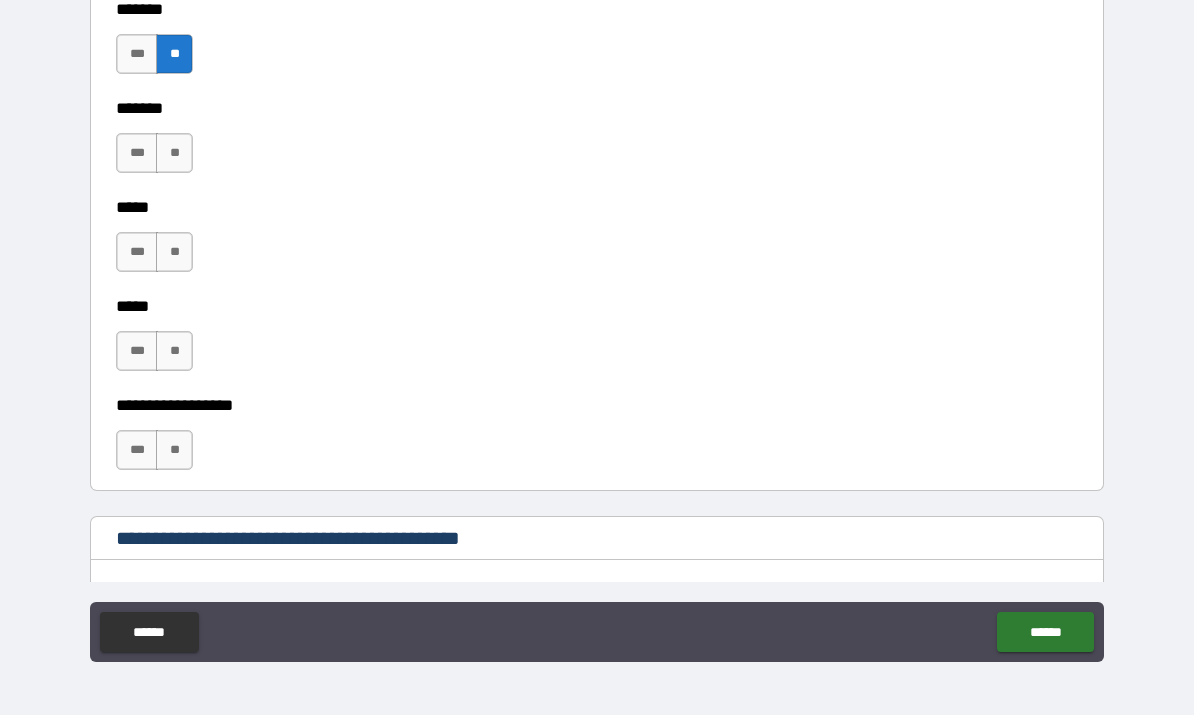 scroll, scrollTop: 2089, scrollLeft: 0, axis: vertical 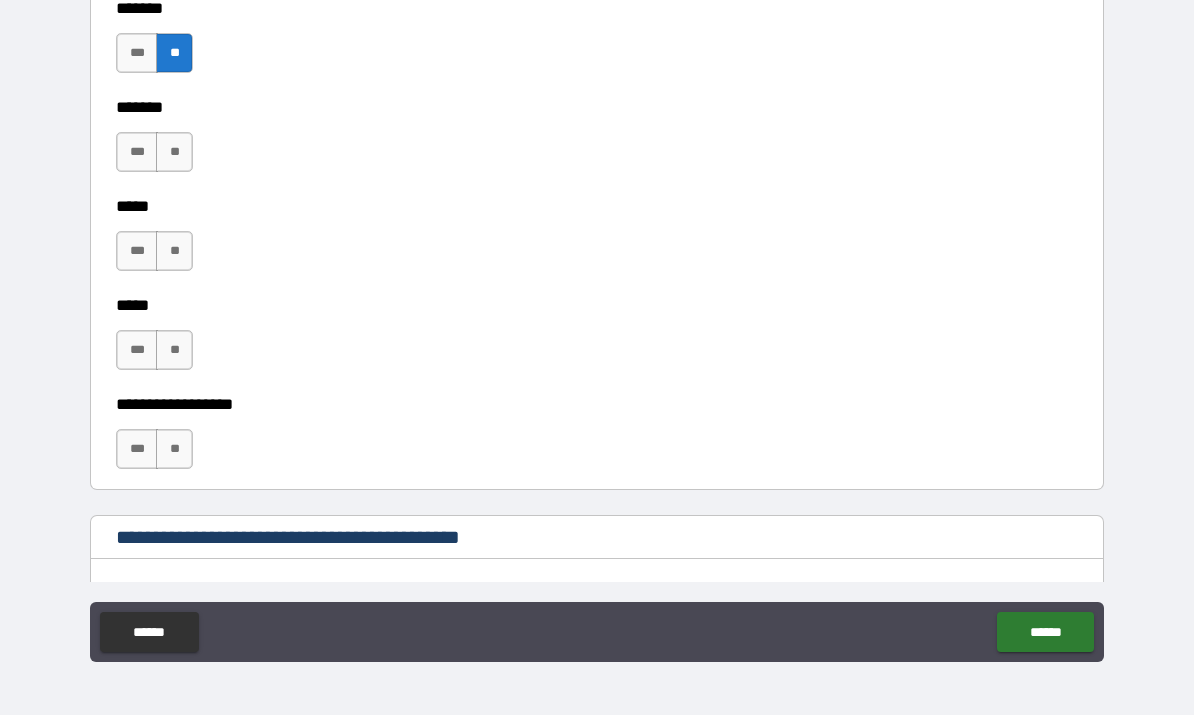 click on "**" at bounding box center (174, 153) 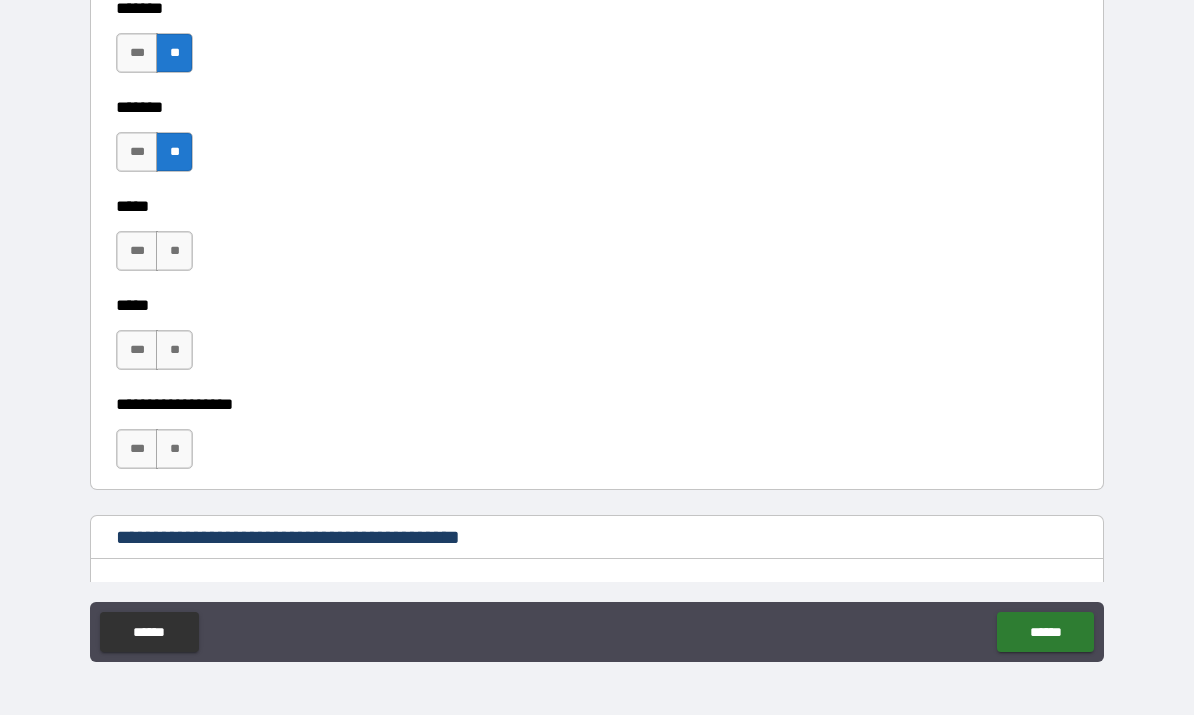 click on "**" at bounding box center (174, 252) 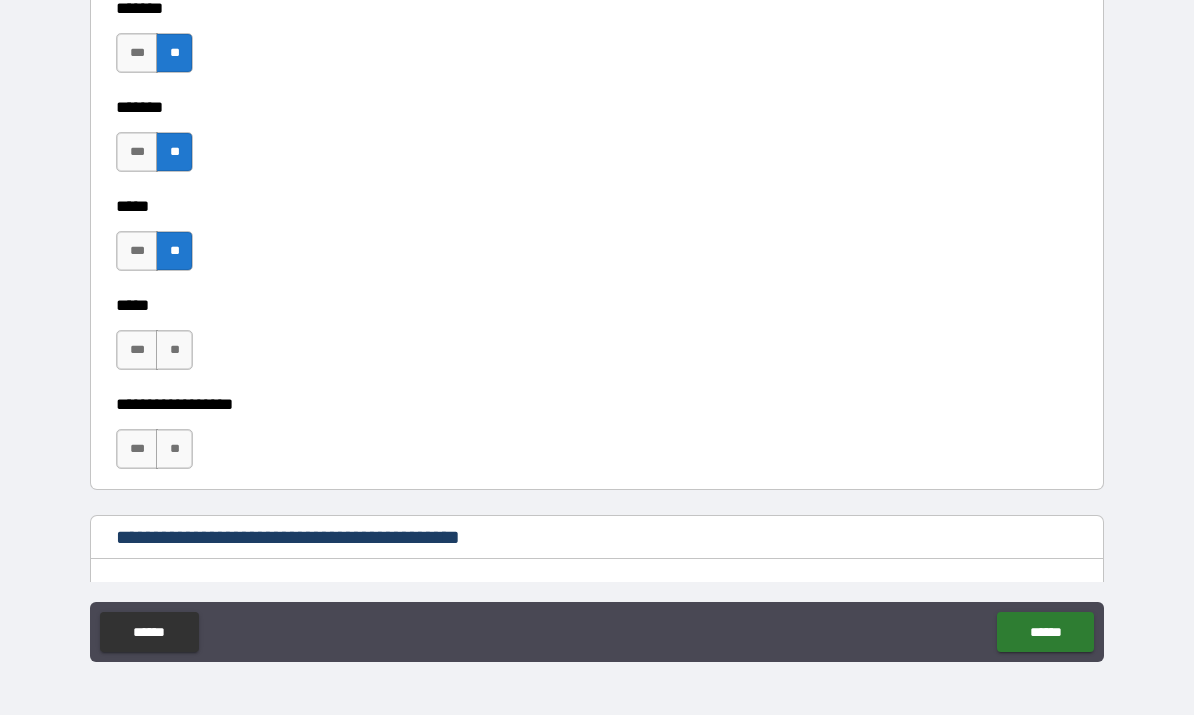 click on "**" at bounding box center (174, 351) 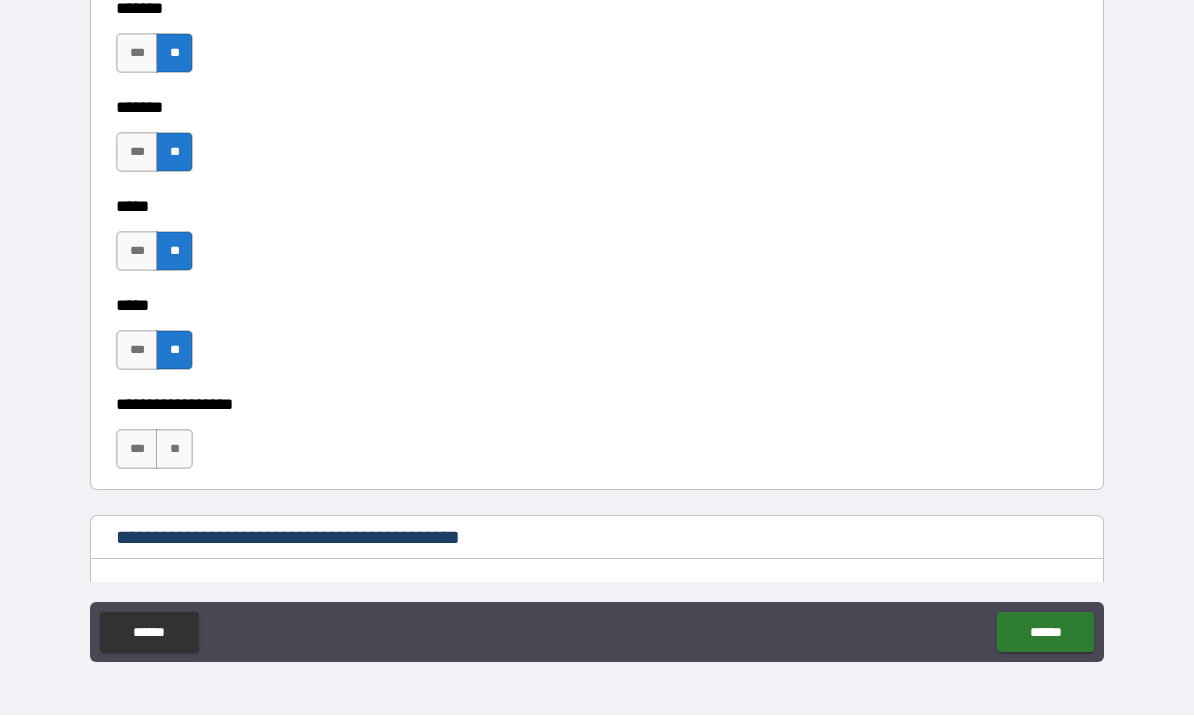 click on "**" at bounding box center (174, 450) 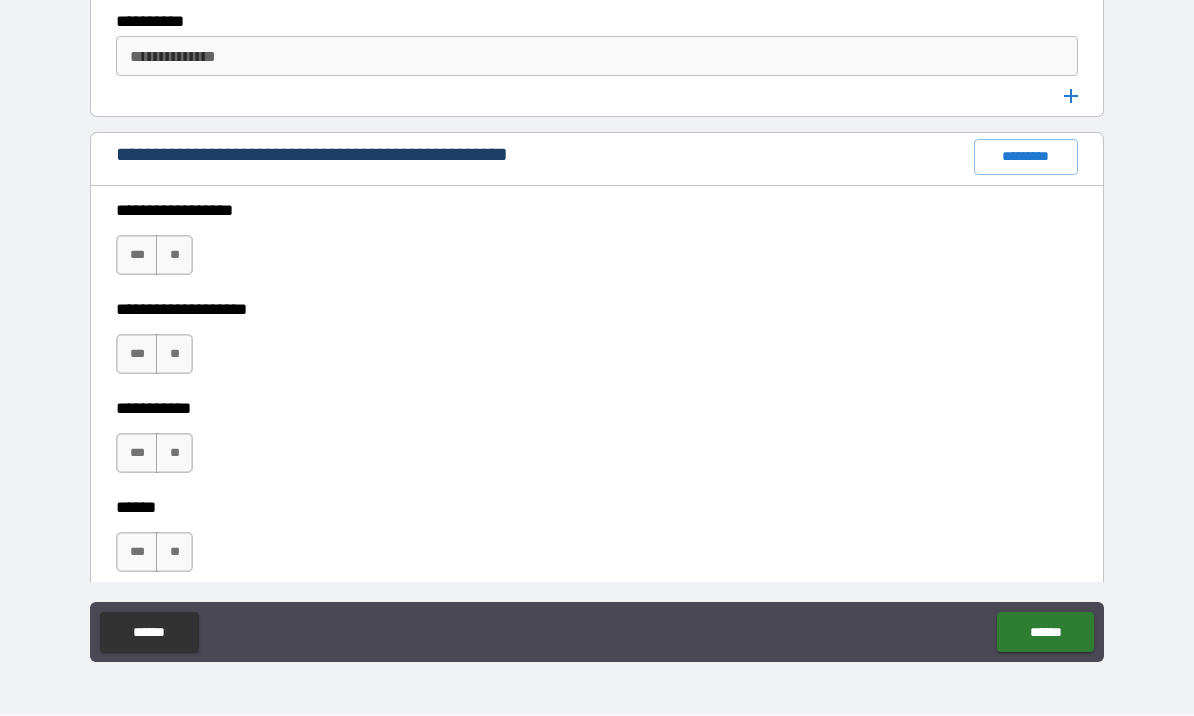 scroll, scrollTop: 2688, scrollLeft: 0, axis: vertical 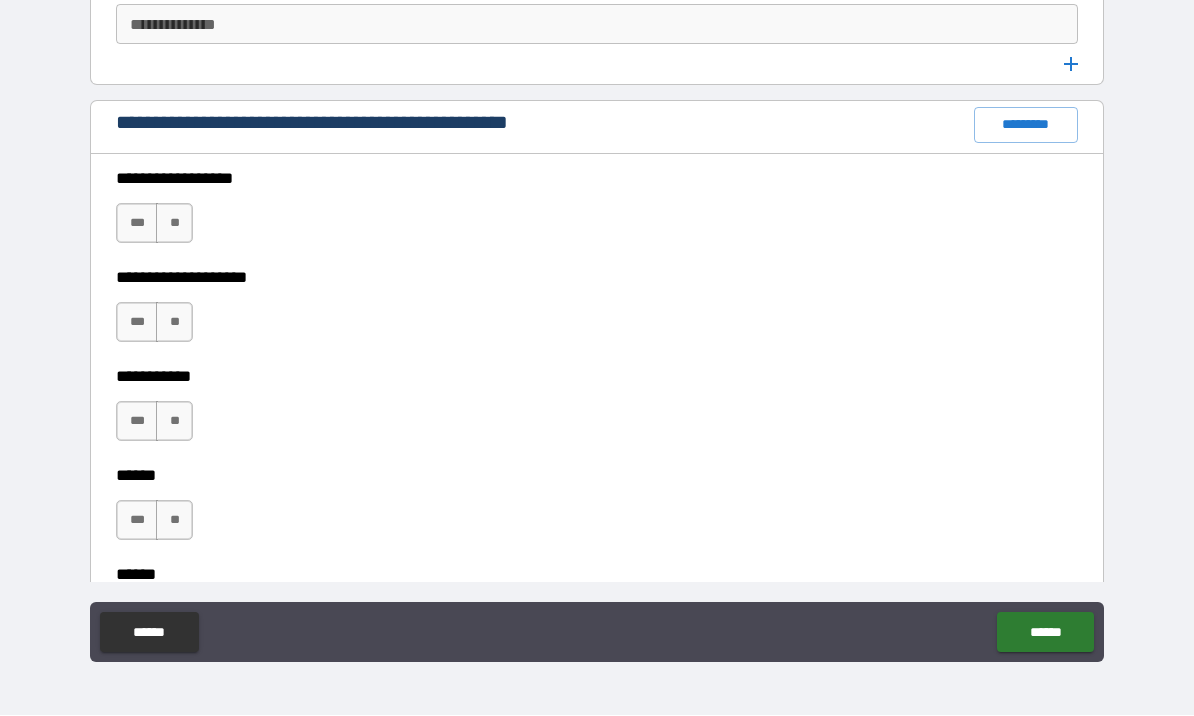 click on "**" at bounding box center (174, 224) 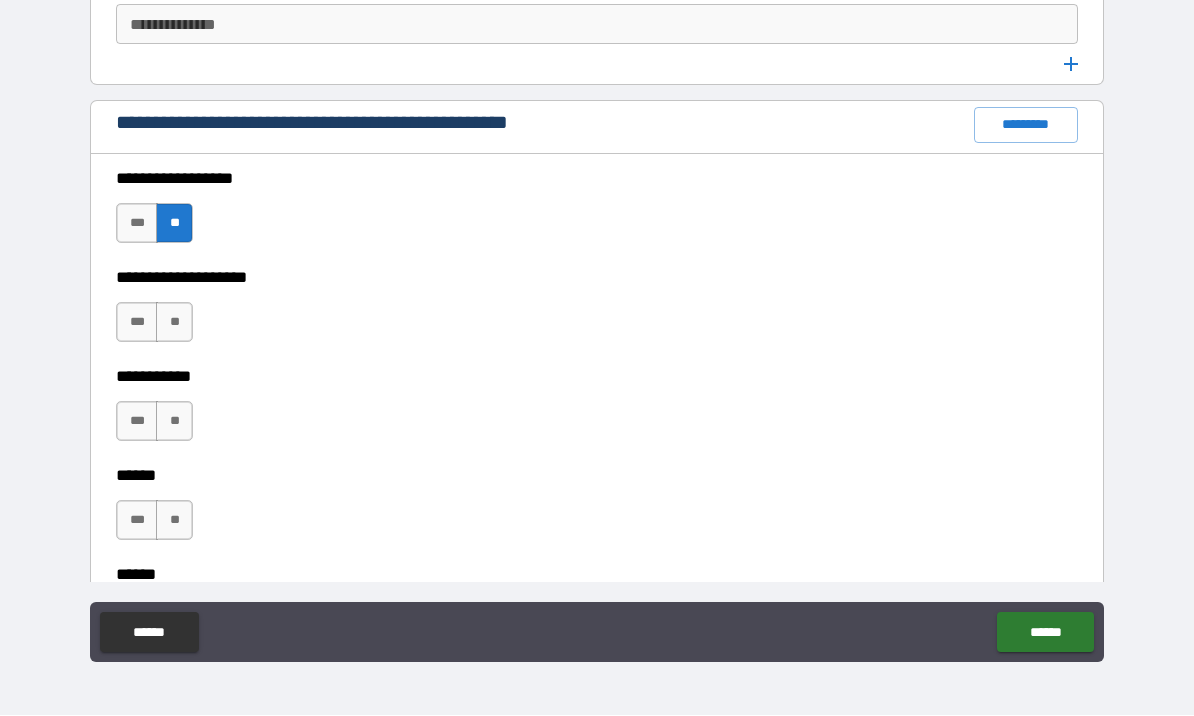 click on "**" at bounding box center (174, 323) 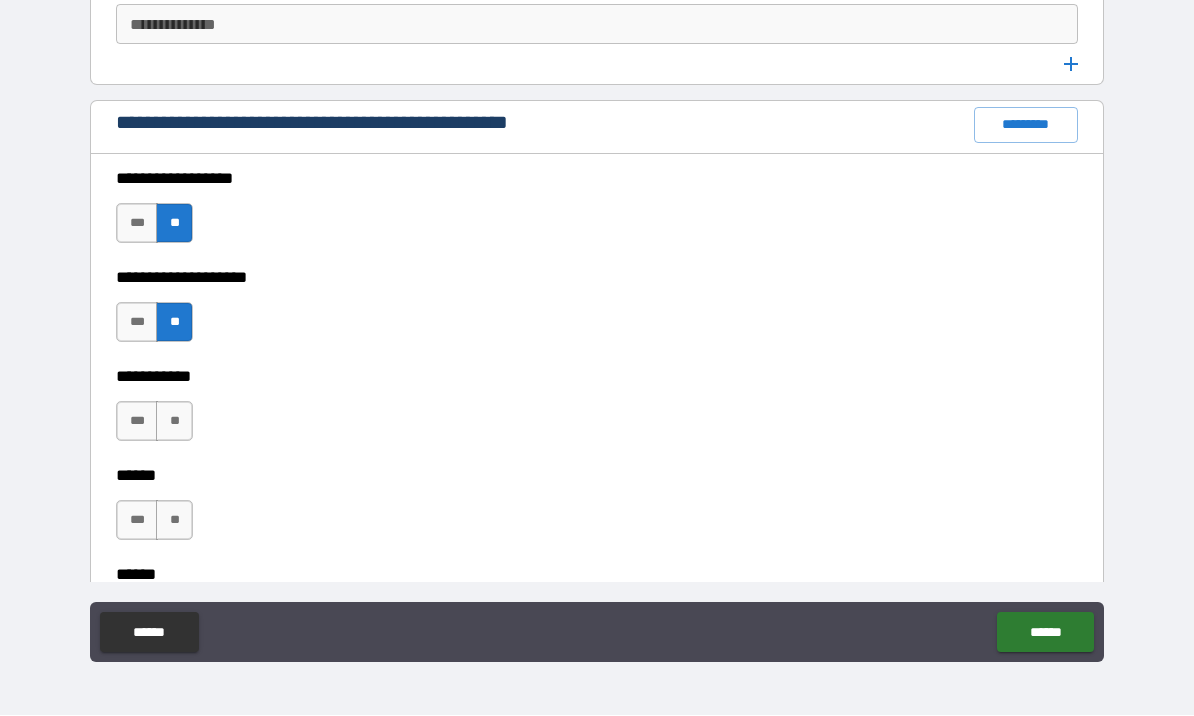 click on "**" at bounding box center (174, 422) 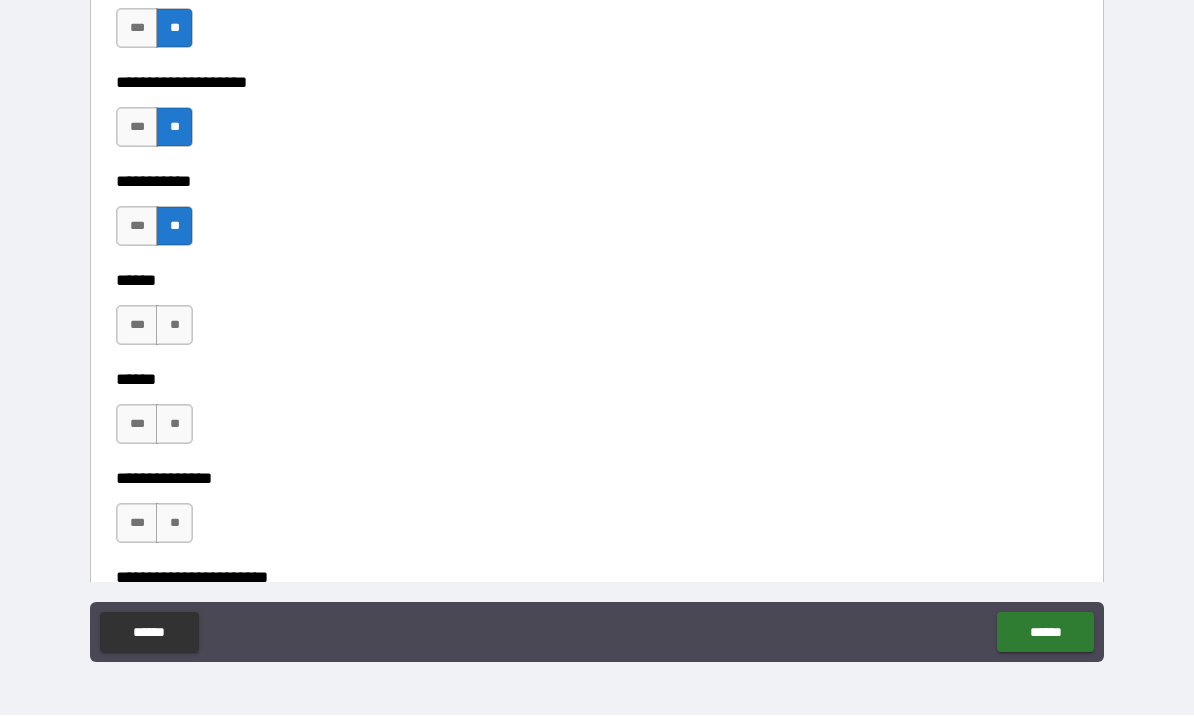scroll, scrollTop: 2885, scrollLeft: 0, axis: vertical 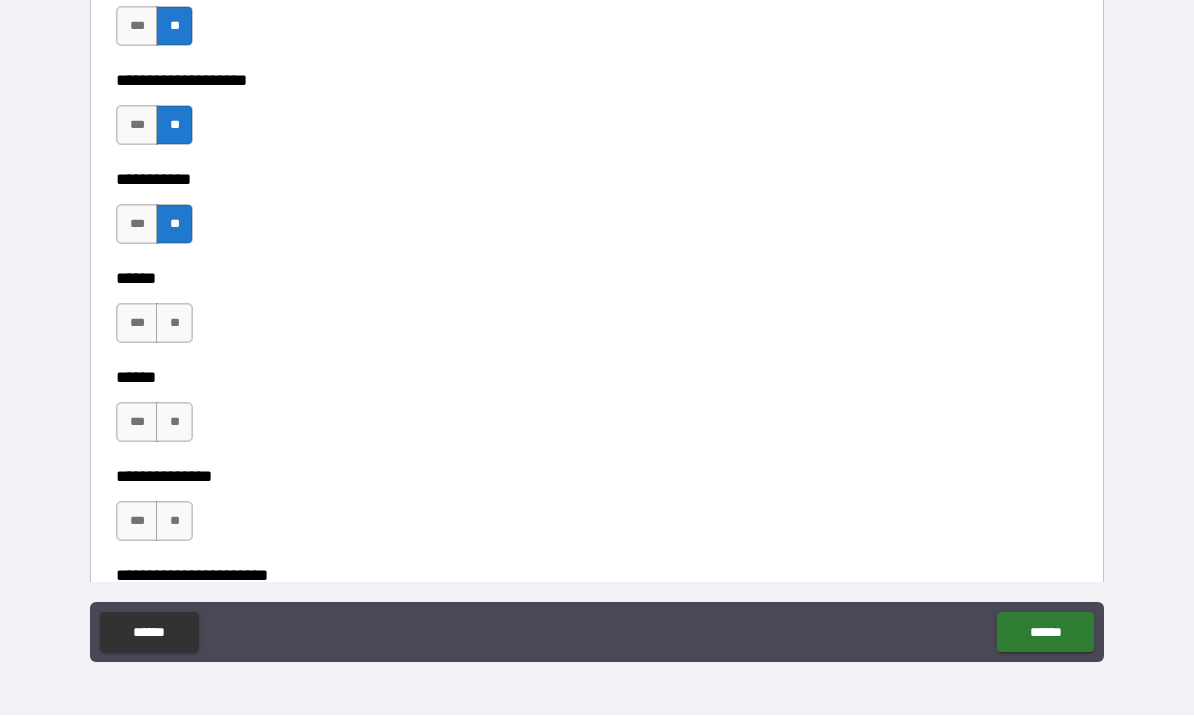 click on "**" at bounding box center [174, 324] 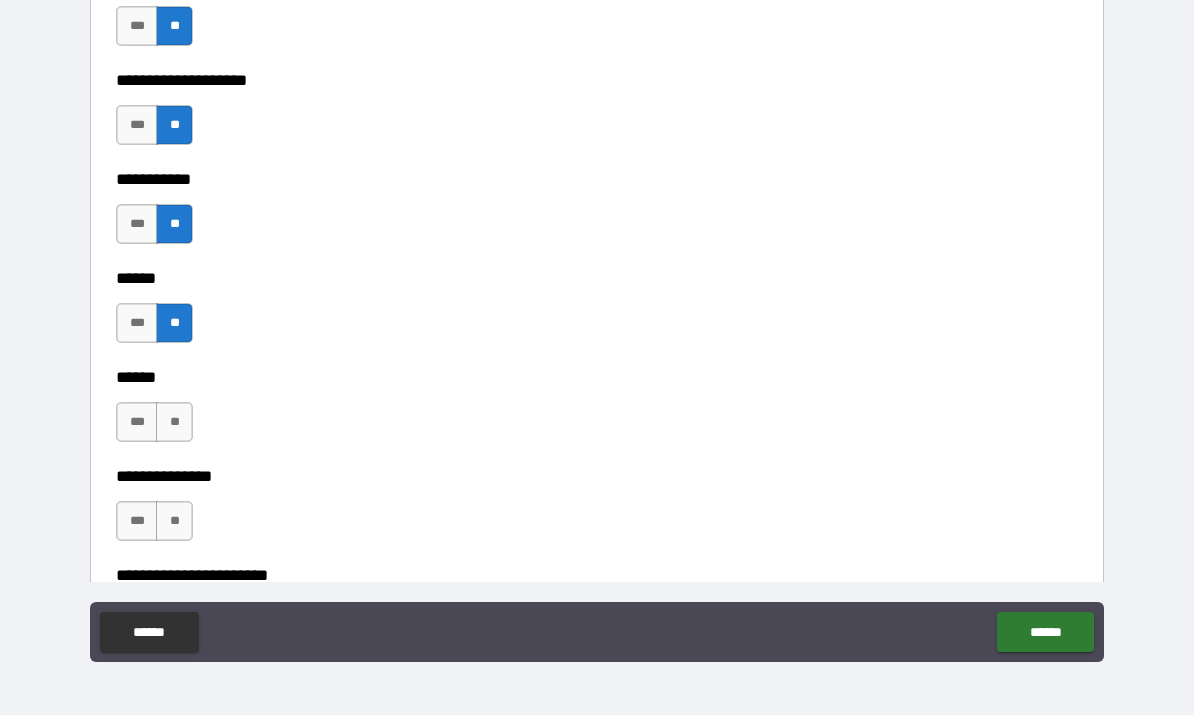 click on "**" at bounding box center (174, 423) 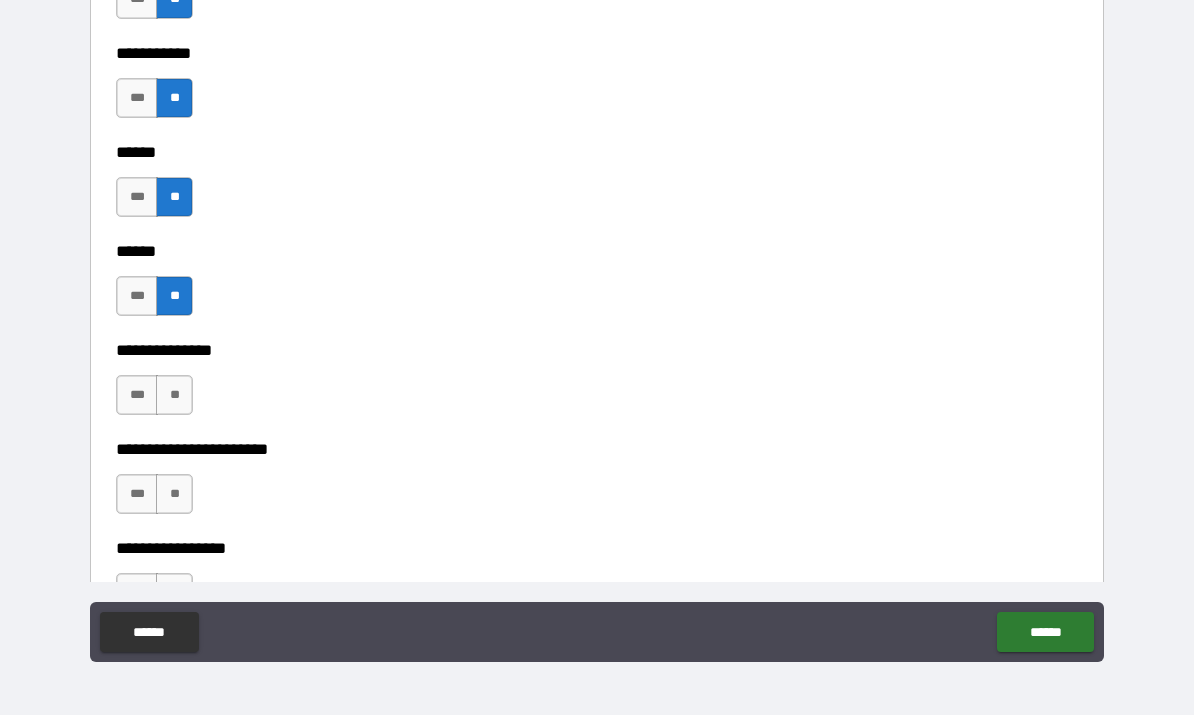 scroll, scrollTop: 3023, scrollLeft: 0, axis: vertical 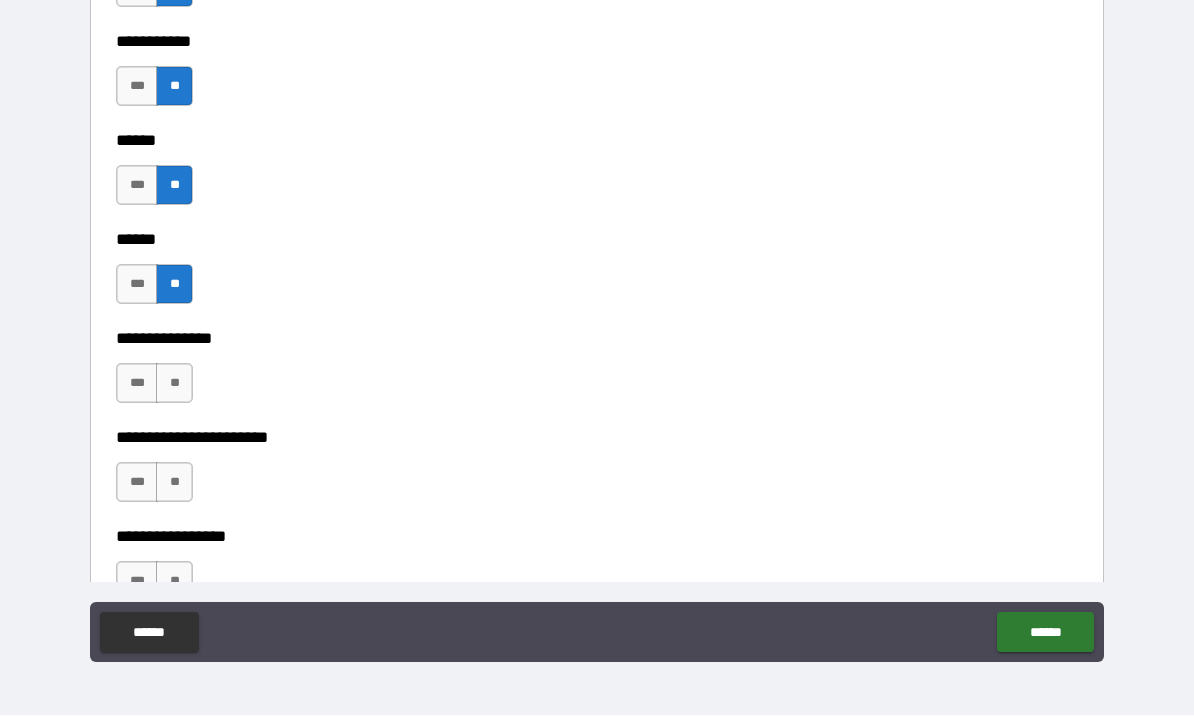 click on "**" at bounding box center (174, 384) 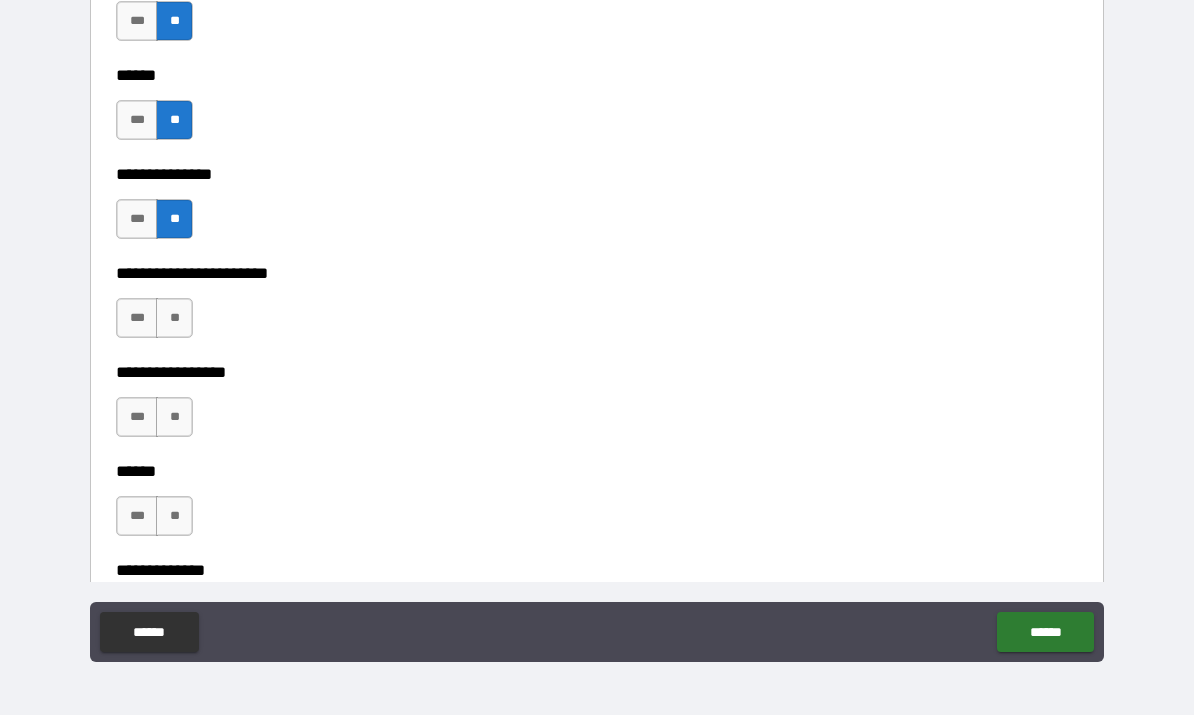 scroll, scrollTop: 3194, scrollLeft: 0, axis: vertical 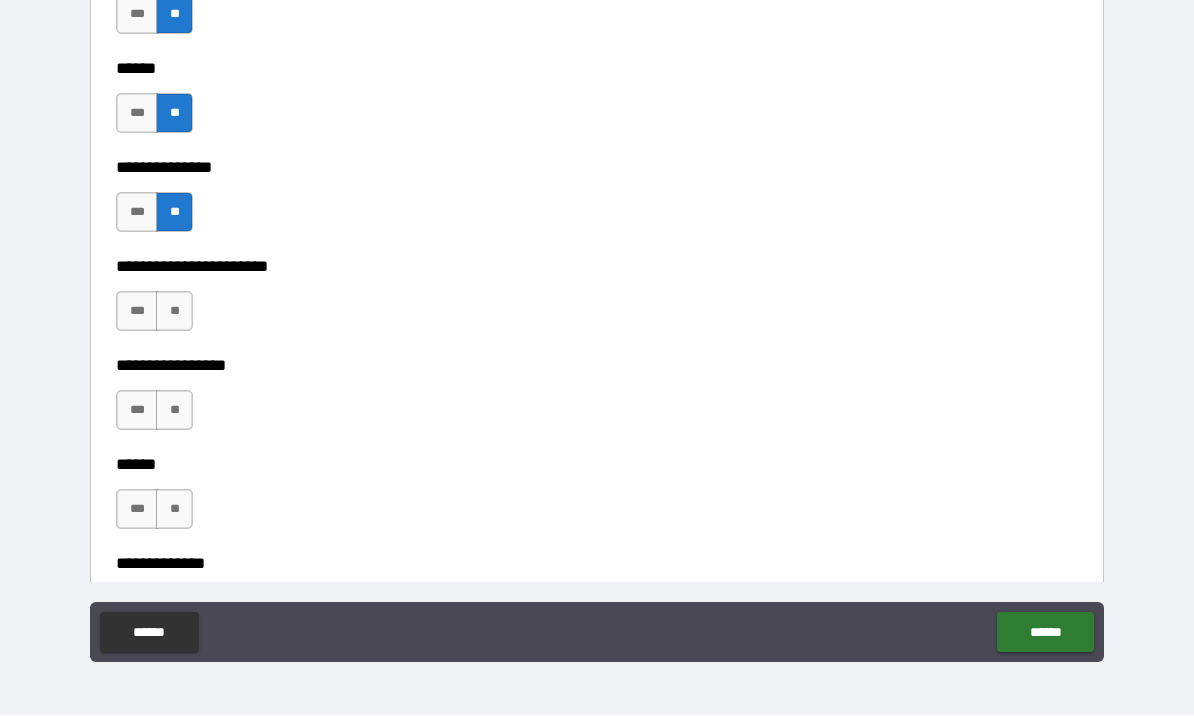 click on "**" at bounding box center (174, 312) 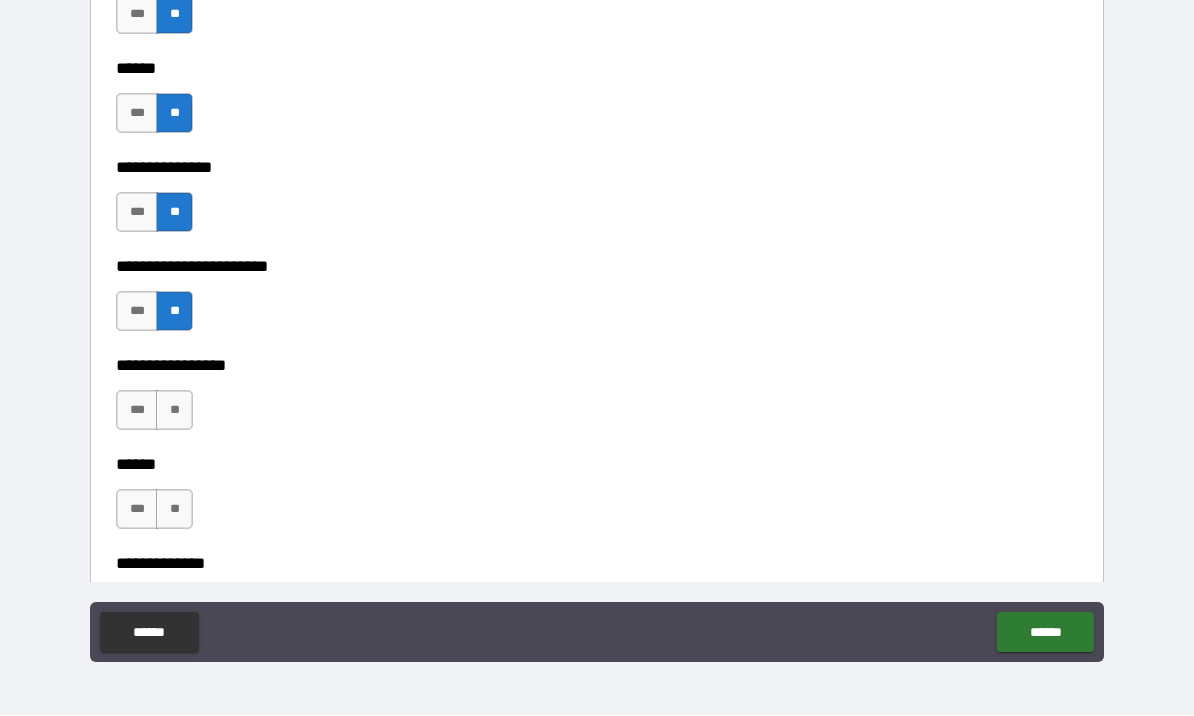 click on "**" at bounding box center [174, 411] 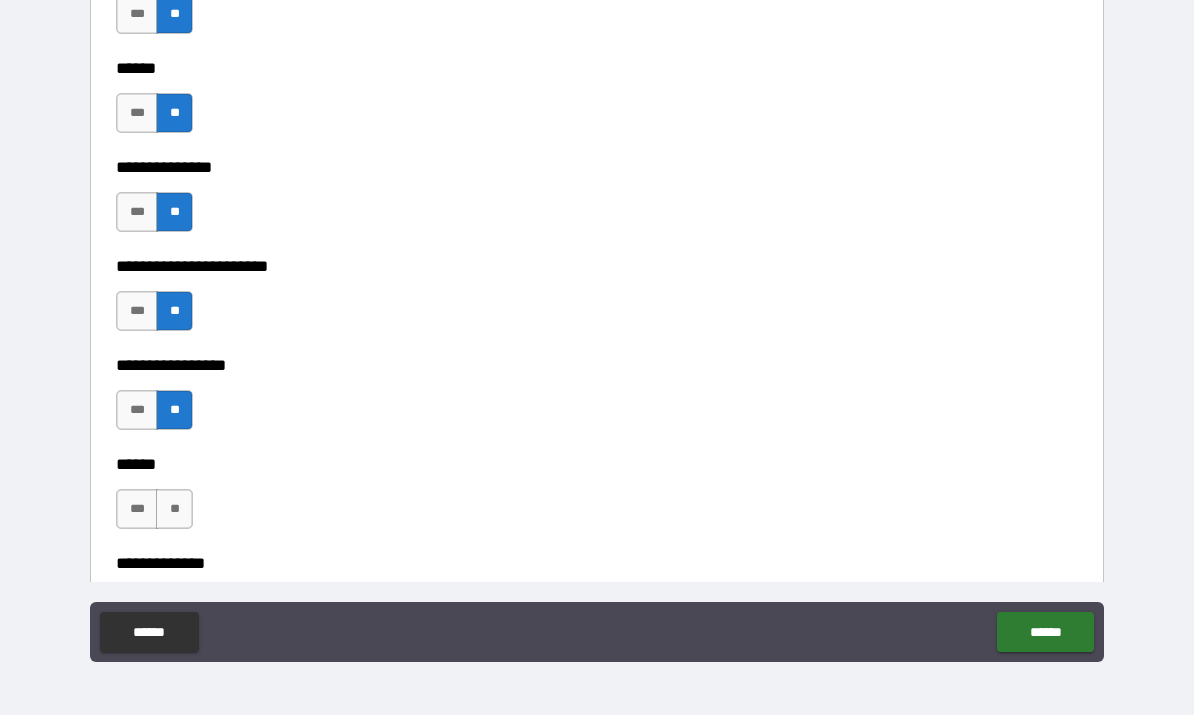 click on "**" at bounding box center (174, 510) 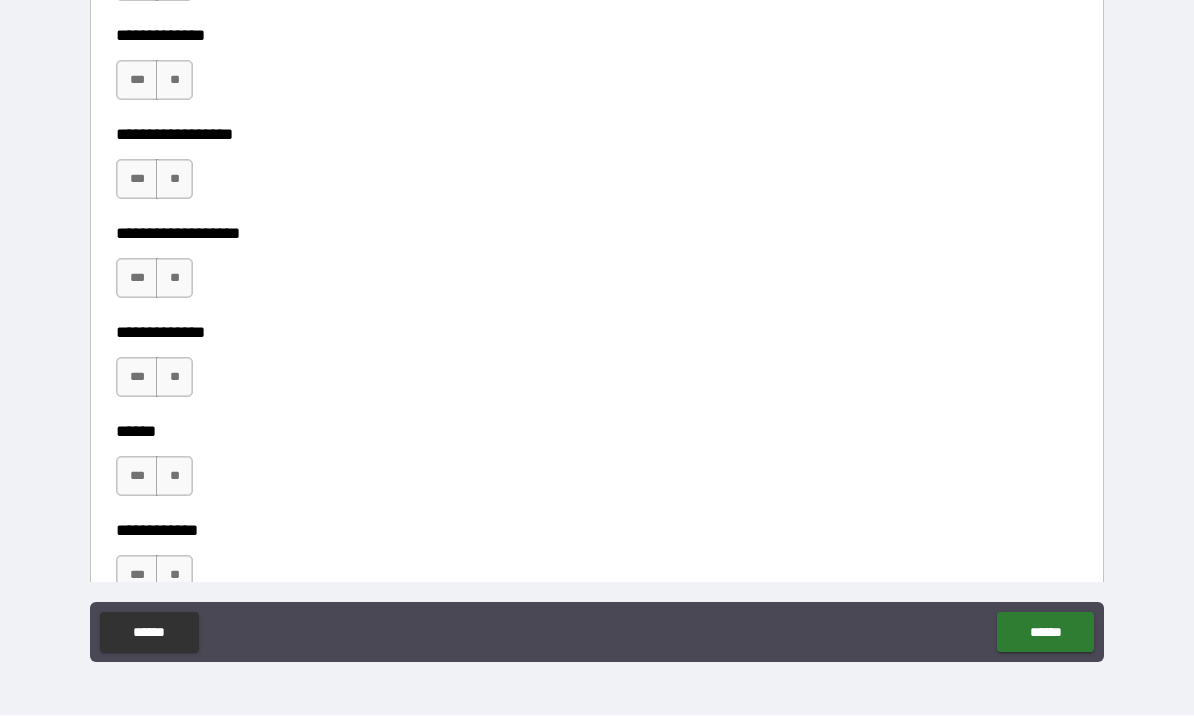 scroll, scrollTop: 3743, scrollLeft: 0, axis: vertical 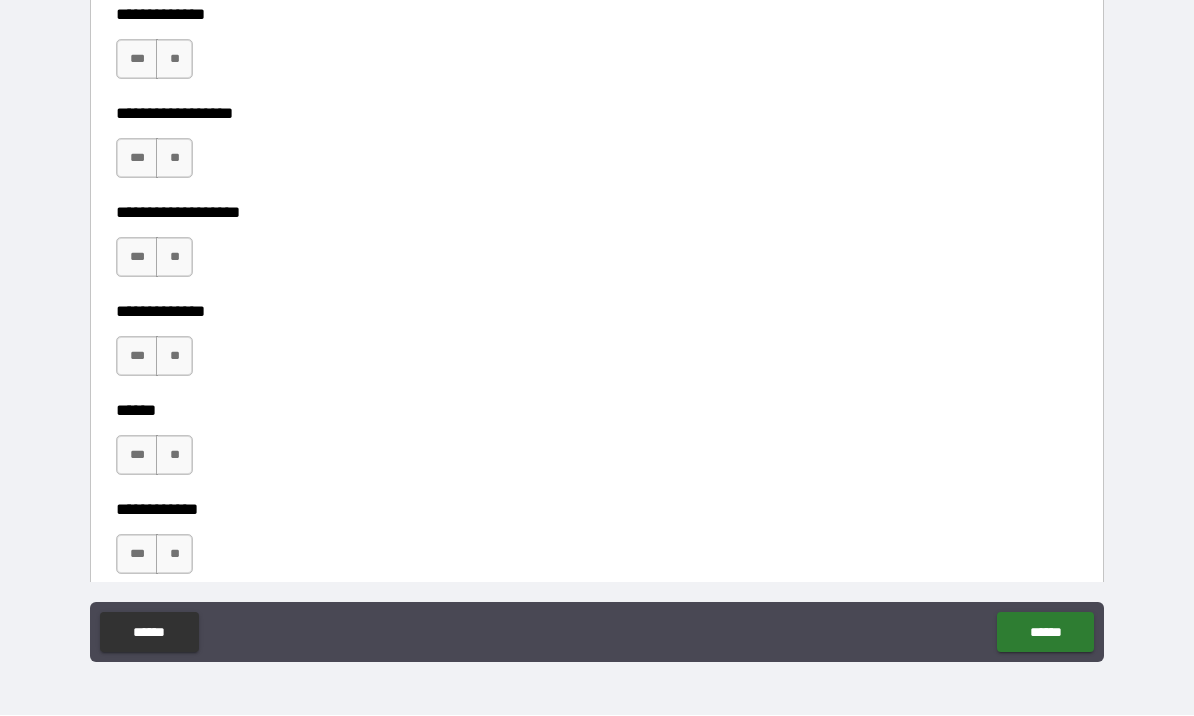 click on "**" at bounding box center [174, 60] 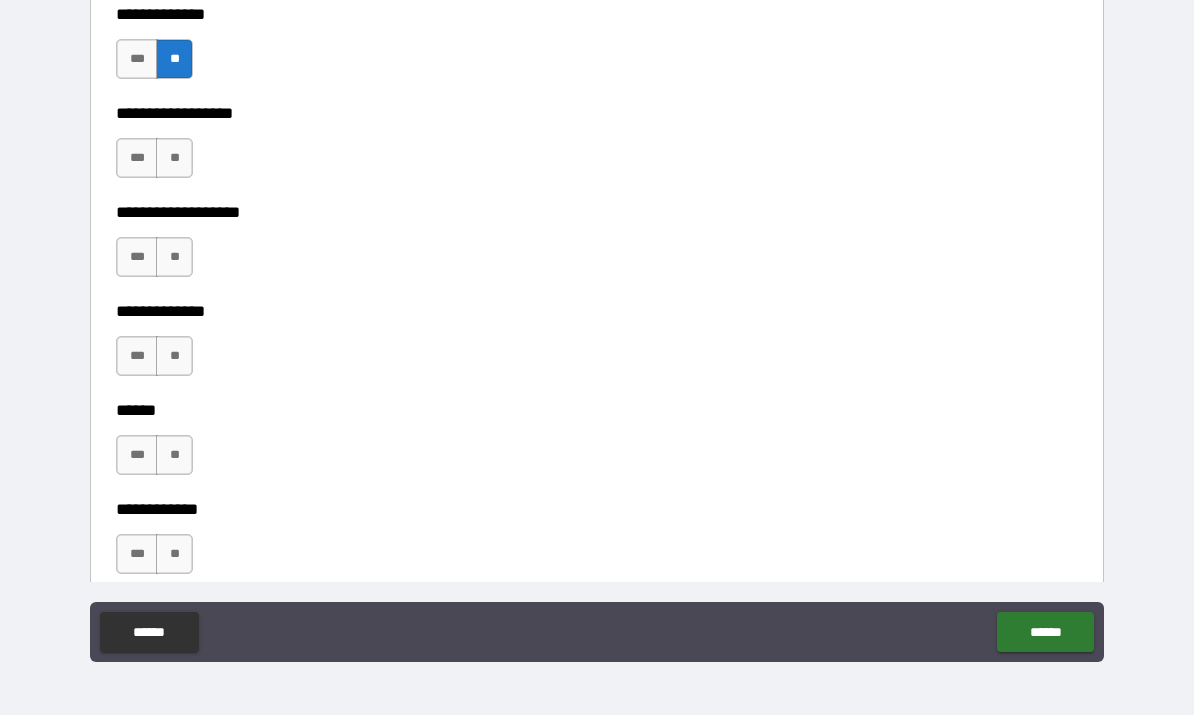 click on "**" at bounding box center [174, 159] 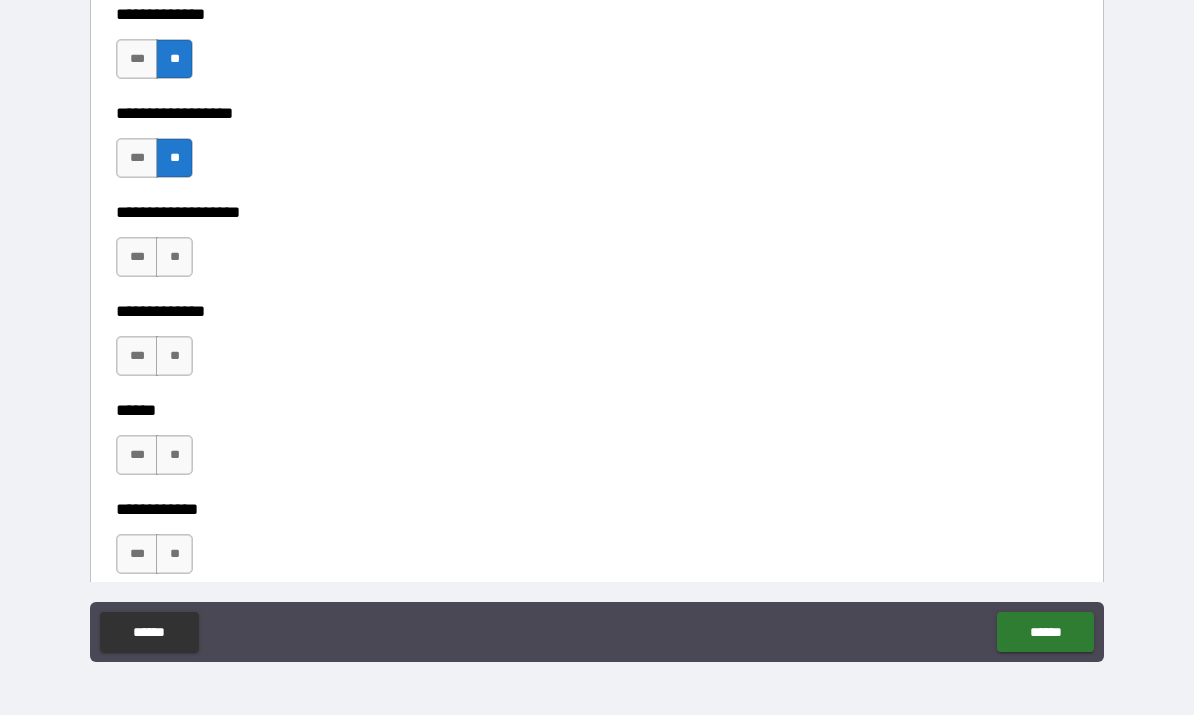 click on "**" at bounding box center [174, 258] 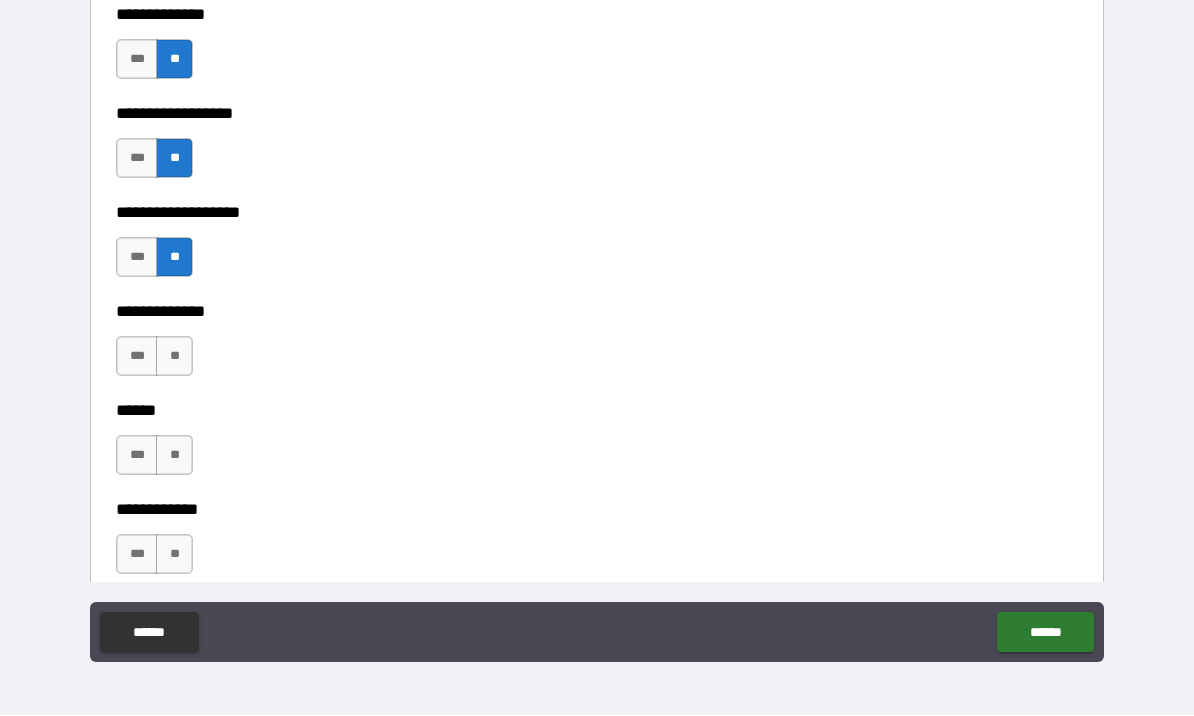 click on "**" at bounding box center [174, 357] 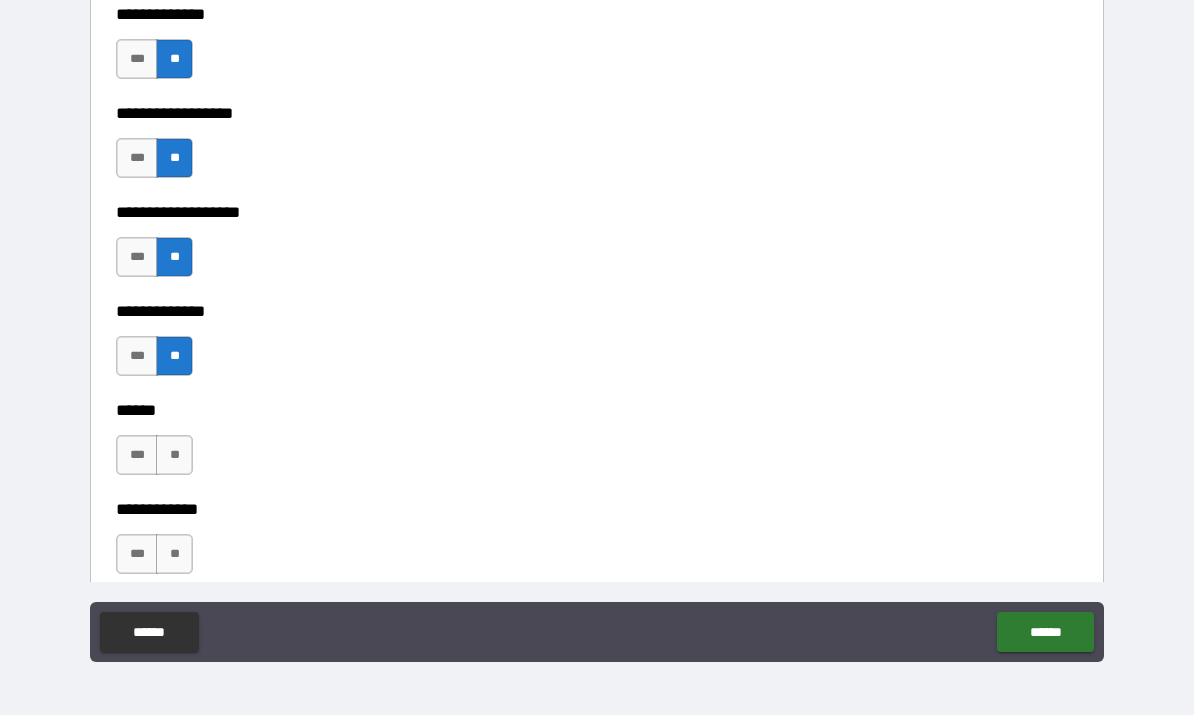 click on "**" at bounding box center [174, 456] 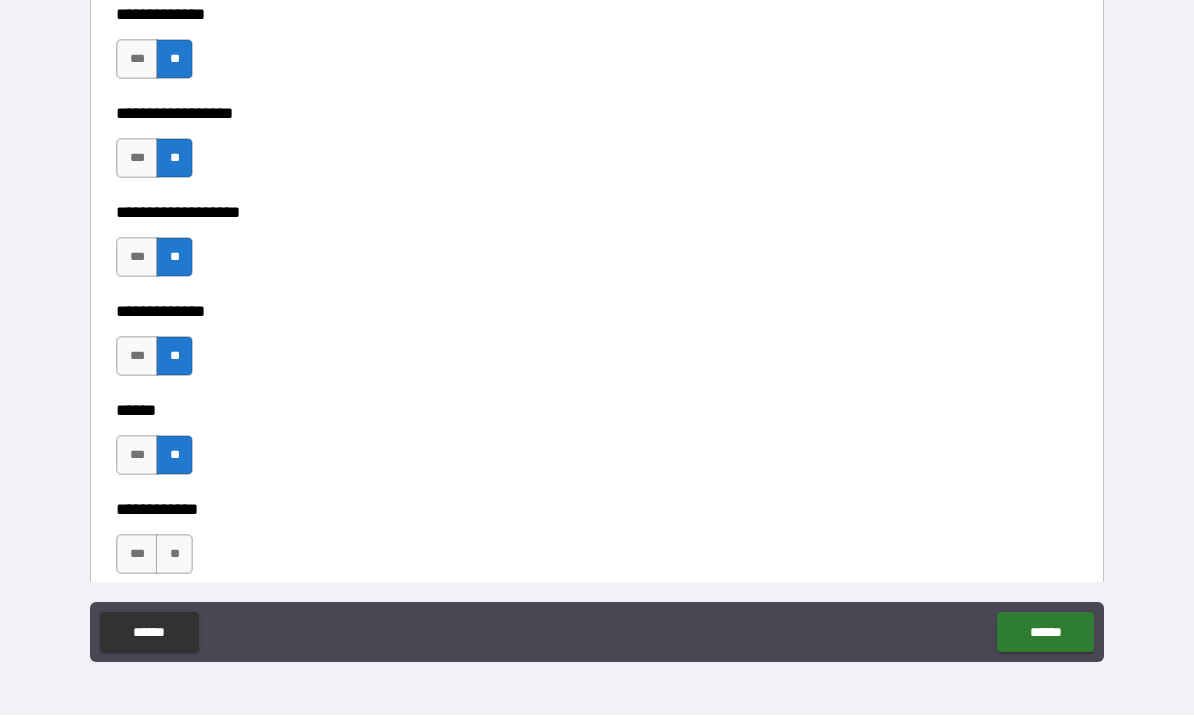 click on "**" at bounding box center (174, 555) 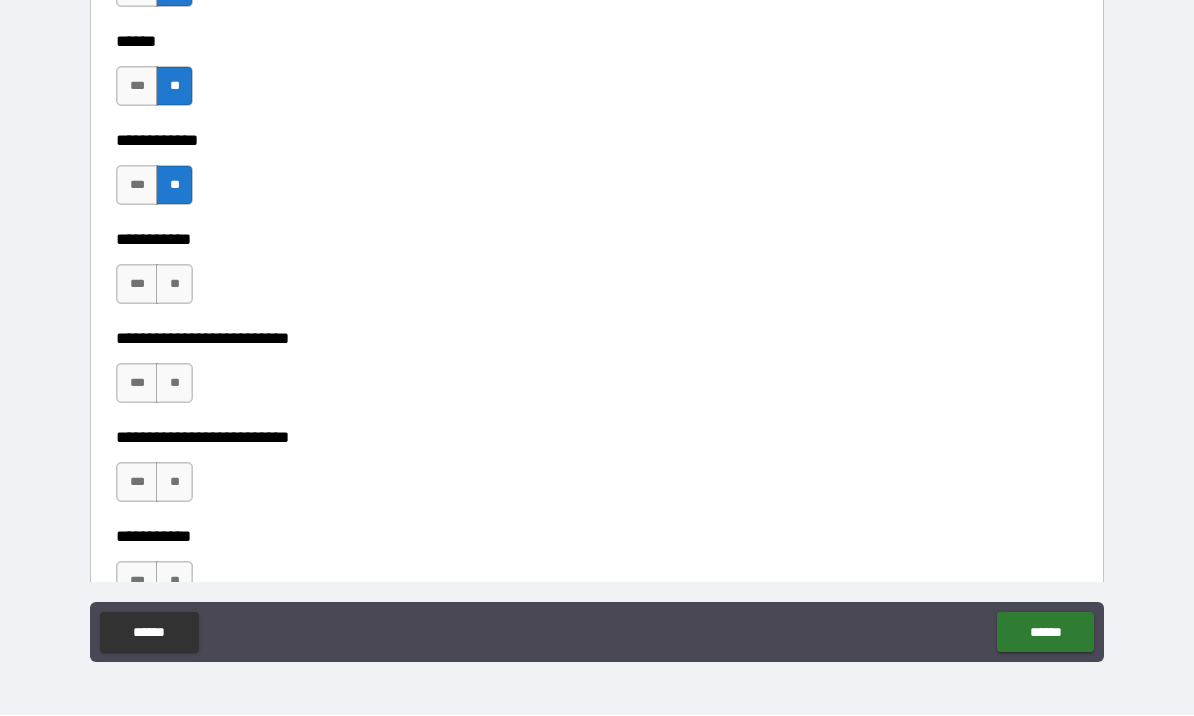 scroll, scrollTop: 4113, scrollLeft: 0, axis: vertical 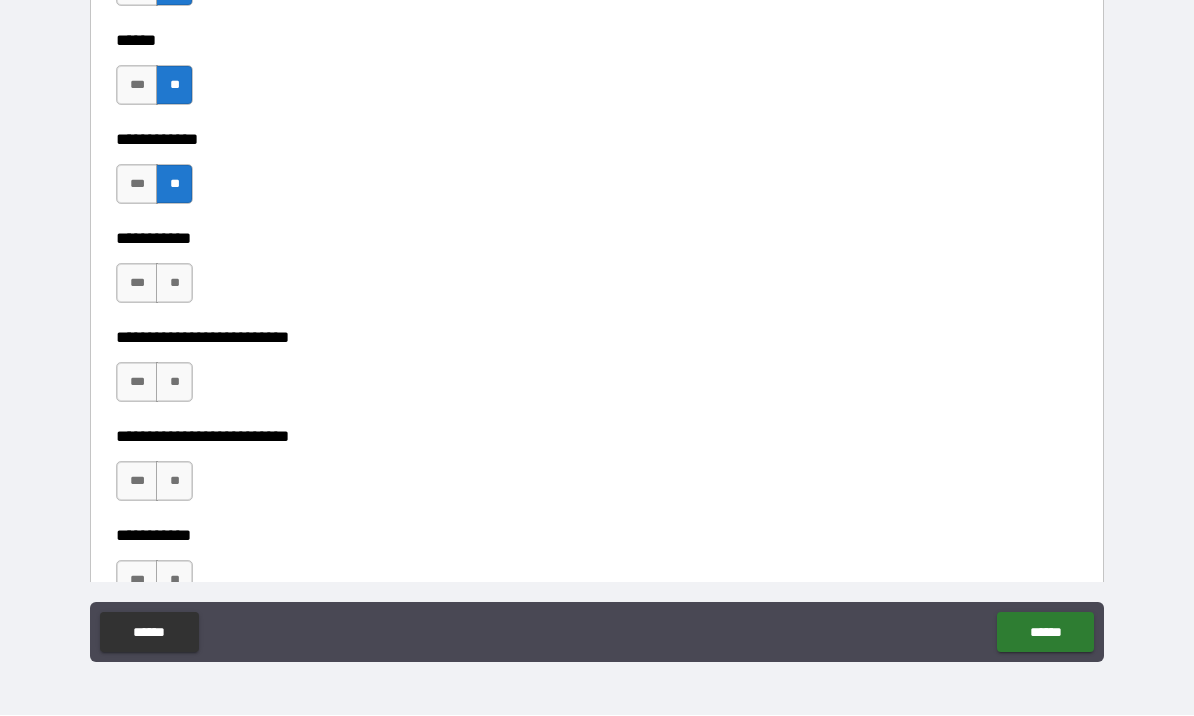click on "**" at bounding box center [174, 284] 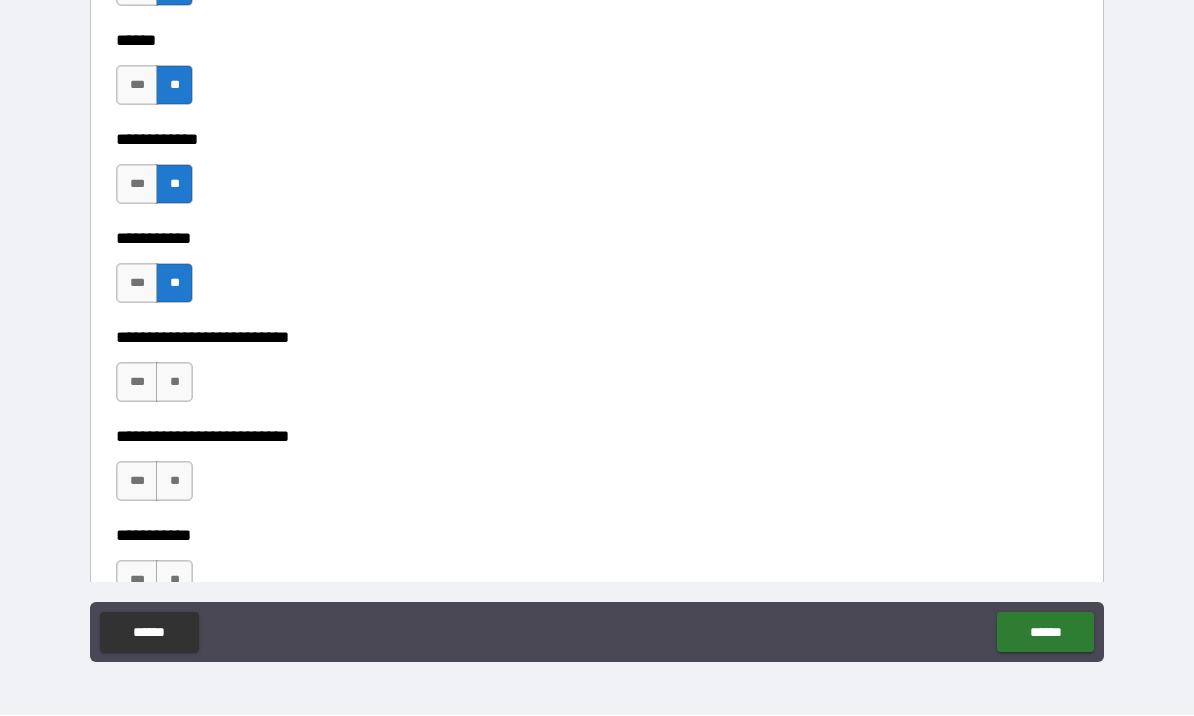 click on "**" at bounding box center [174, 383] 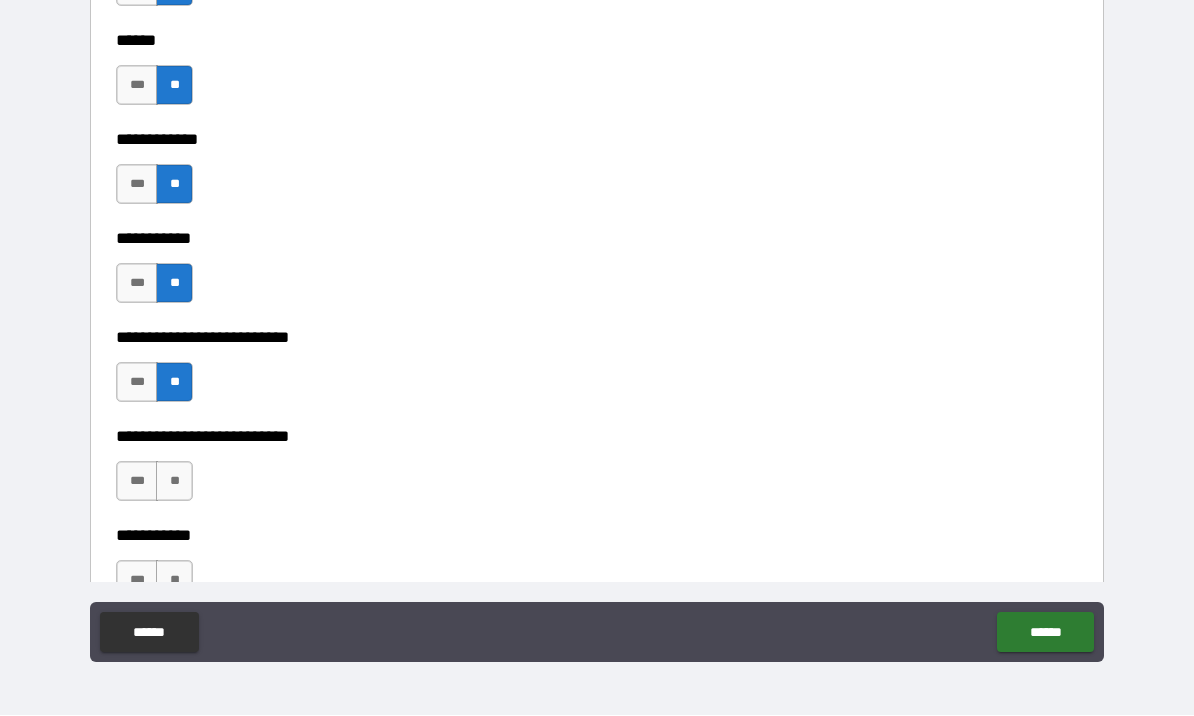 click on "**" at bounding box center [174, 482] 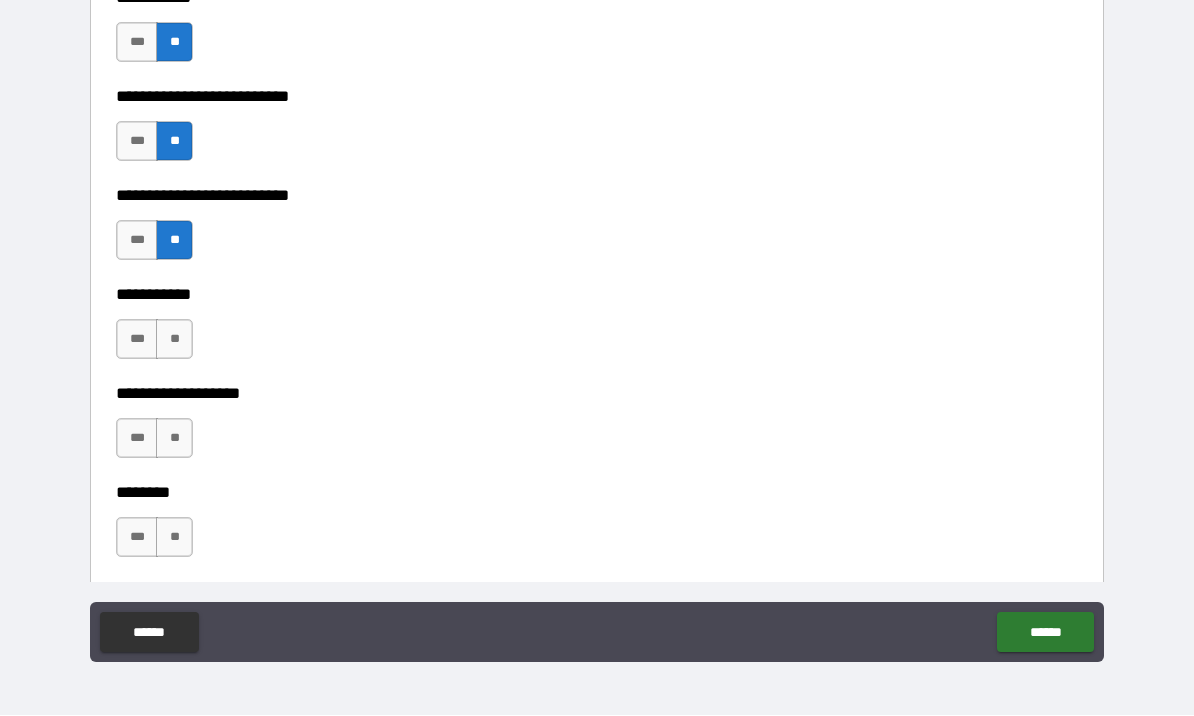 scroll, scrollTop: 4368, scrollLeft: 0, axis: vertical 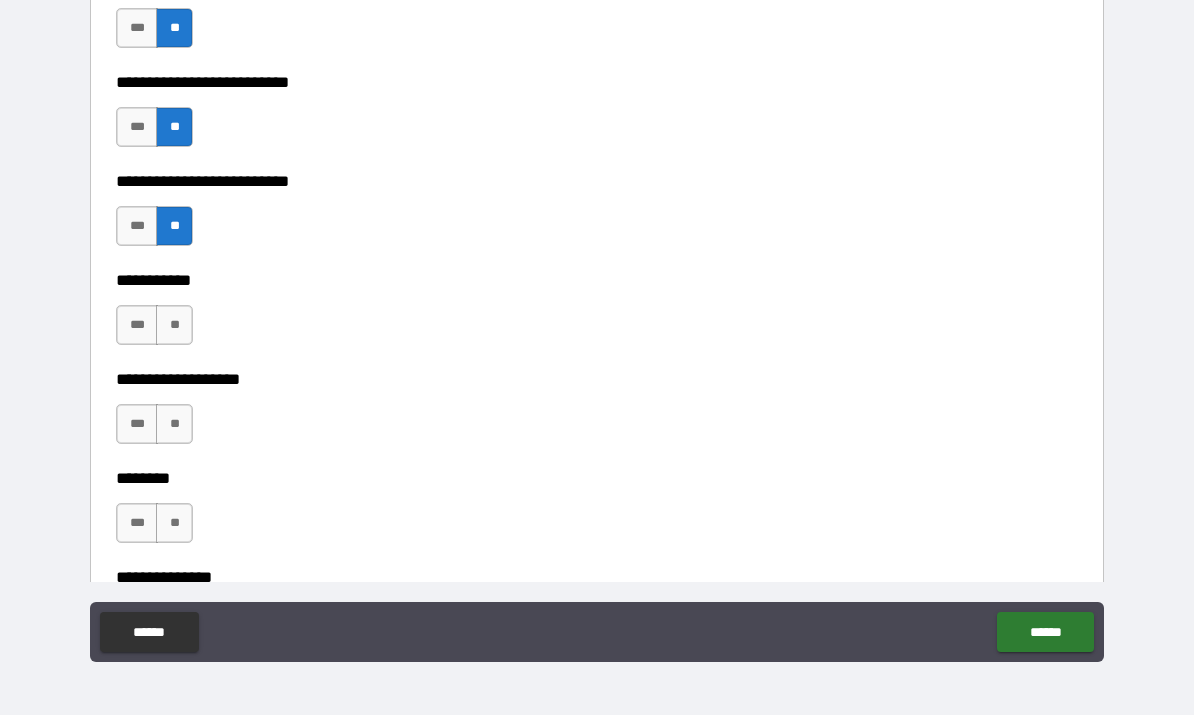 click on "**" at bounding box center (174, 326) 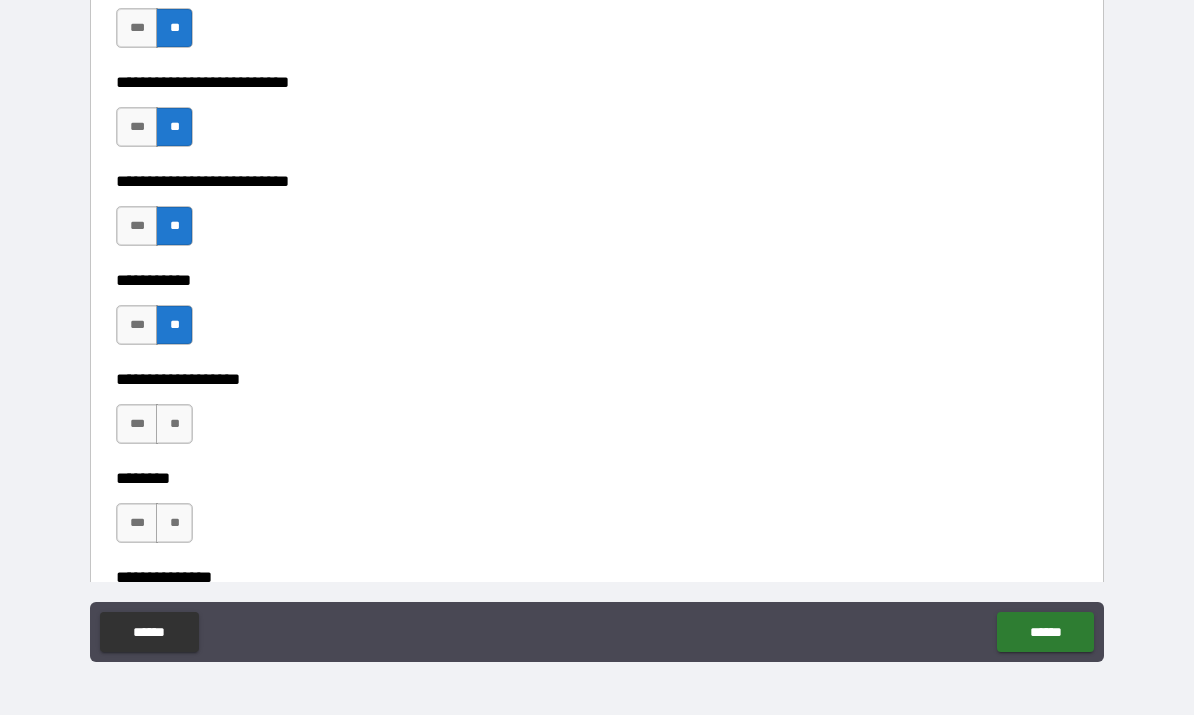 click on "**" at bounding box center [174, 425] 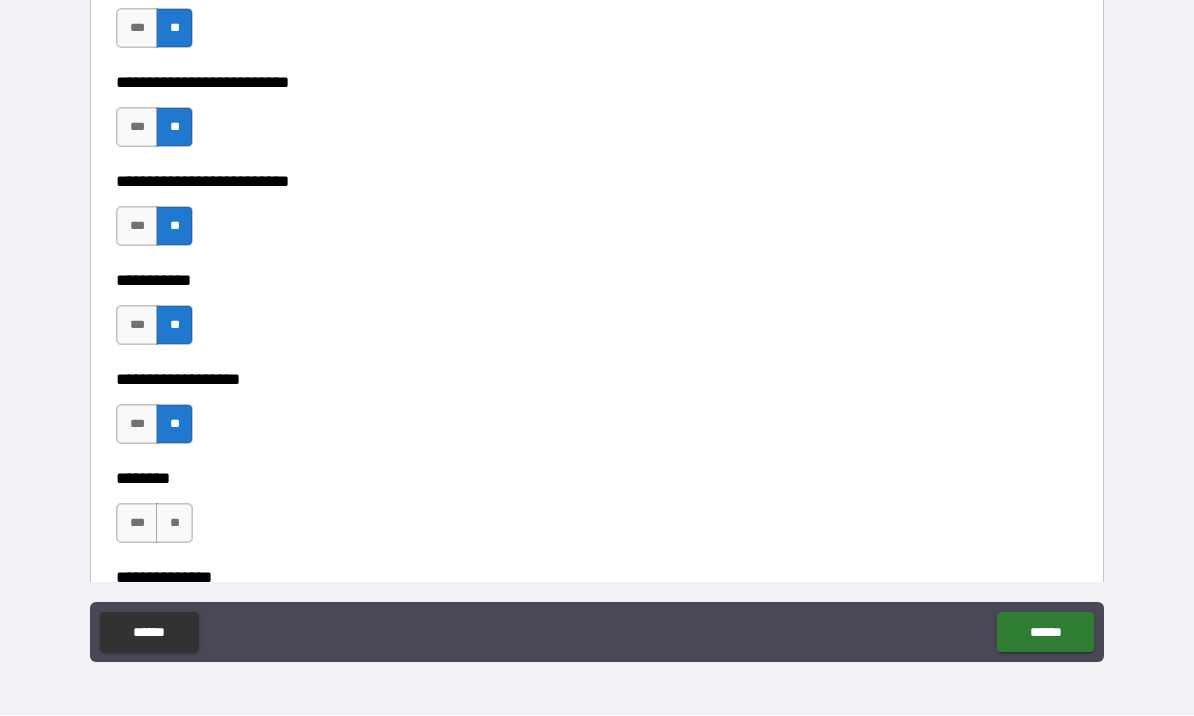 click on "**" at bounding box center [174, 524] 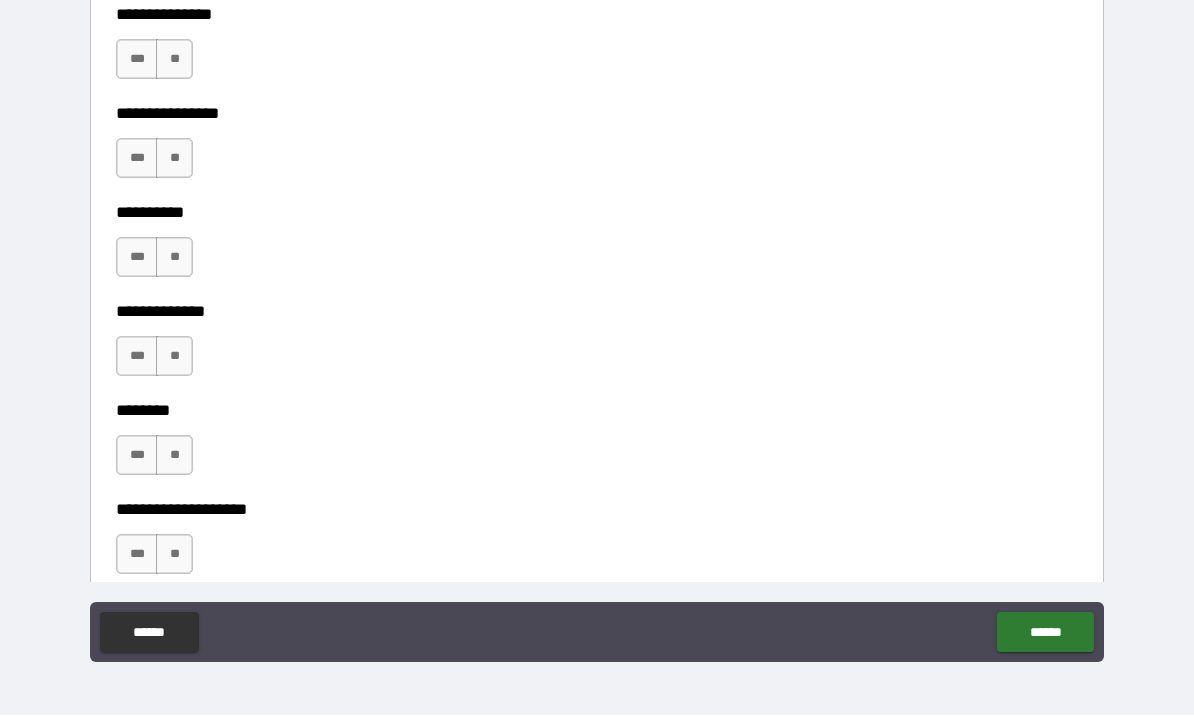 click on "**********" at bounding box center (597, 326) 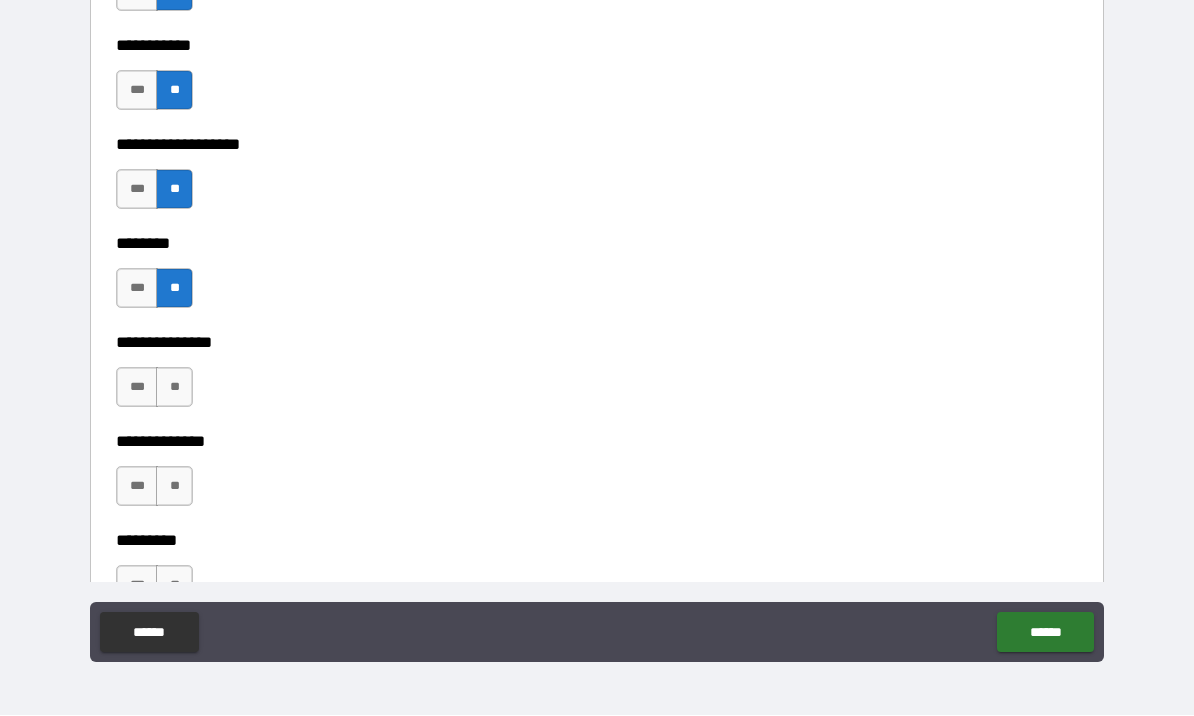 scroll, scrollTop: 4607, scrollLeft: 0, axis: vertical 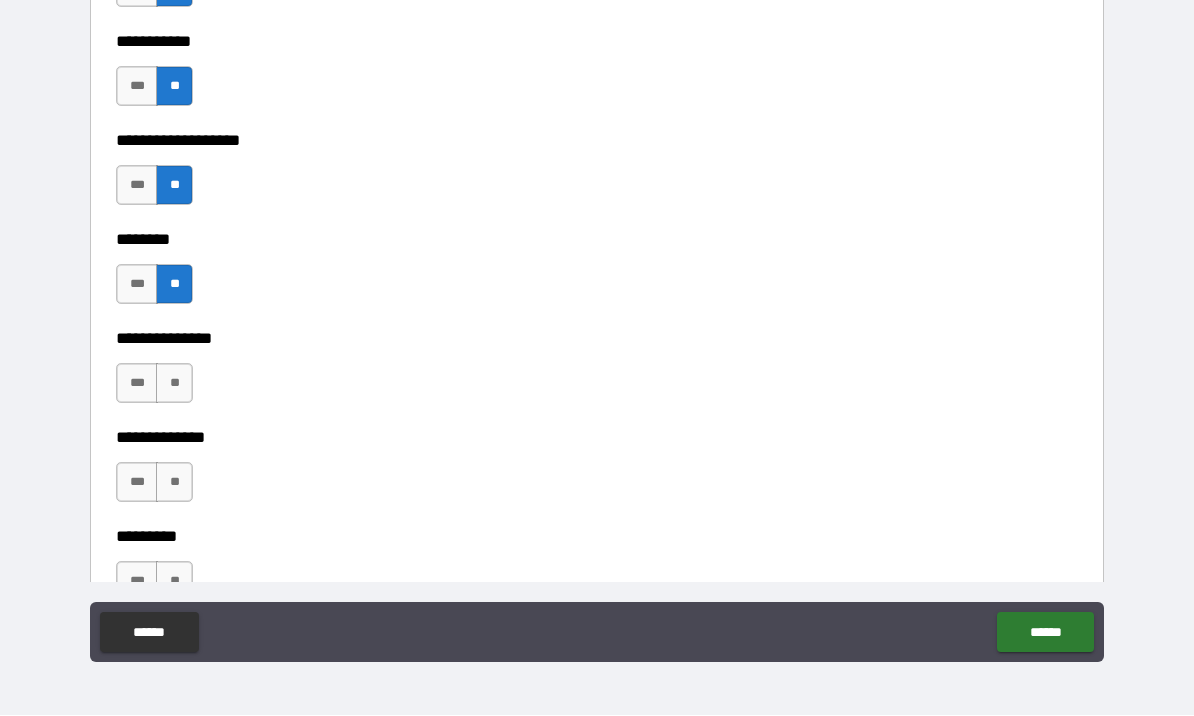 click on "**" at bounding box center (174, 384) 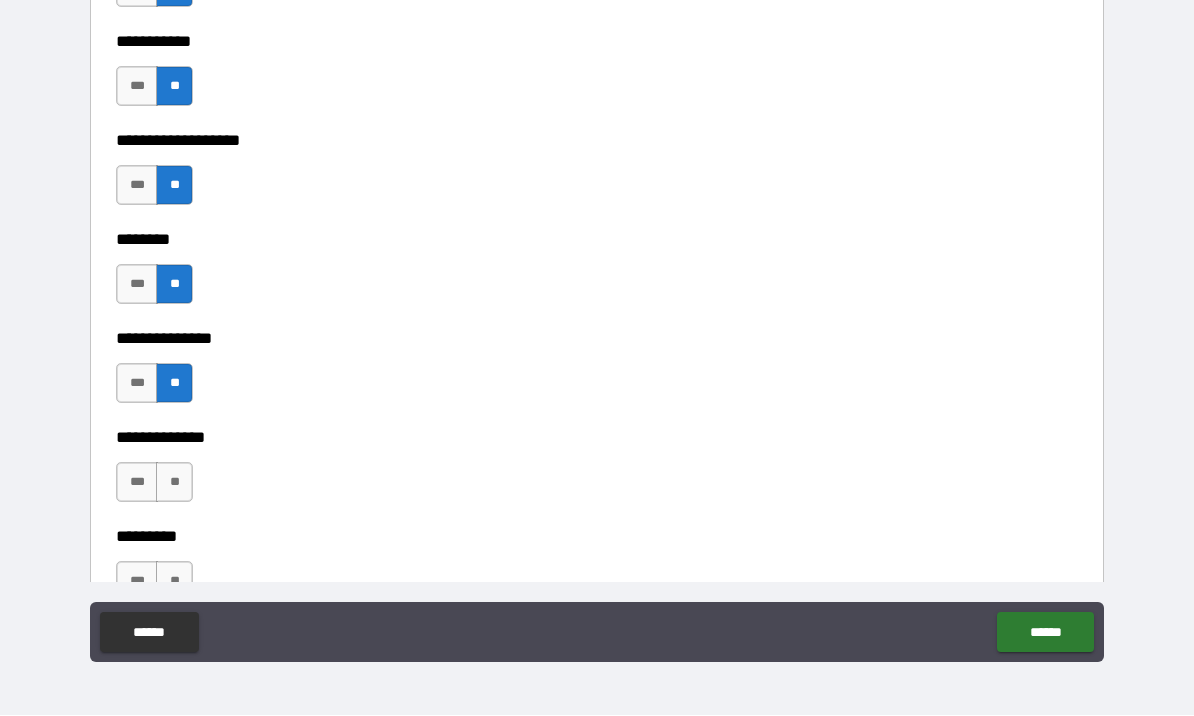 click on "**" at bounding box center [174, 483] 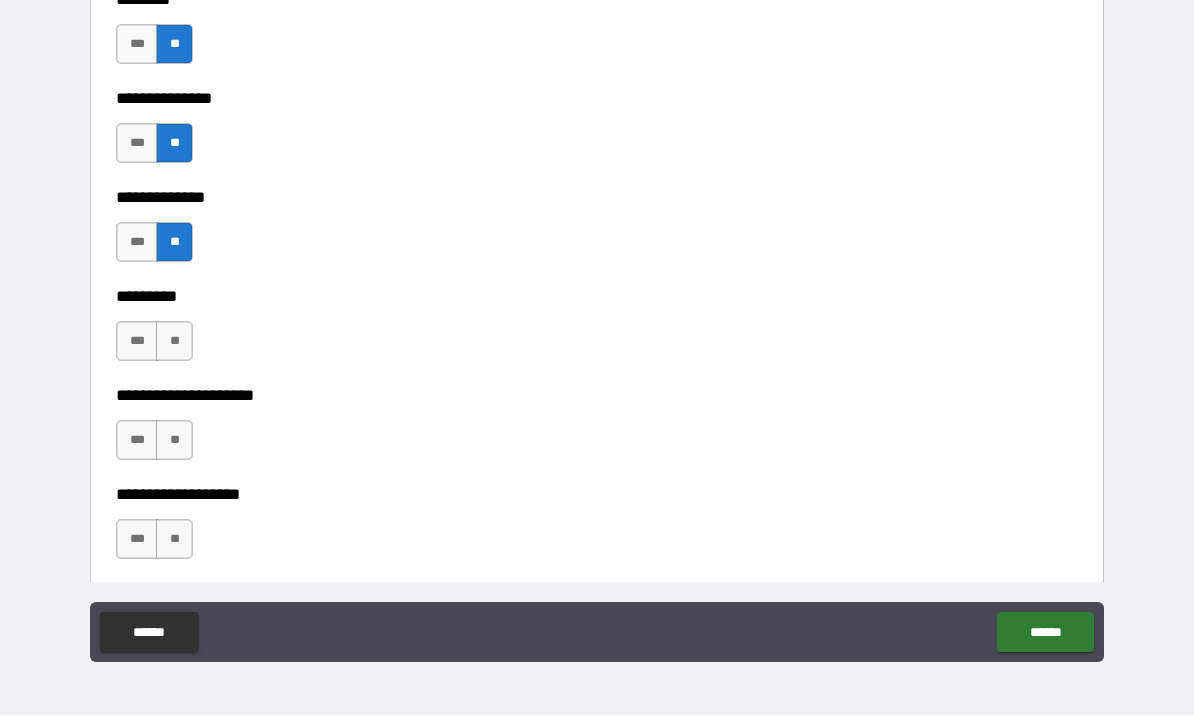 click on "**" at bounding box center (174, 342) 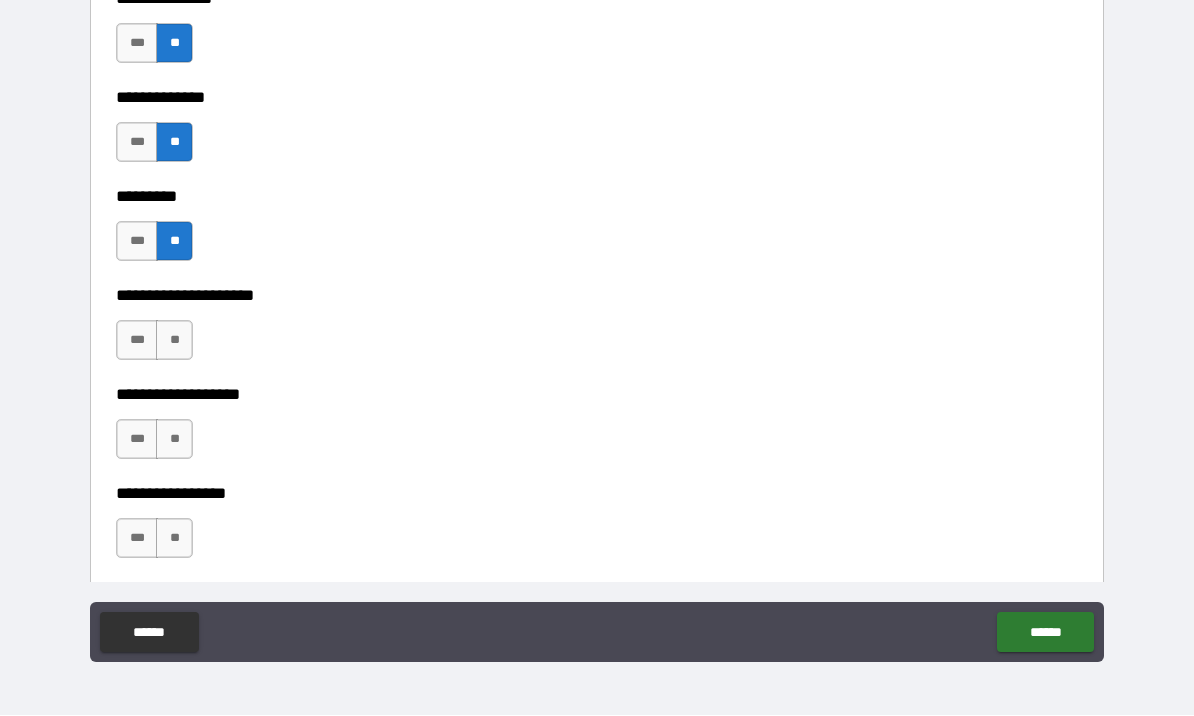 scroll, scrollTop: 4948, scrollLeft: 0, axis: vertical 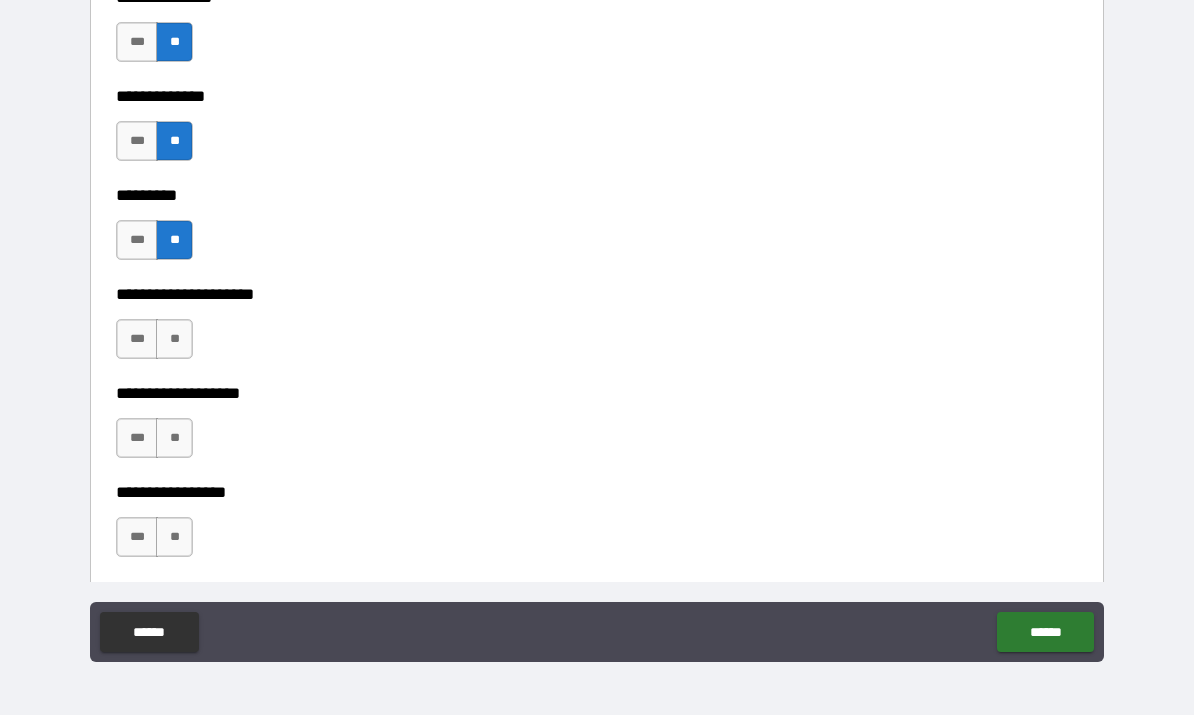 click on "**" at bounding box center [174, 340] 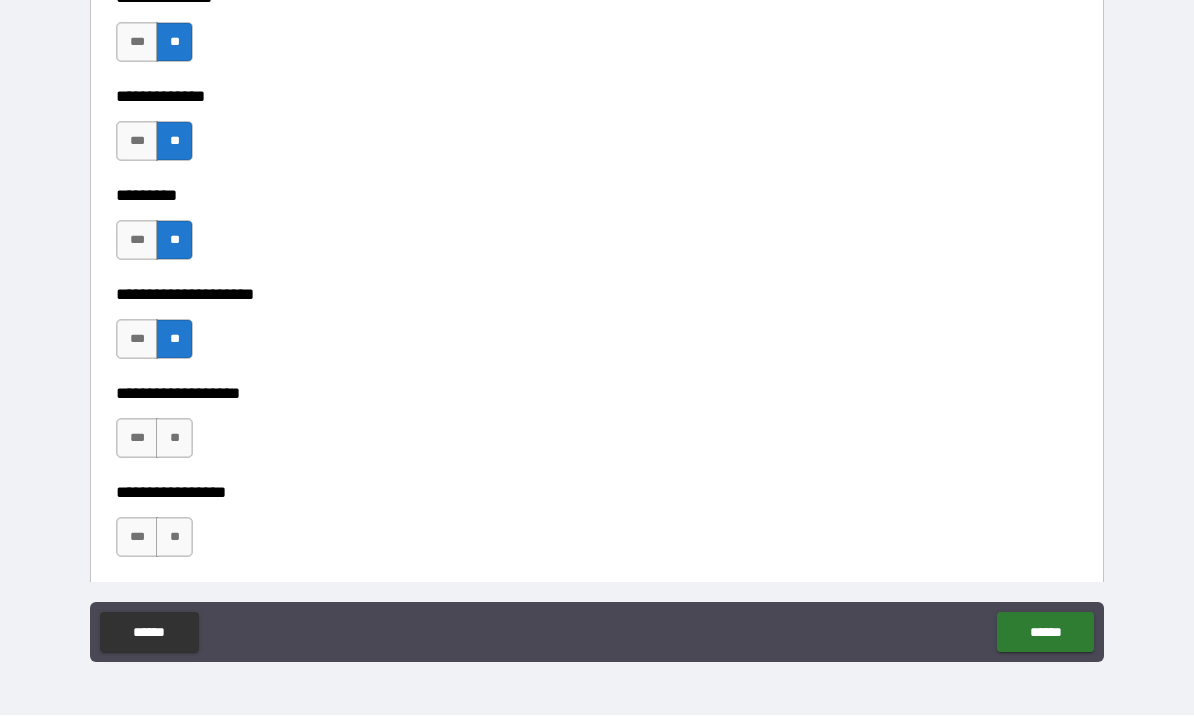 click on "**" at bounding box center [174, 439] 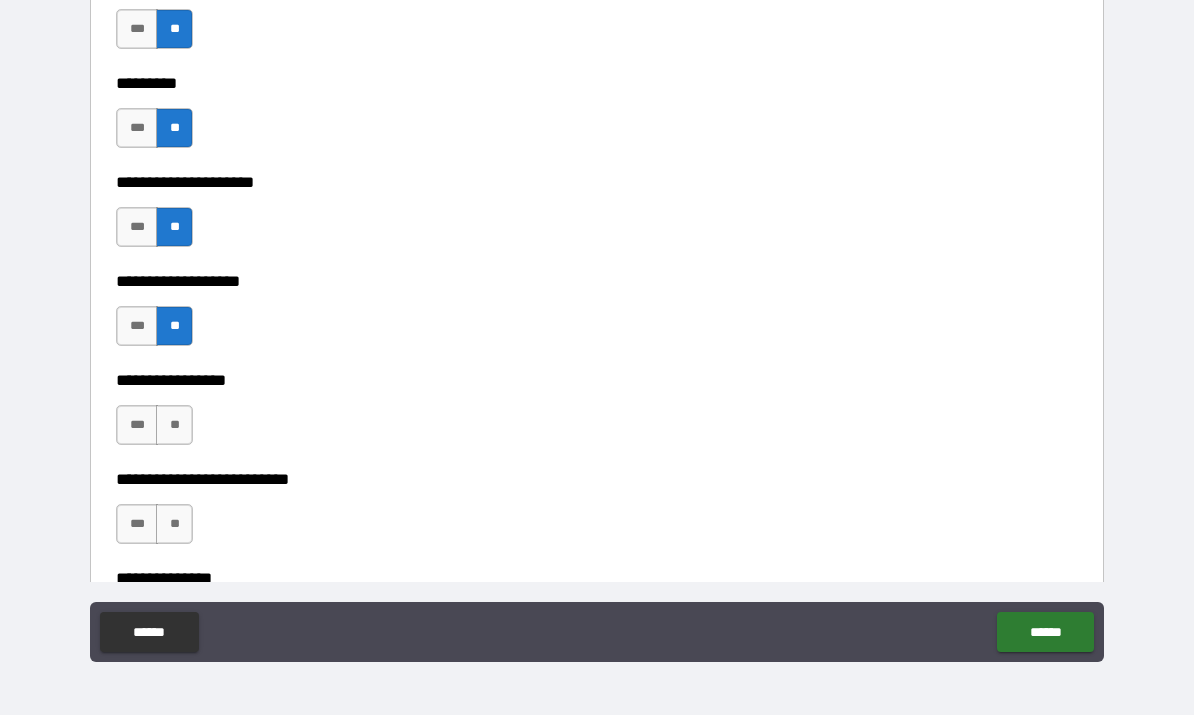 scroll, scrollTop: 5062, scrollLeft: 0, axis: vertical 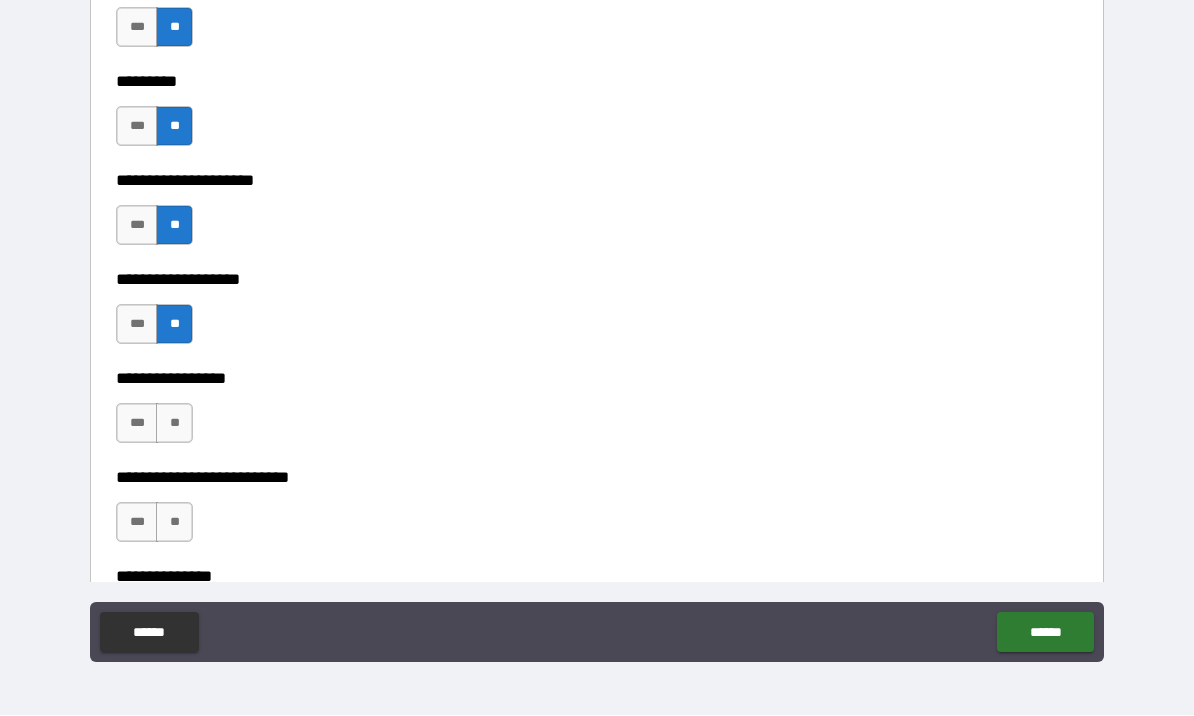 click on "**" at bounding box center (174, 424) 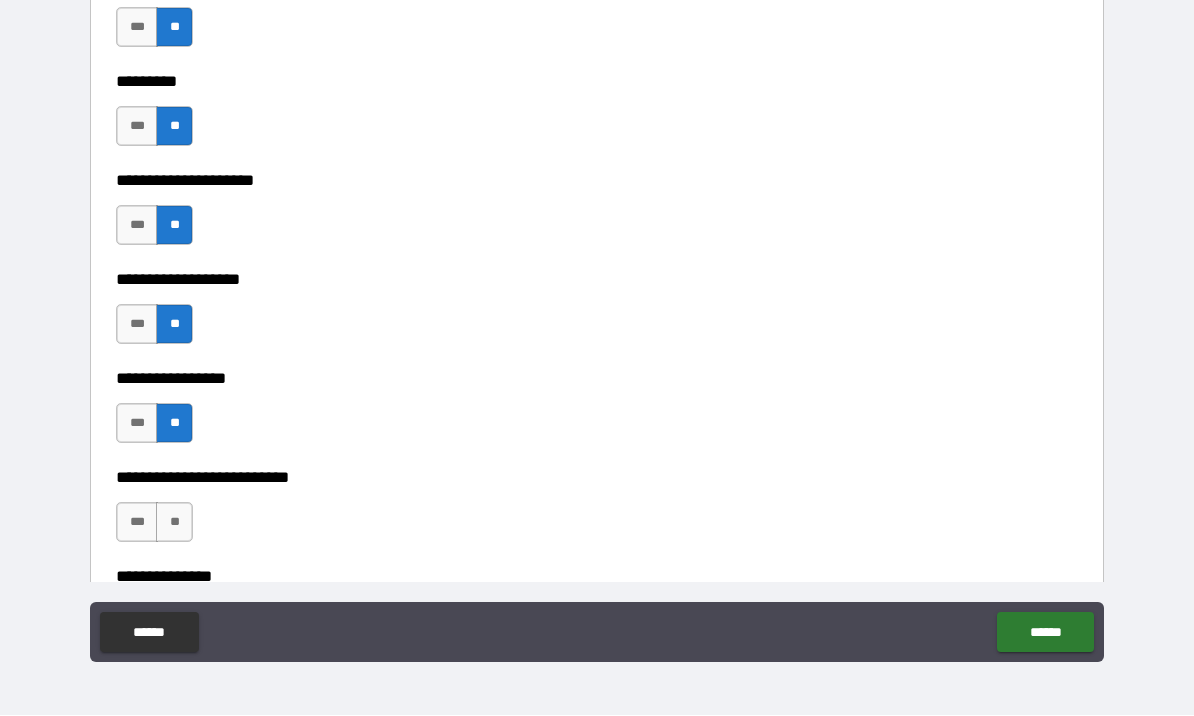 click on "**" at bounding box center [174, 523] 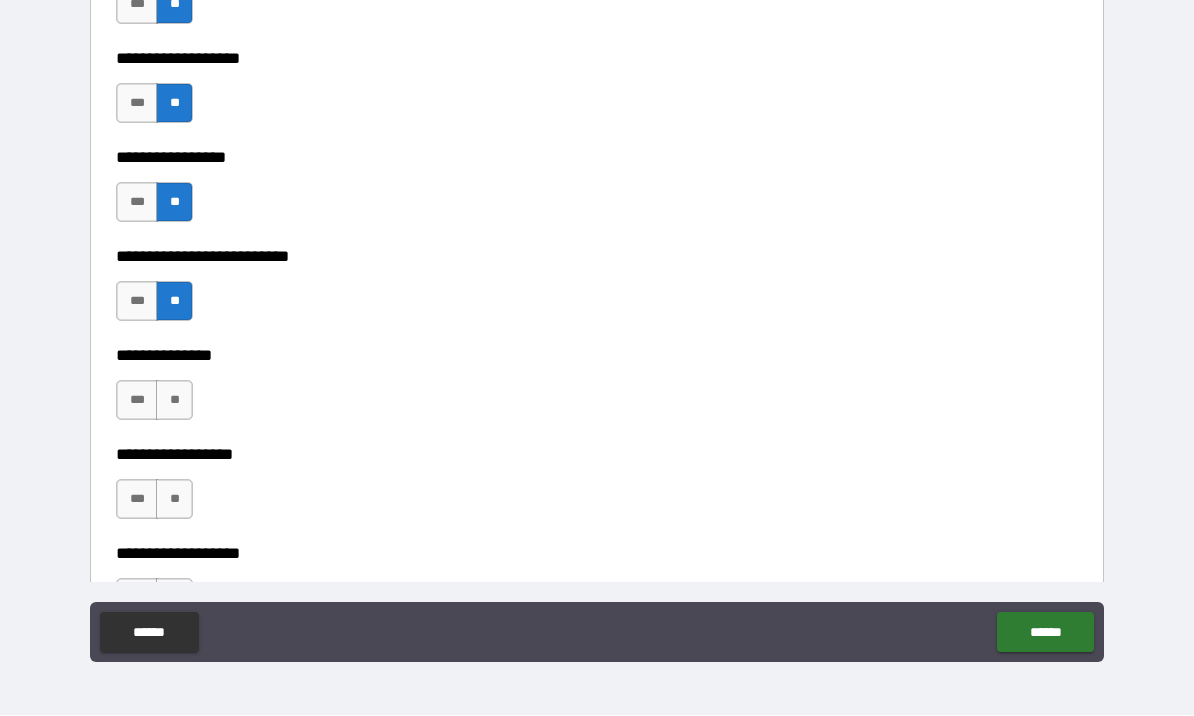 scroll, scrollTop: 5285, scrollLeft: 0, axis: vertical 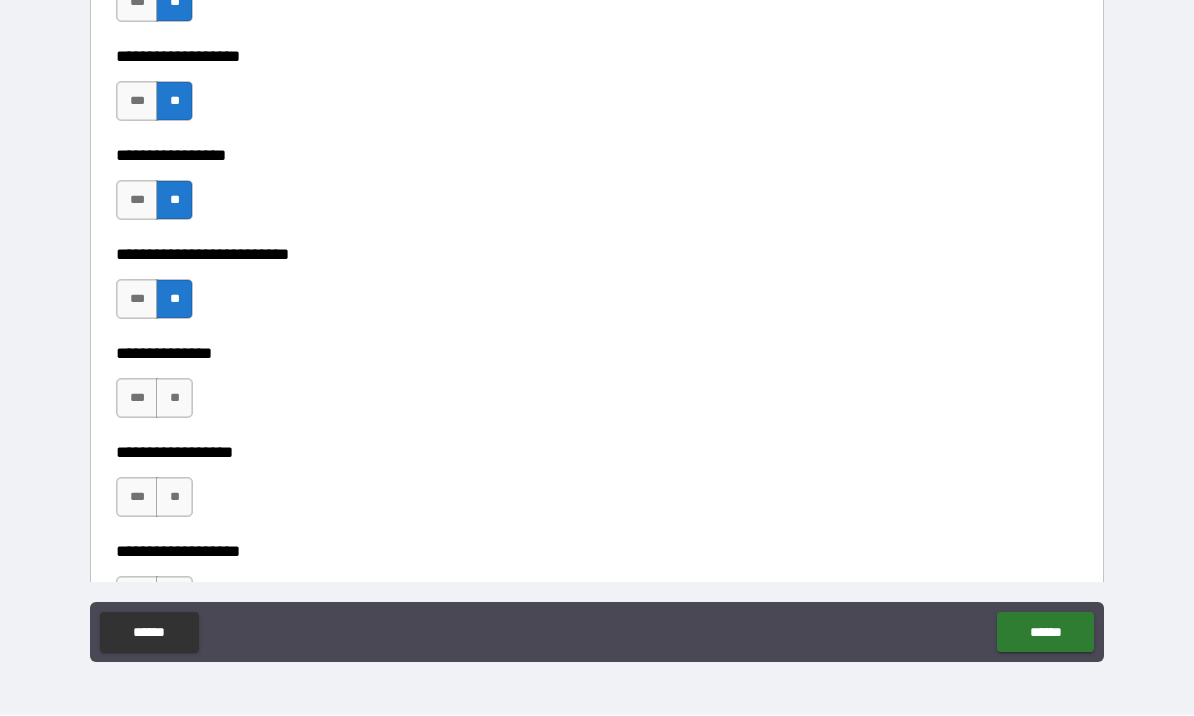 click on "**" at bounding box center (174, 399) 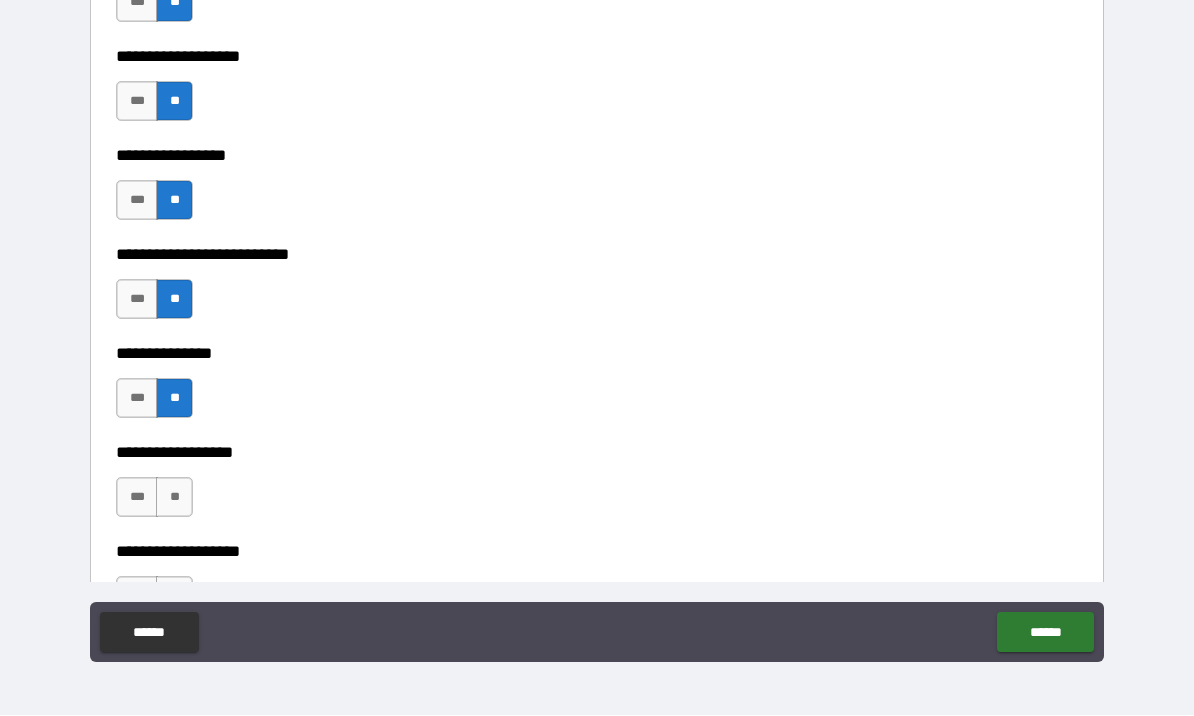 click on "**" at bounding box center [174, 498] 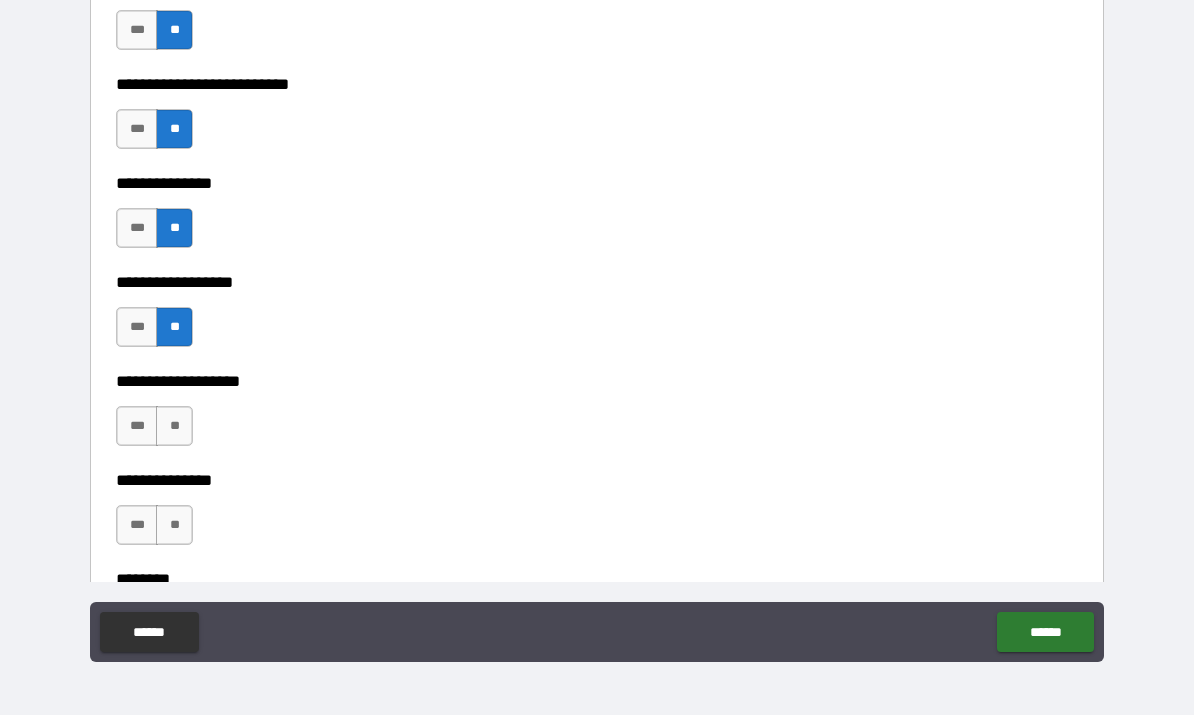 scroll, scrollTop: 5463, scrollLeft: 0, axis: vertical 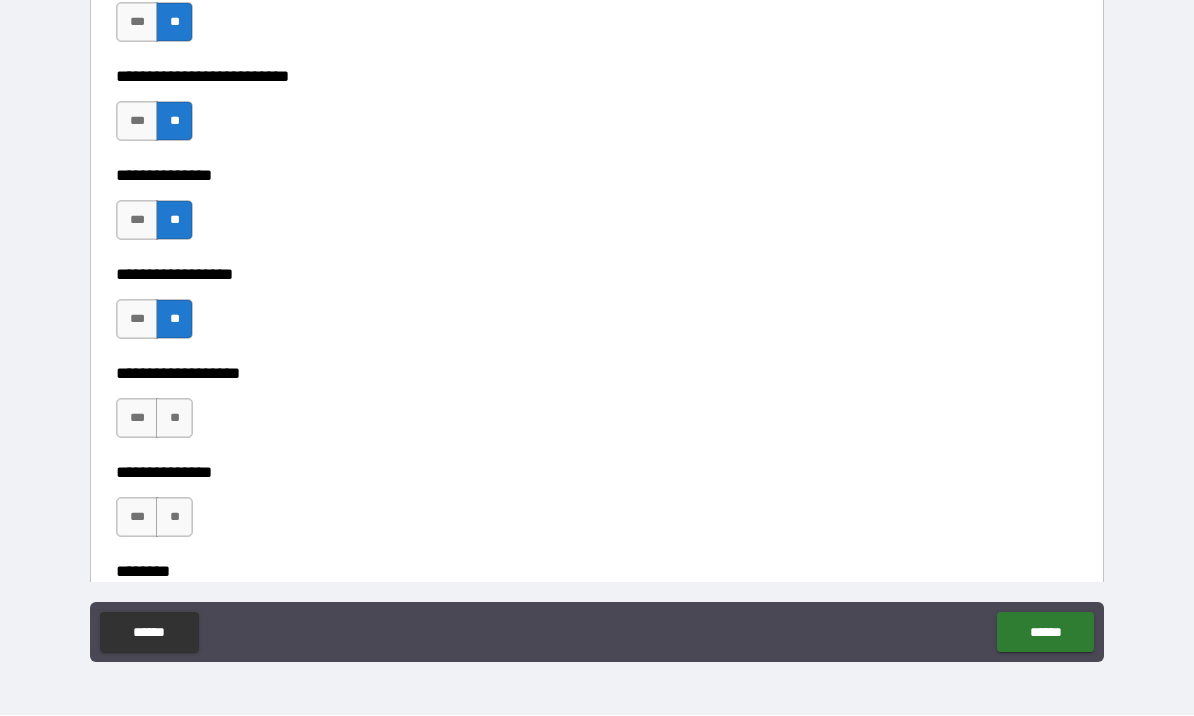 click on "**" at bounding box center (174, 419) 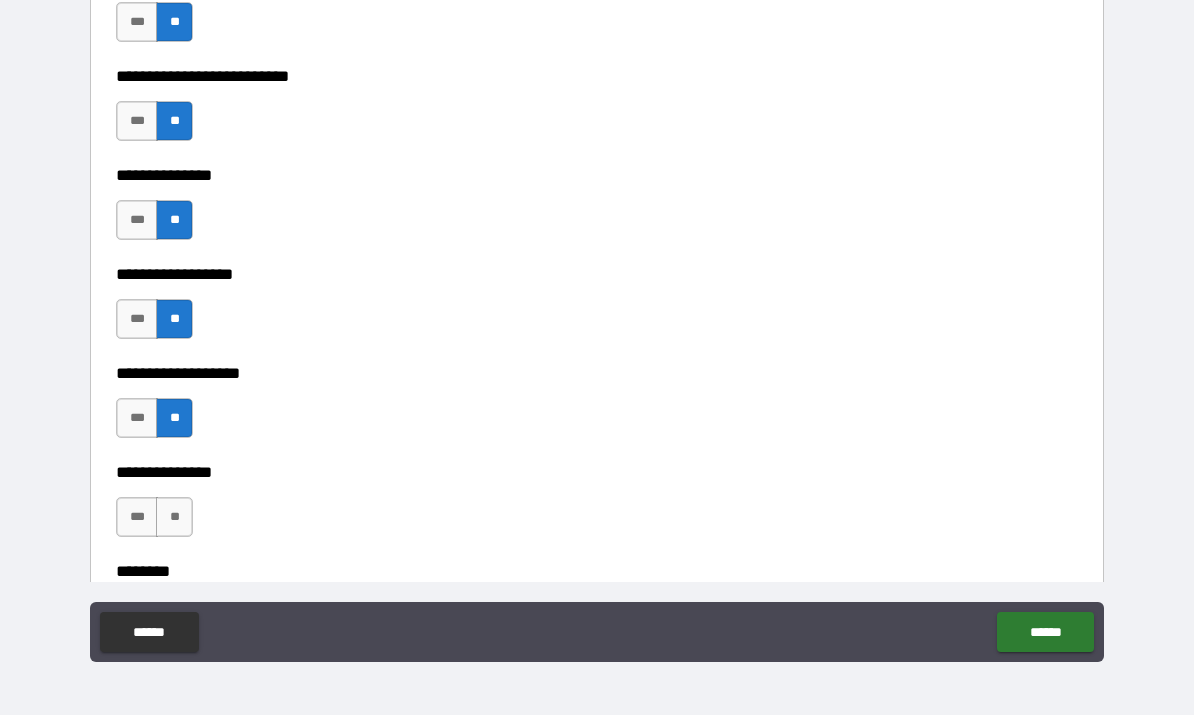 click on "**" at bounding box center [174, 518] 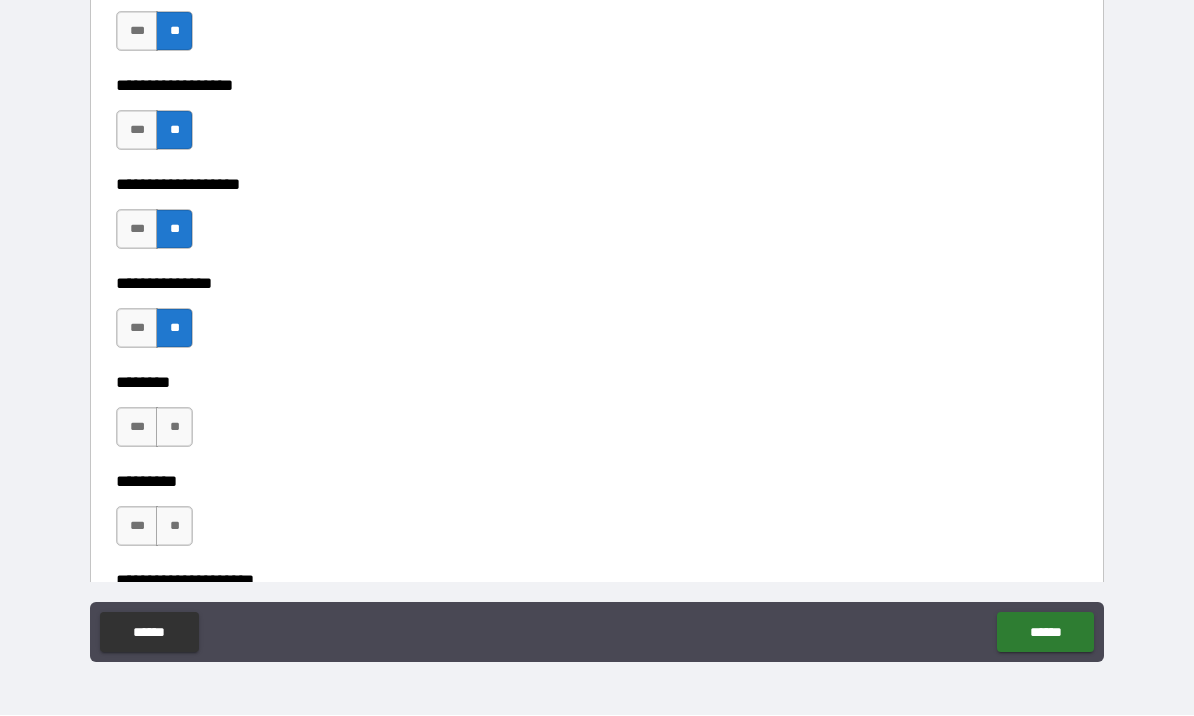 scroll, scrollTop: 5664, scrollLeft: 0, axis: vertical 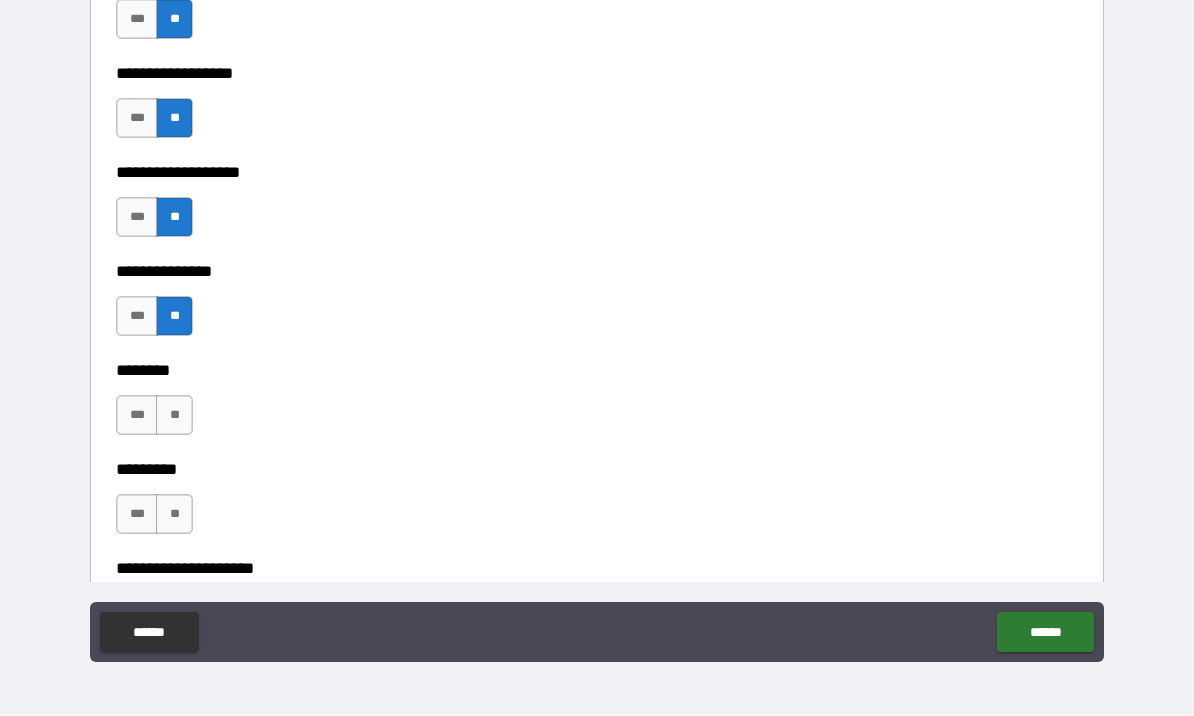 click on "**" at bounding box center [174, 416] 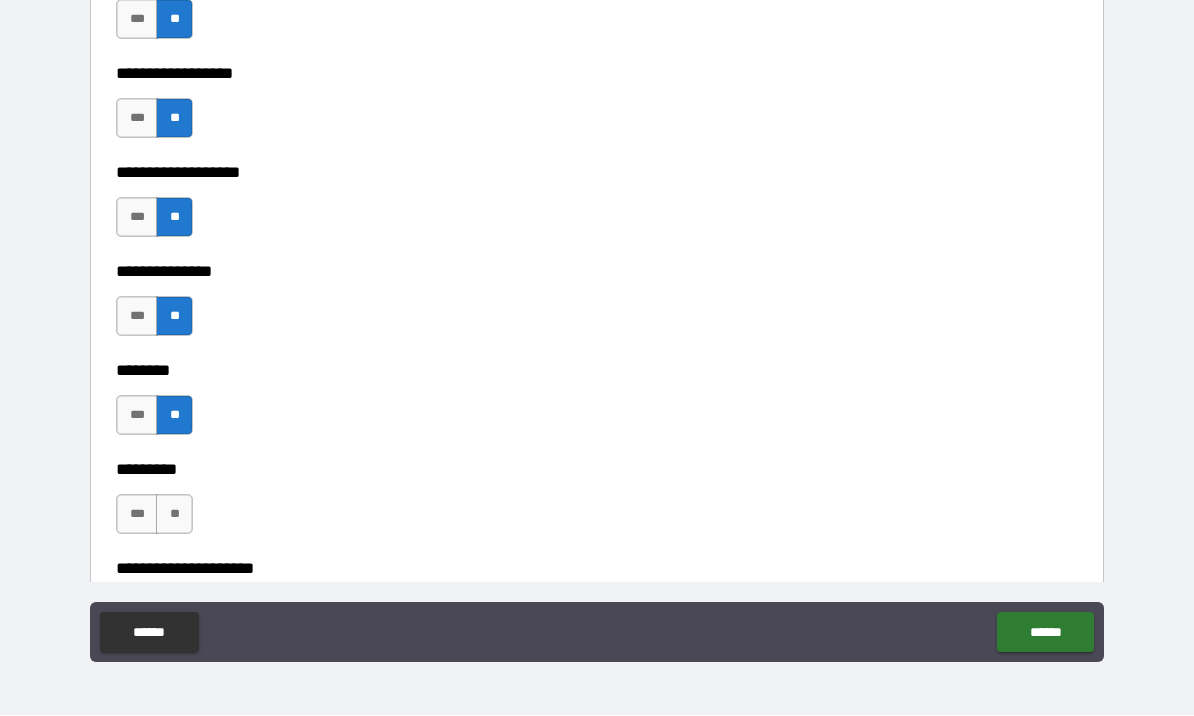 click on "**" at bounding box center (174, 515) 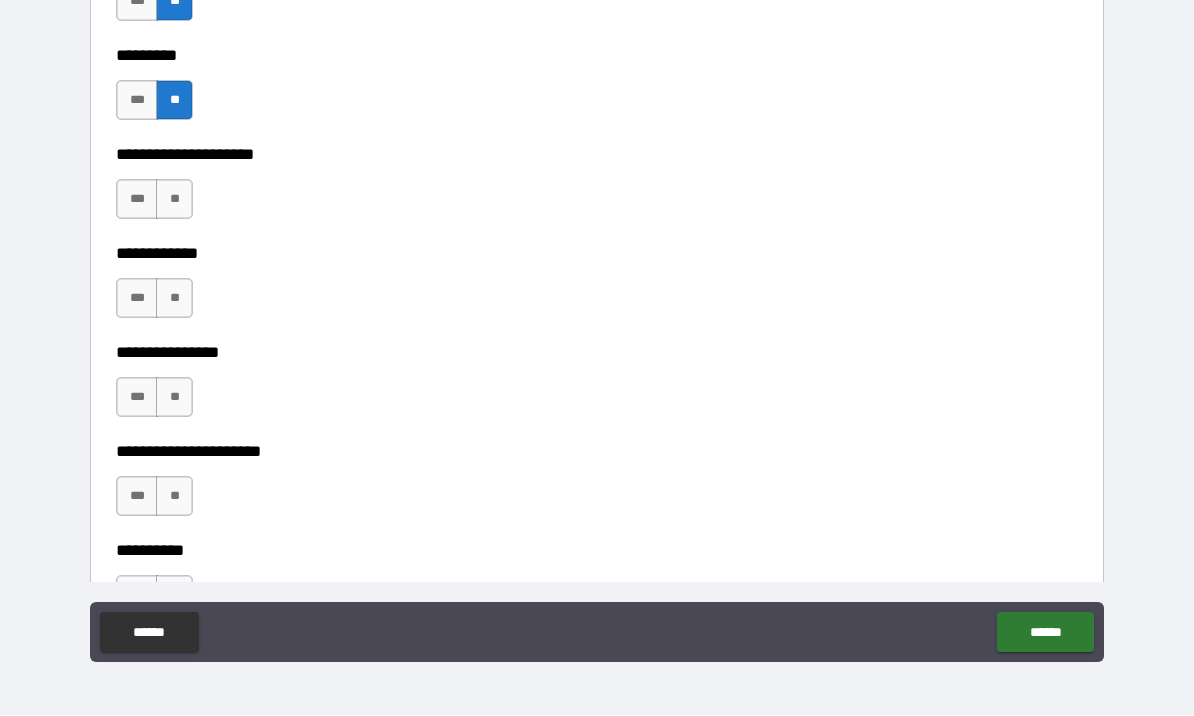 scroll, scrollTop: 6083, scrollLeft: 0, axis: vertical 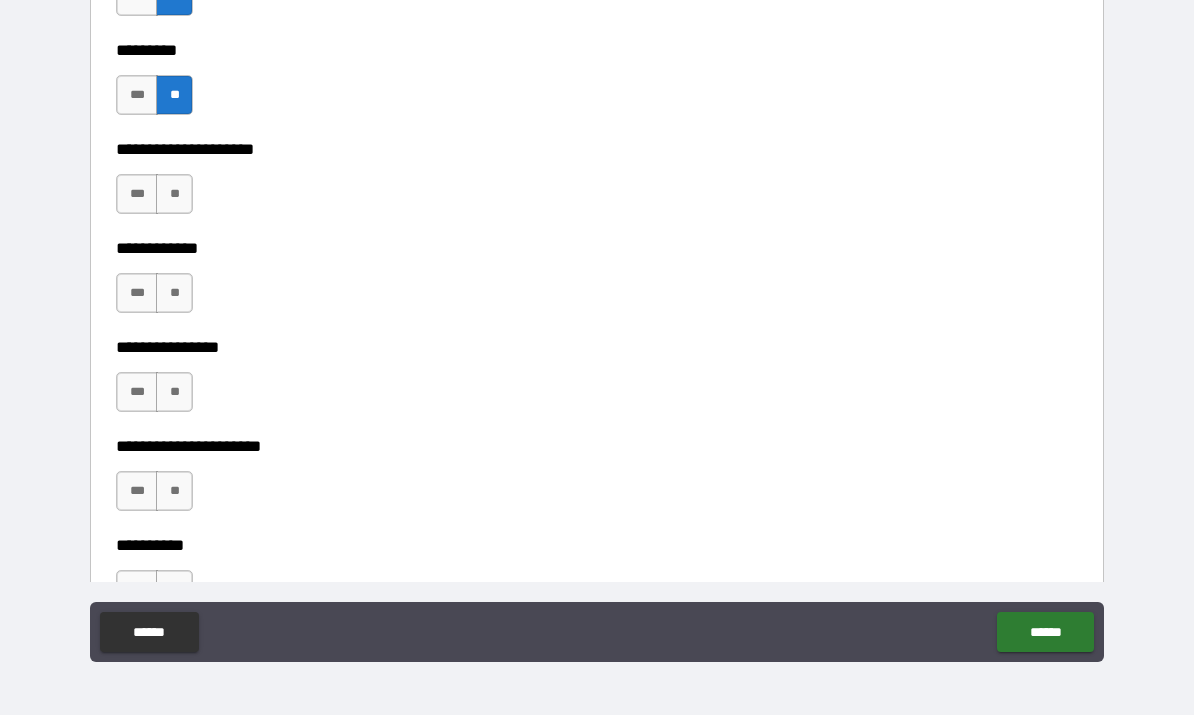 click on "**" at bounding box center (174, 195) 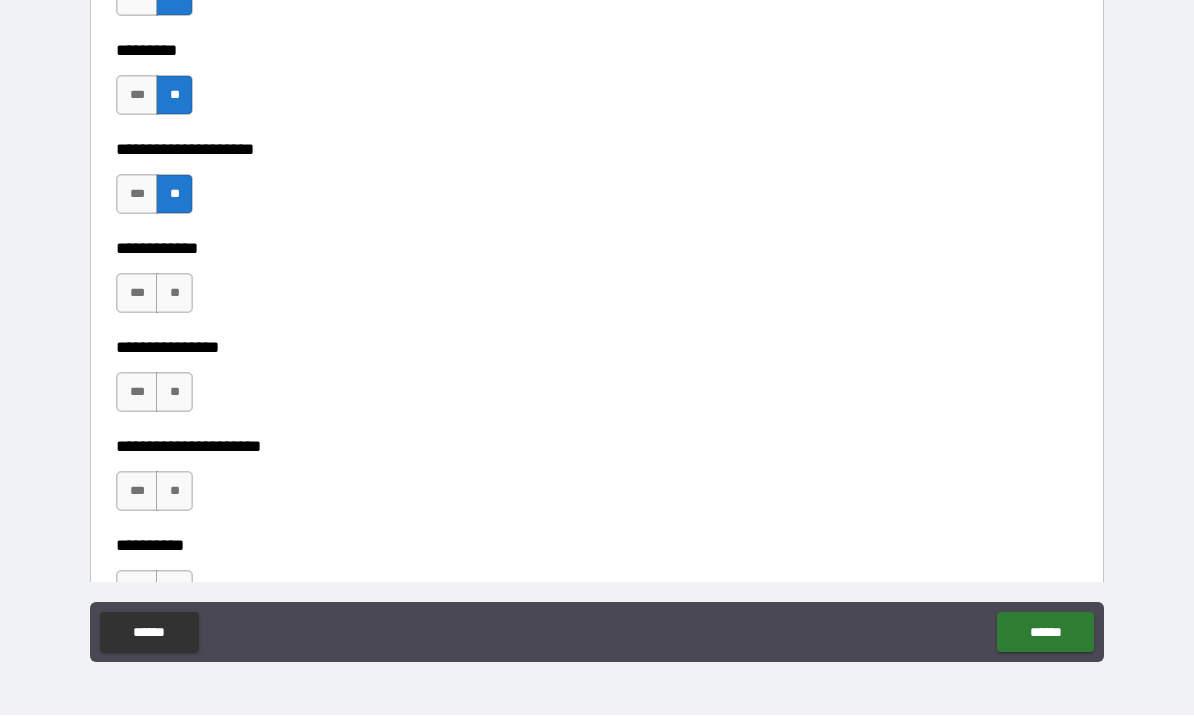 click on "**" at bounding box center (174, 294) 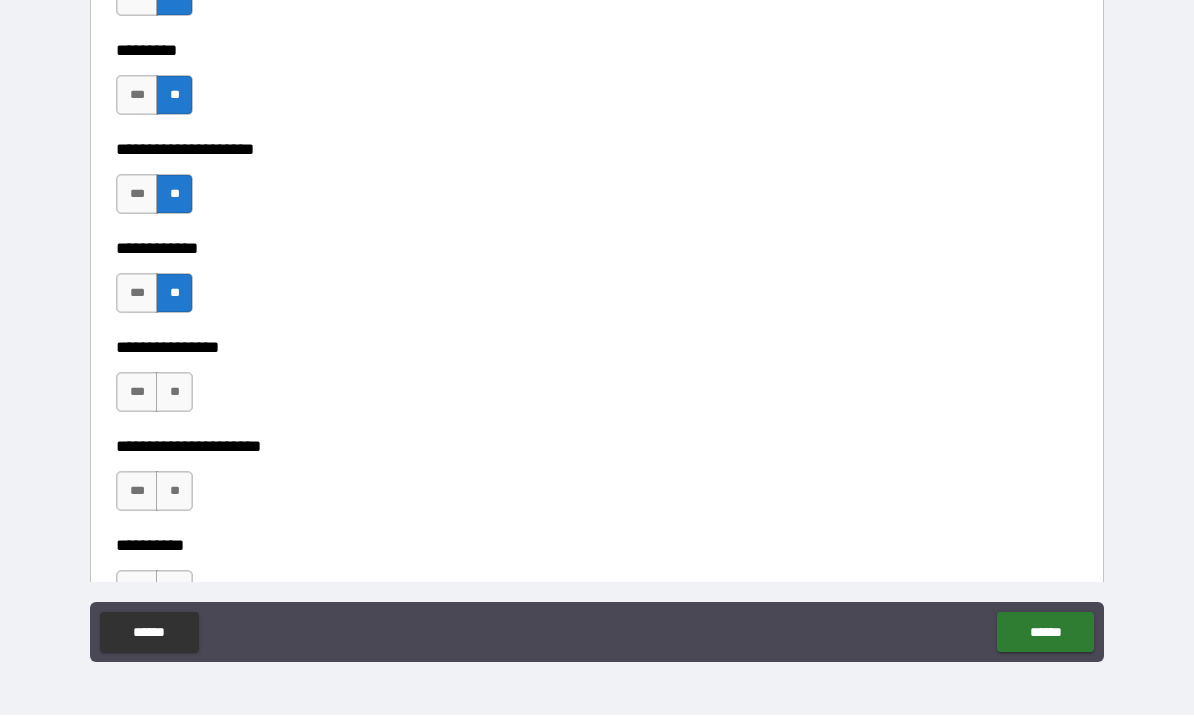 click on "**" at bounding box center [174, 393] 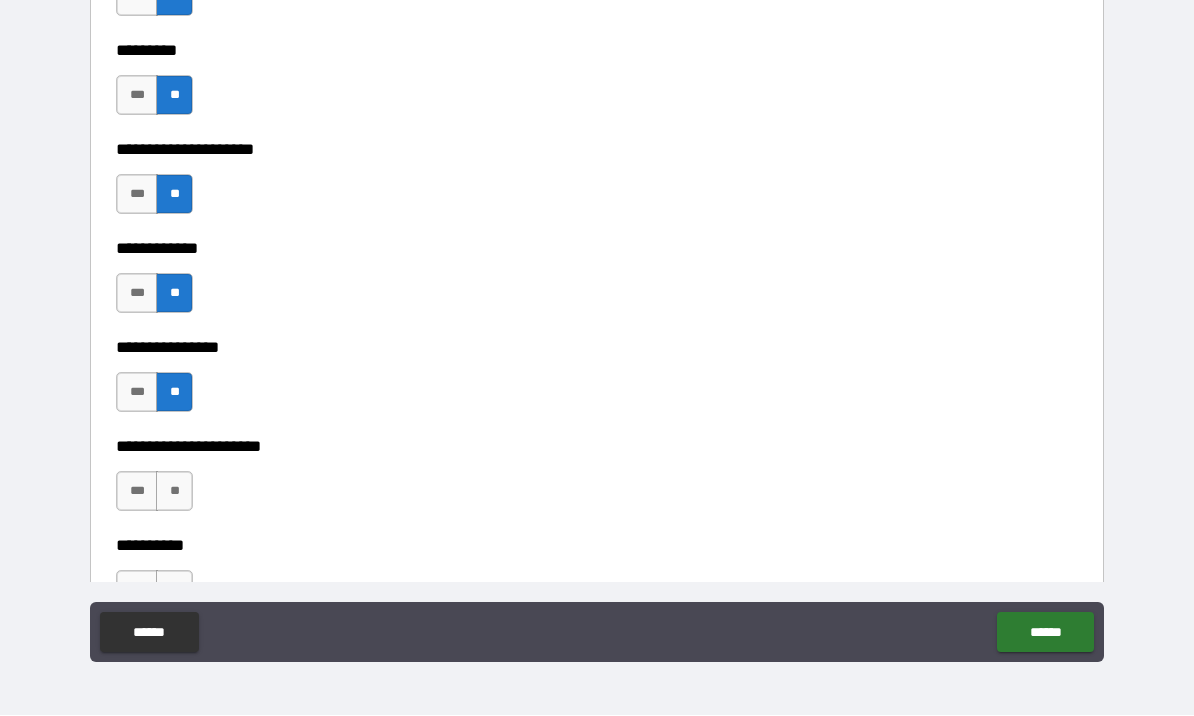 click on "**" at bounding box center (174, 492) 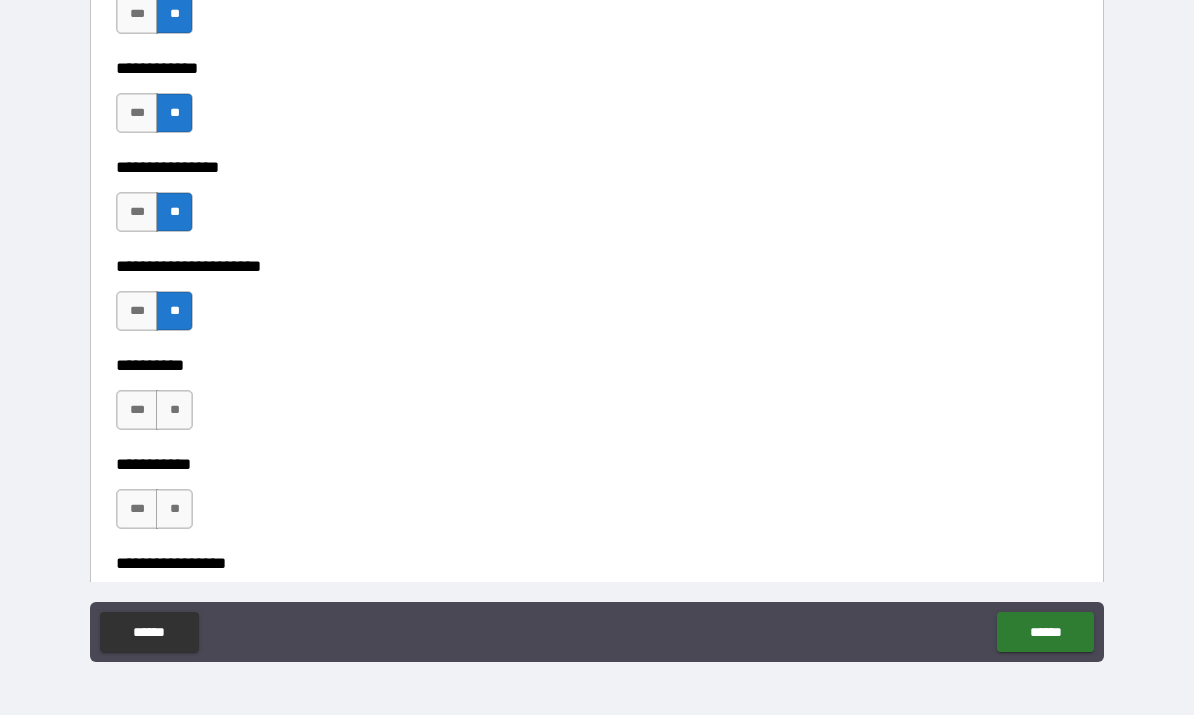 scroll, scrollTop: 6278, scrollLeft: 0, axis: vertical 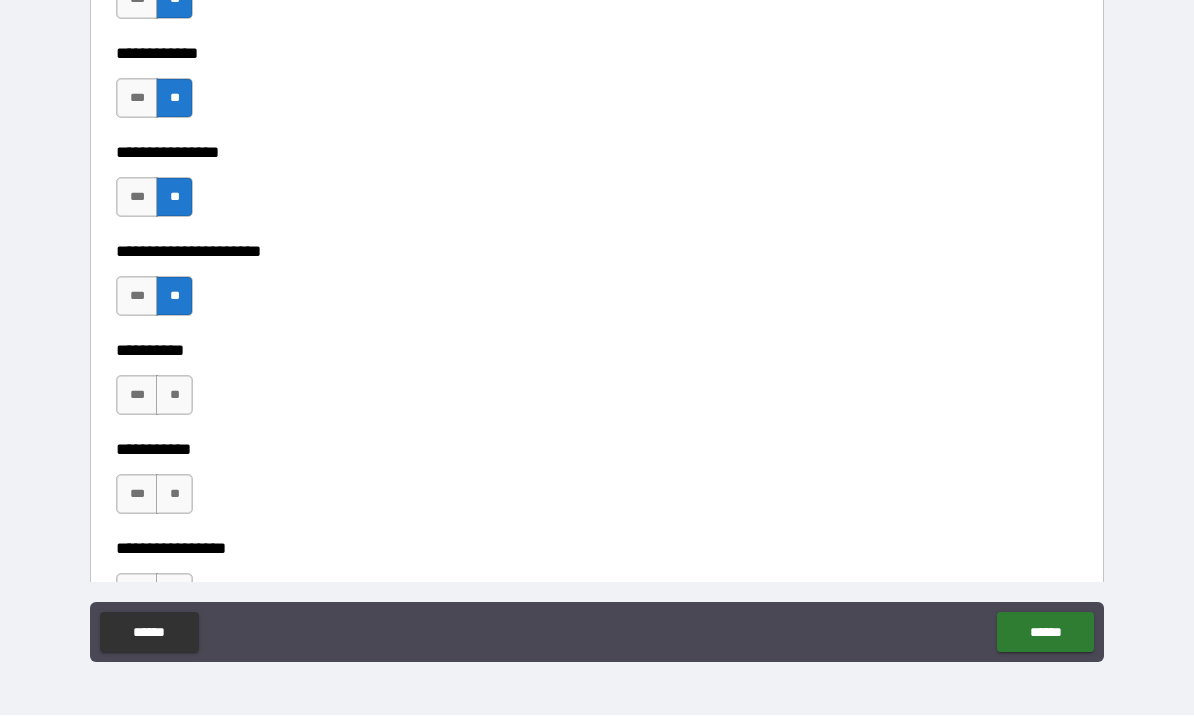 click on "**" at bounding box center (174, 396) 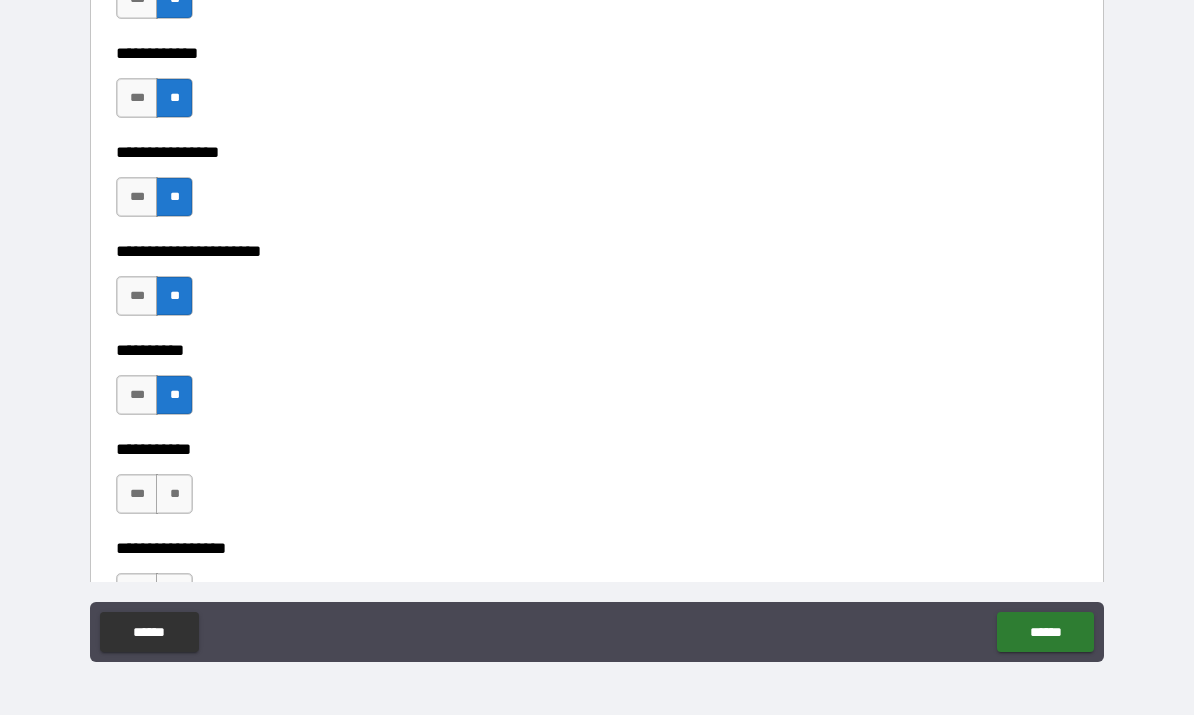 click on "**" at bounding box center (174, 495) 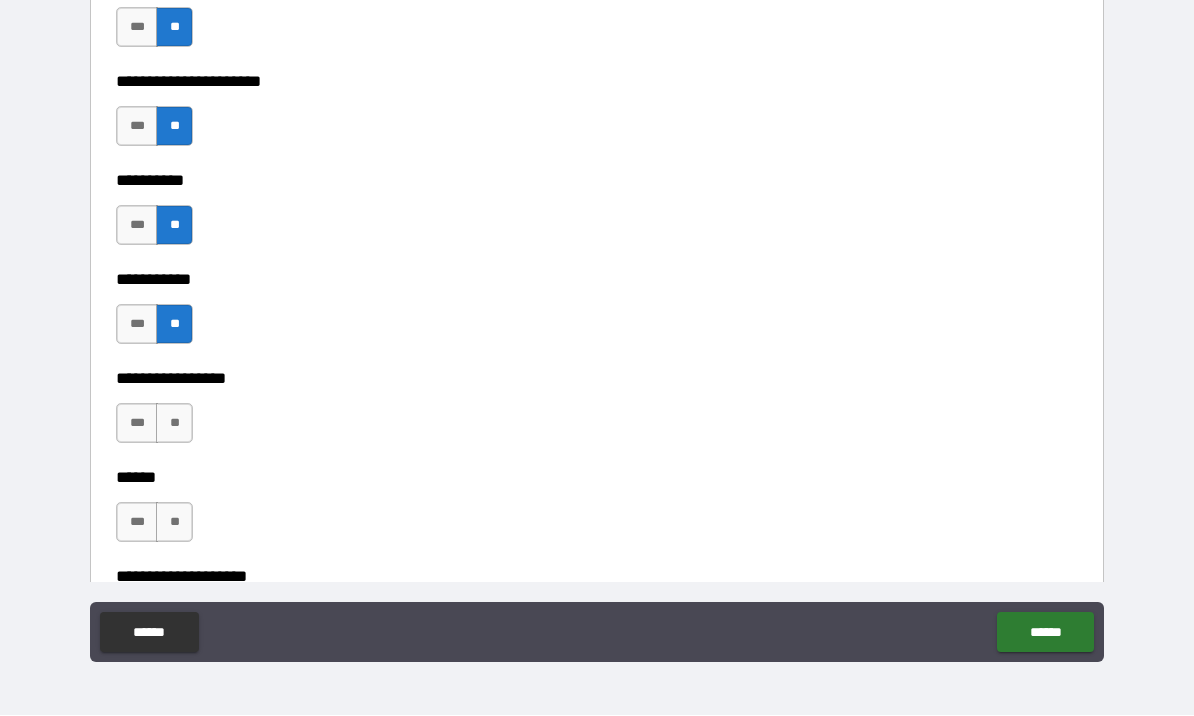 scroll, scrollTop: 6473, scrollLeft: 0, axis: vertical 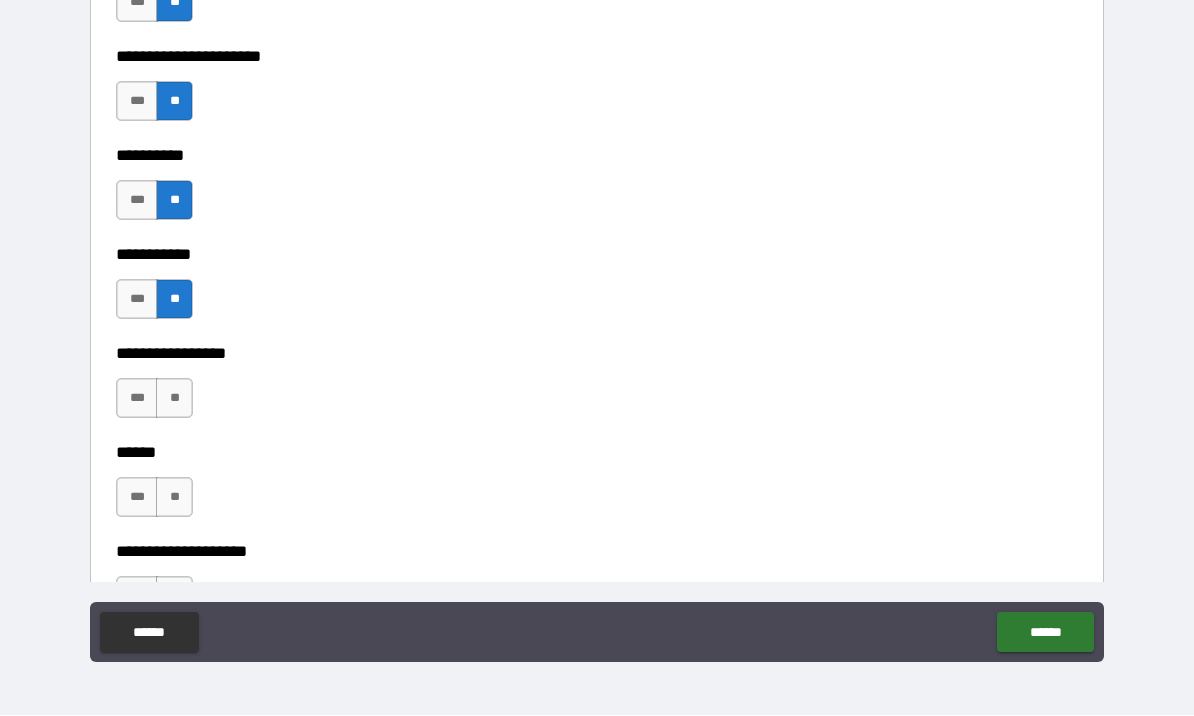 click on "**" at bounding box center (174, 399) 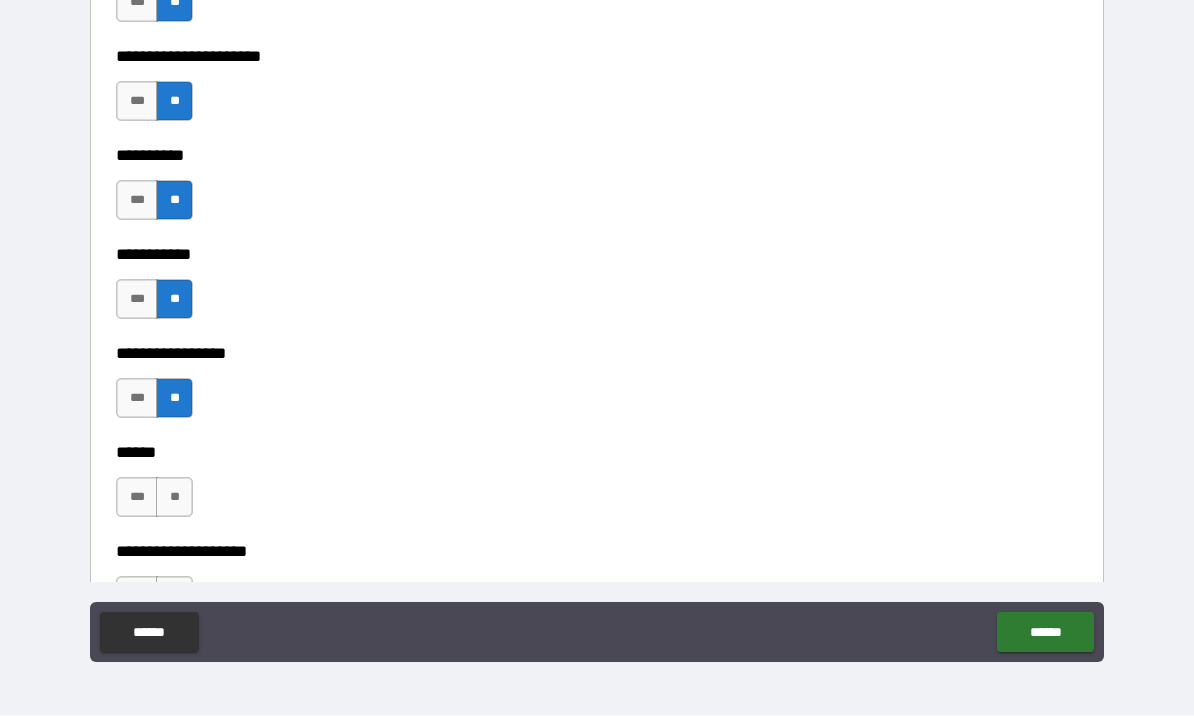 click on "**" at bounding box center [174, 498] 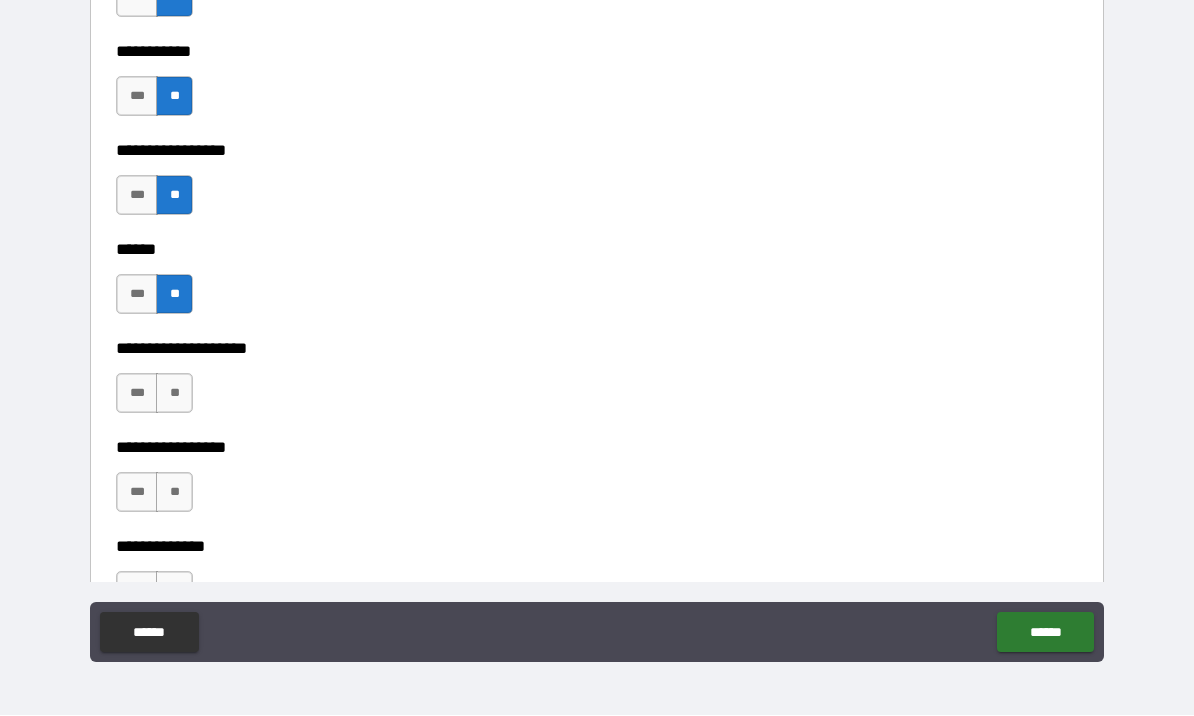click on "**" at bounding box center [174, 394] 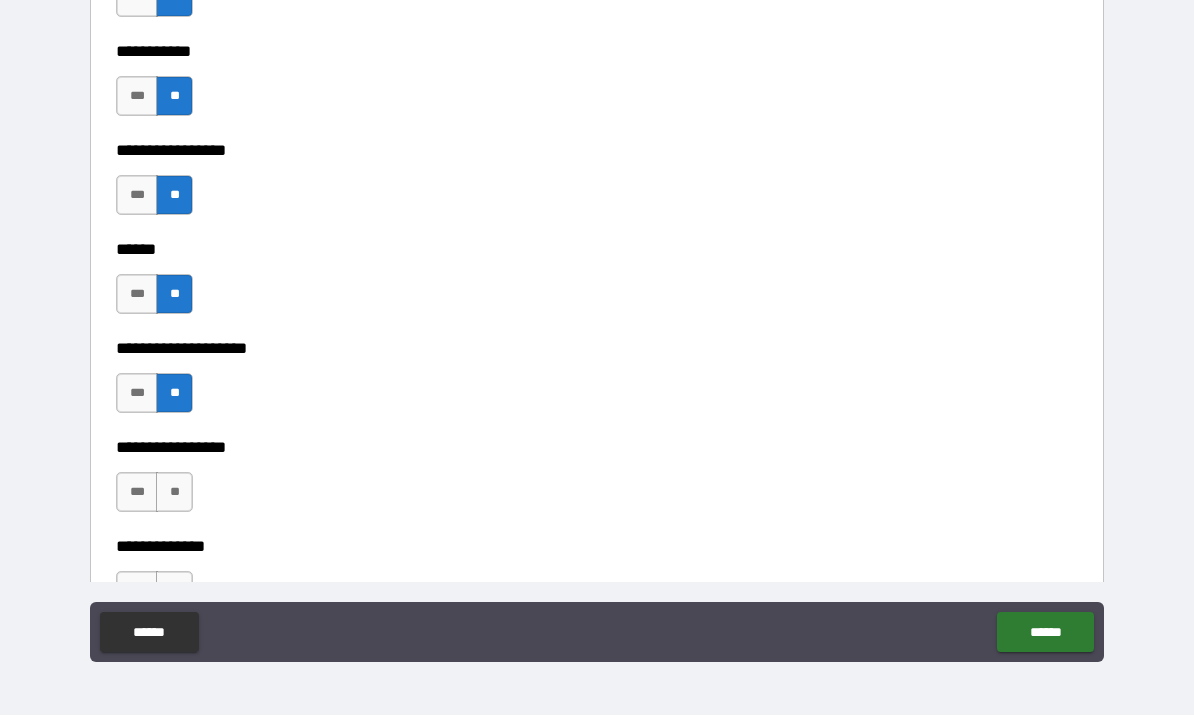 click on "**" at bounding box center [174, 493] 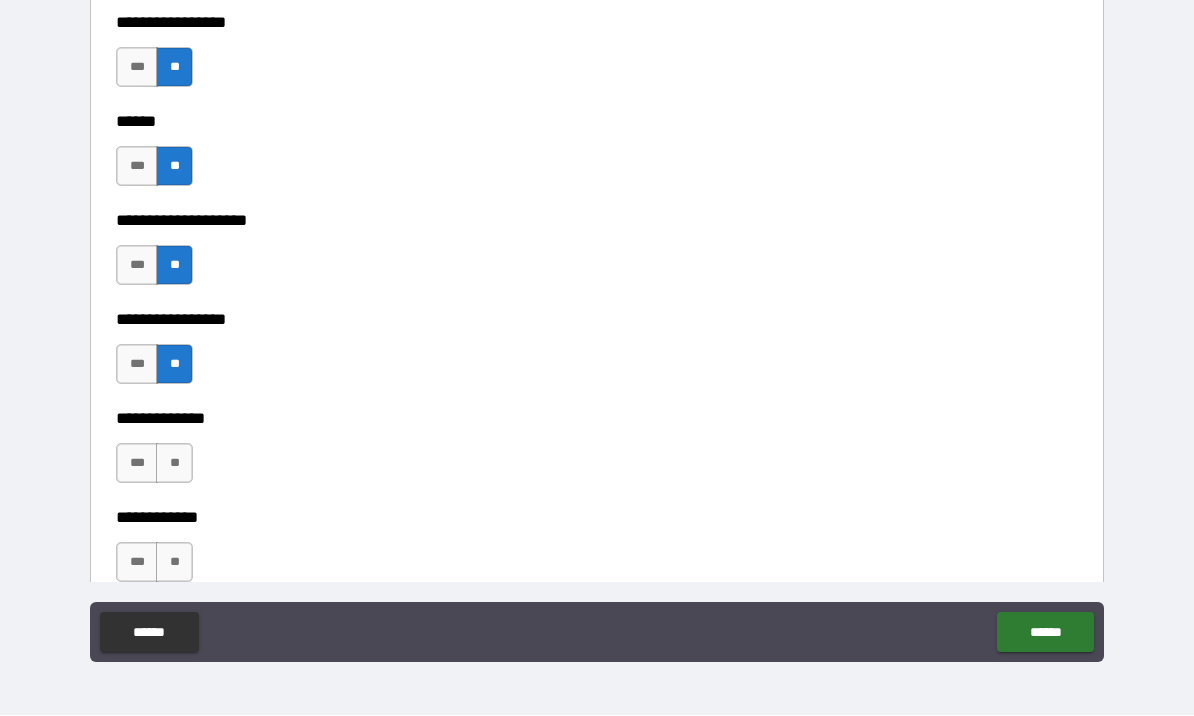 scroll, scrollTop: 6820, scrollLeft: 0, axis: vertical 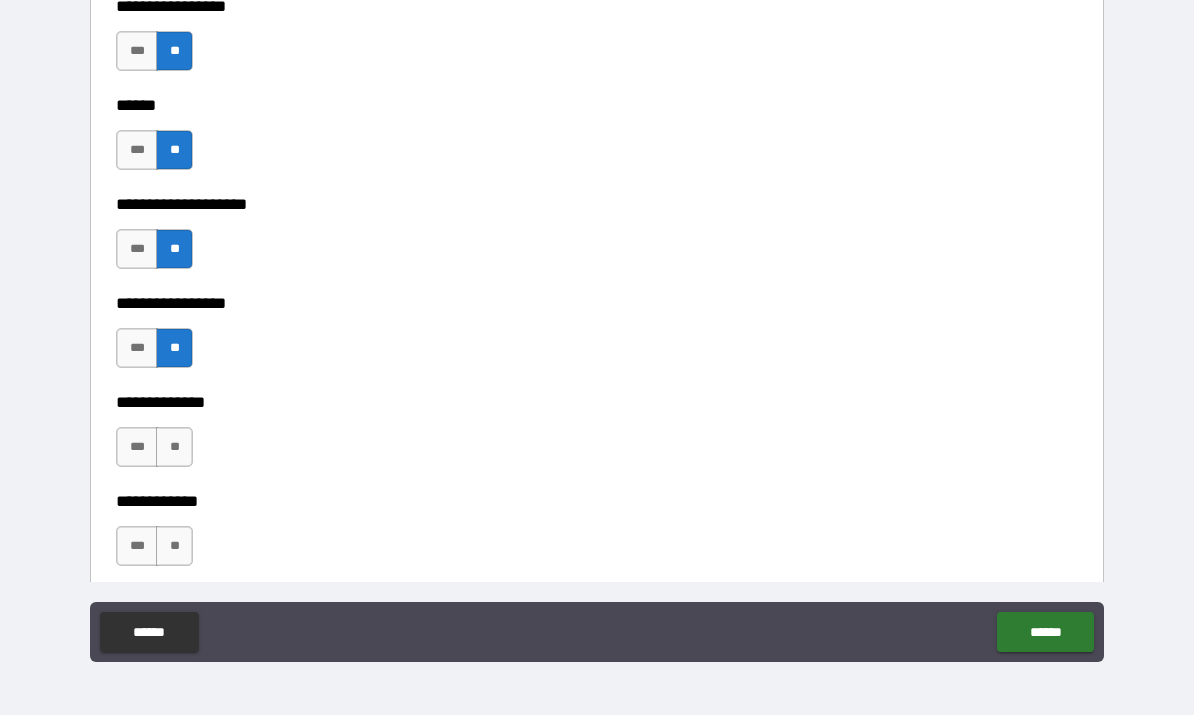 click on "**" at bounding box center [174, 448] 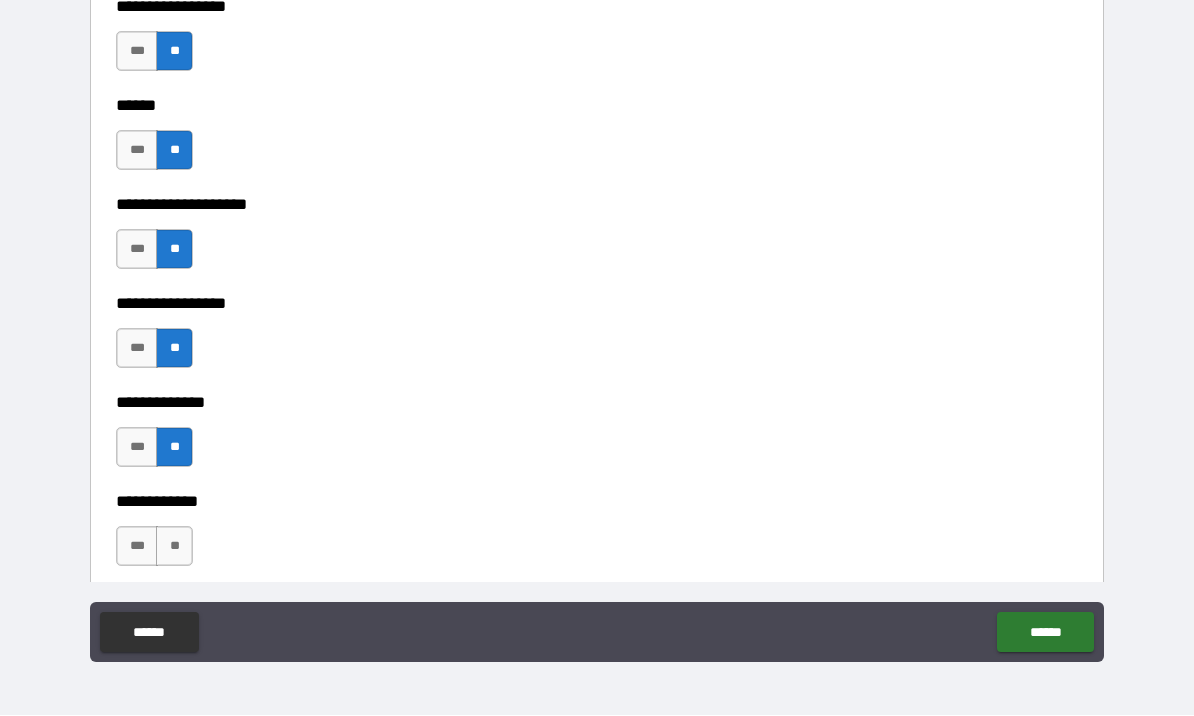 click on "**" at bounding box center [174, 547] 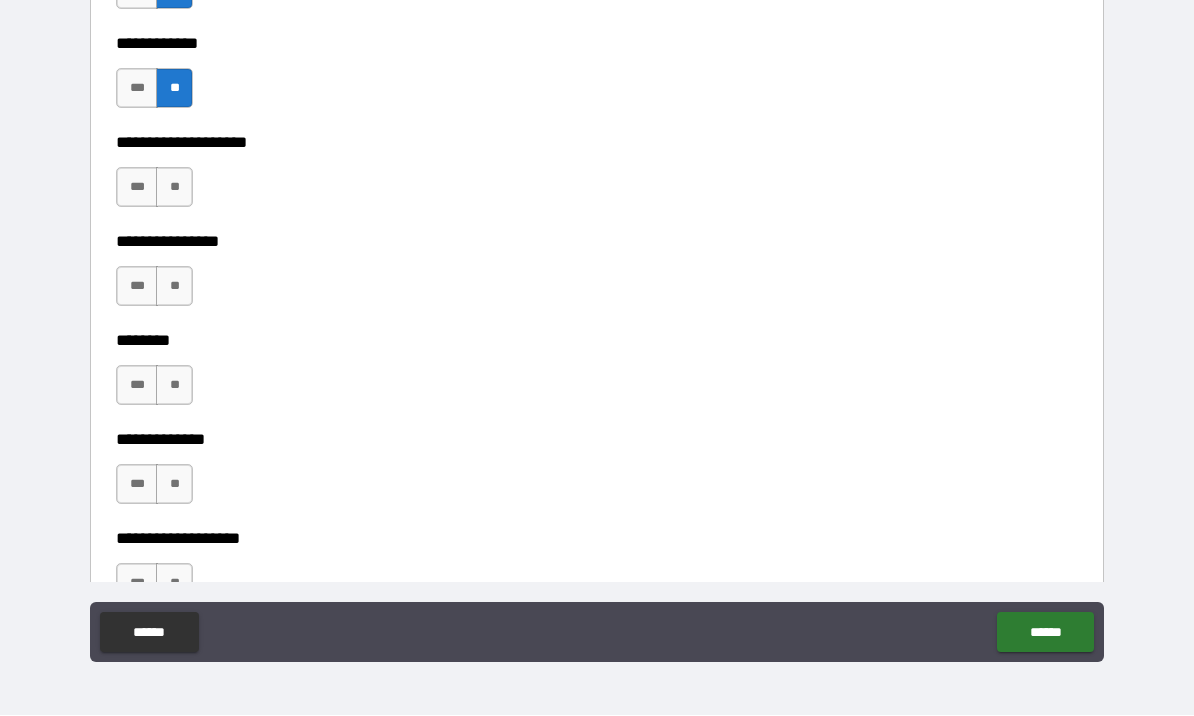 scroll, scrollTop: 7282, scrollLeft: 0, axis: vertical 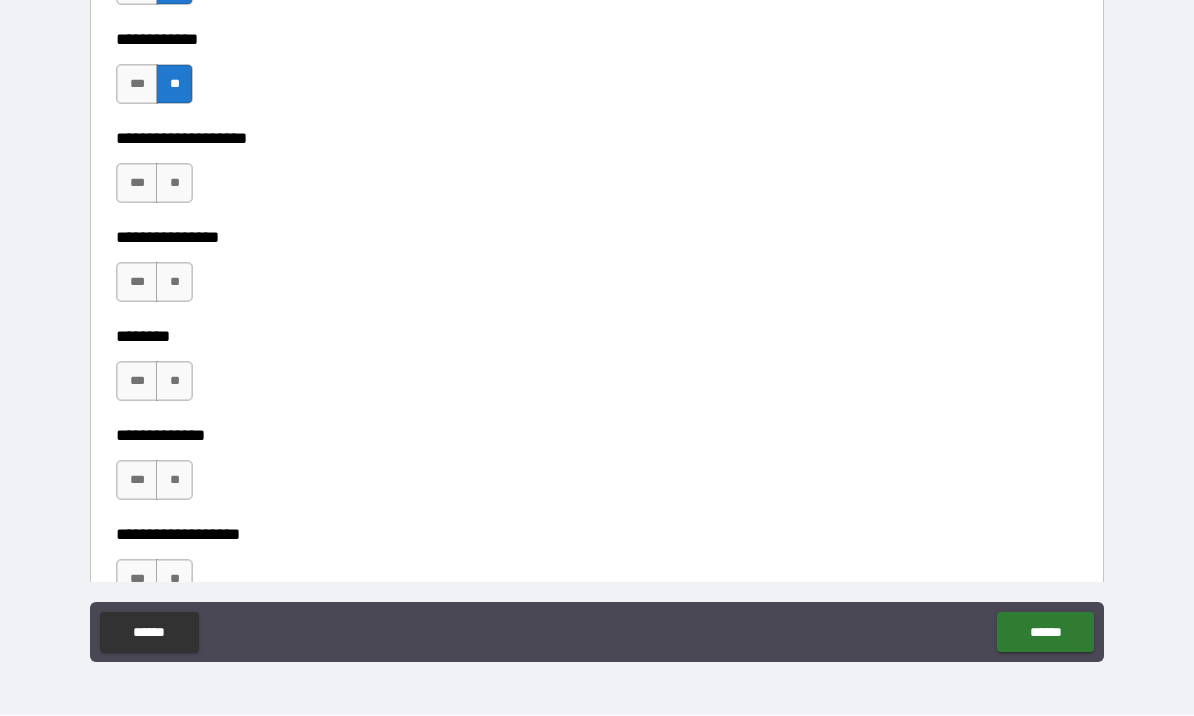 click on "**" at bounding box center (174, 184) 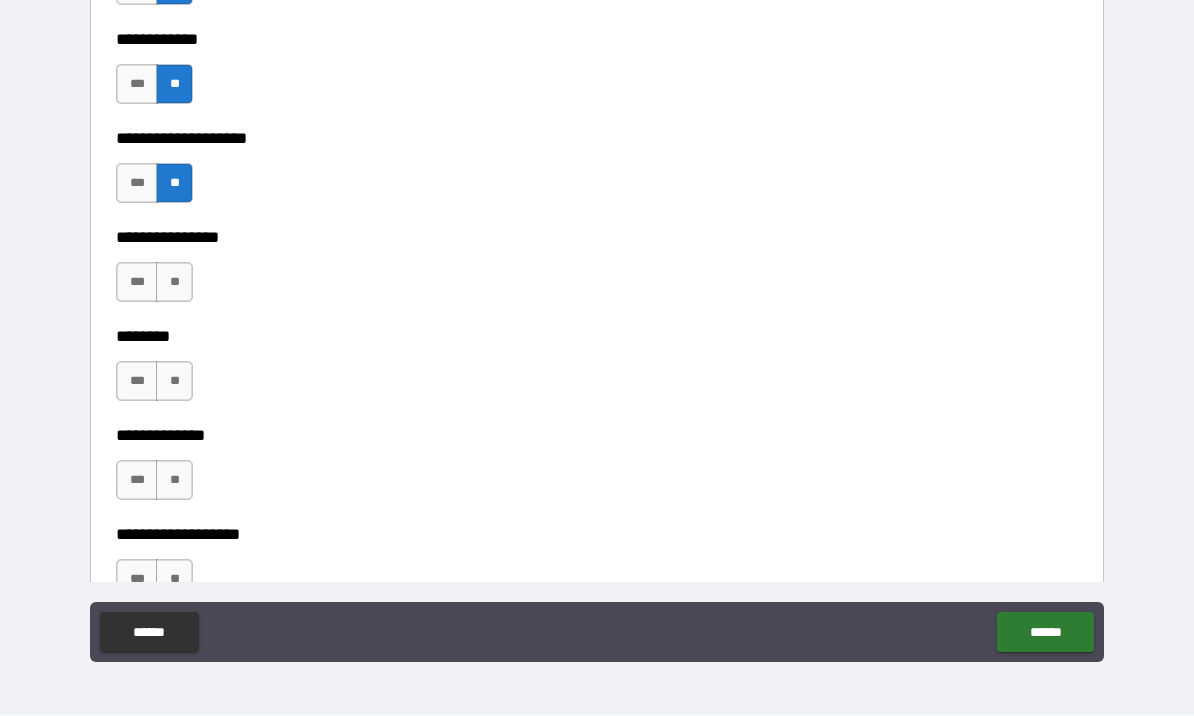 click on "**" at bounding box center (174, 283) 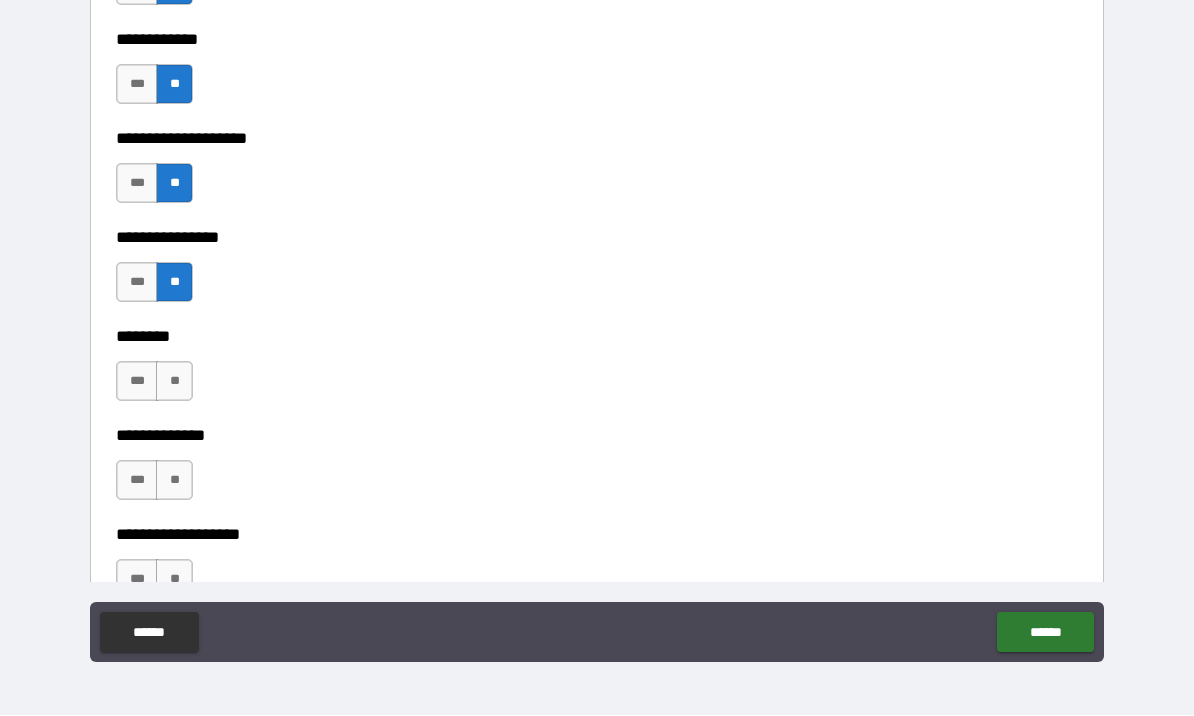 click on "**" at bounding box center (174, 382) 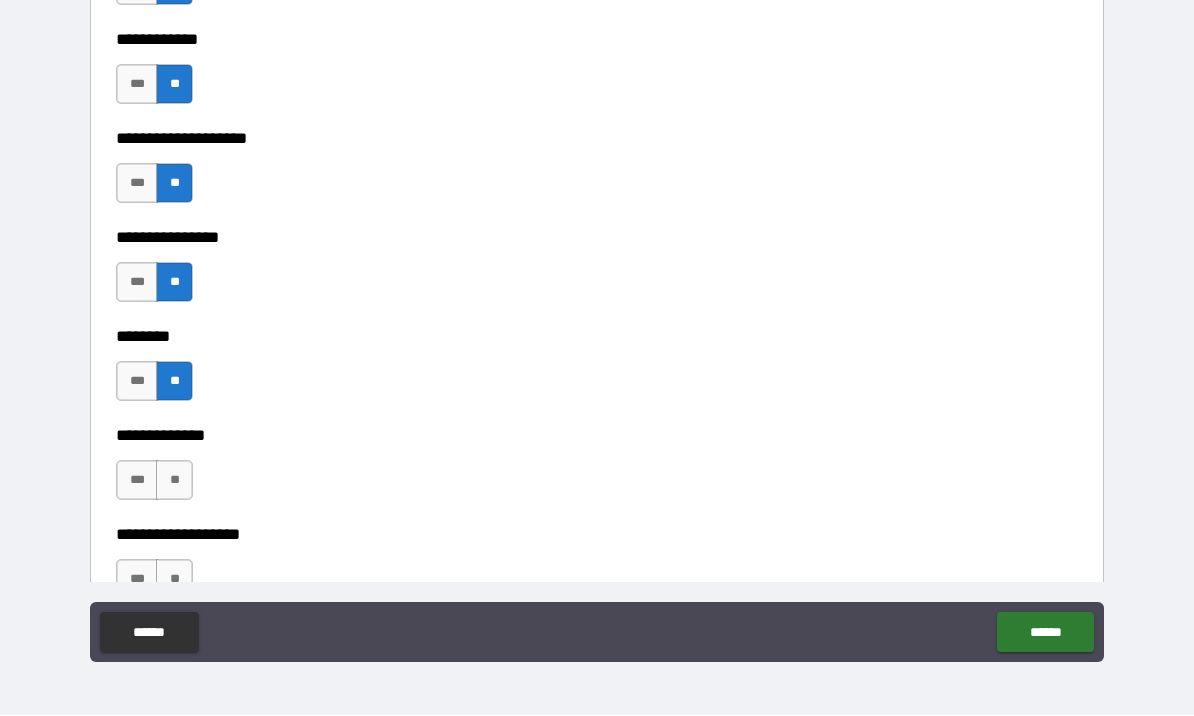 click on "**" at bounding box center [174, 481] 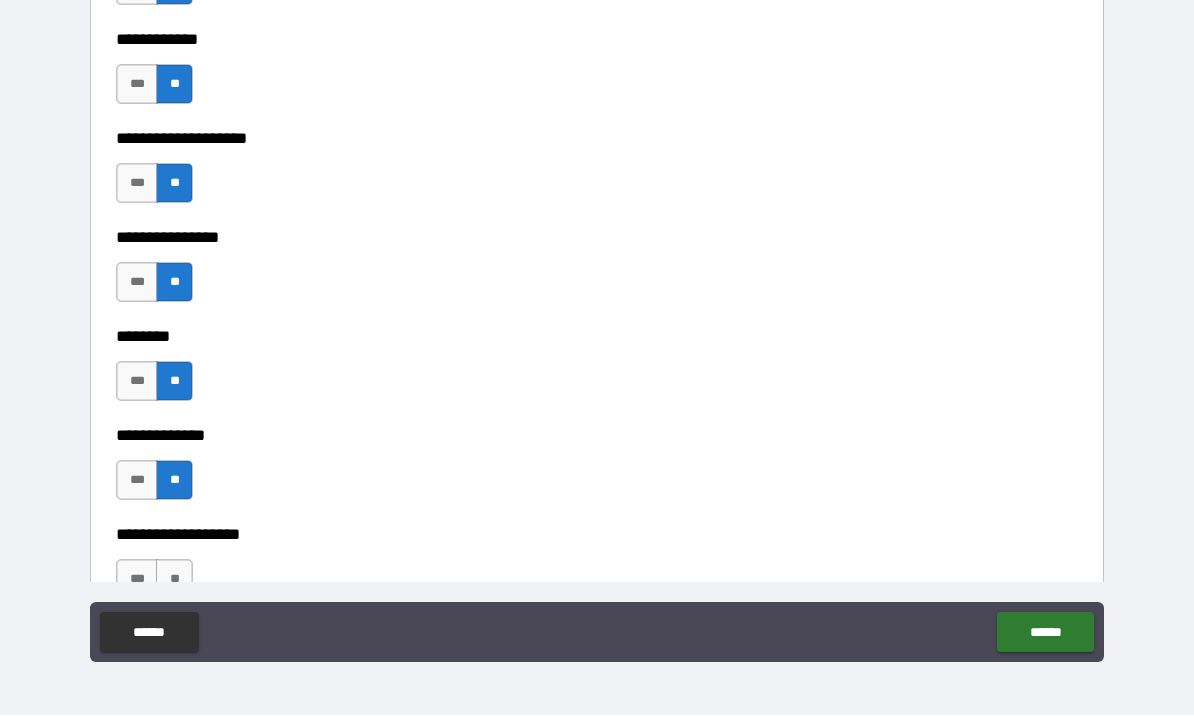 click on "**" at bounding box center (174, 580) 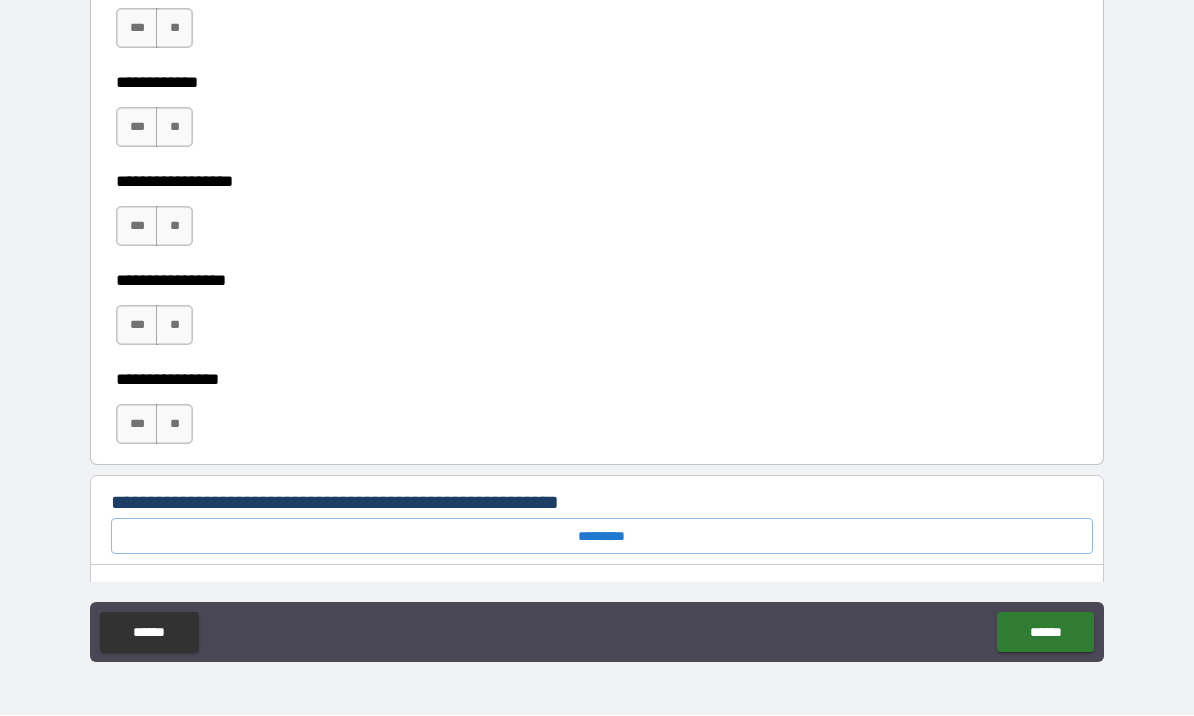 scroll, scrollTop: 9879, scrollLeft: 0, axis: vertical 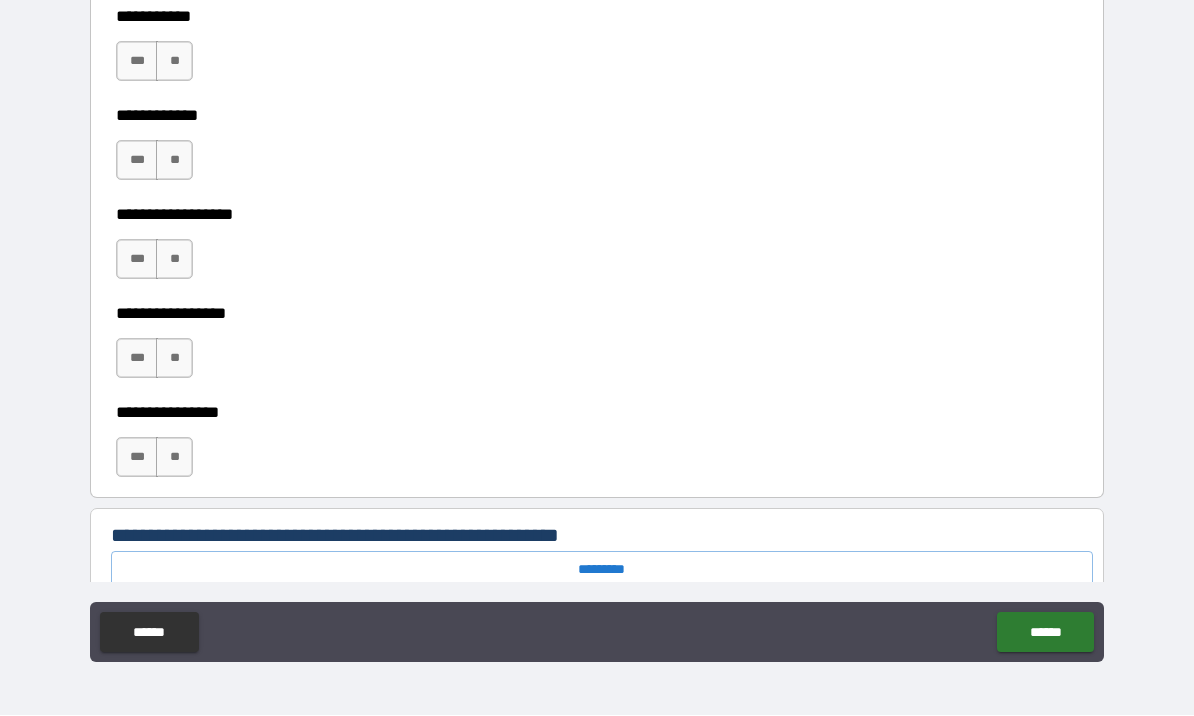 click on "**" at bounding box center (174, 458) 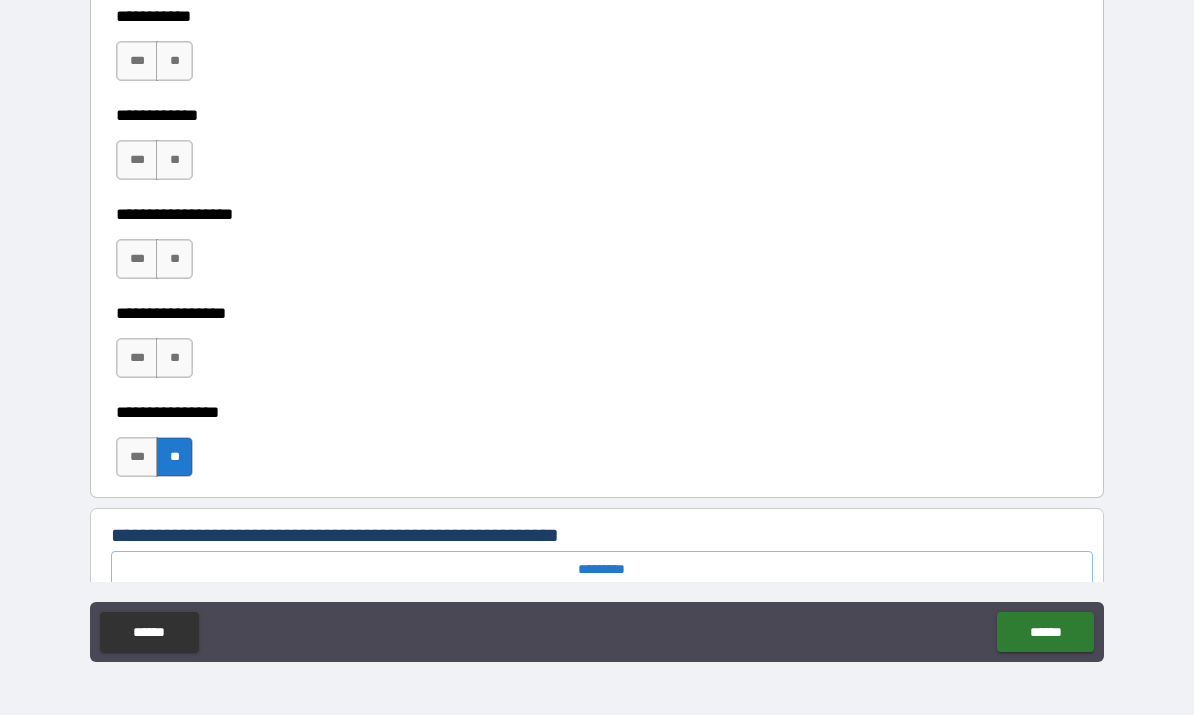 click on "**" at bounding box center (174, 359) 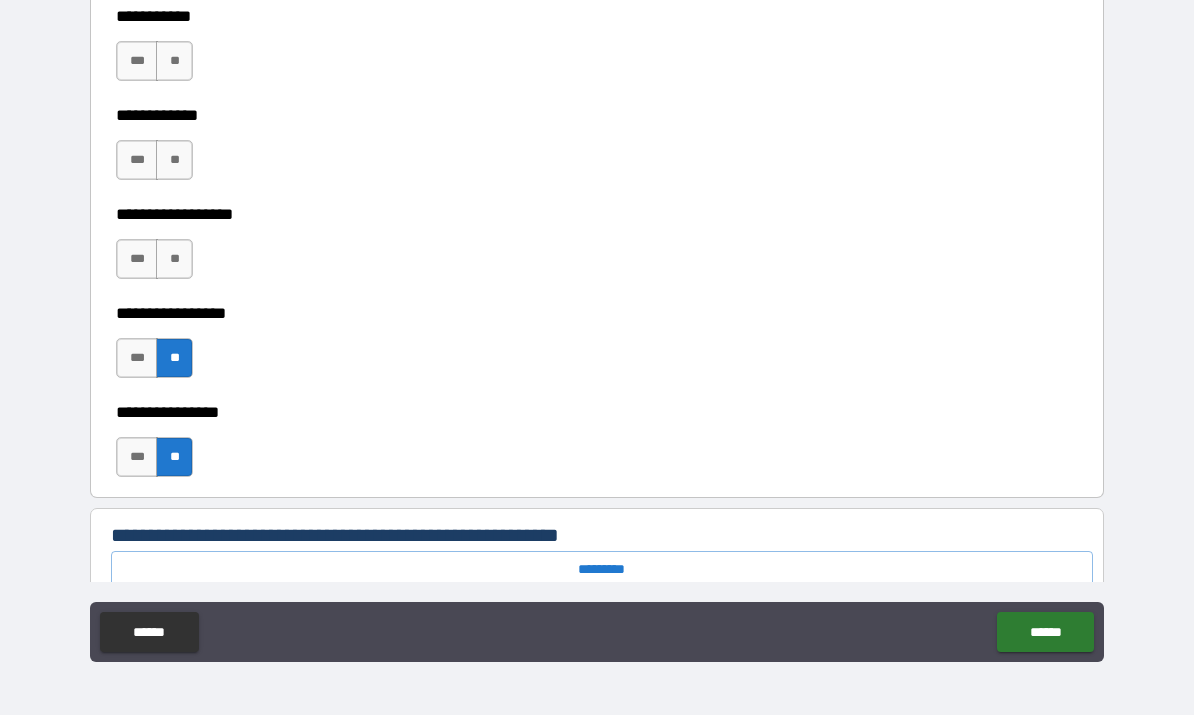 click on "**" at bounding box center [174, 260] 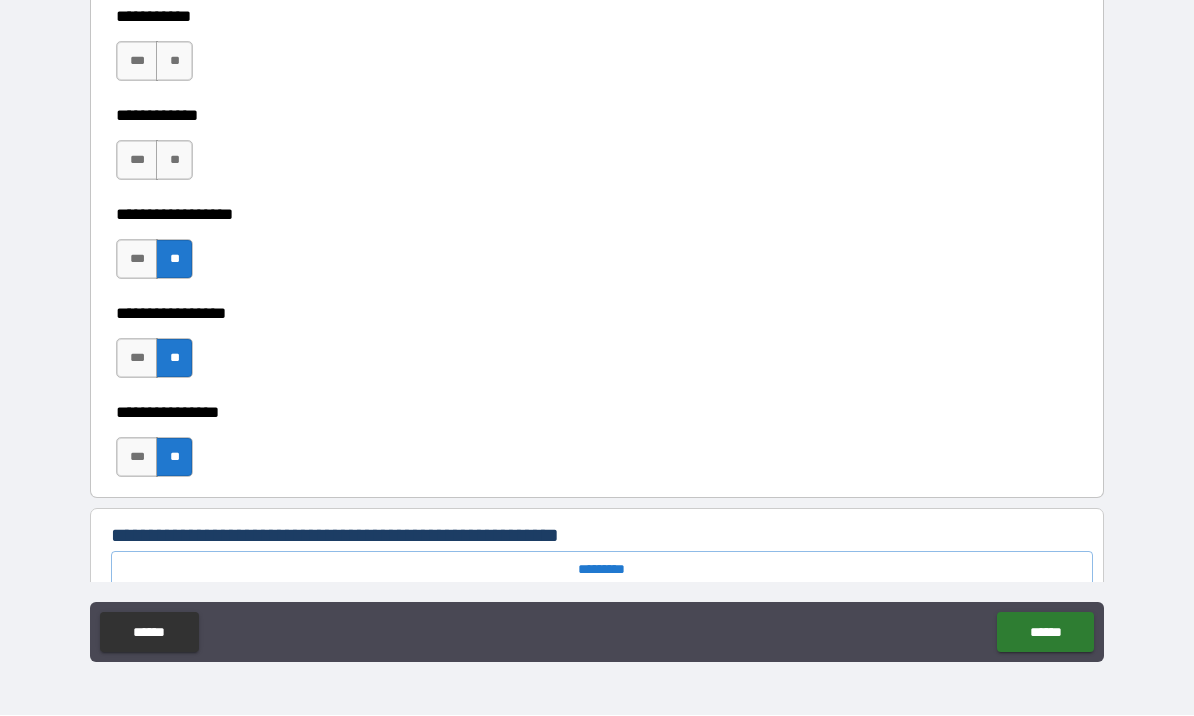 click on "**" at bounding box center [174, 161] 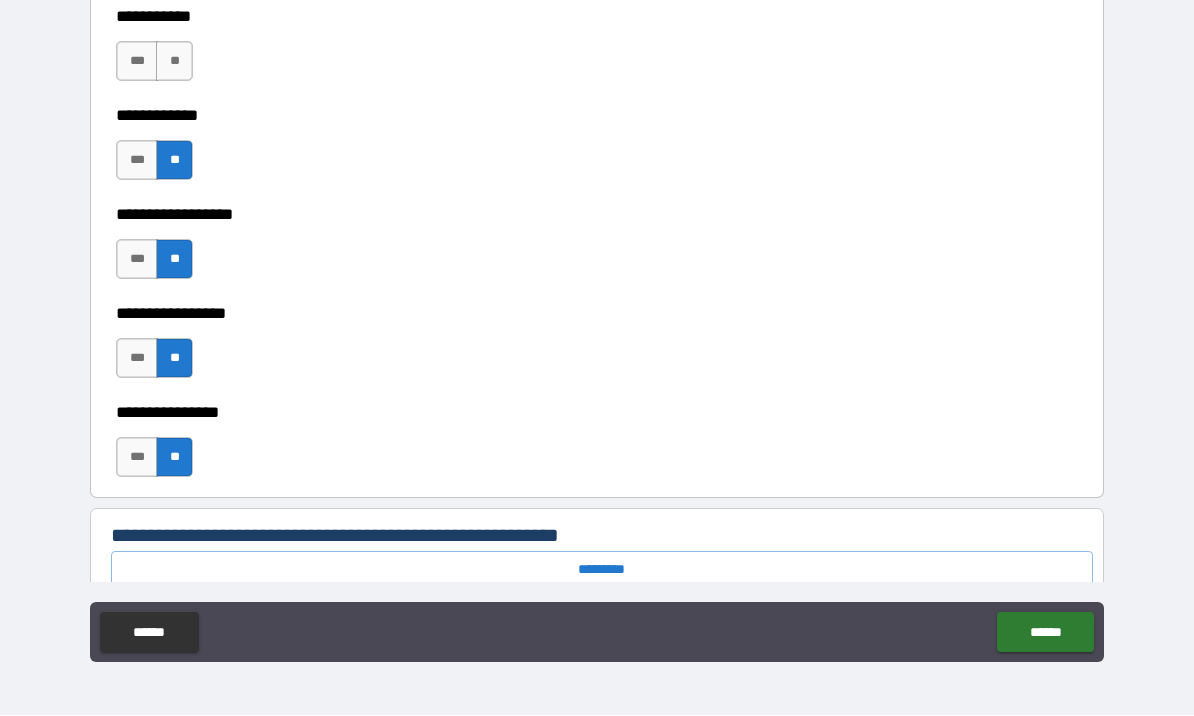 click on "**" at bounding box center (174, 62) 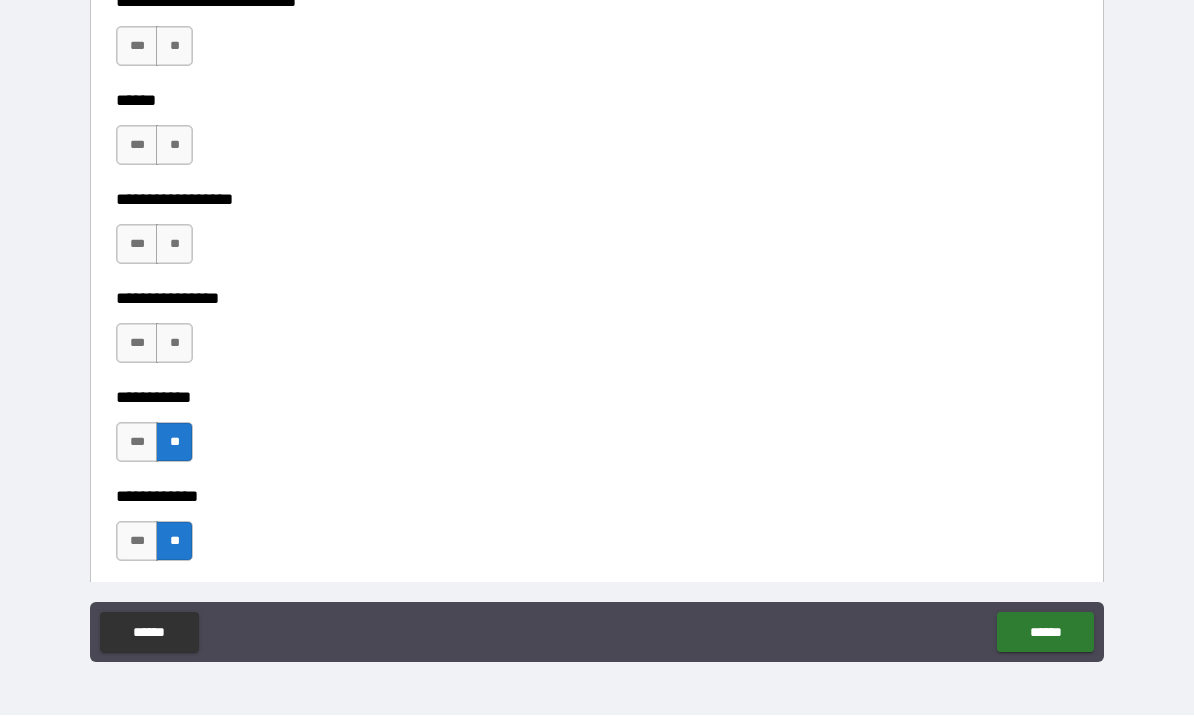 scroll, scrollTop: 9461, scrollLeft: 0, axis: vertical 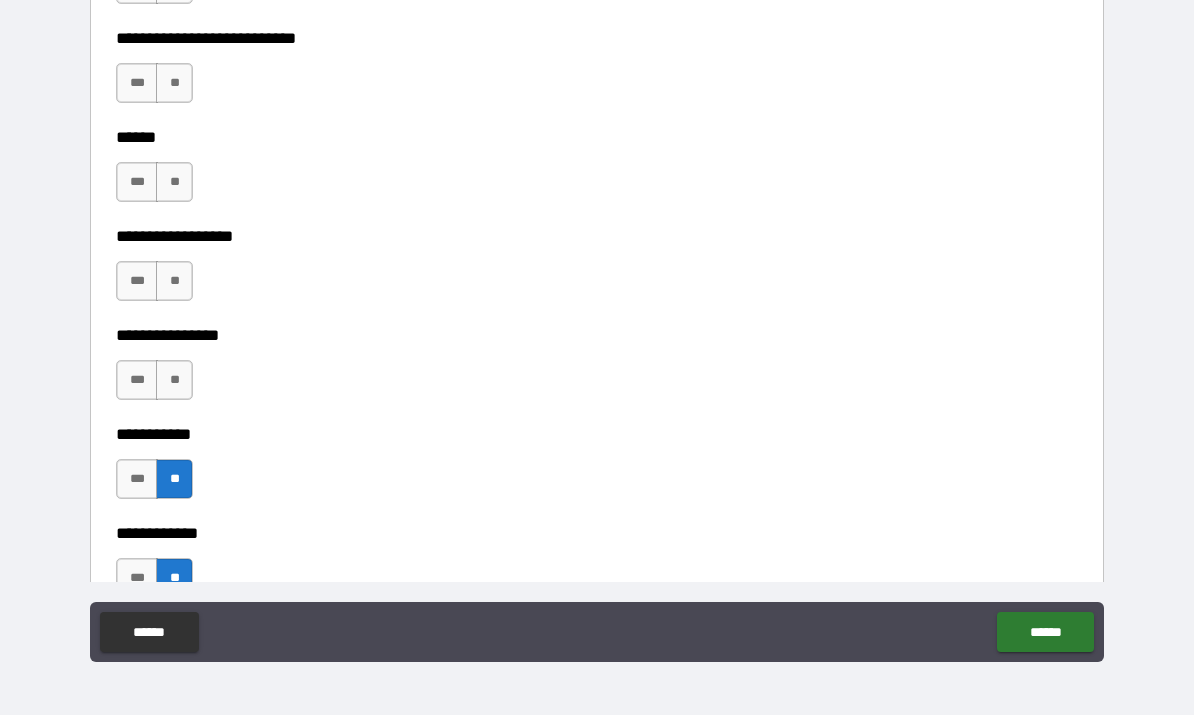 click on "**" at bounding box center (174, 381) 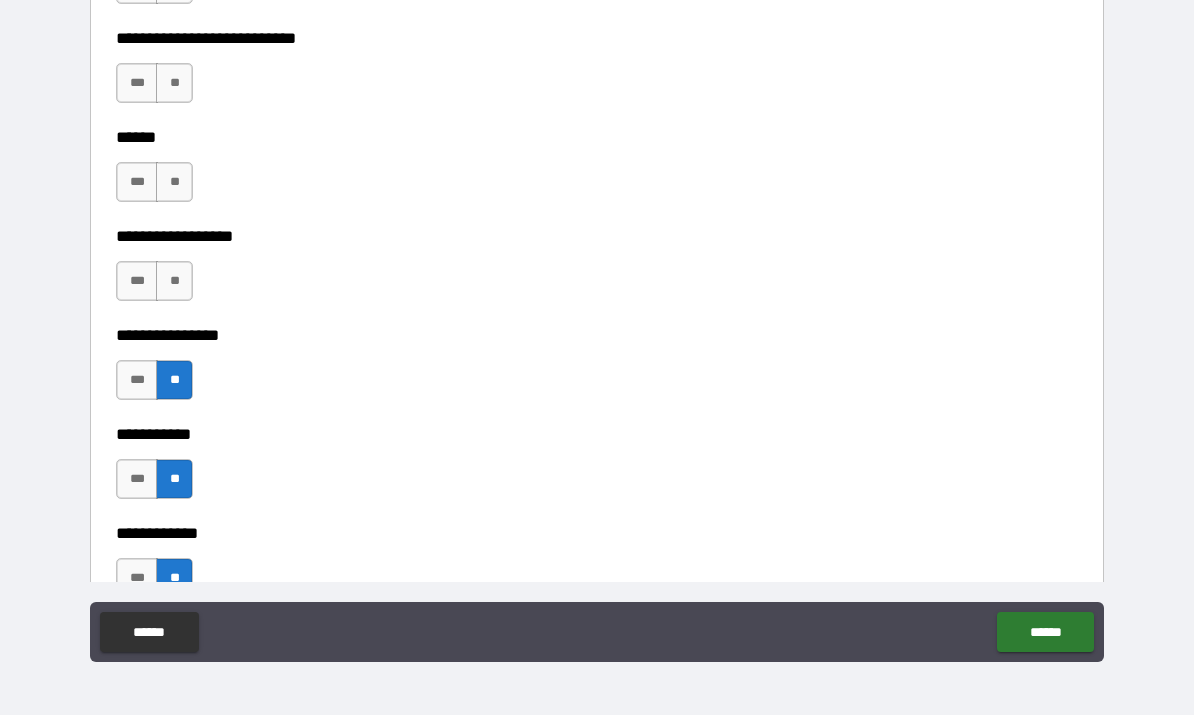 click on "**" at bounding box center (174, 282) 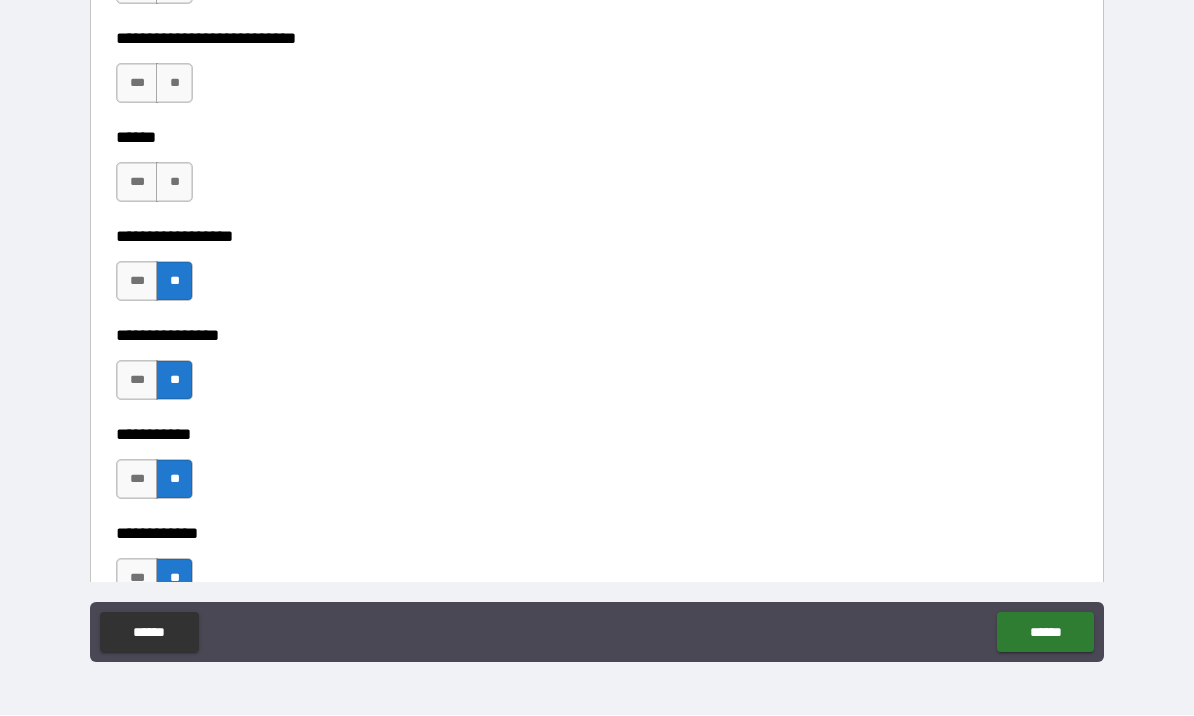 click on "**" at bounding box center (174, 183) 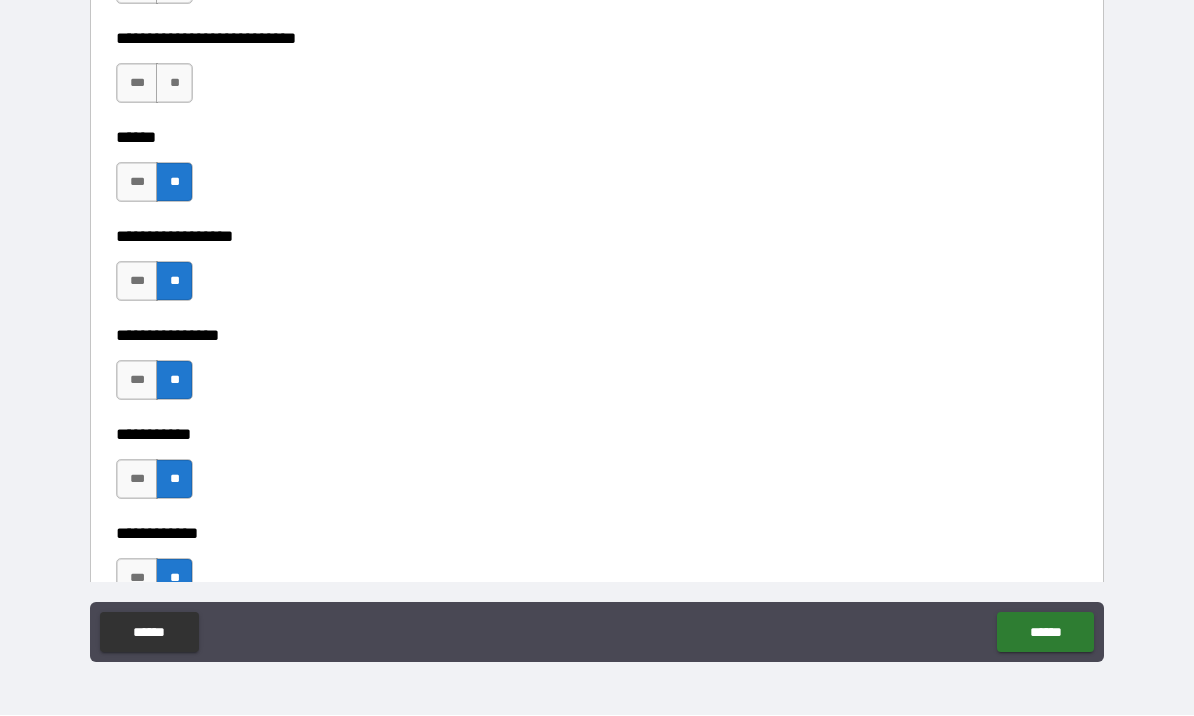 click on "**" at bounding box center [174, 84] 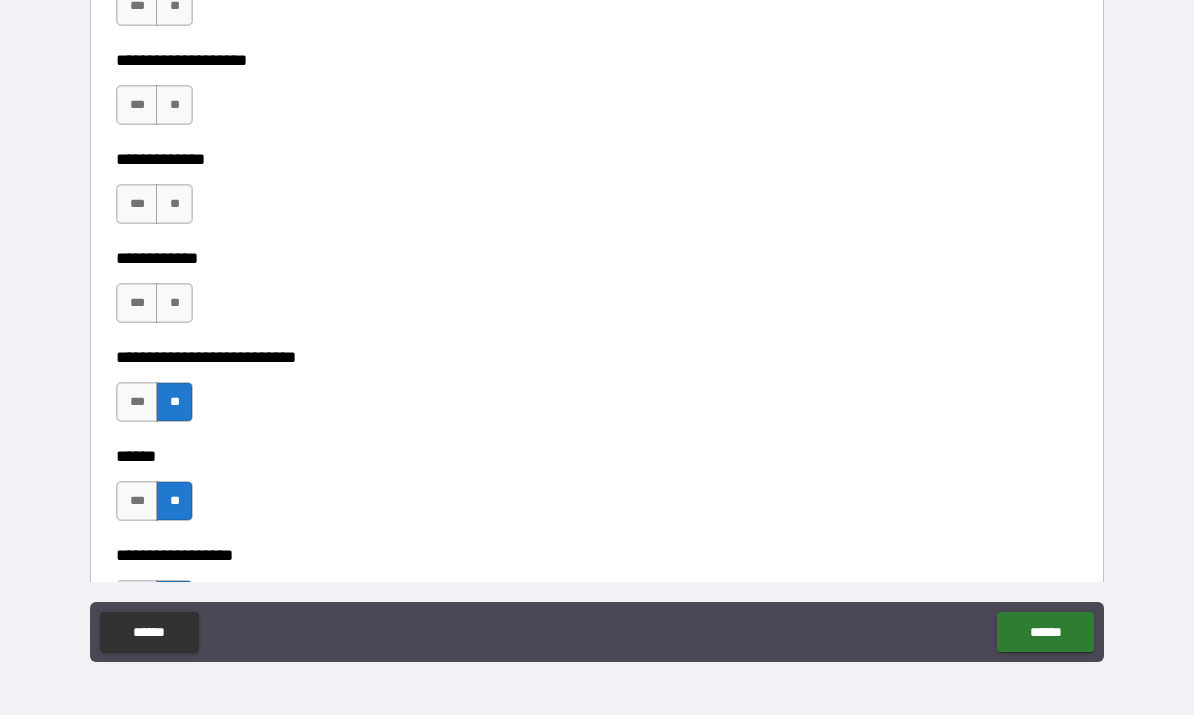 scroll, scrollTop: 9076, scrollLeft: 0, axis: vertical 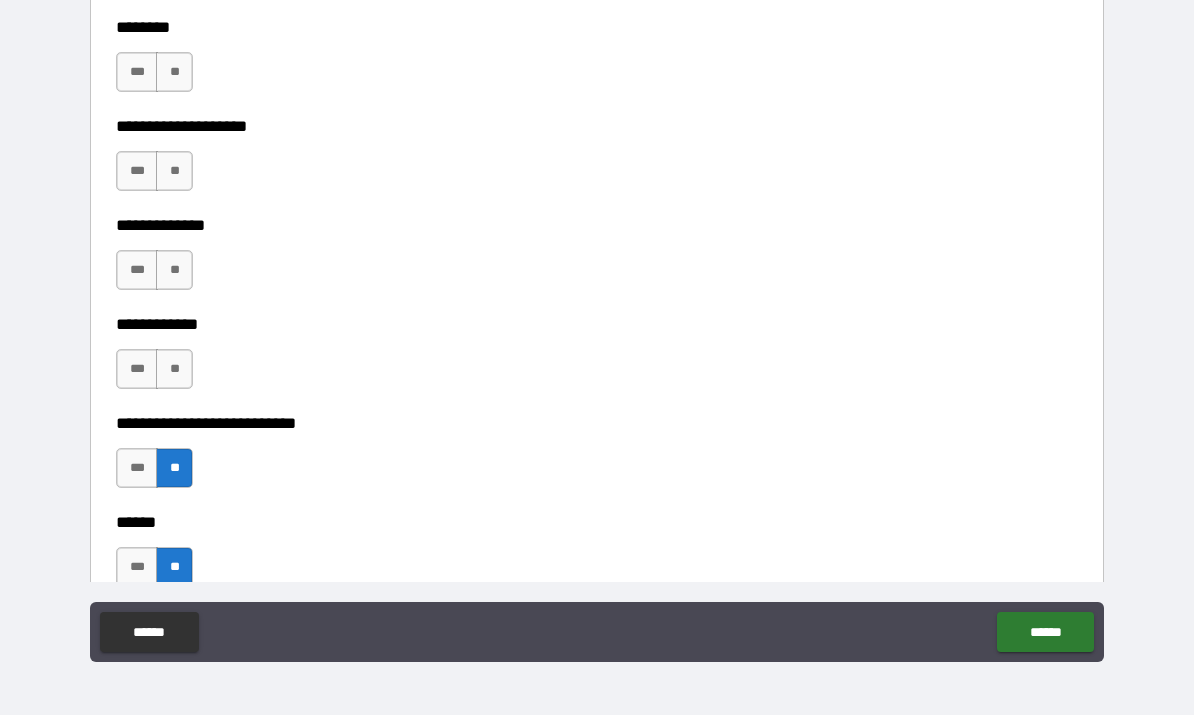 click on "**" at bounding box center [174, 370] 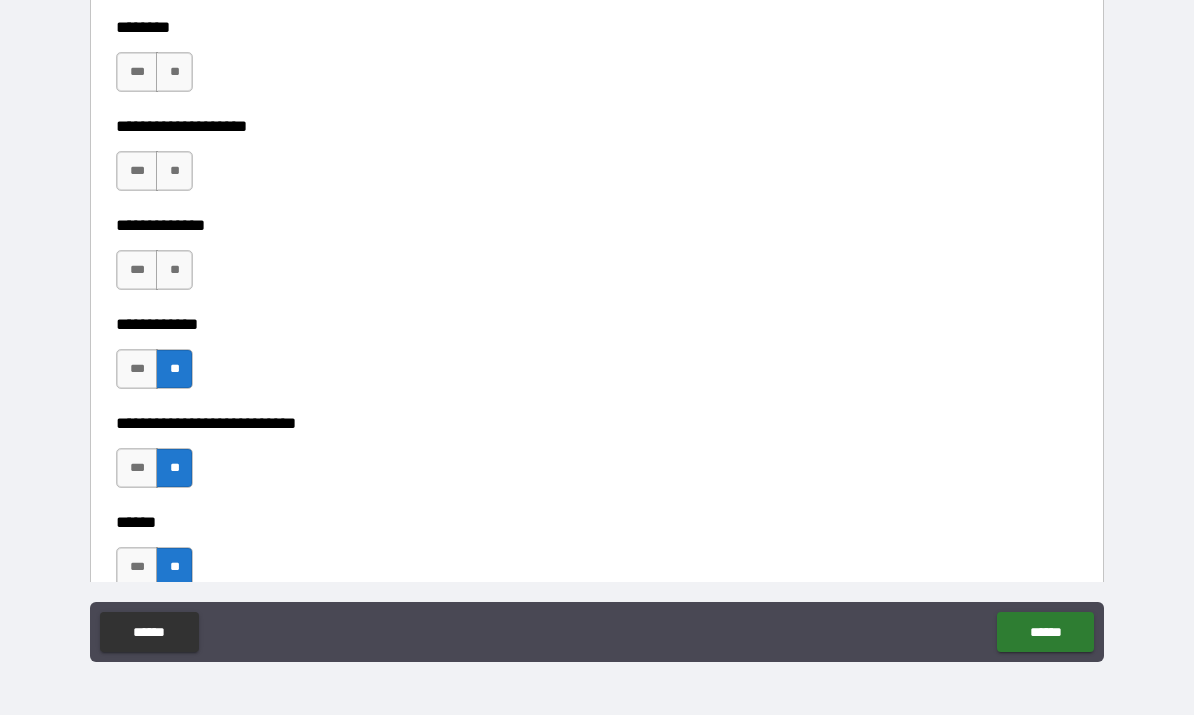 click on "**" at bounding box center [174, 271] 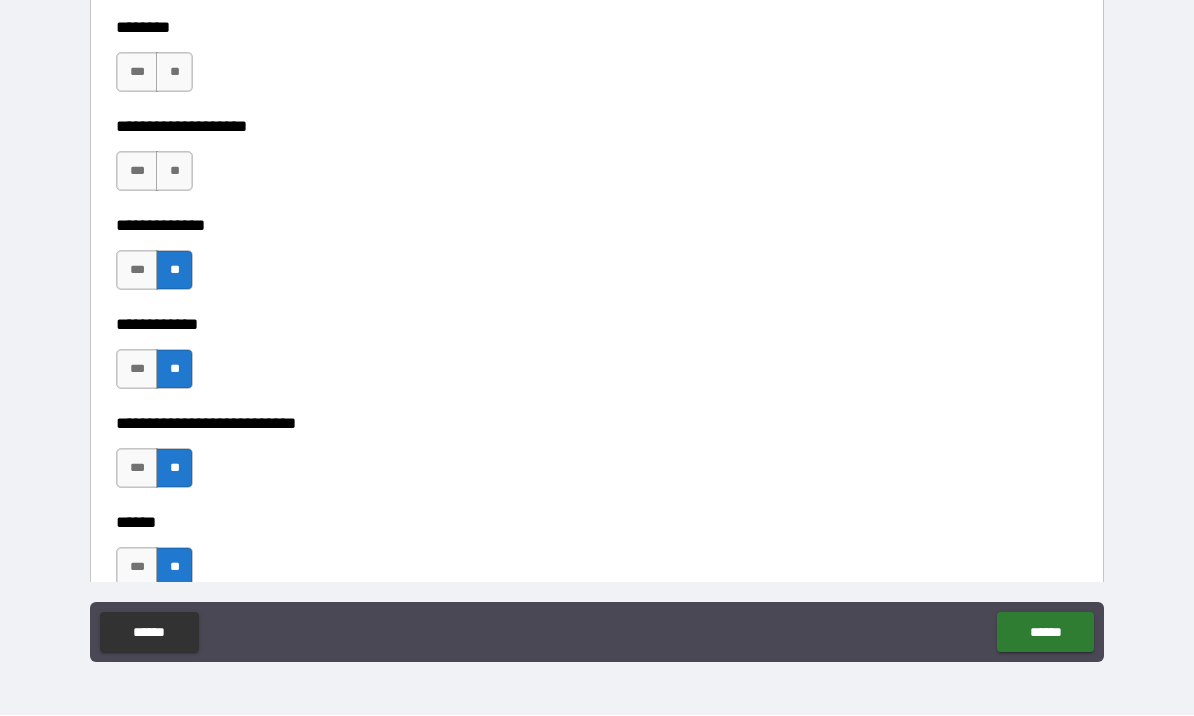 click on "**" at bounding box center [174, 172] 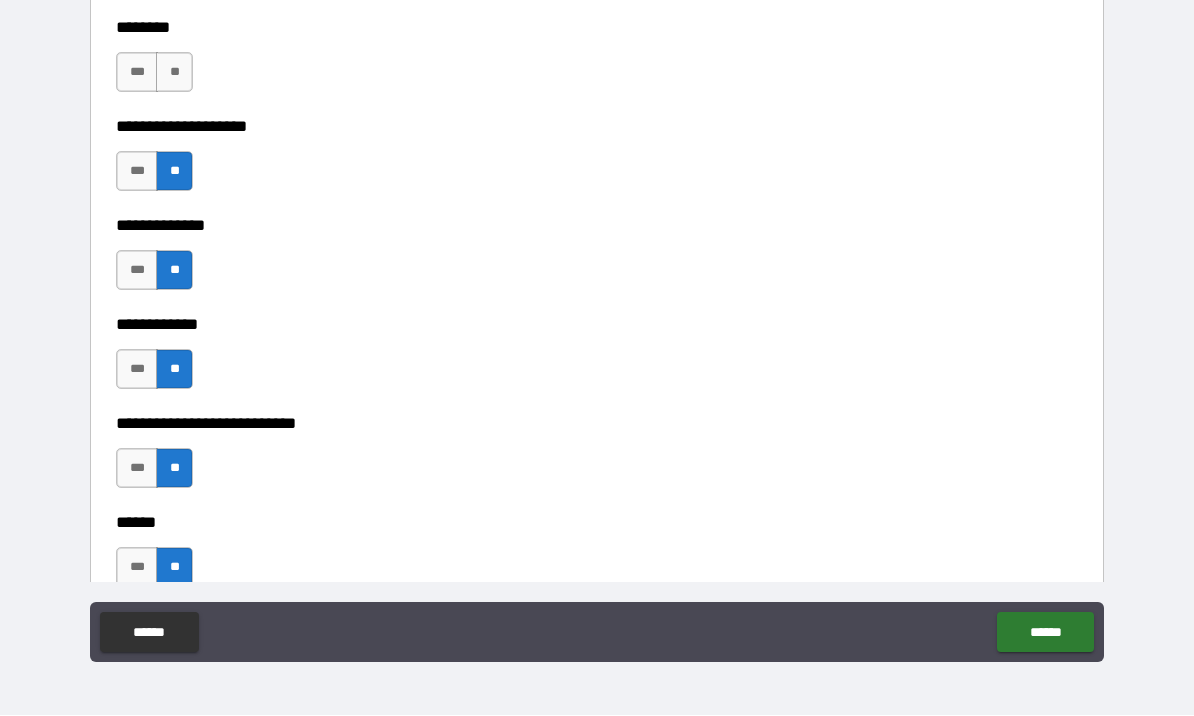 click on "**" at bounding box center (174, 73) 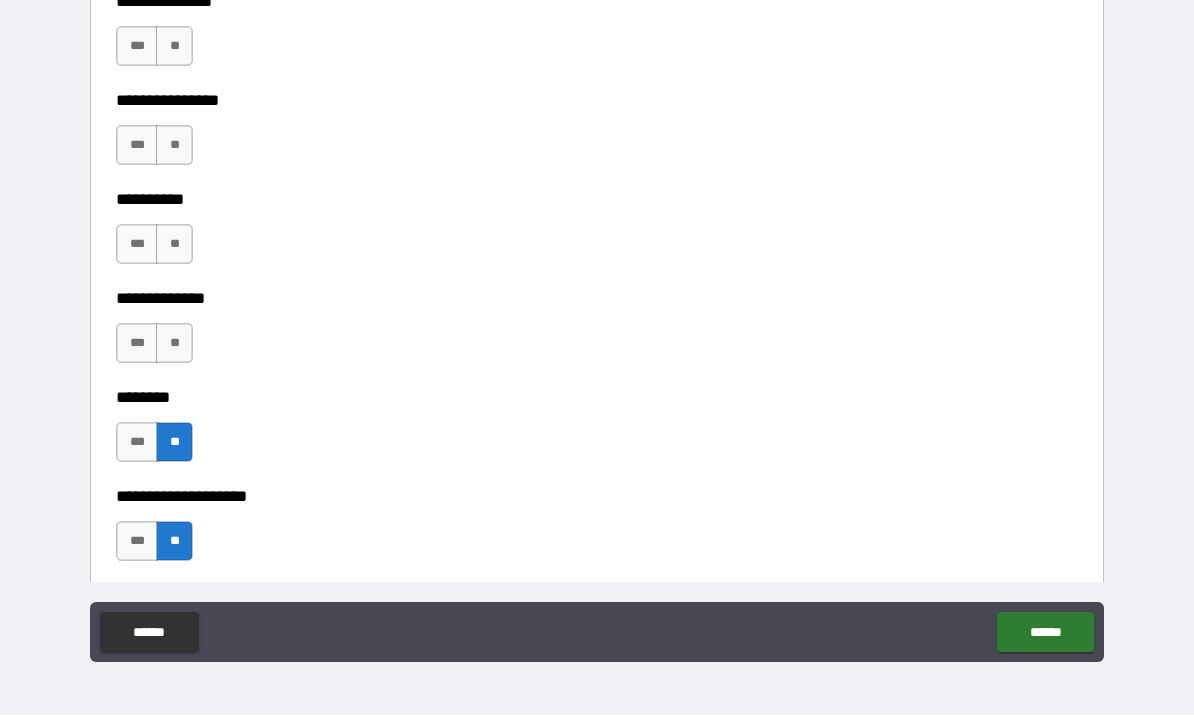 scroll, scrollTop: 8668, scrollLeft: 0, axis: vertical 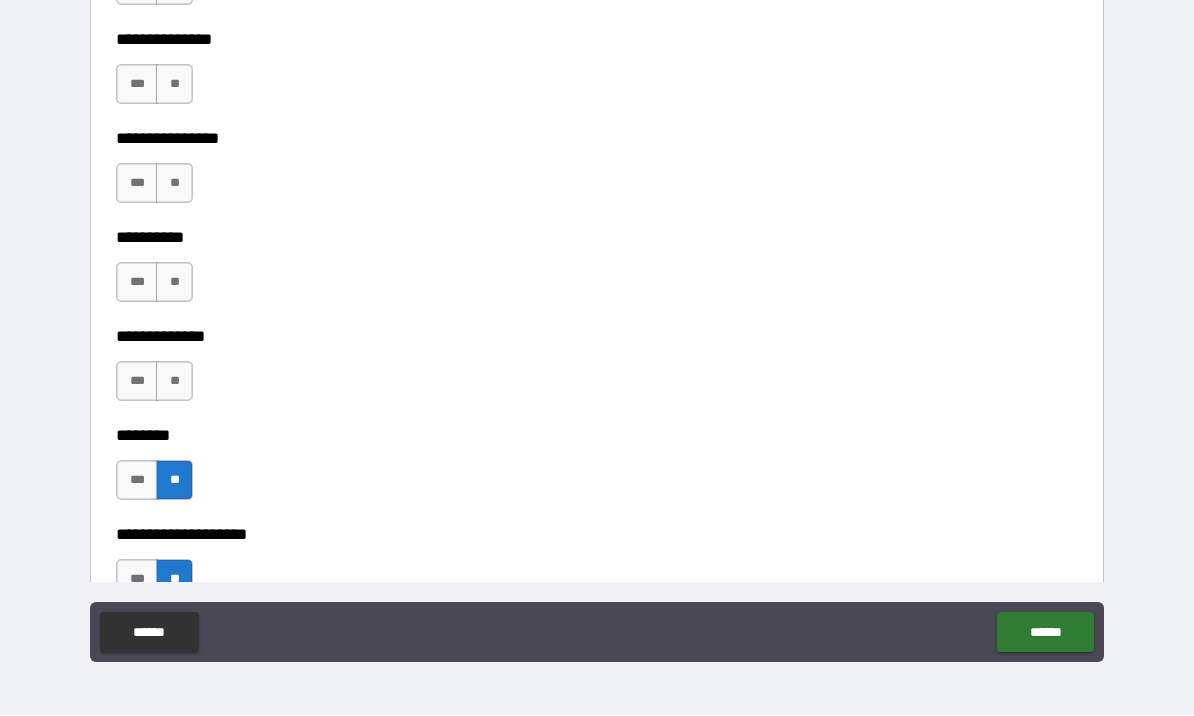 click on "**" at bounding box center (174, 382) 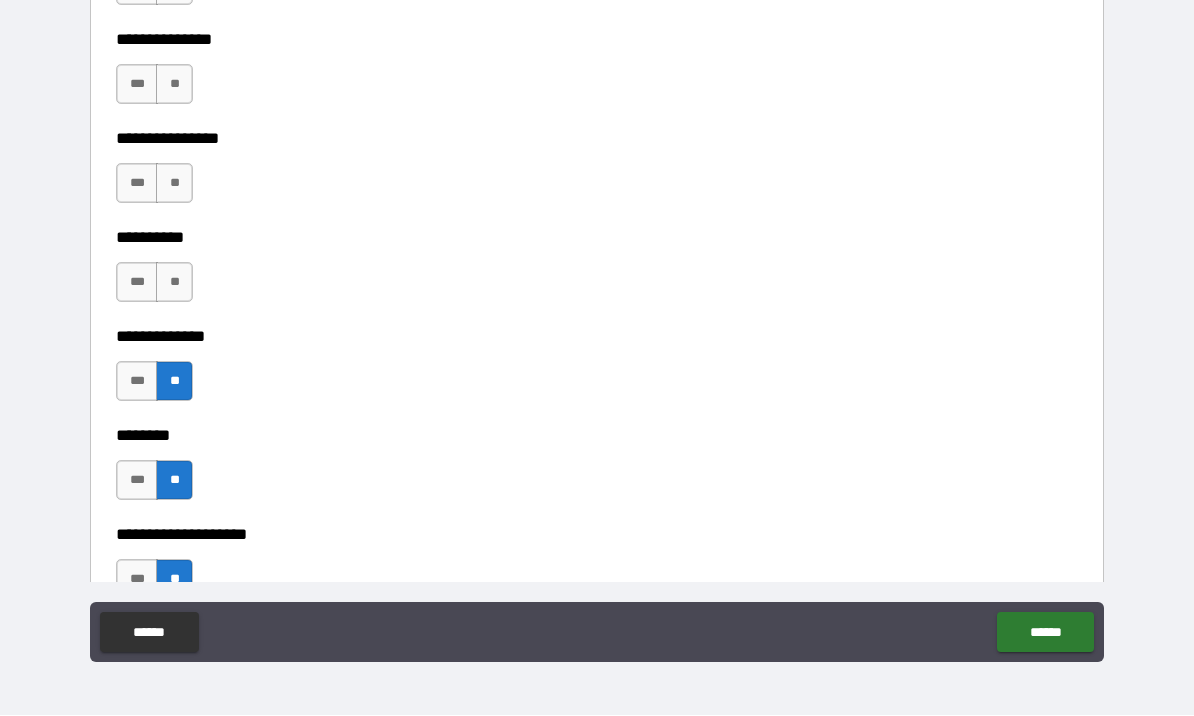 click on "**" at bounding box center [174, 283] 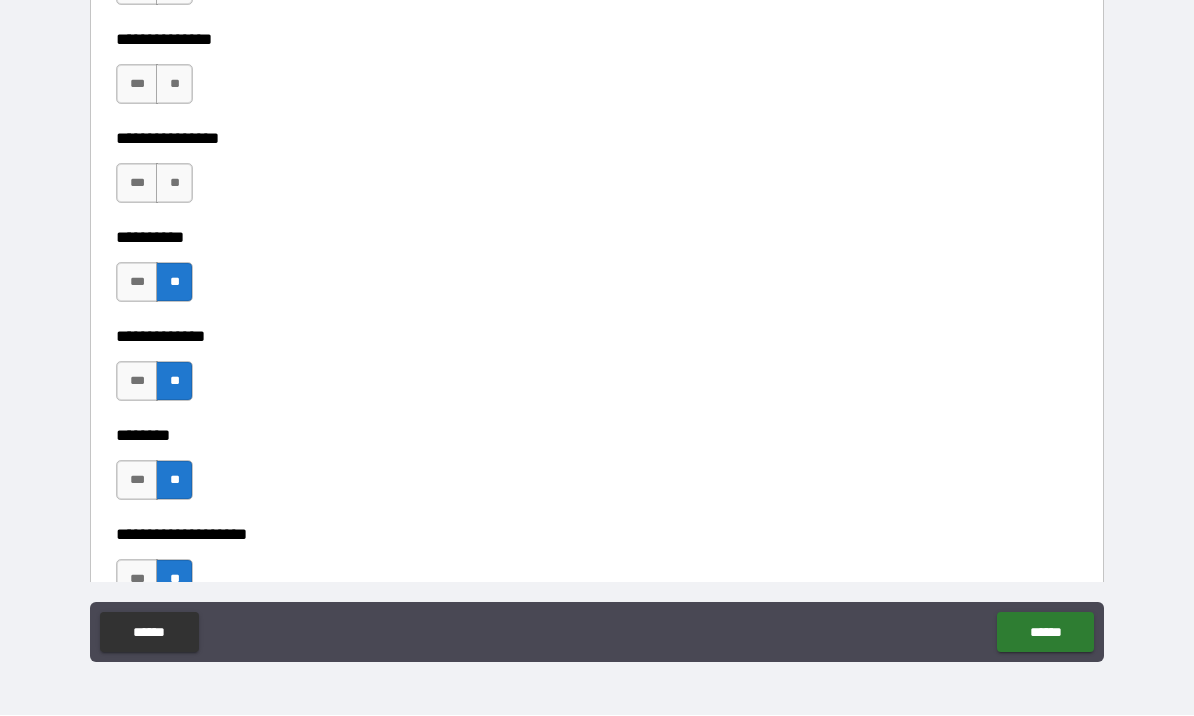 click on "**" at bounding box center [174, 184] 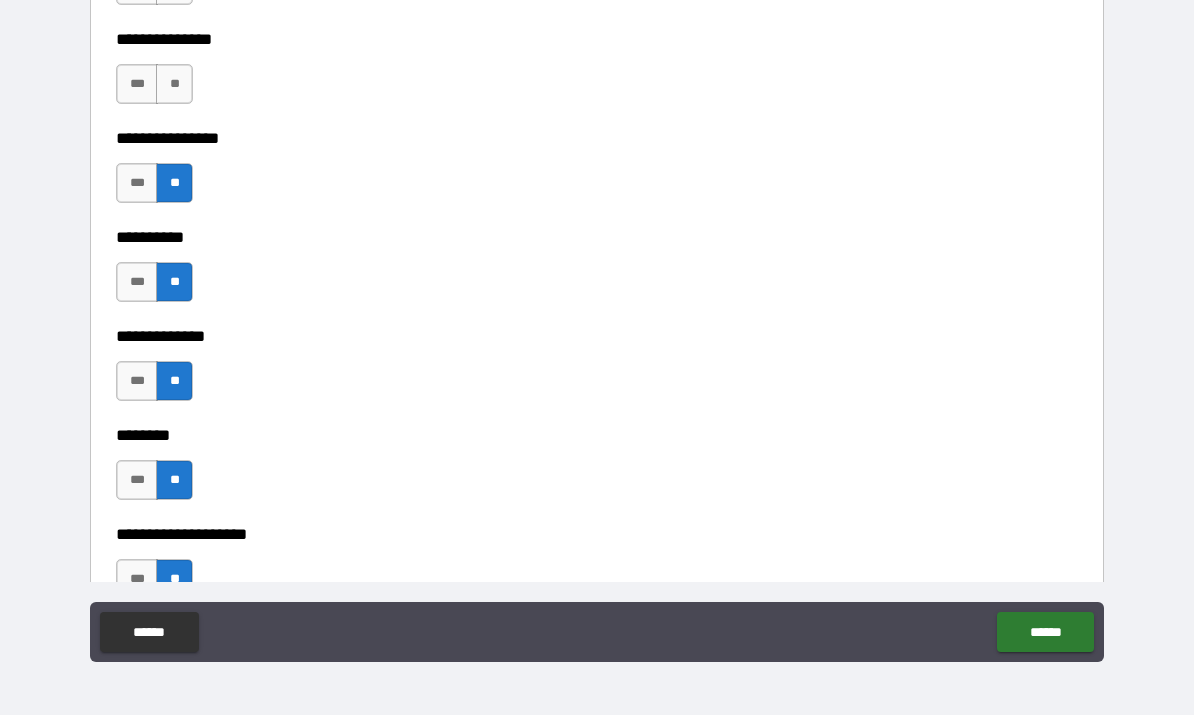 click on "**" at bounding box center [174, 85] 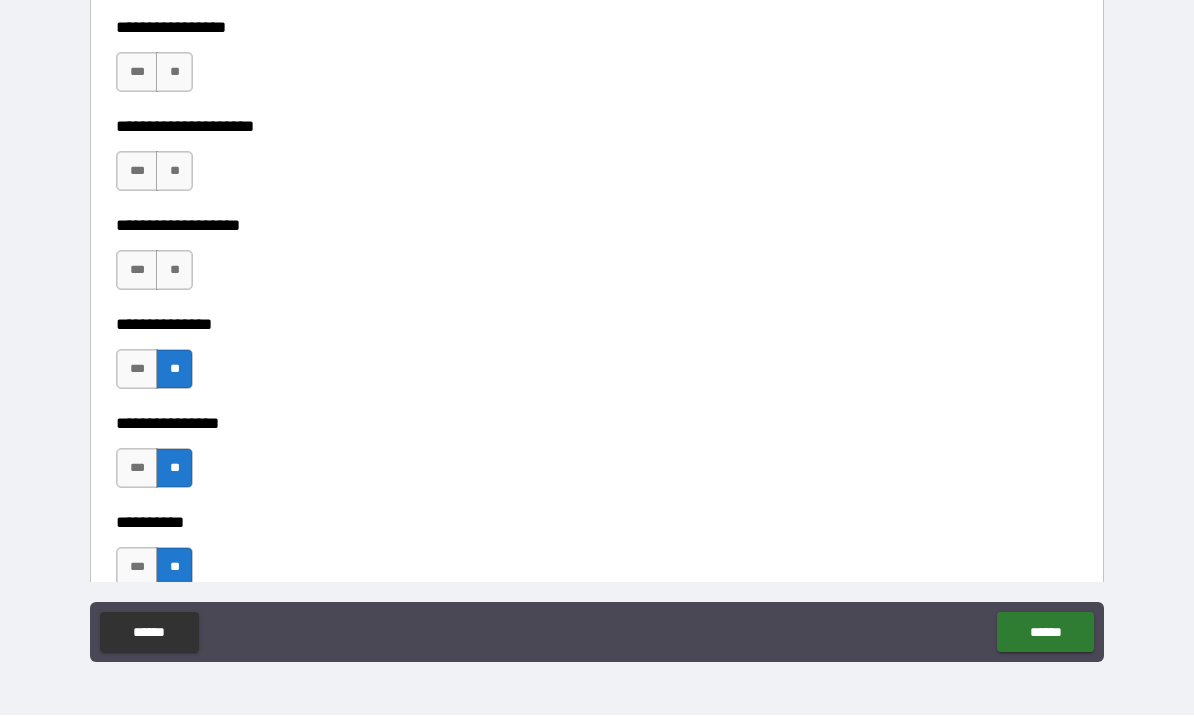 scroll, scrollTop: 8344, scrollLeft: 0, axis: vertical 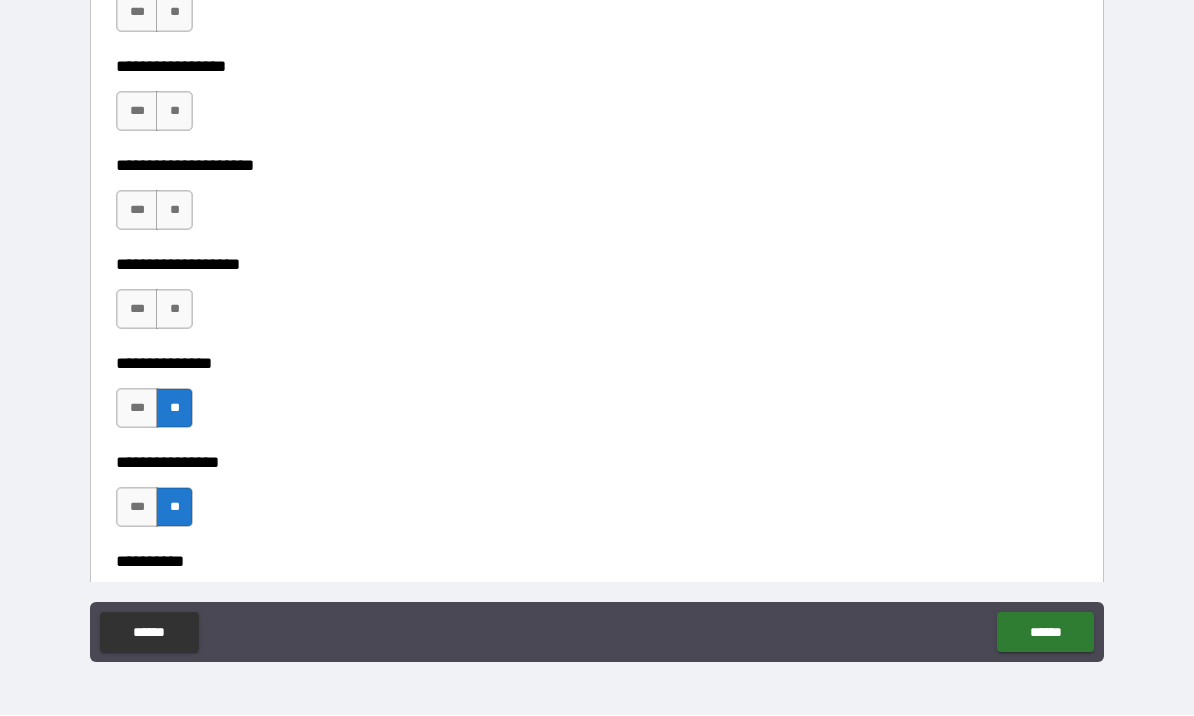 click on "**" at bounding box center [174, 310] 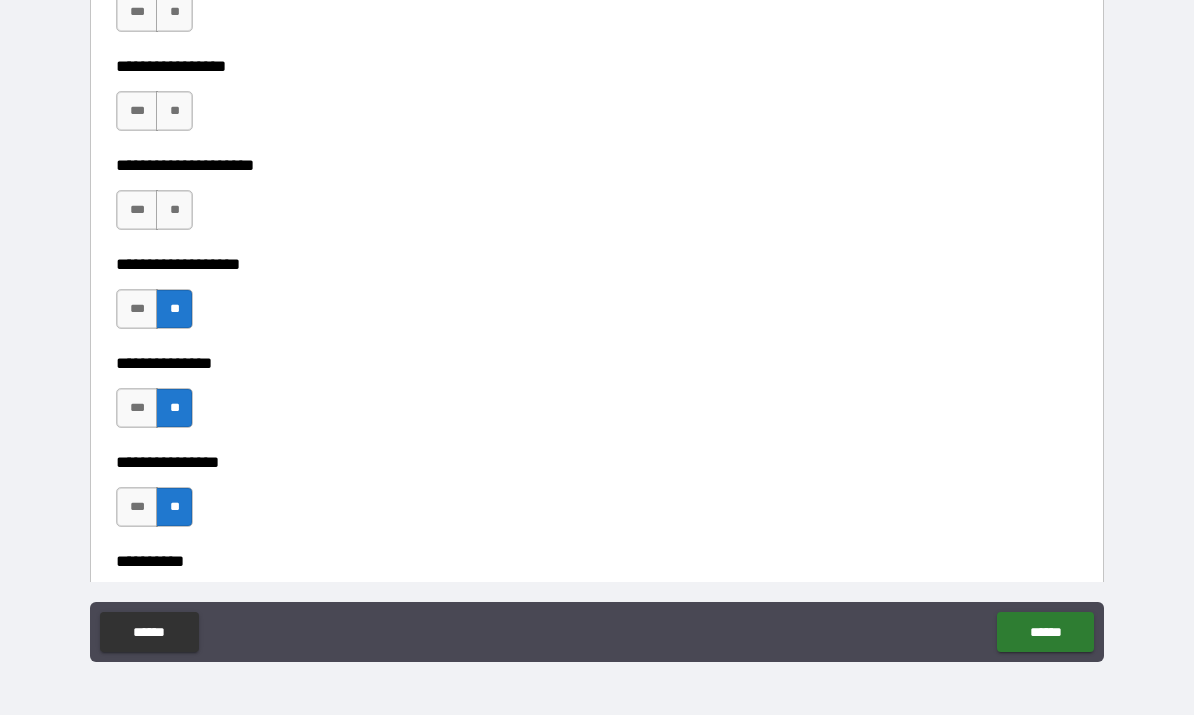 click on "**" at bounding box center (174, 211) 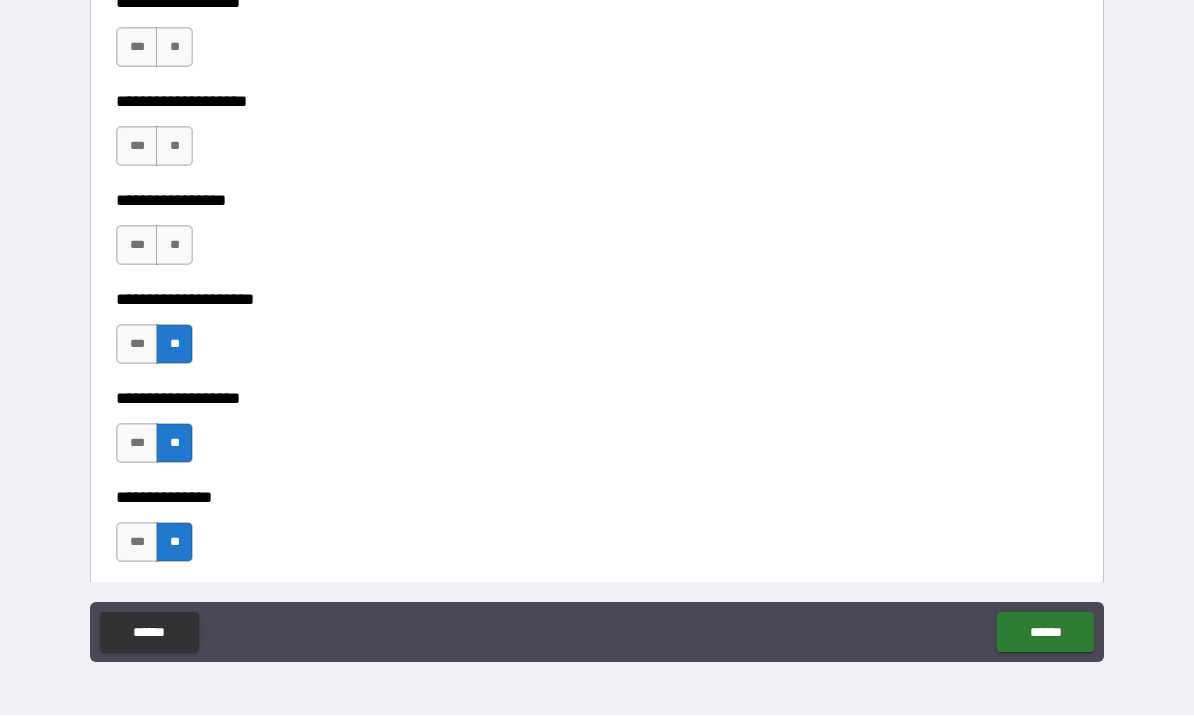 click on "**" at bounding box center [174, 246] 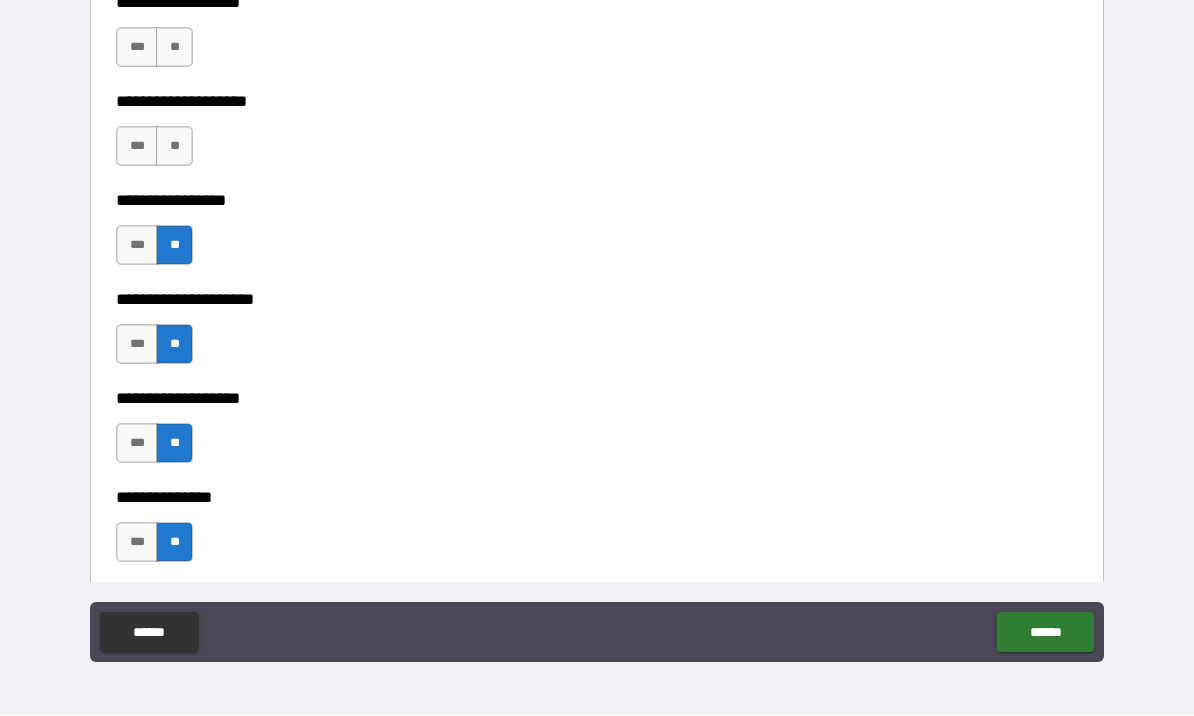 click on "**" at bounding box center [174, 147] 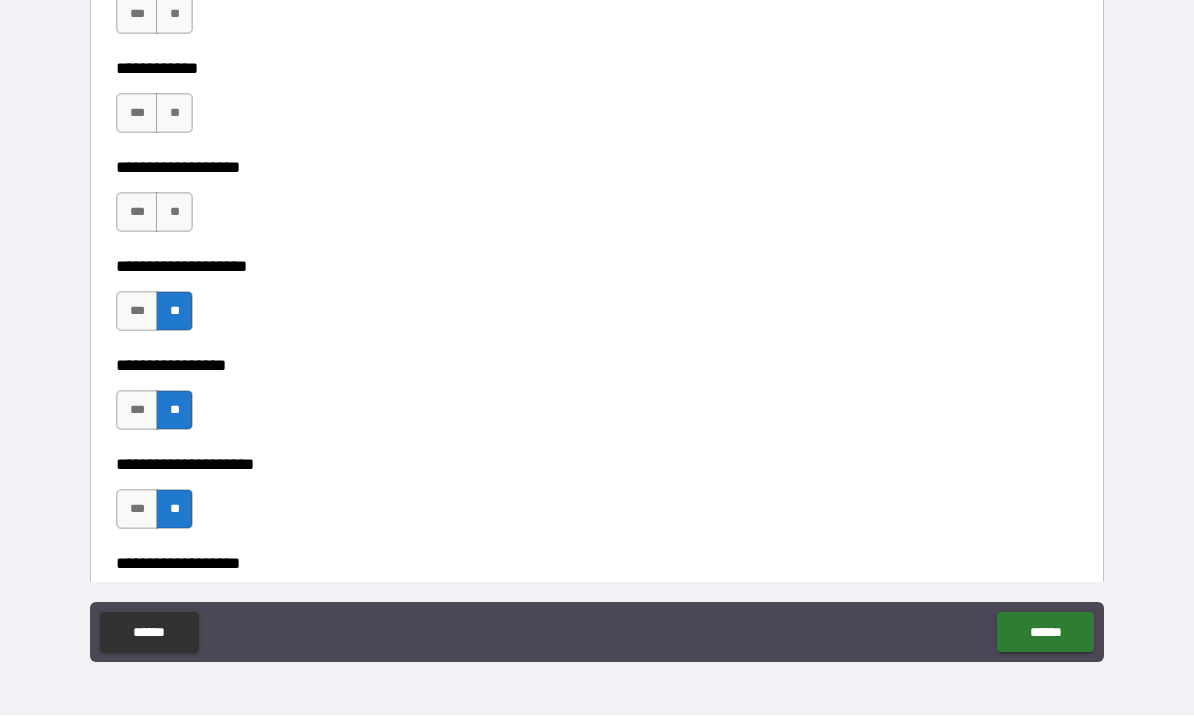 click on "**" at bounding box center [174, 213] 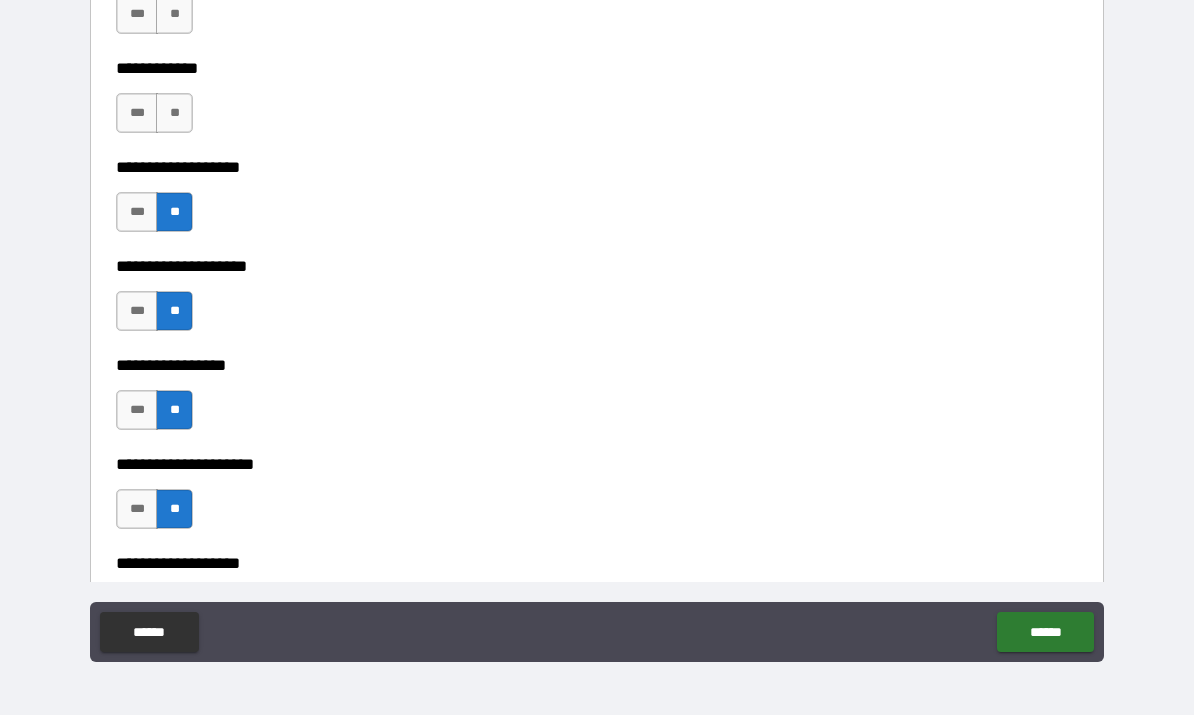 click on "**" at bounding box center [174, 114] 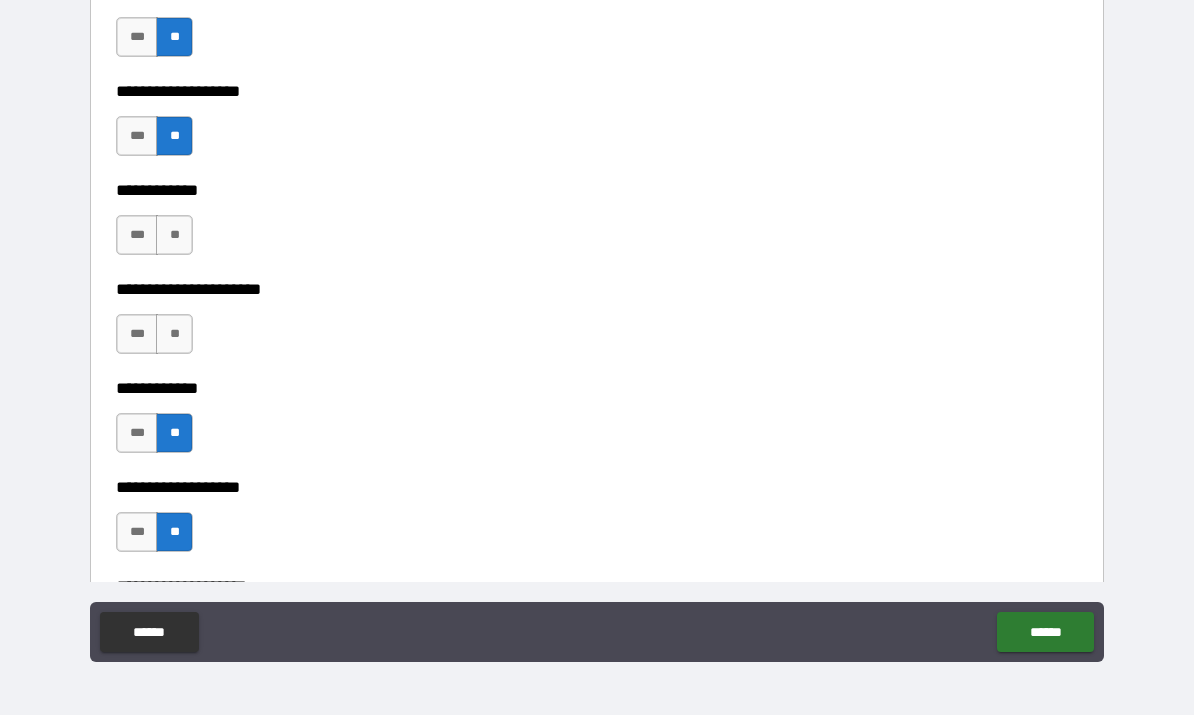 click on "**" at bounding box center (174, 335) 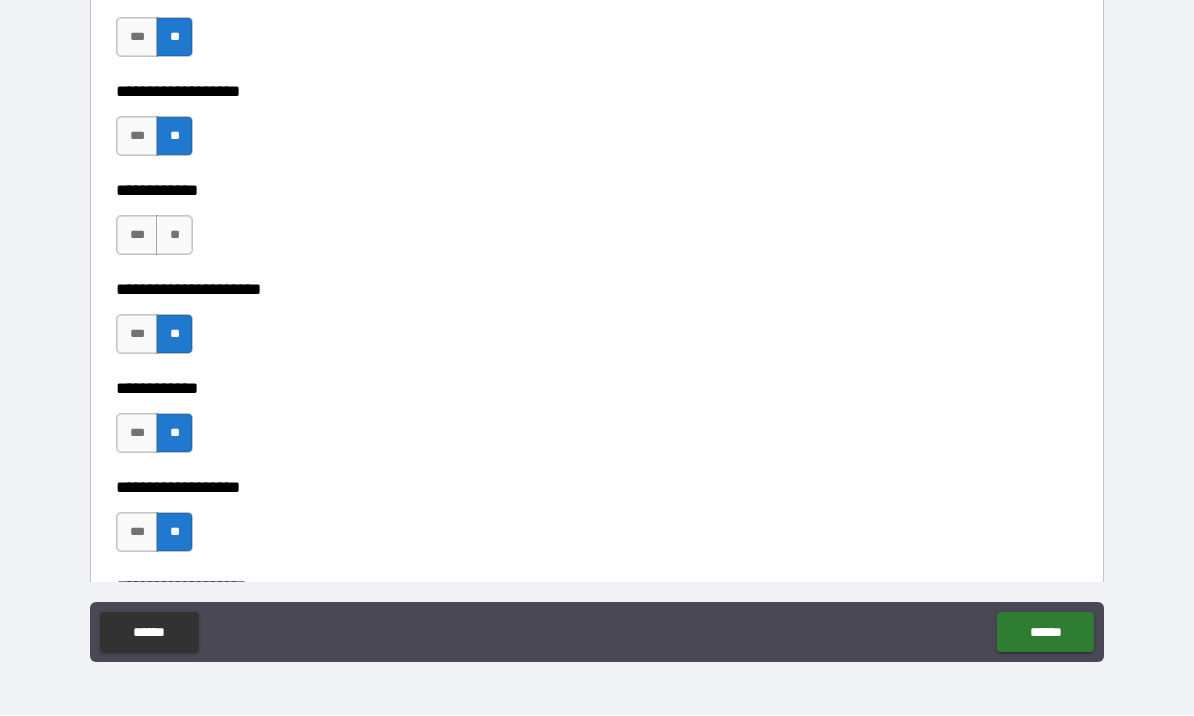 click on "**" at bounding box center (174, 236) 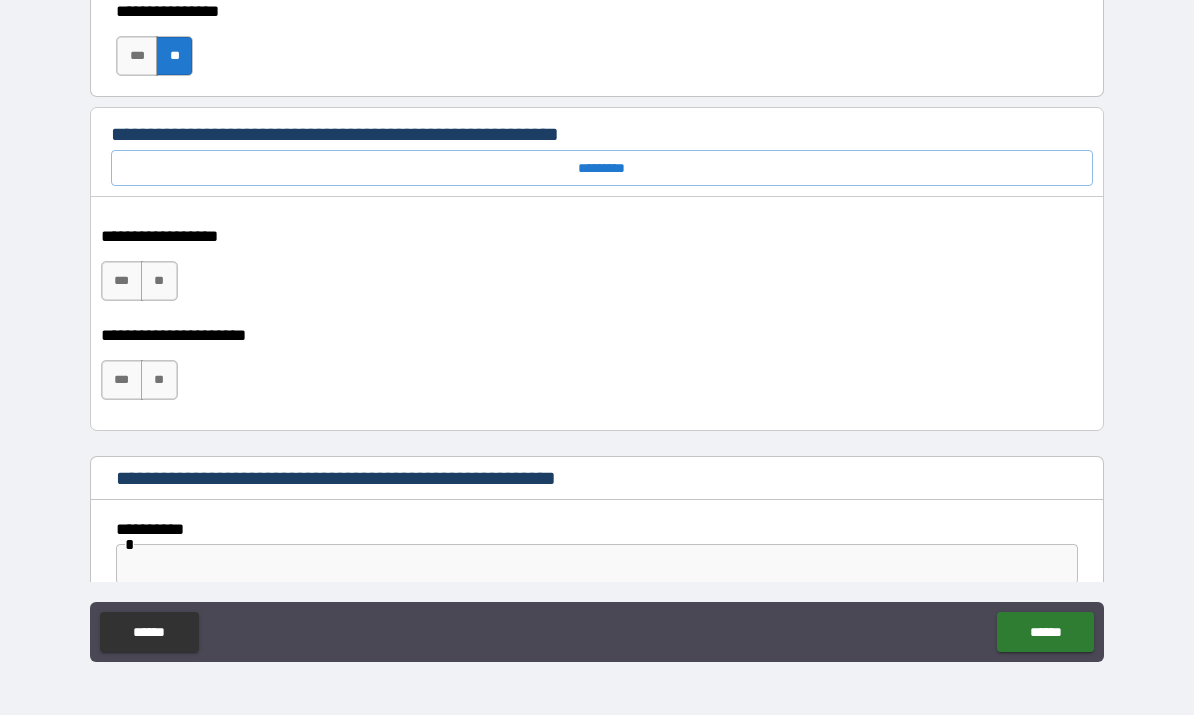 scroll, scrollTop: 10279, scrollLeft: 0, axis: vertical 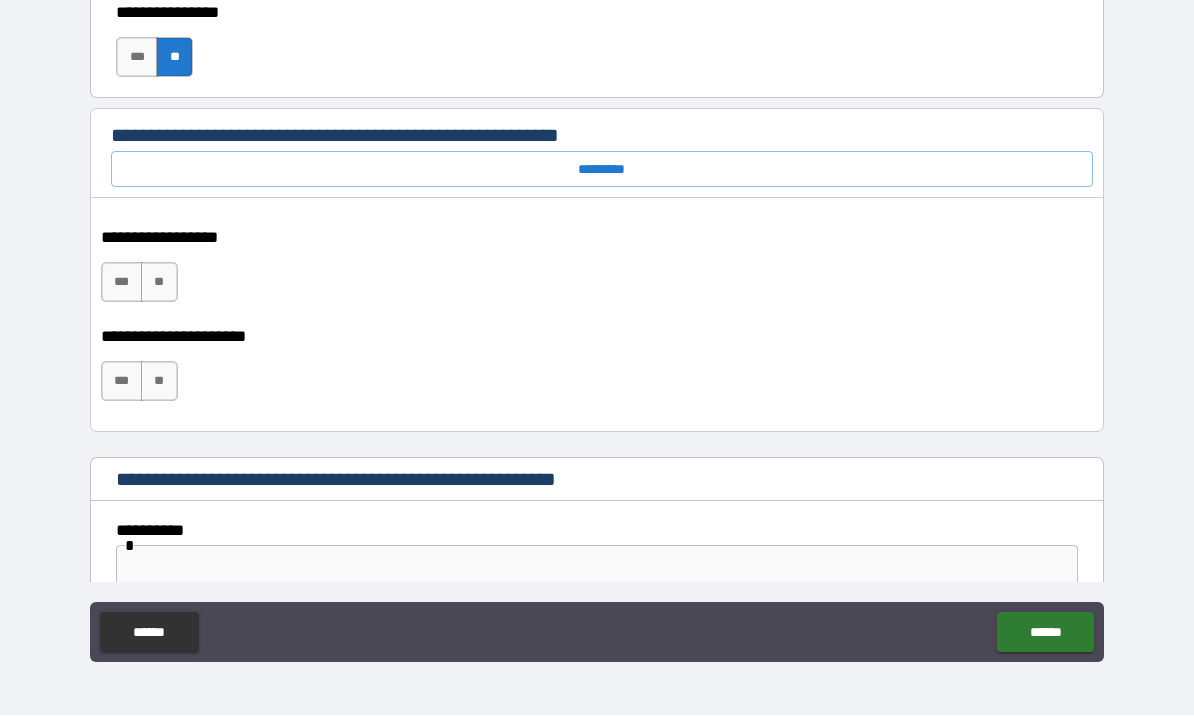click on "**" at bounding box center (159, 283) 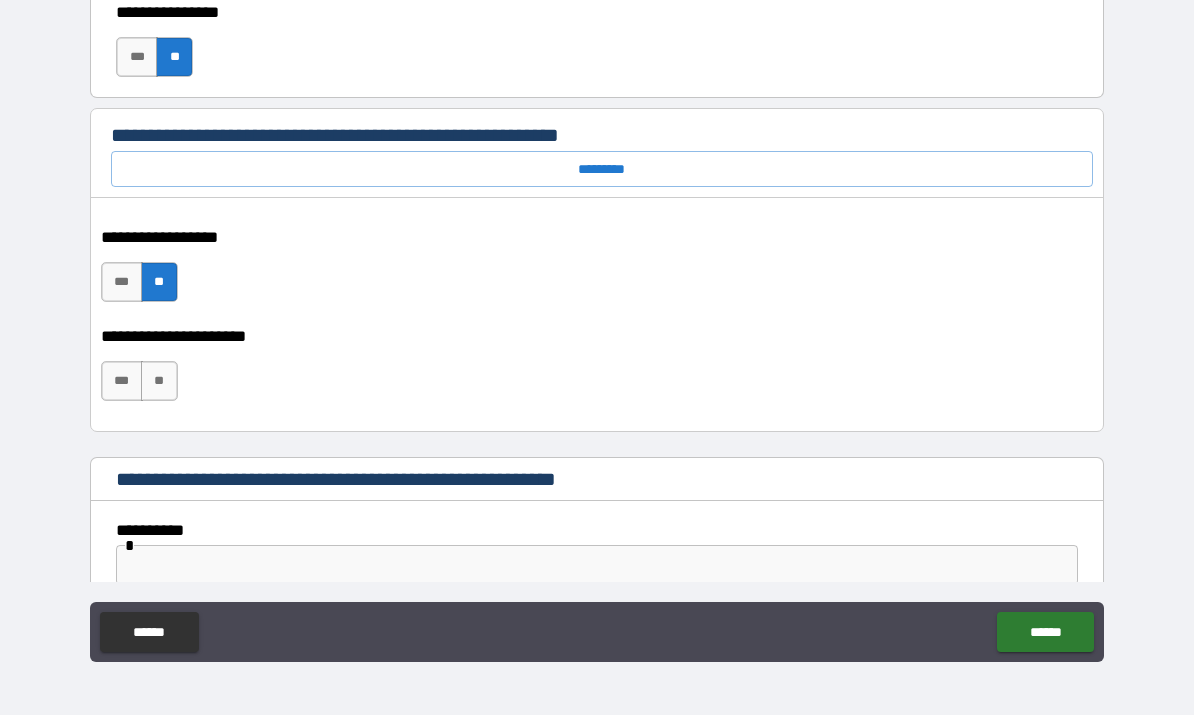 click on "**" at bounding box center [159, 382] 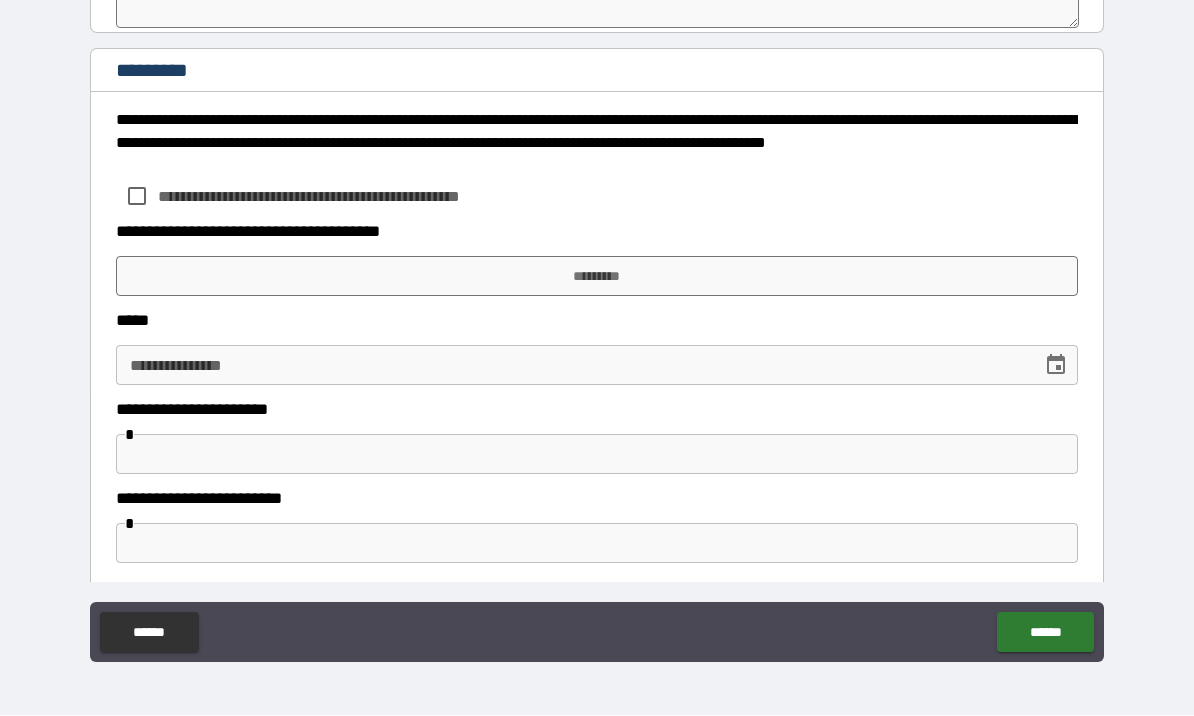 scroll, scrollTop: 11023, scrollLeft: 0, axis: vertical 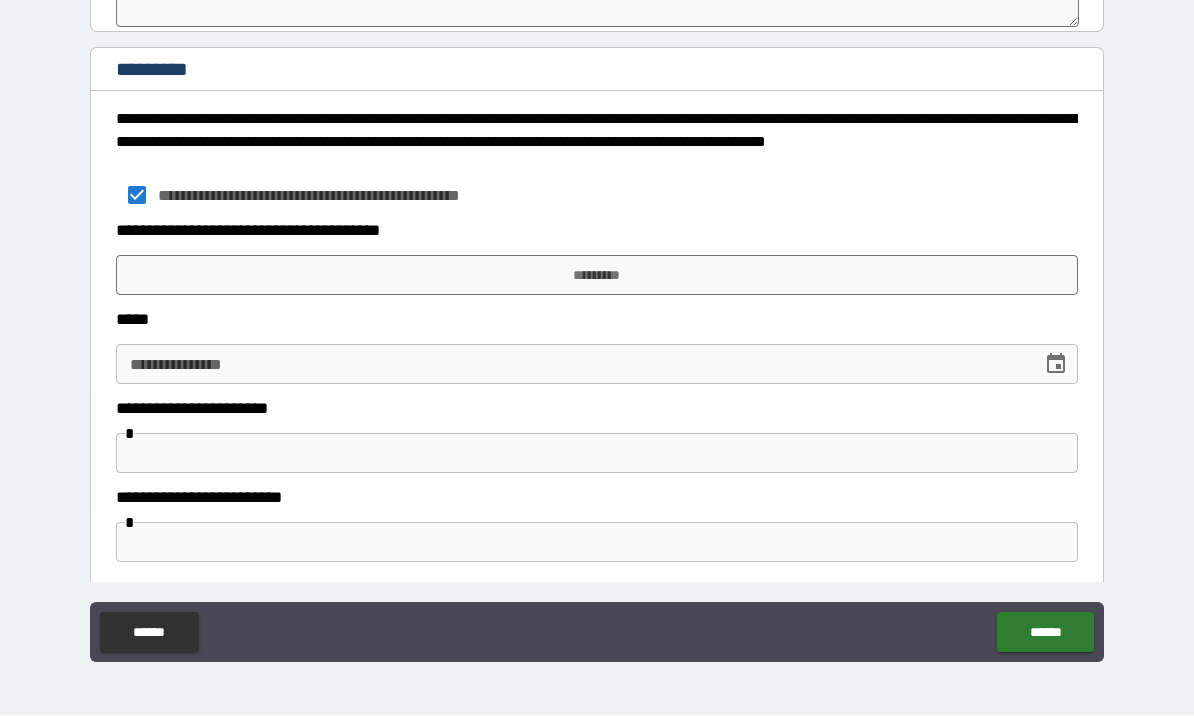 click on "*********" at bounding box center (597, 276) 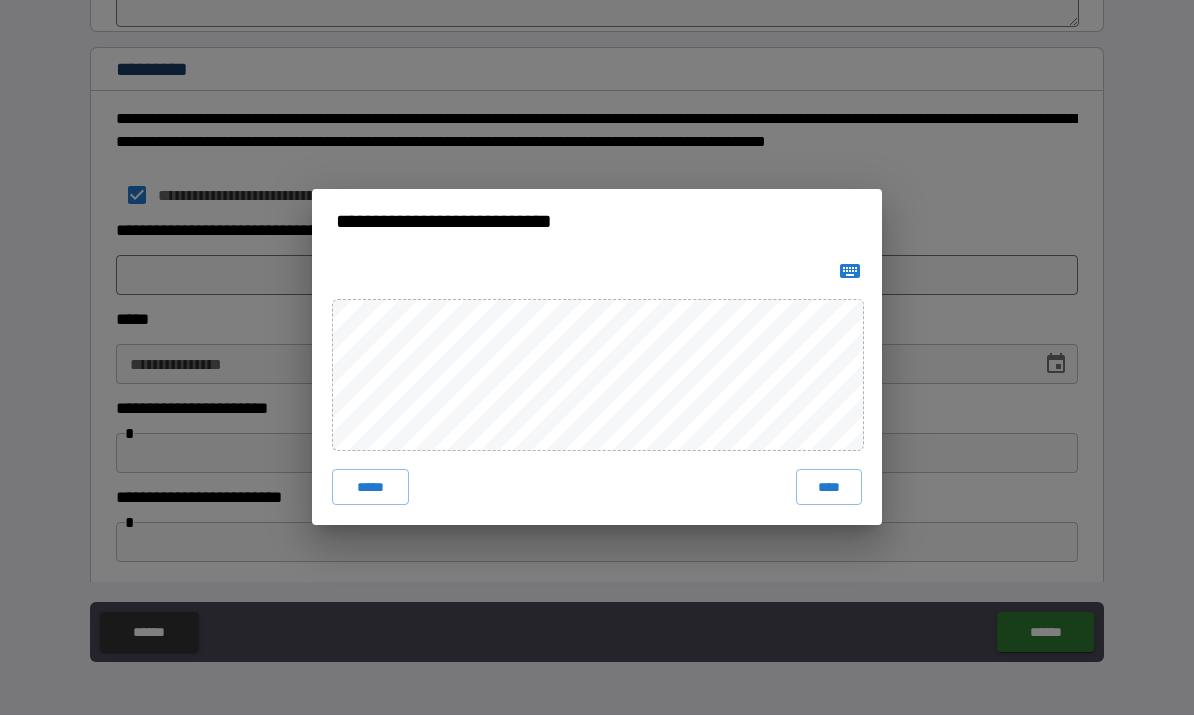 click on "*****" at bounding box center (370, 488) 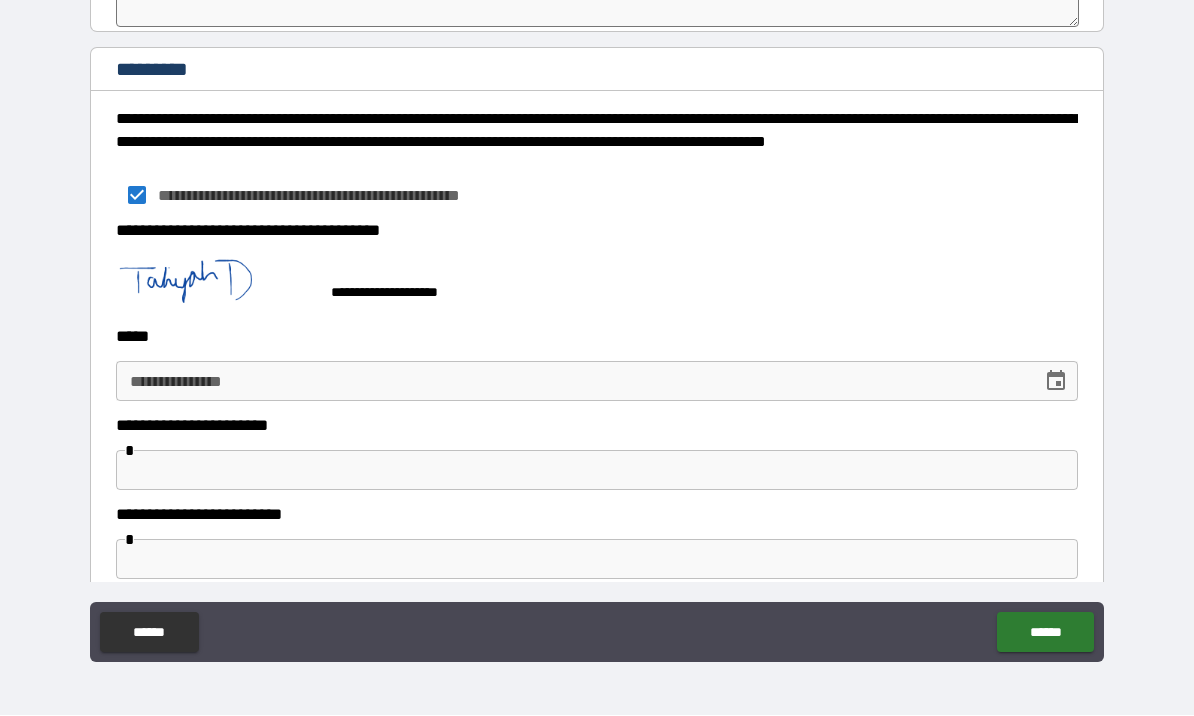 click at bounding box center [1056, 382] 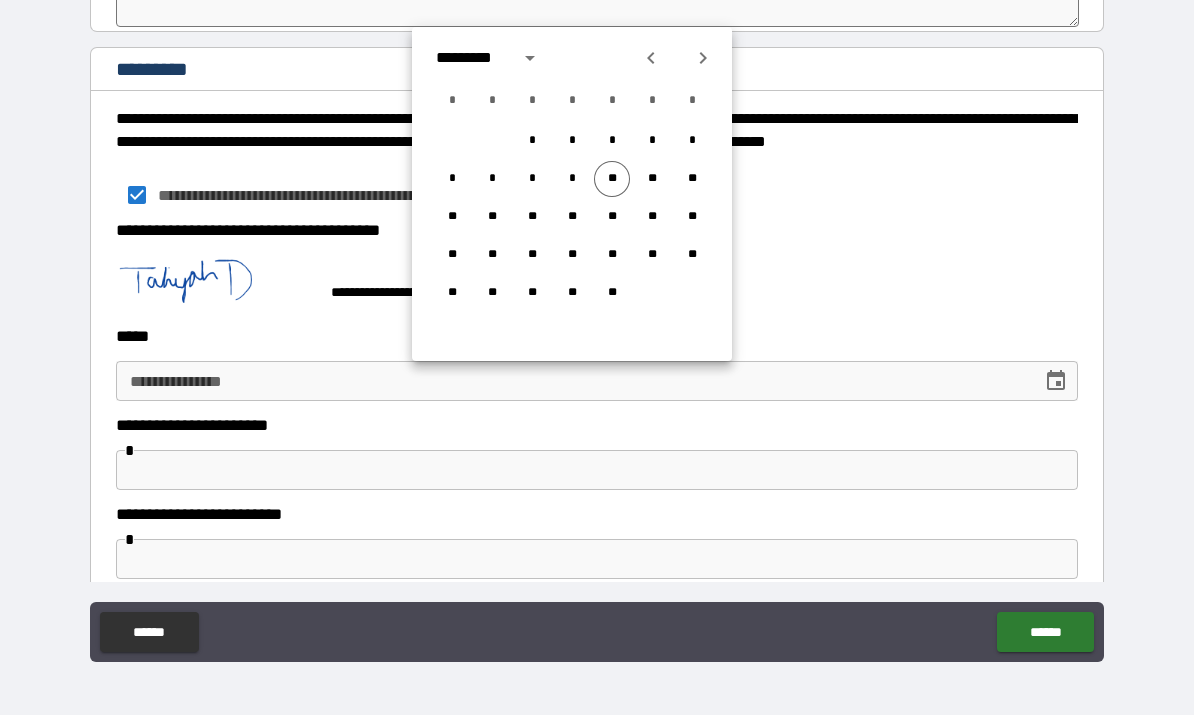 click on "**" at bounding box center (612, 180) 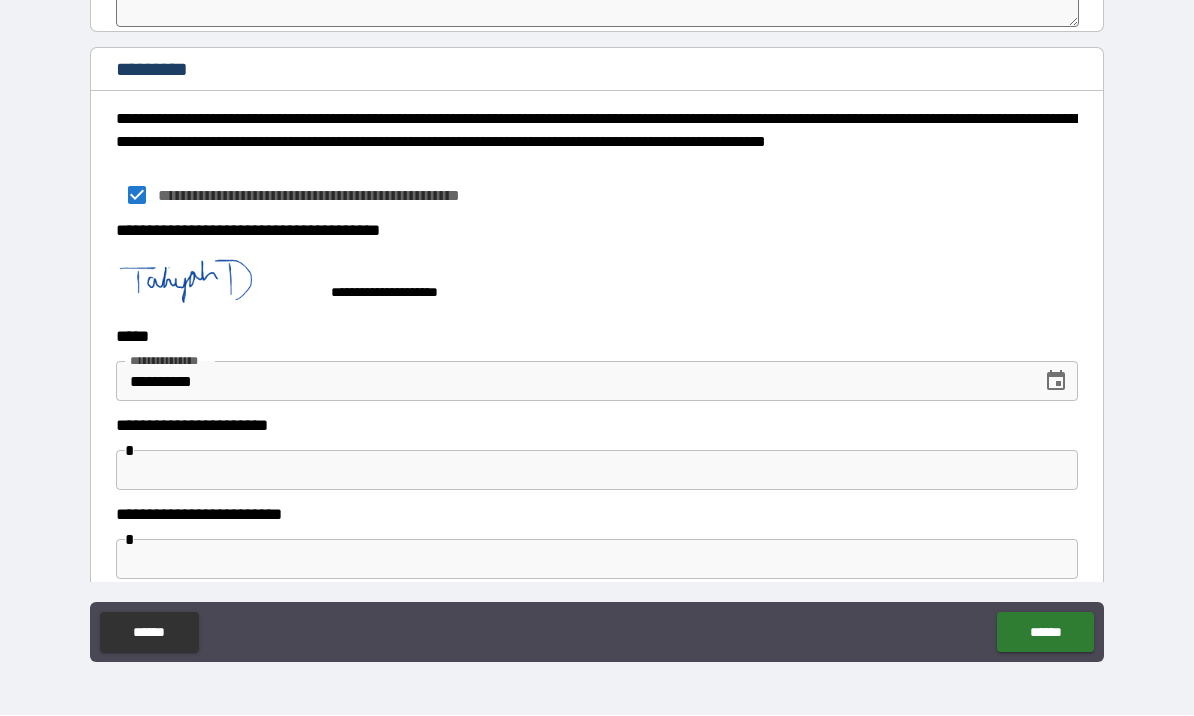 click at bounding box center [597, 471] 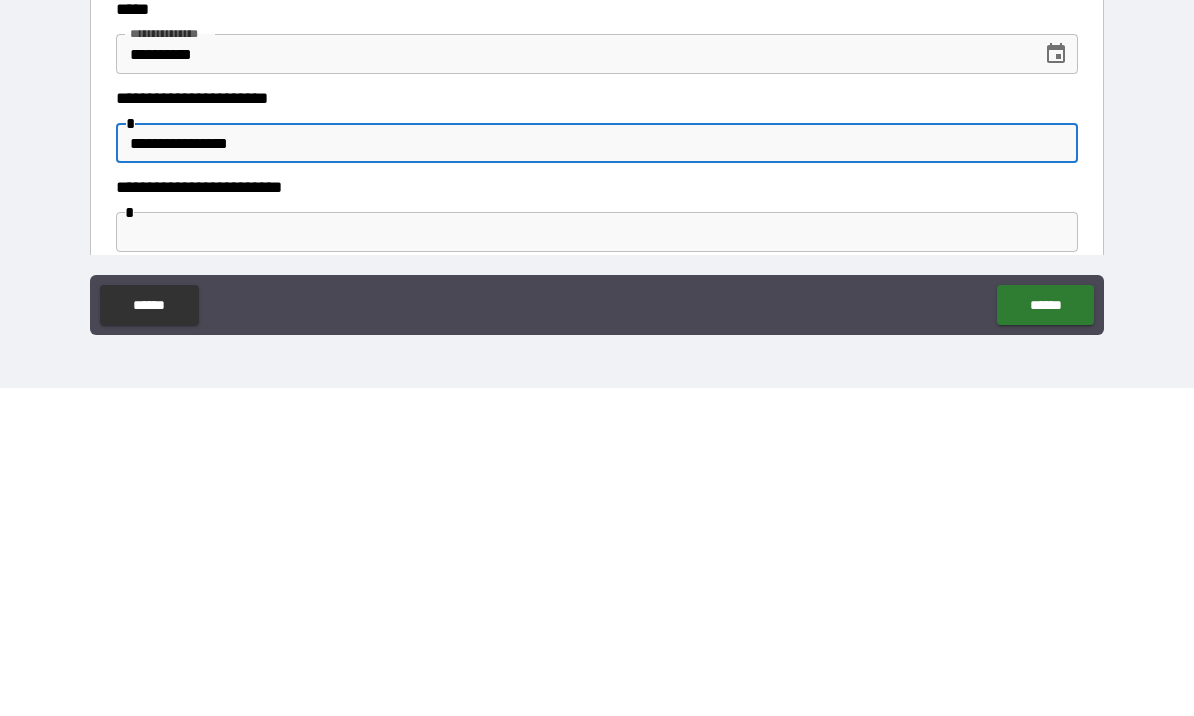 type on "**********" 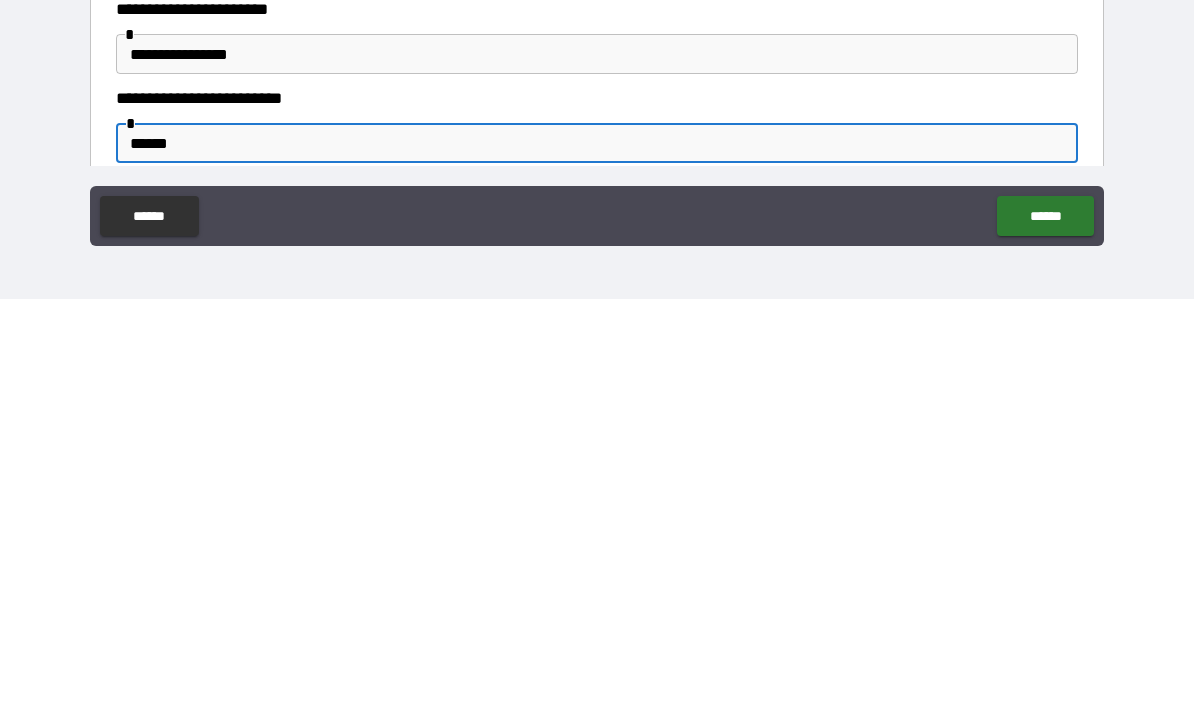 type on "******" 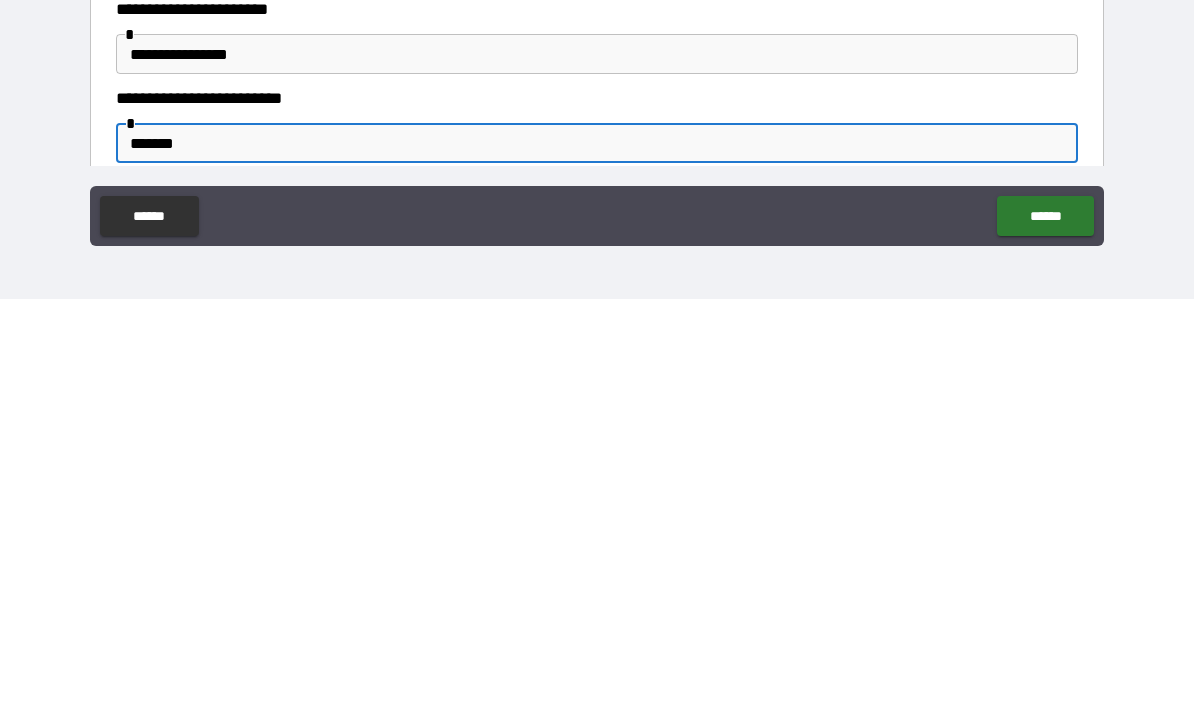 click on "******" at bounding box center [1045, 633] 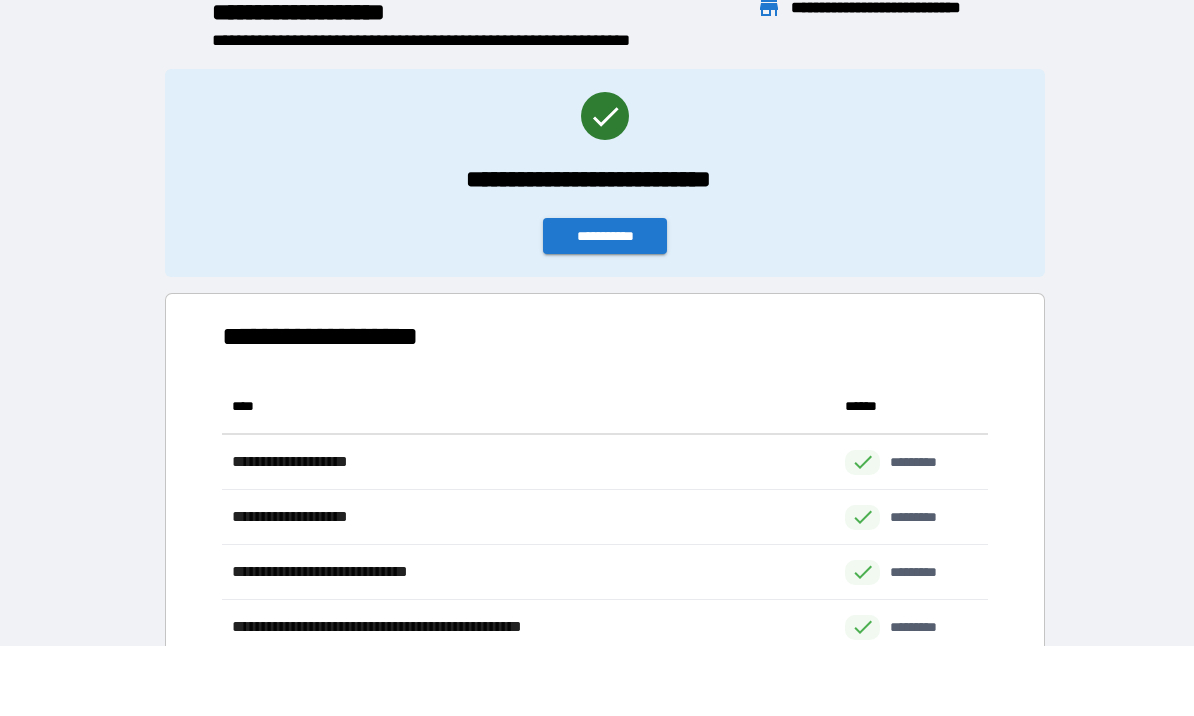 scroll, scrollTop: 1, scrollLeft: 1, axis: both 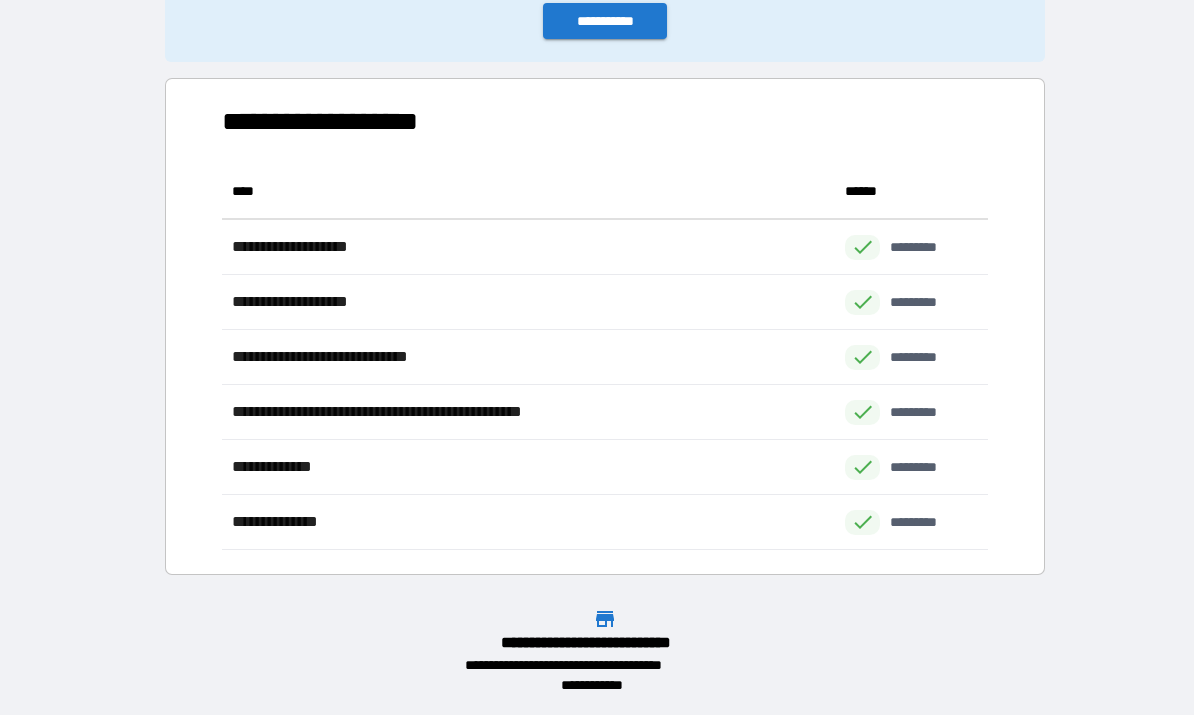 click on "**********" at bounding box center (597, 211) 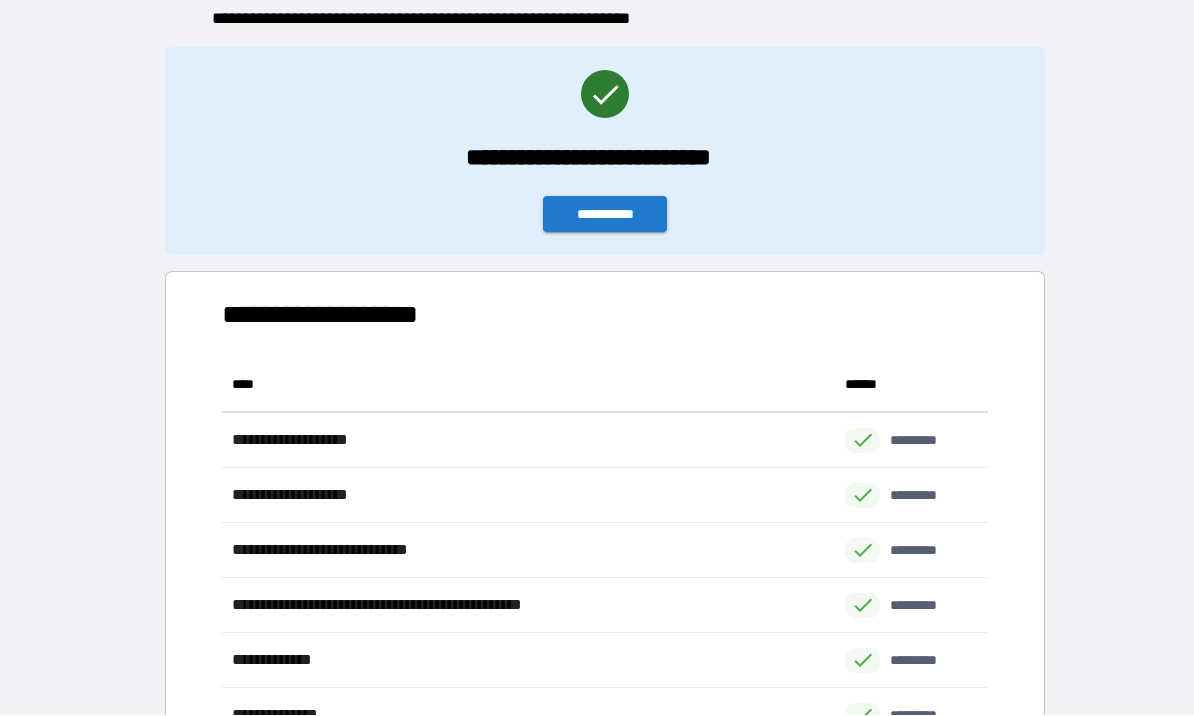 click on "**********" at bounding box center (597, 404) 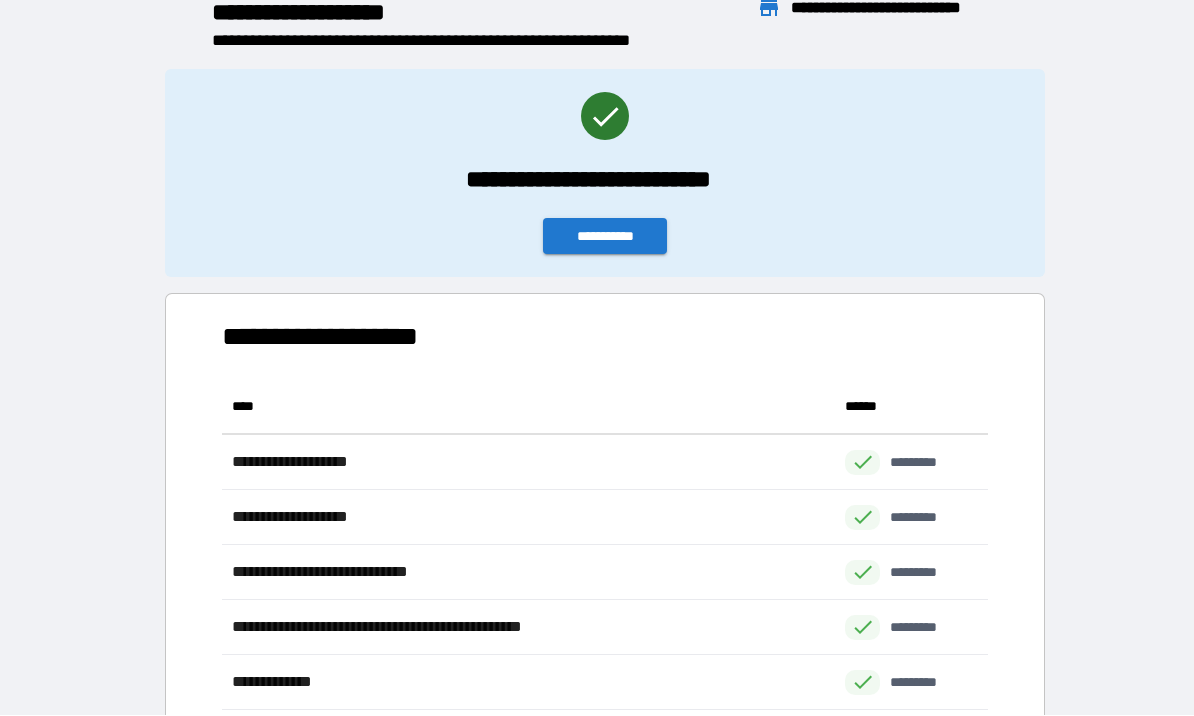 scroll, scrollTop: 0, scrollLeft: 0, axis: both 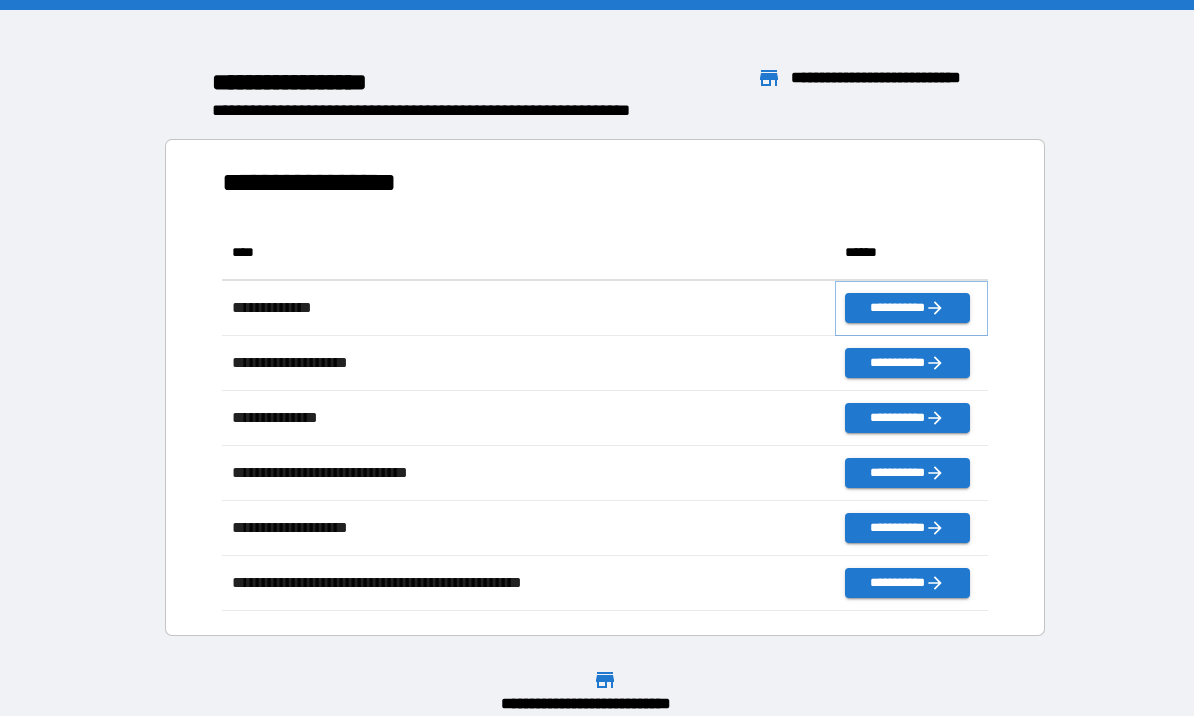 click on "**********" at bounding box center (907, 308) 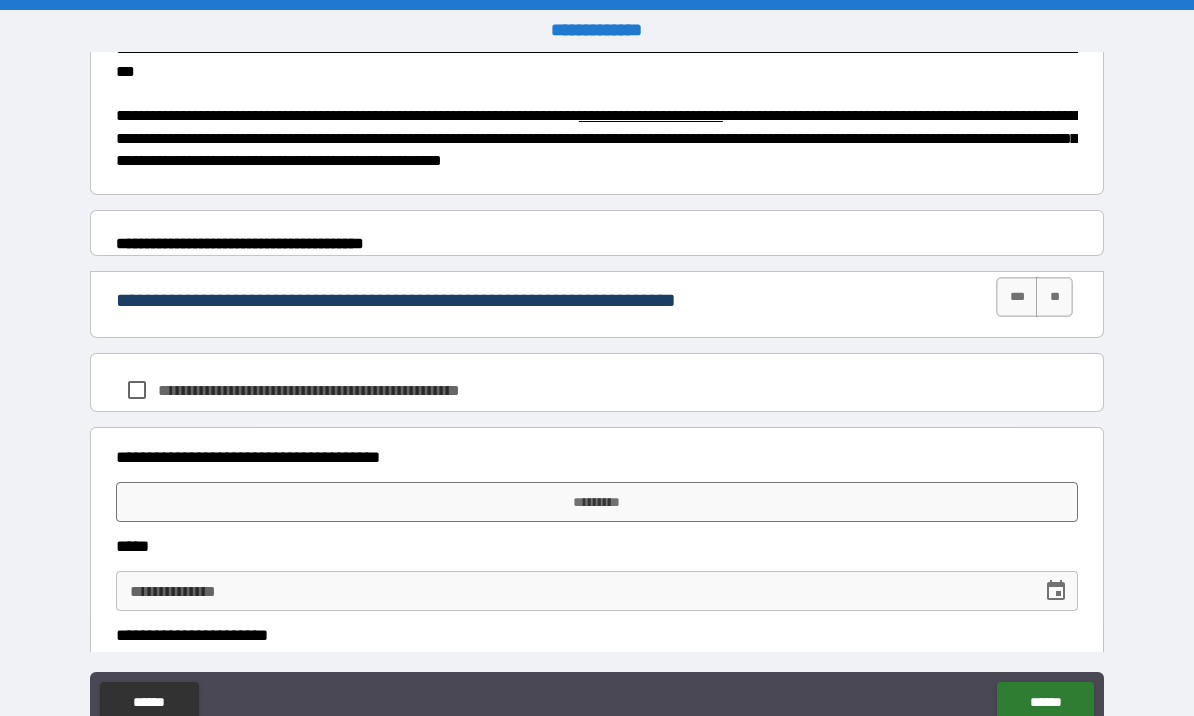 scroll, scrollTop: 834, scrollLeft: 0, axis: vertical 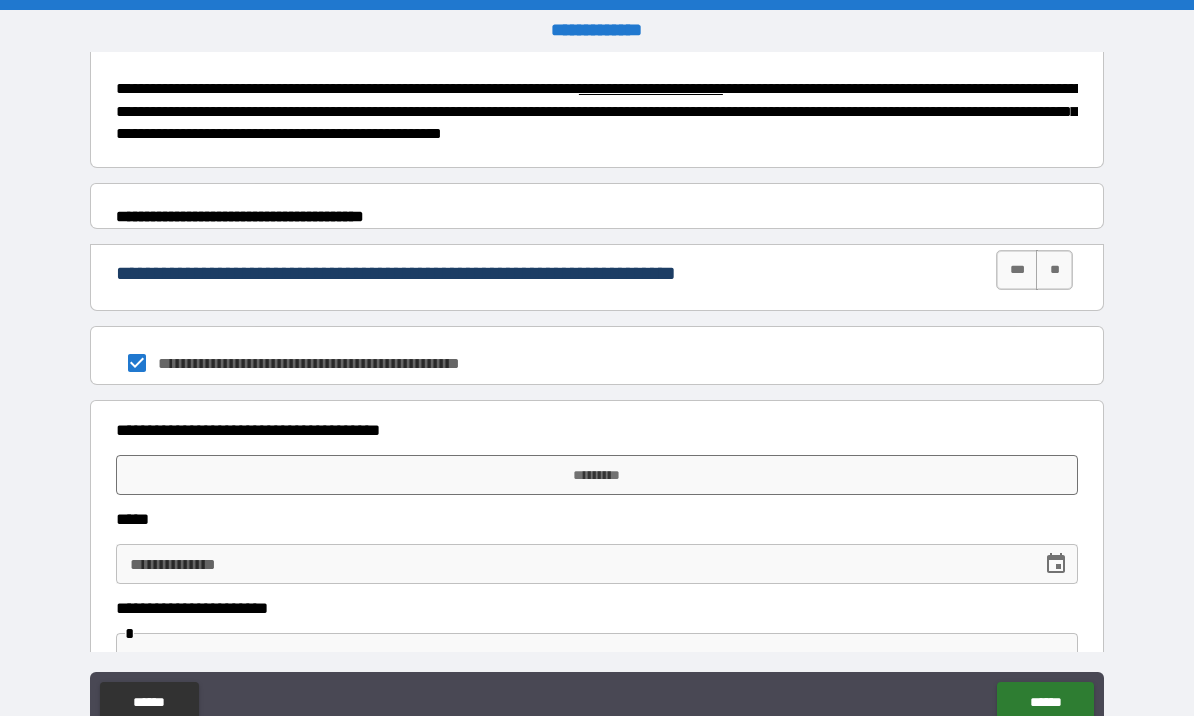 click on "*********" at bounding box center (597, 475) 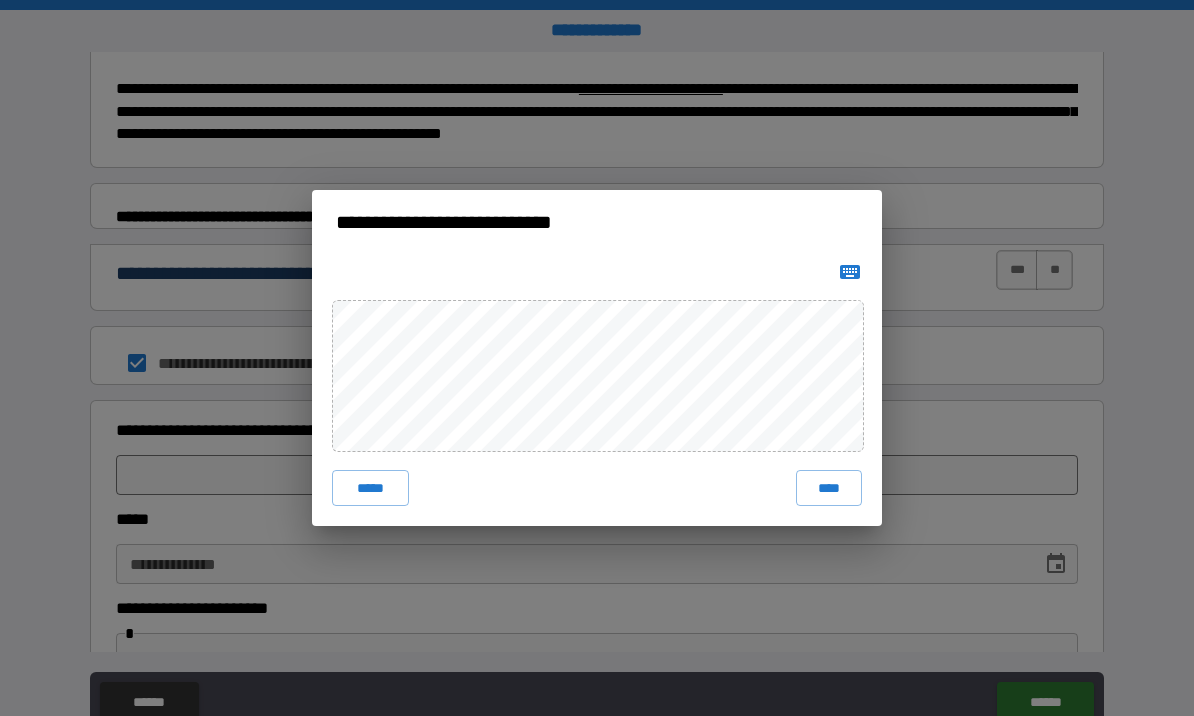click on "****" at bounding box center [829, 488] 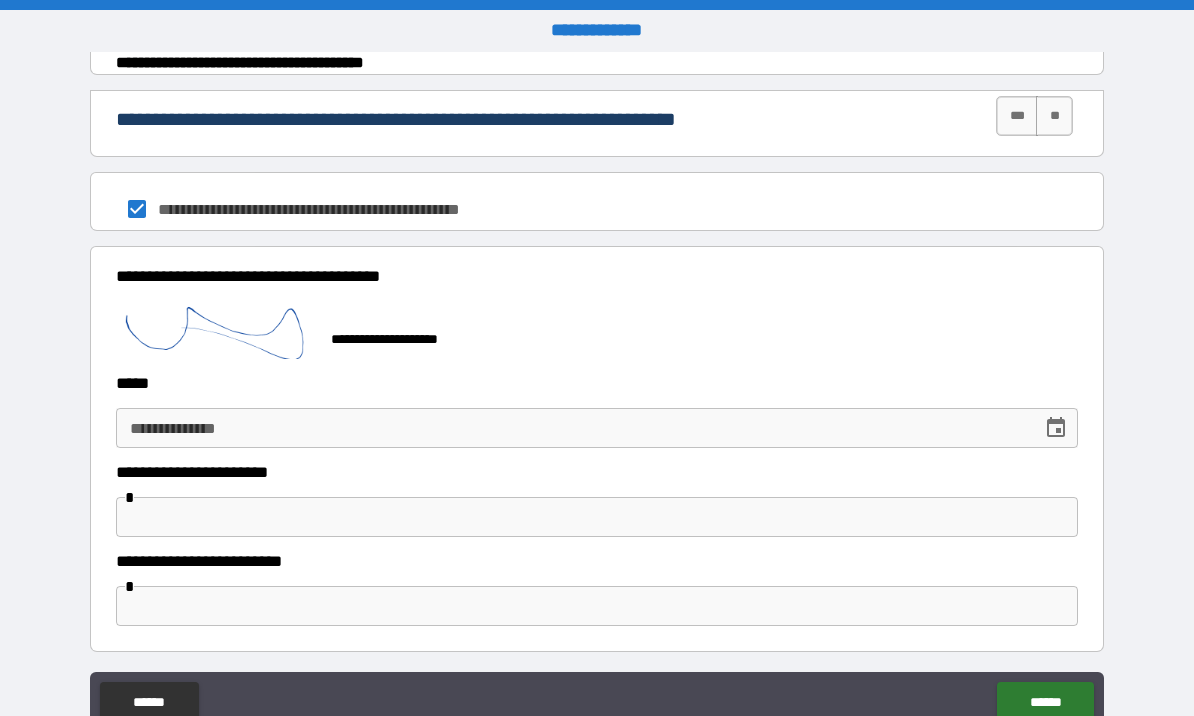scroll, scrollTop: 986, scrollLeft: 0, axis: vertical 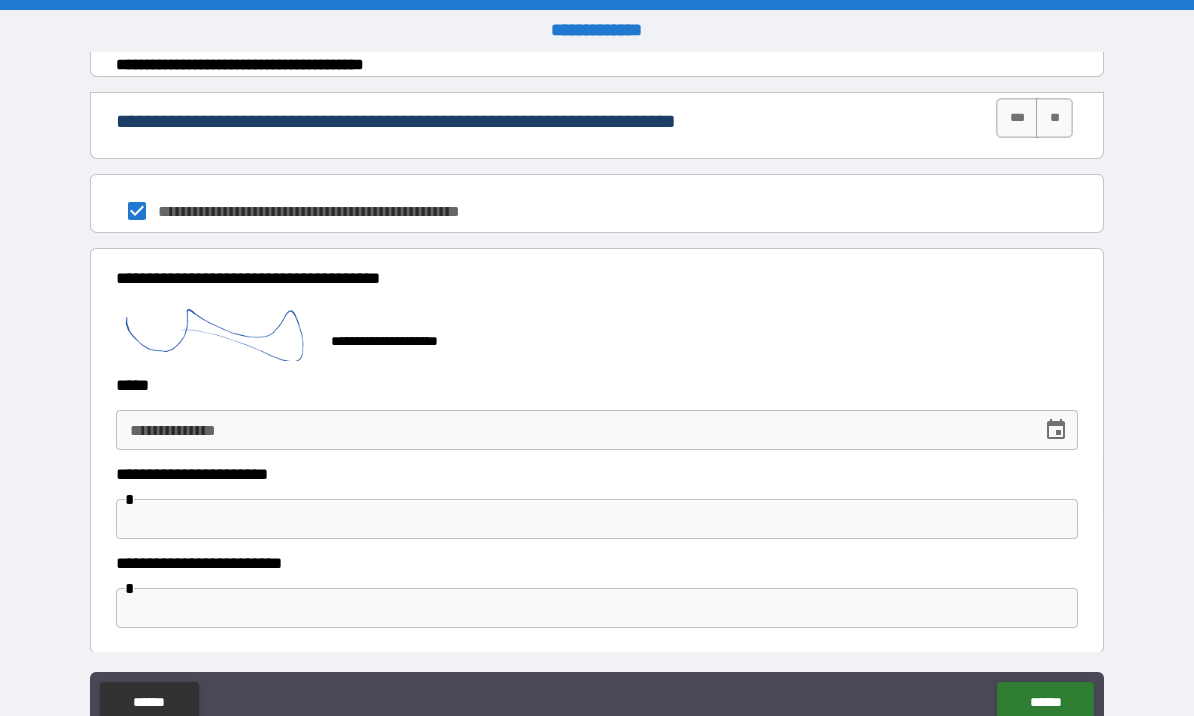 click at bounding box center [1056, 430] 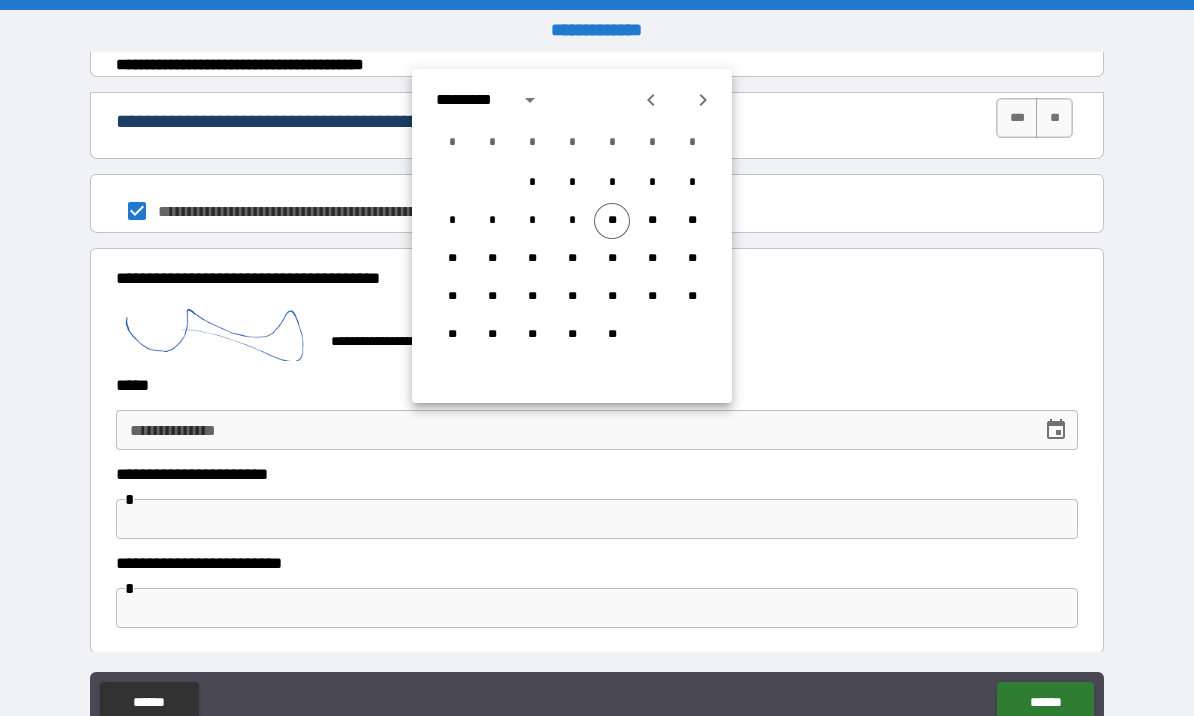 click on "**" at bounding box center (612, 221) 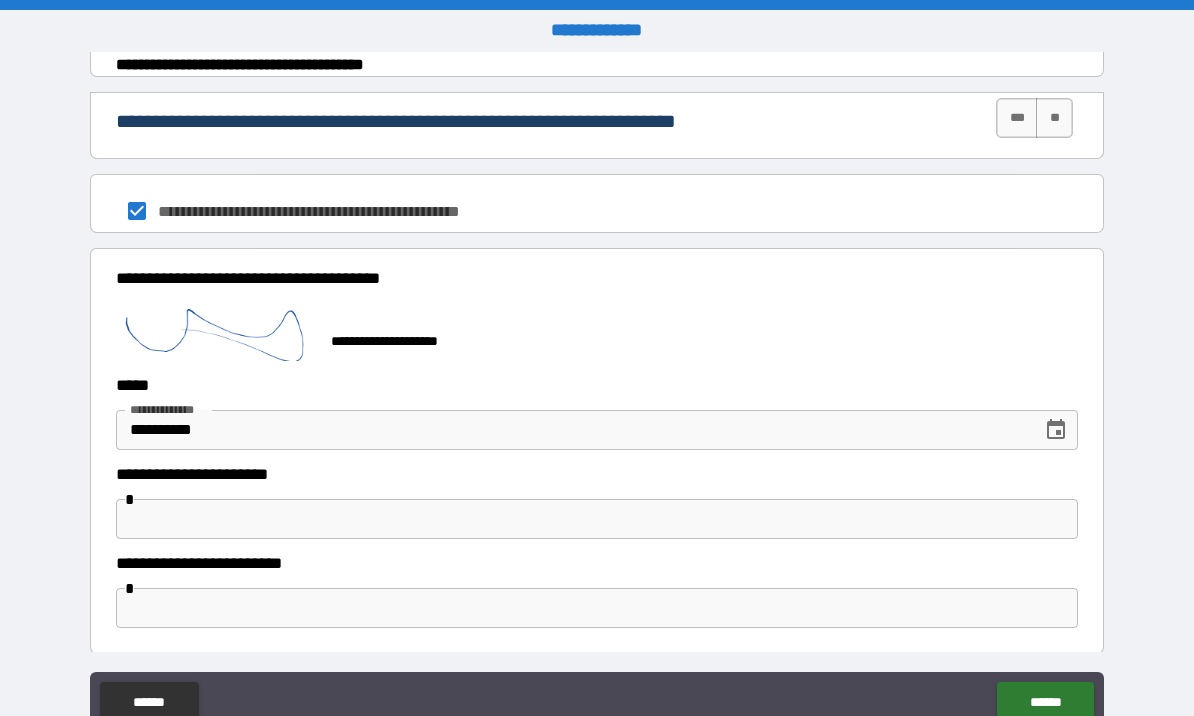 type on "**********" 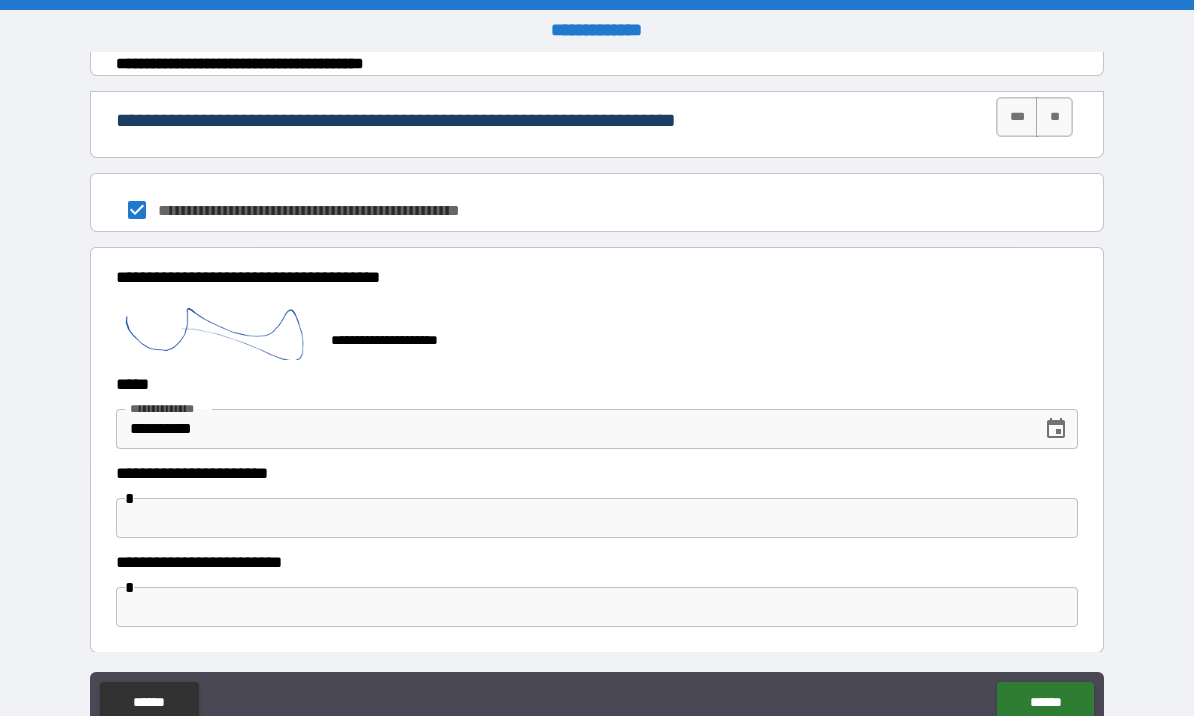 scroll, scrollTop: 986, scrollLeft: 0, axis: vertical 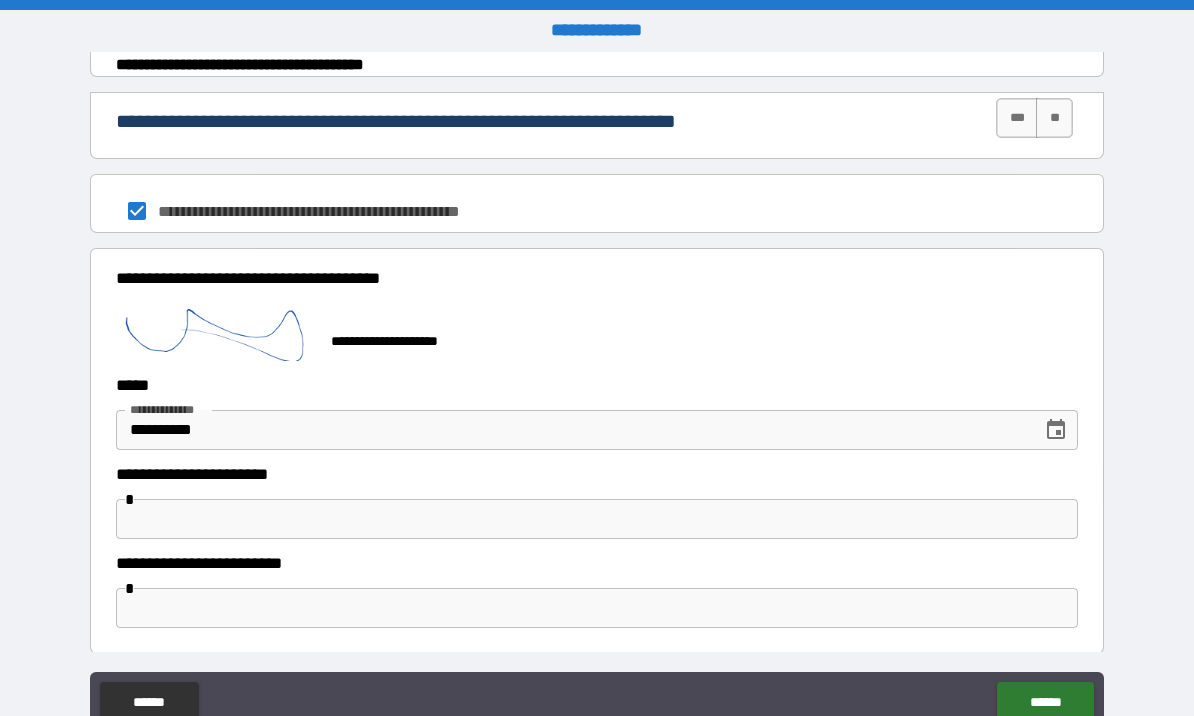 click on "******" at bounding box center (1045, 702) 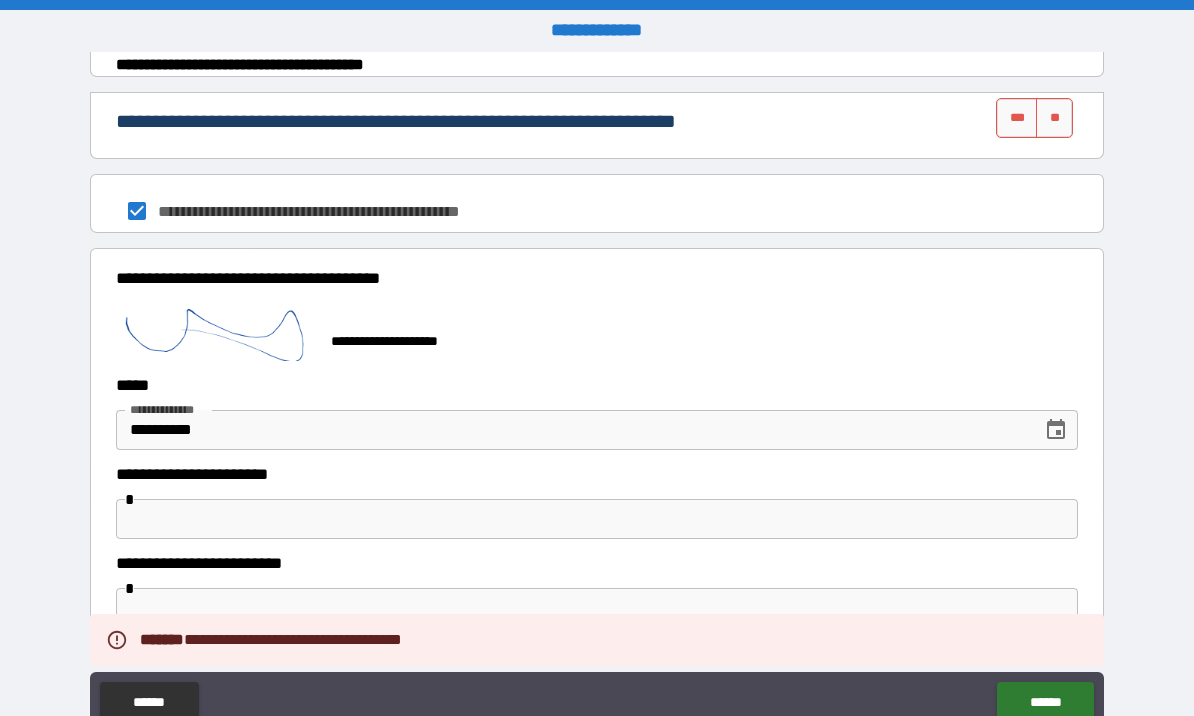 click on "***" at bounding box center (1017, 118) 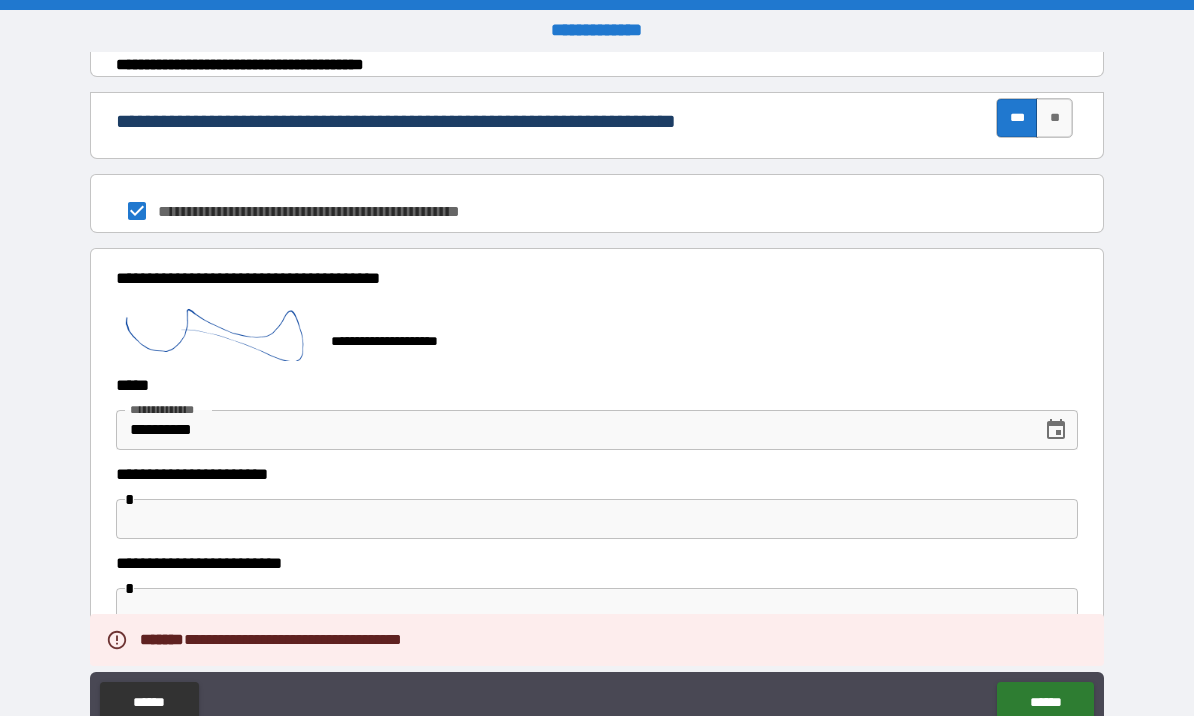click on "******" at bounding box center [1045, 702] 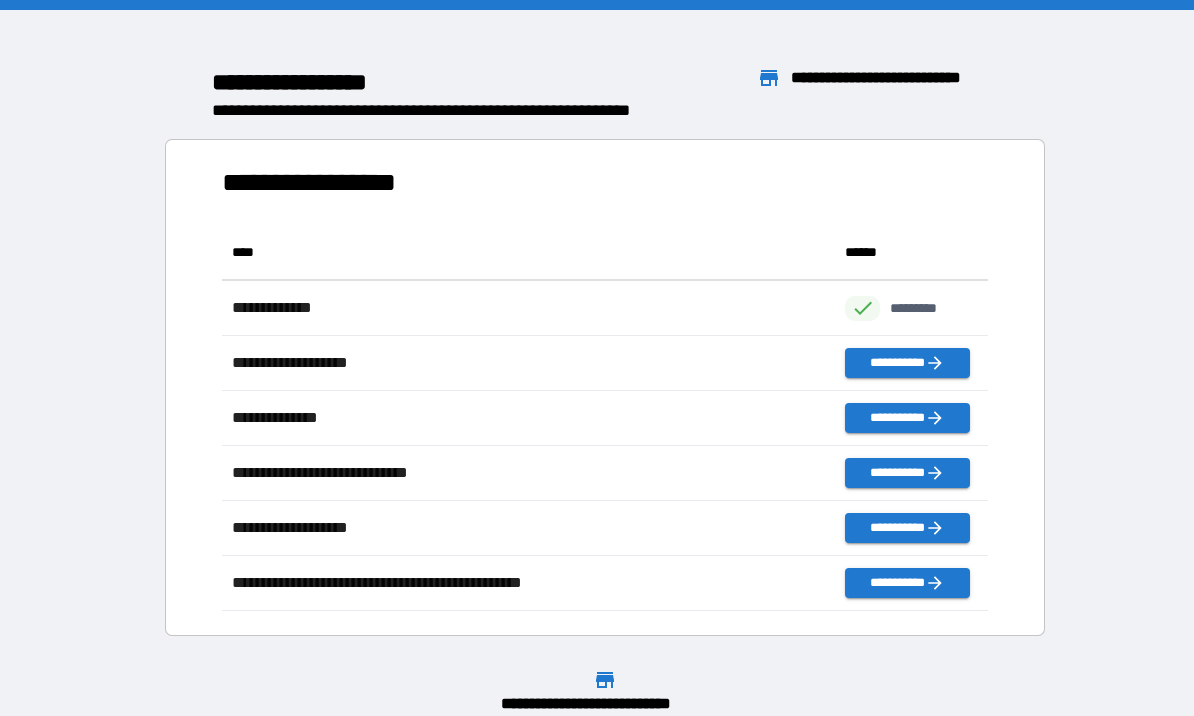 scroll, scrollTop: 1, scrollLeft: 1, axis: both 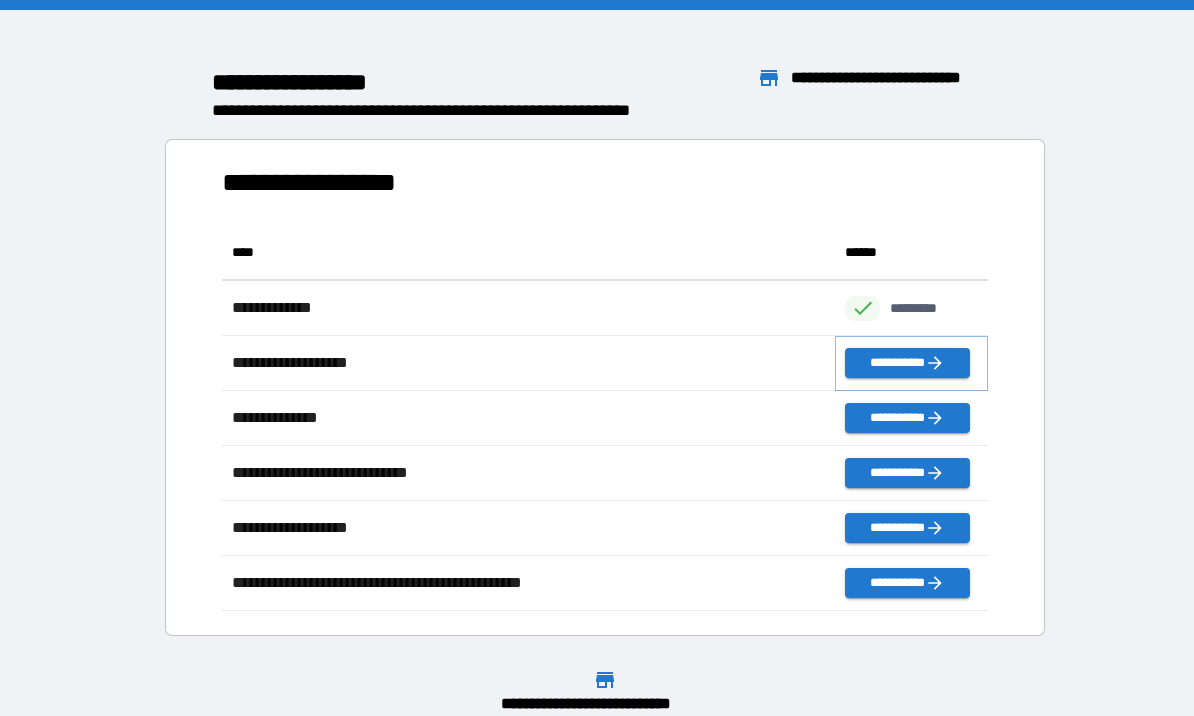 click on "**********" at bounding box center [907, 363] 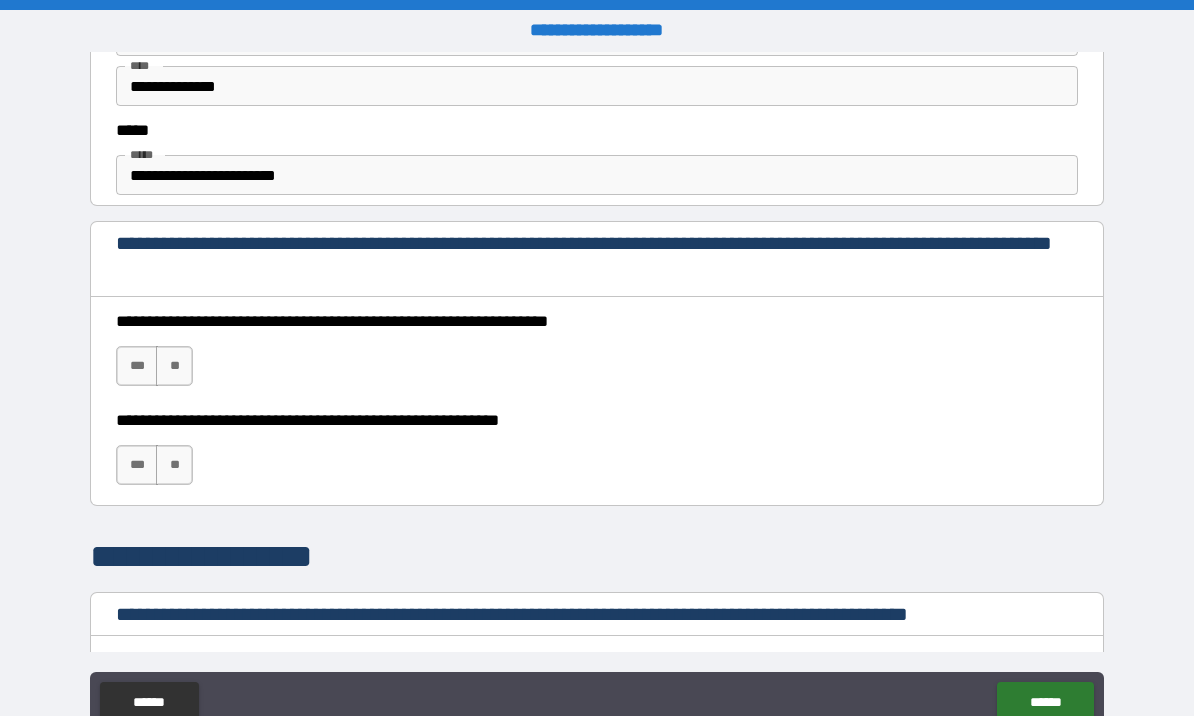 scroll, scrollTop: 1237, scrollLeft: 0, axis: vertical 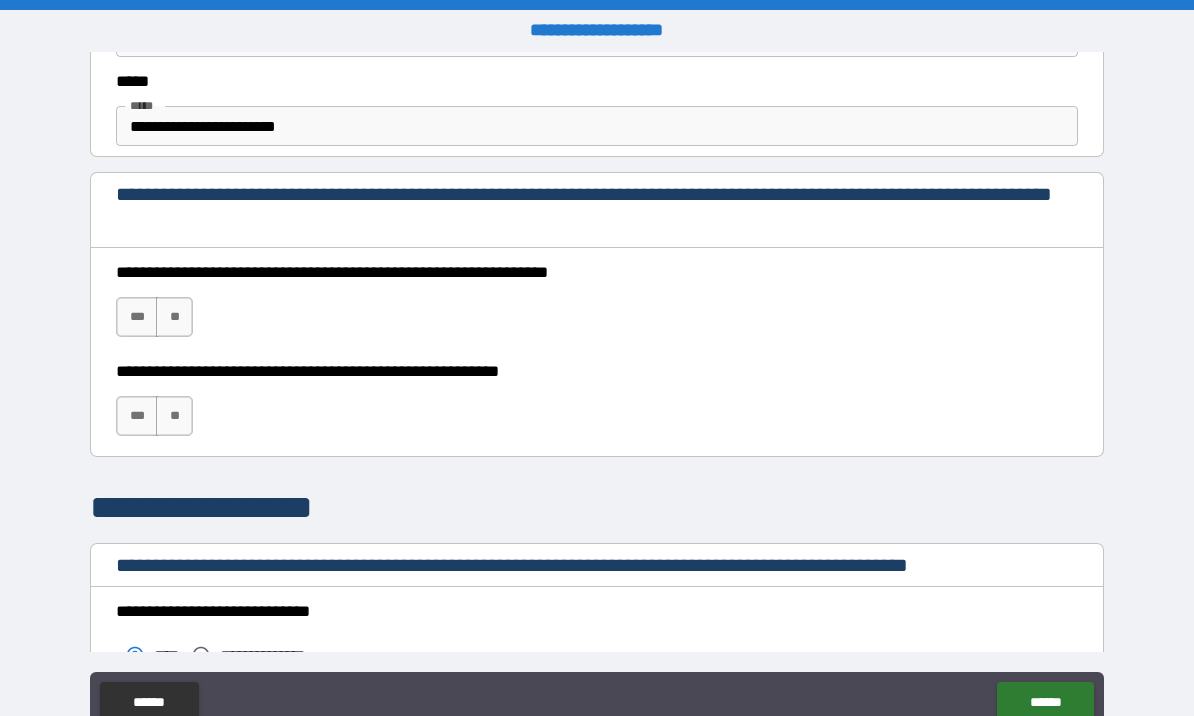 click on "***" at bounding box center (137, 416) 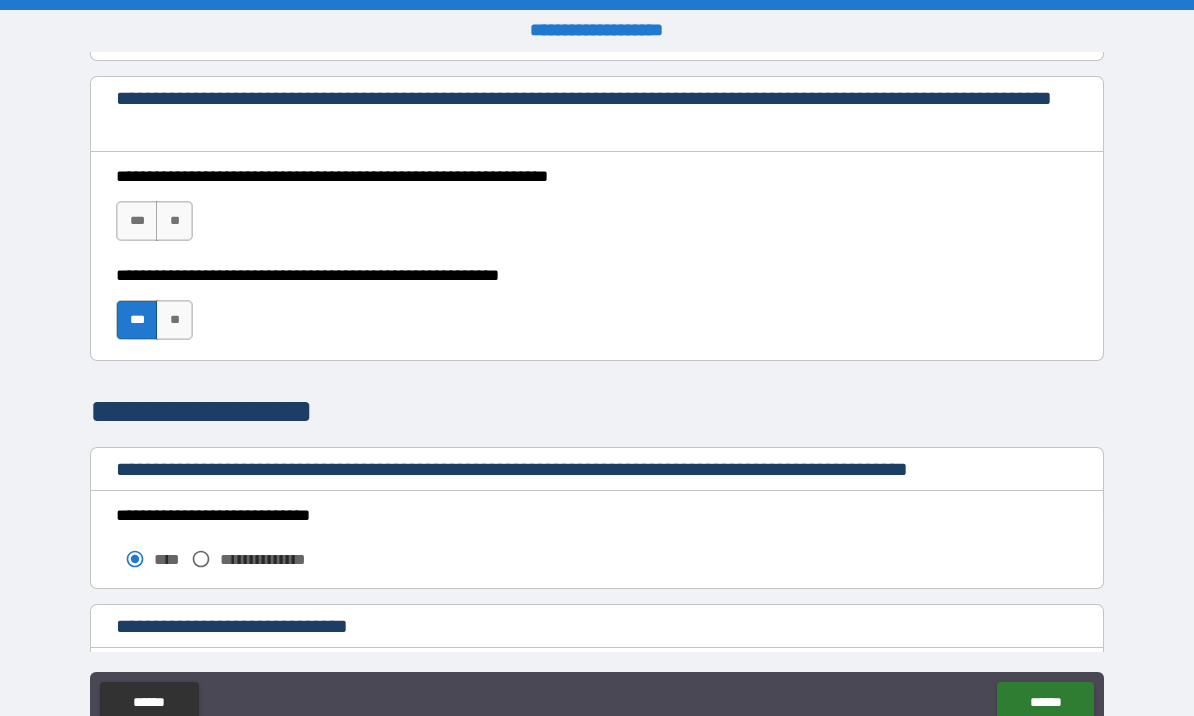 scroll, scrollTop: 1334, scrollLeft: 0, axis: vertical 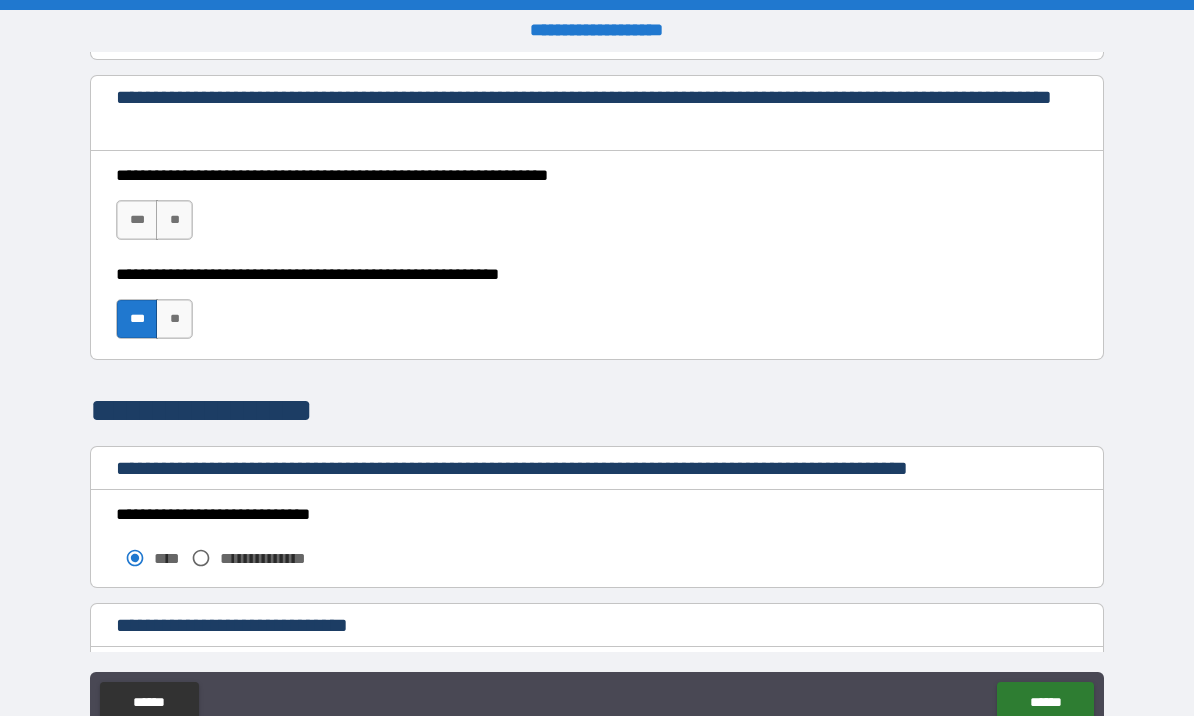click on "***" at bounding box center [137, 220] 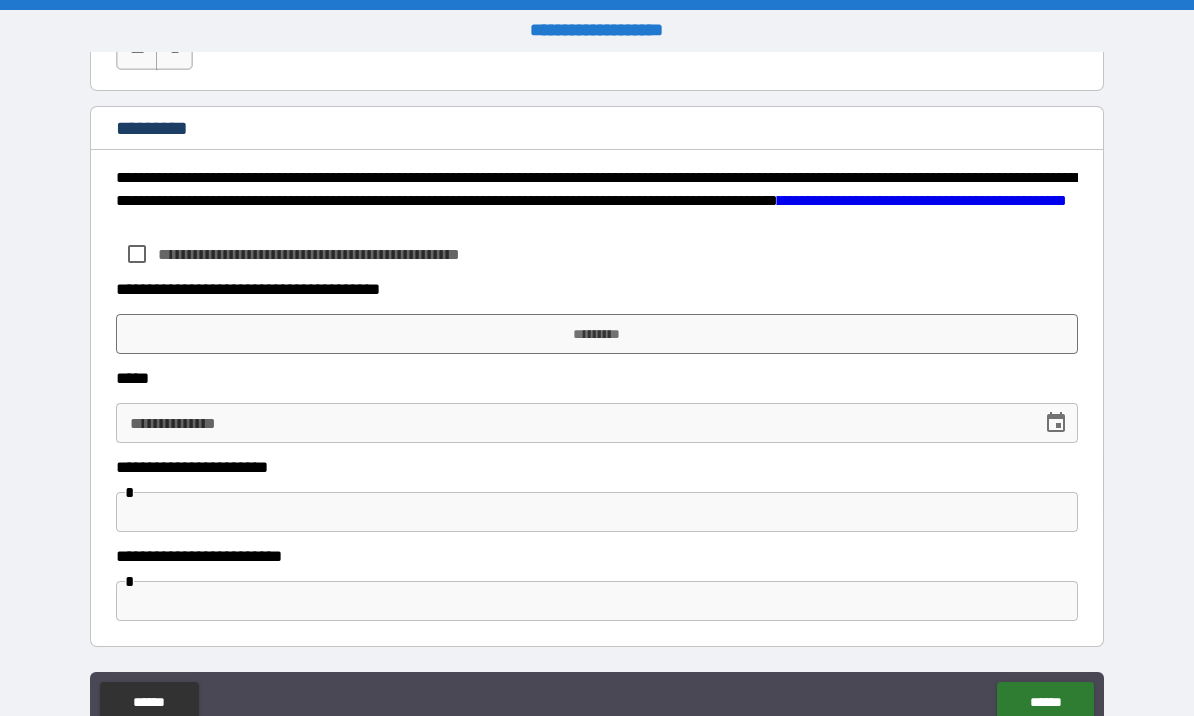 scroll, scrollTop: 3208, scrollLeft: 0, axis: vertical 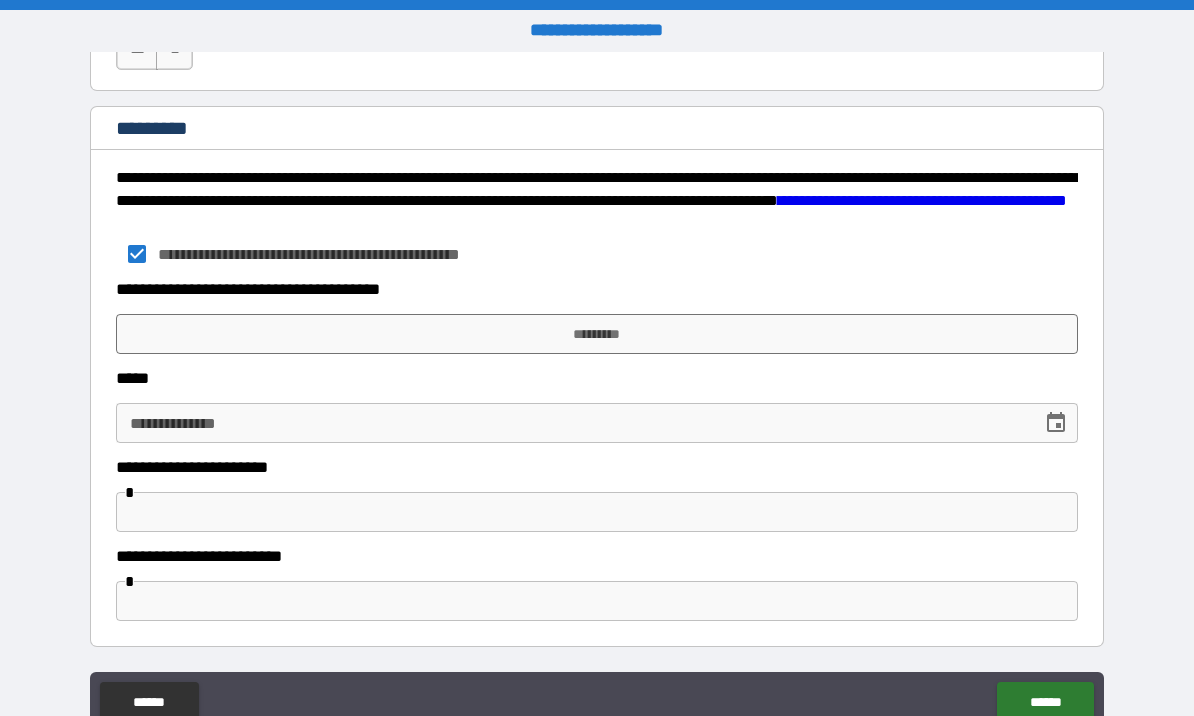 click on "*********" at bounding box center [597, 334] 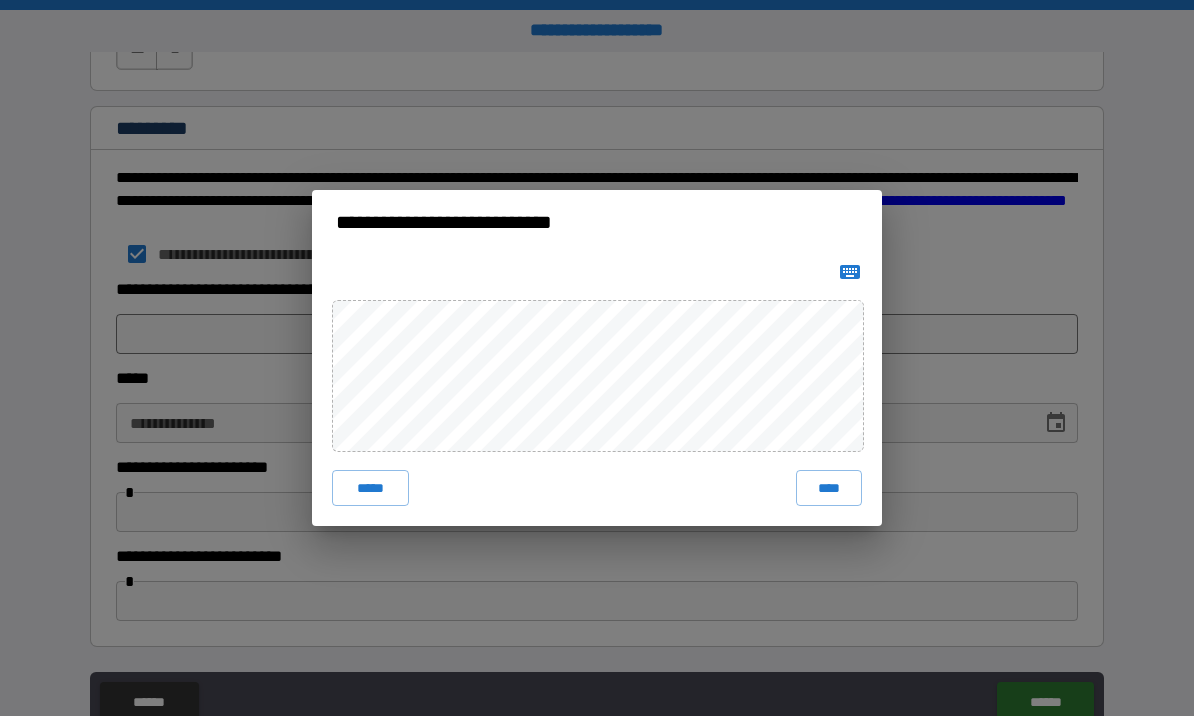 click on "****" at bounding box center (829, 488) 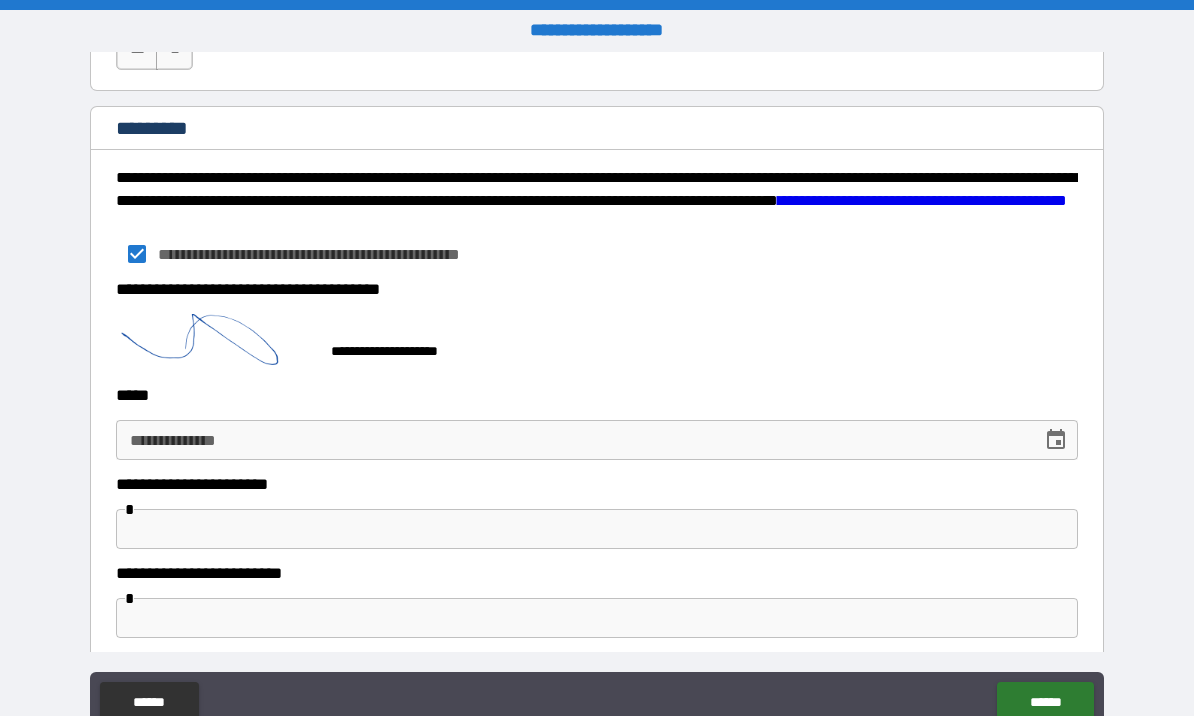 scroll, scrollTop: 3198, scrollLeft: 0, axis: vertical 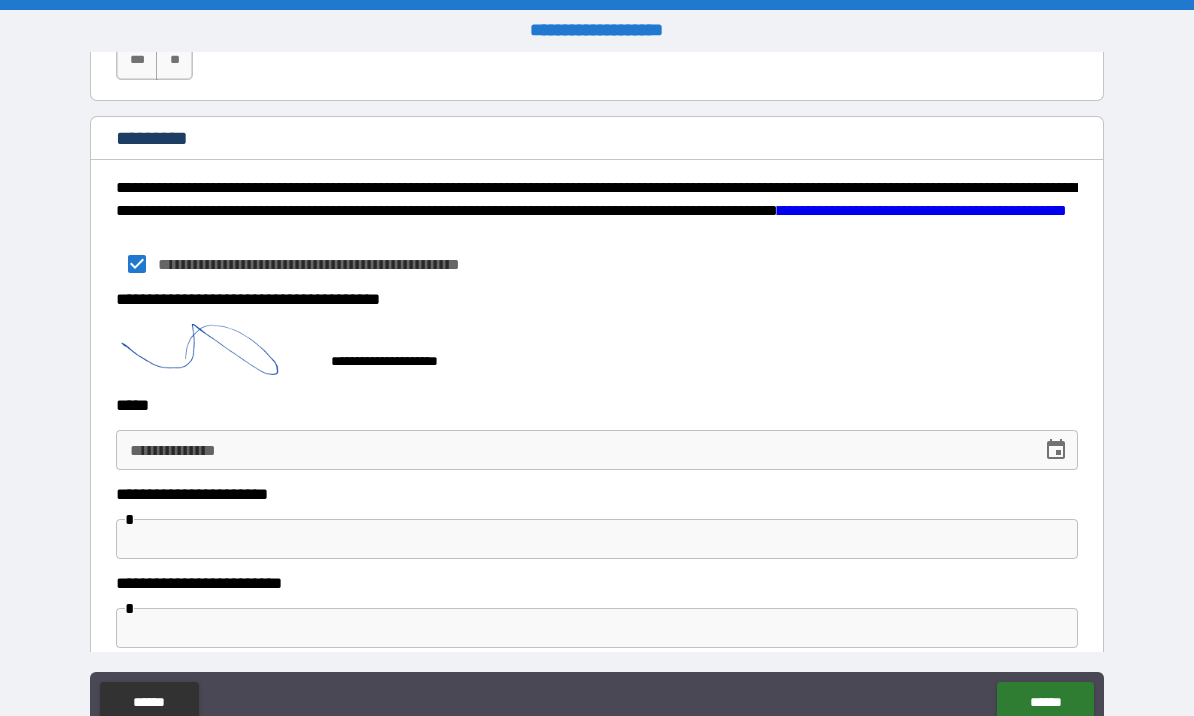 click at bounding box center [1056, 450] 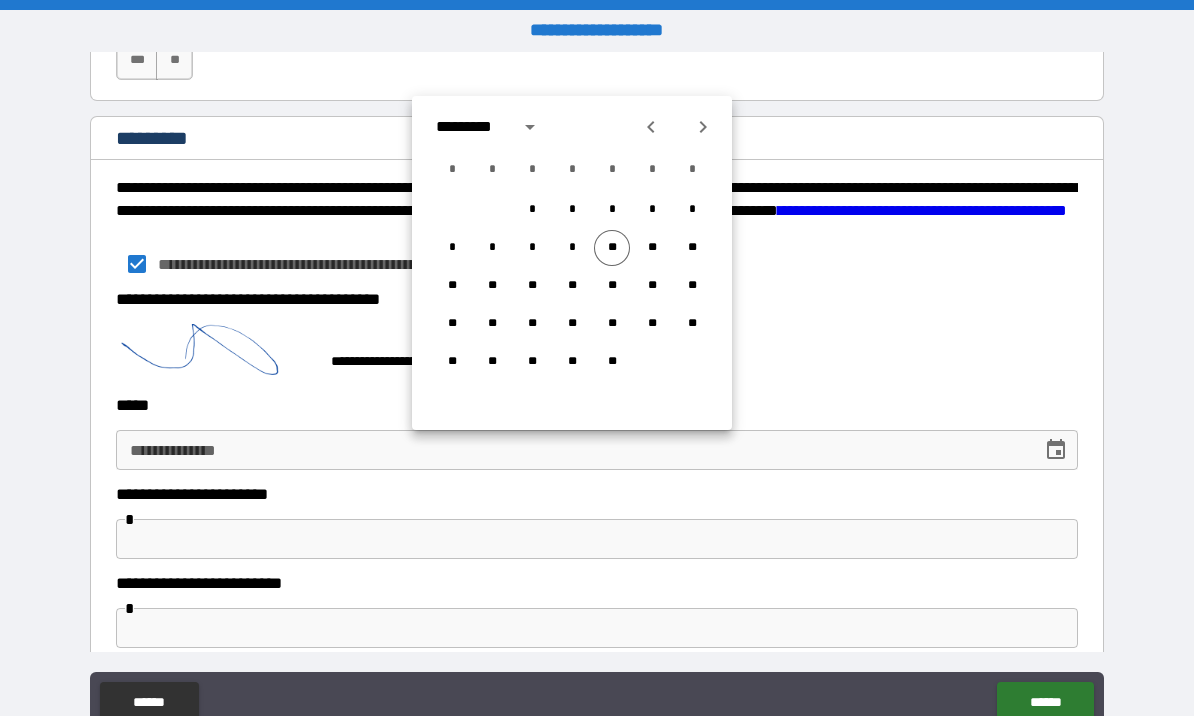 click on "**" at bounding box center [612, 248] 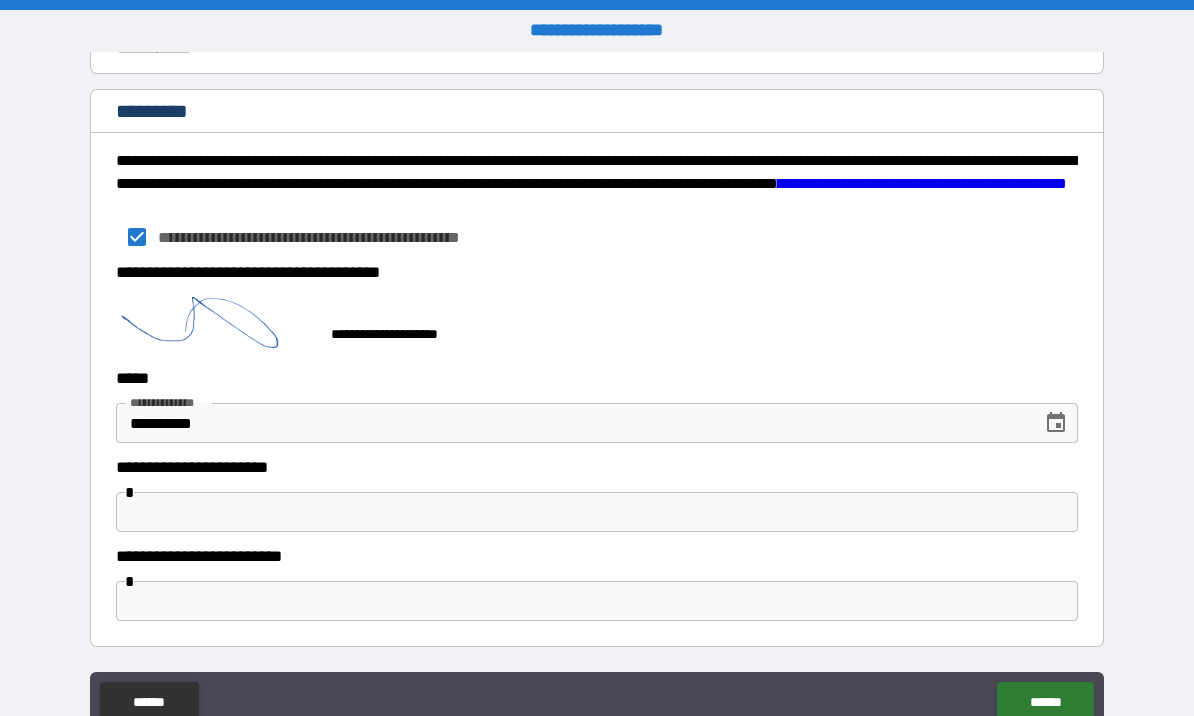 scroll, scrollTop: 3225, scrollLeft: 0, axis: vertical 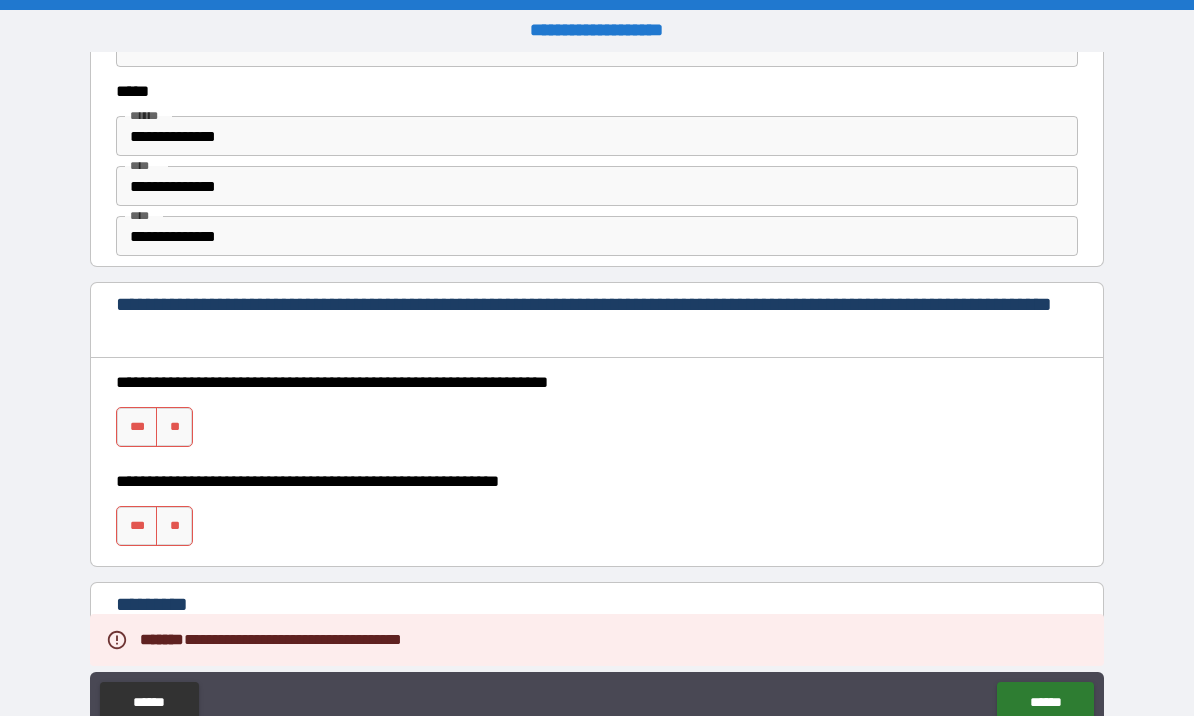 click on "***" at bounding box center [137, 427] 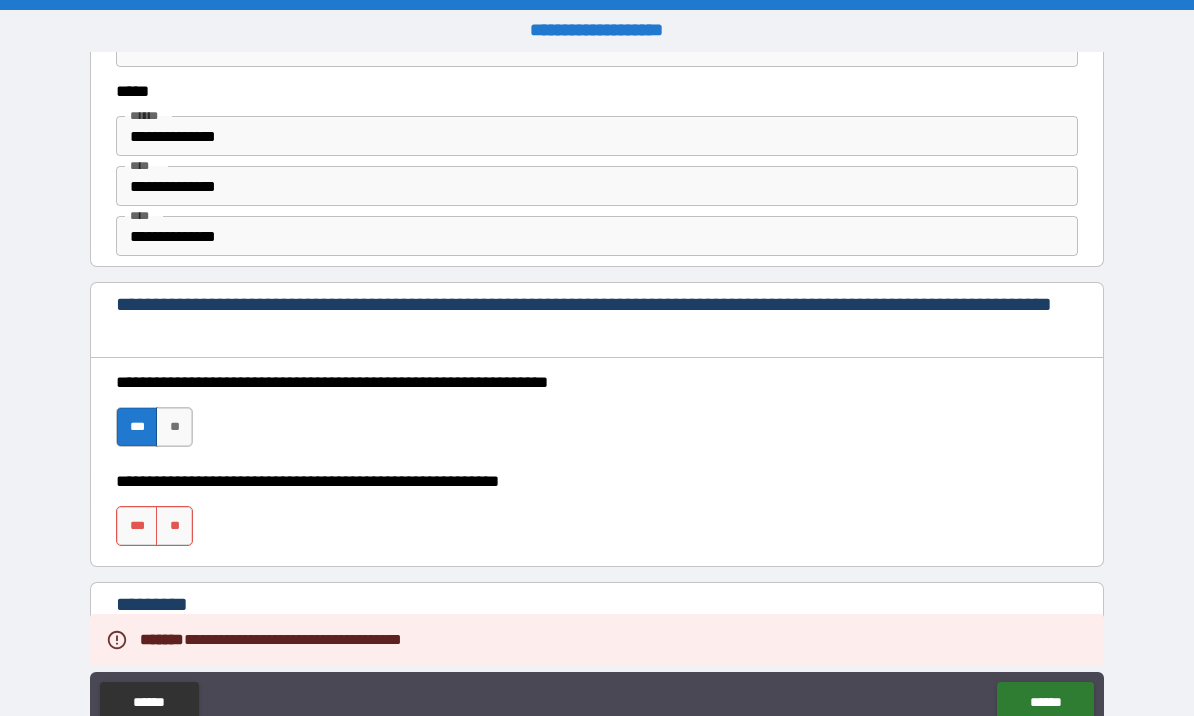 click on "***" at bounding box center (137, 526) 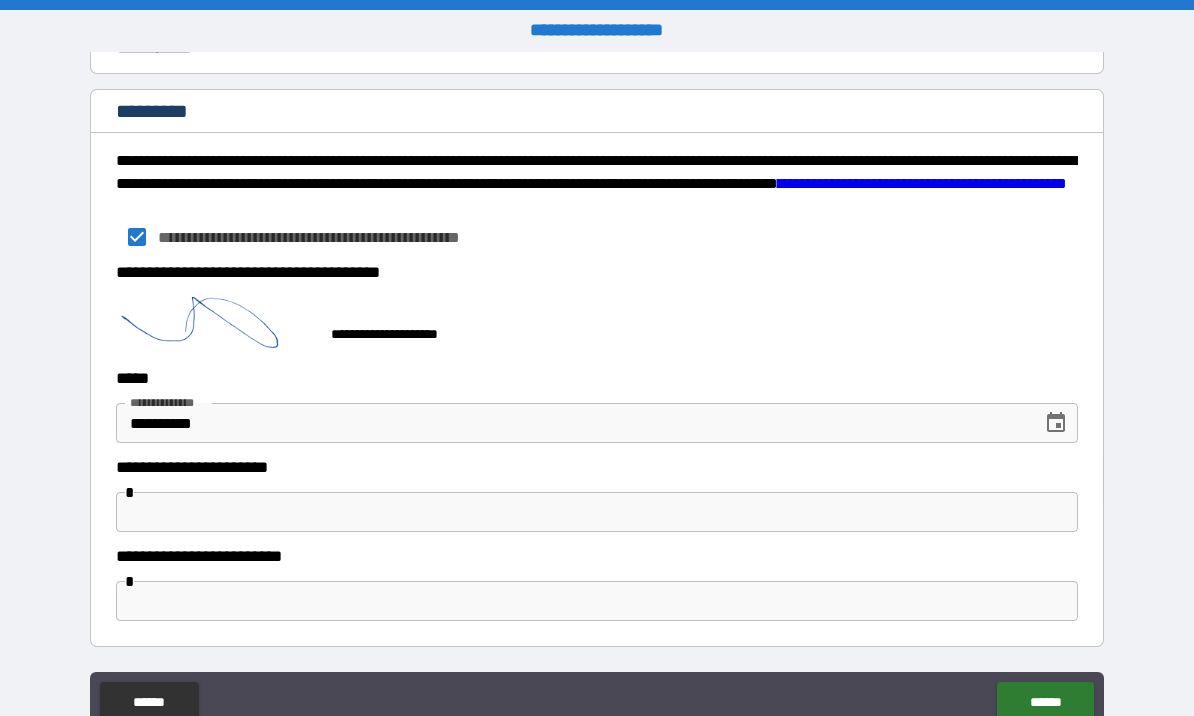 click on "******" 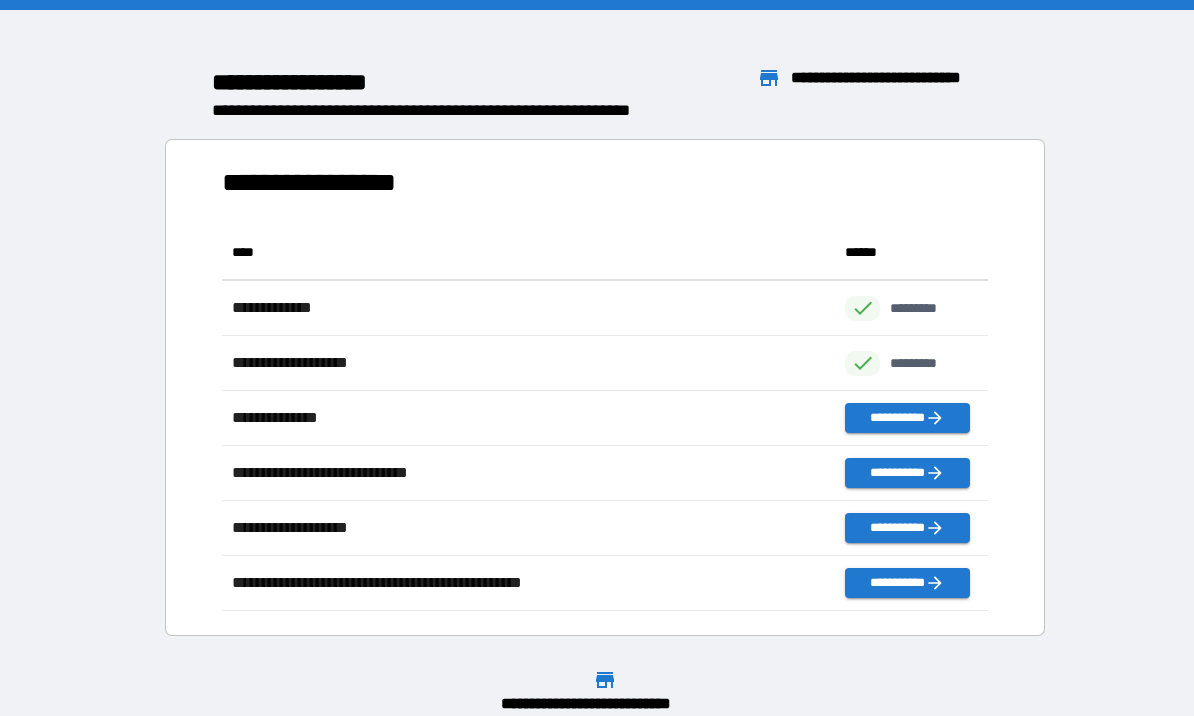 scroll, scrollTop: 386, scrollLeft: 765, axis: both 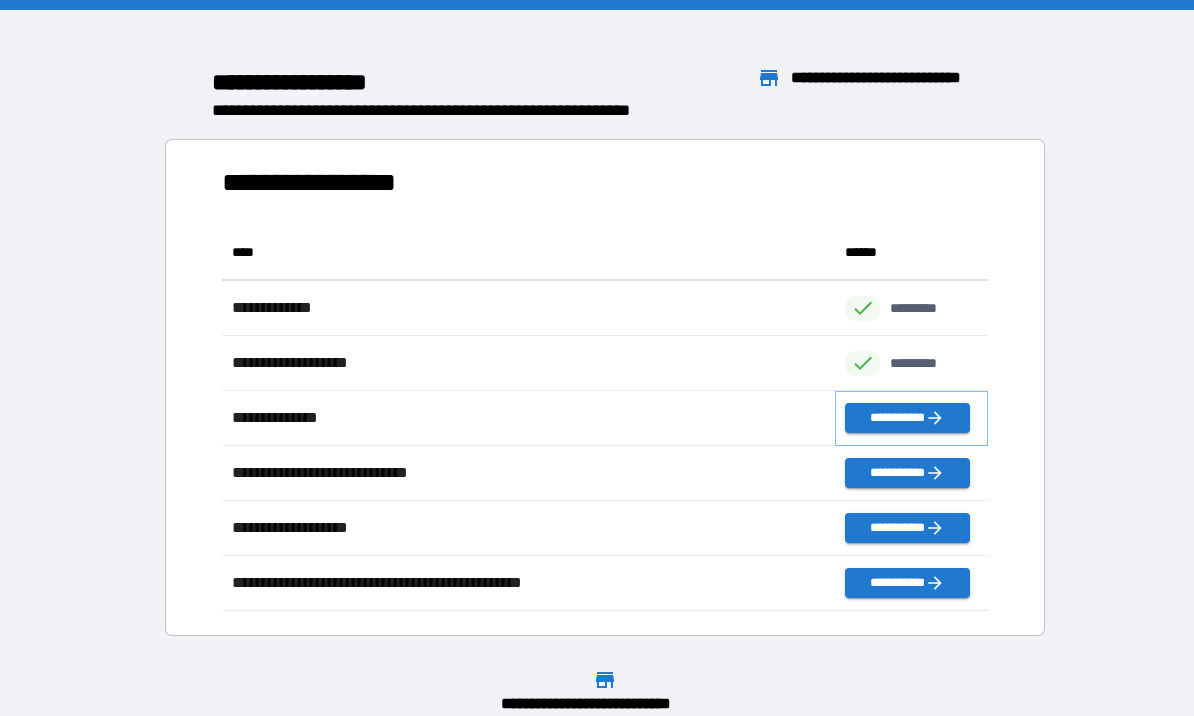 click on "**********" at bounding box center (907, 418) 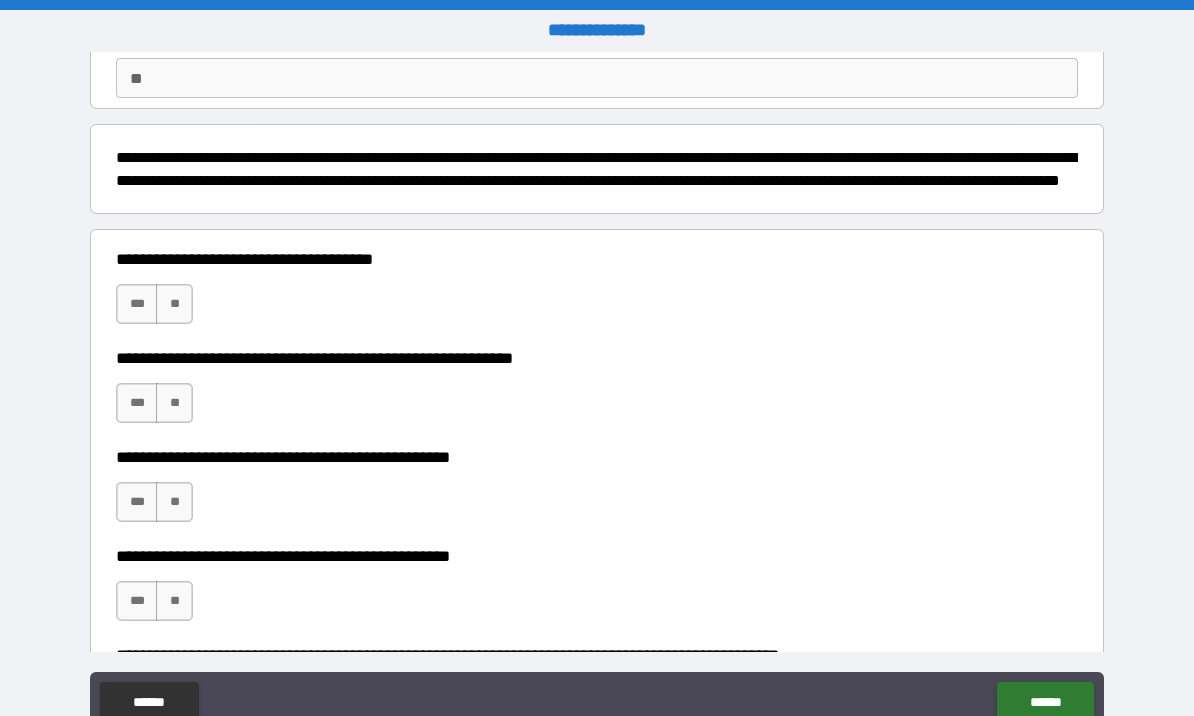 scroll, scrollTop: 188, scrollLeft: 0, axis: vertical 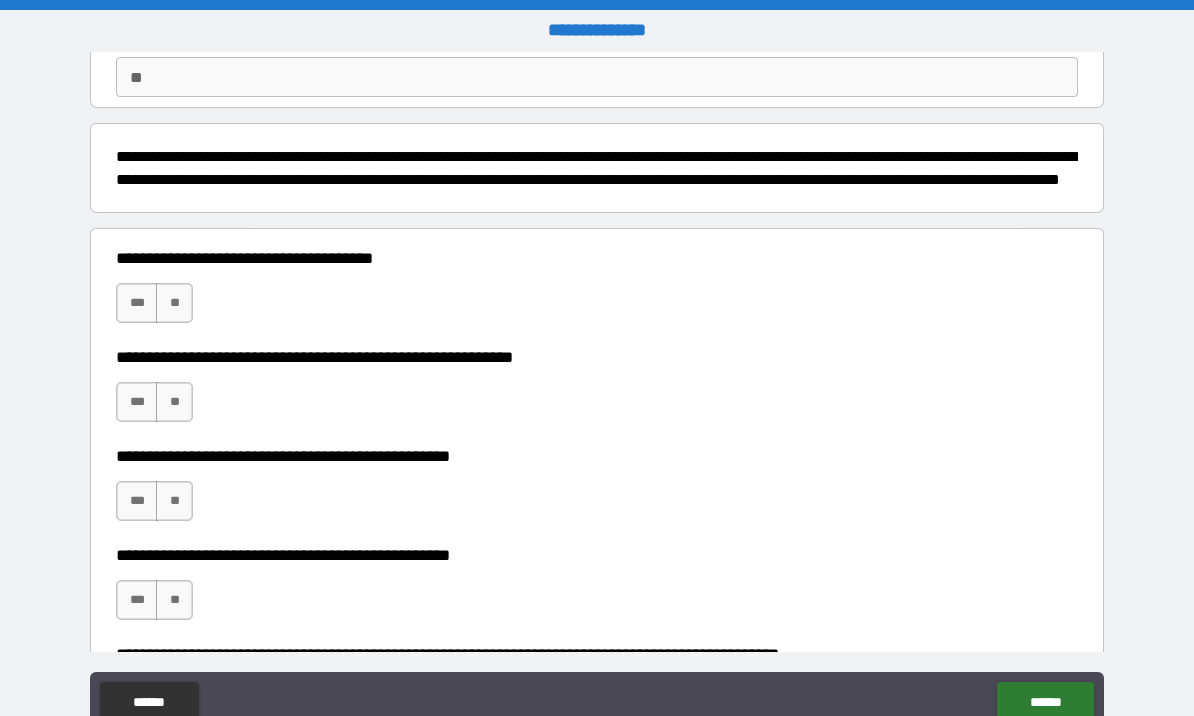 click on "**" at bounding box center (174, 303) 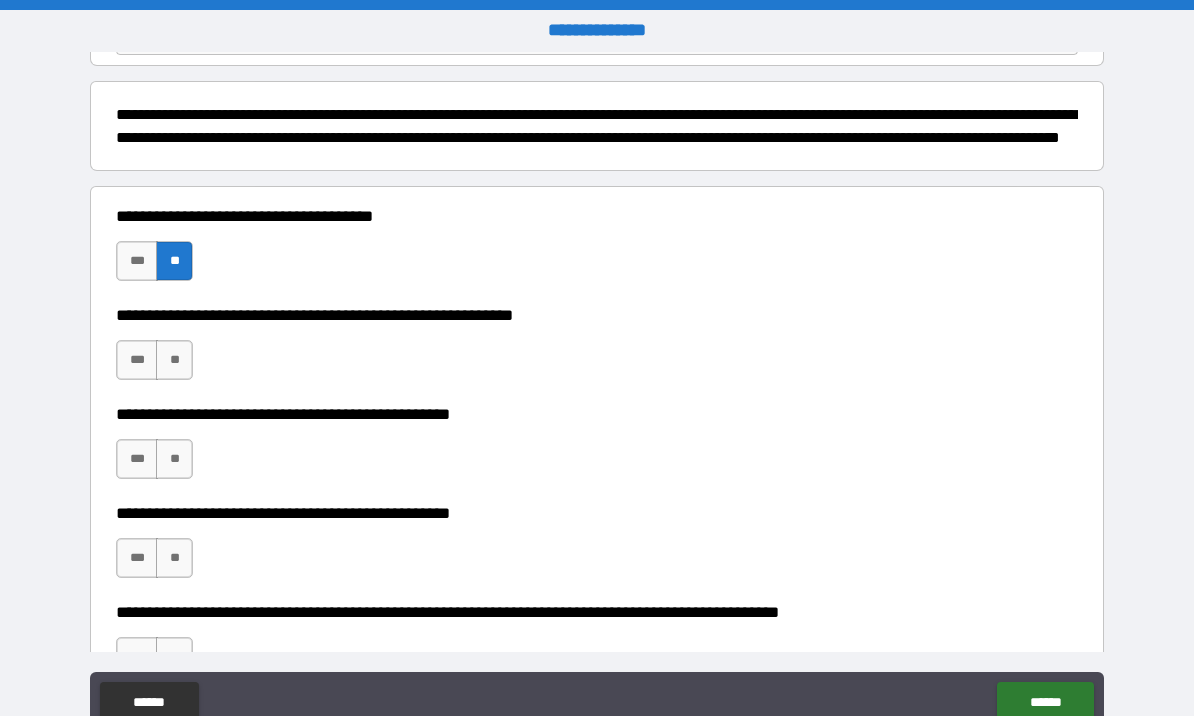 scroll, scrollTop: 288, scrollLeft: 0, axis: vertical 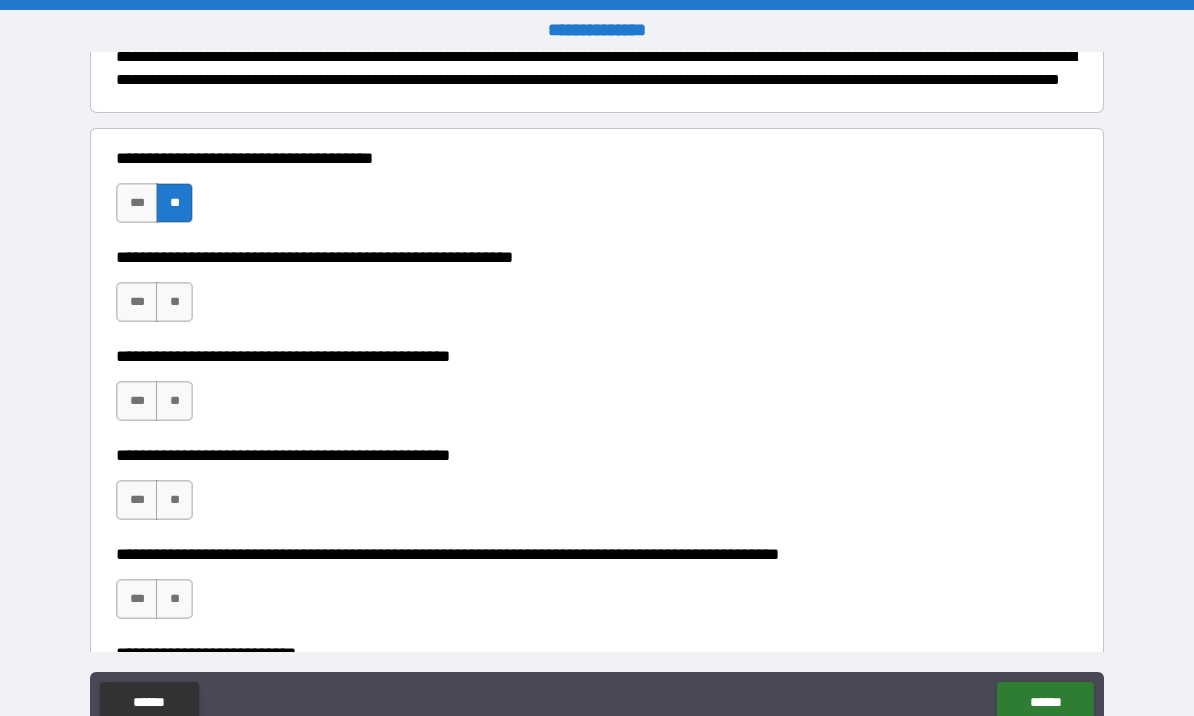 click on "**" at bounding box center (174, 302) 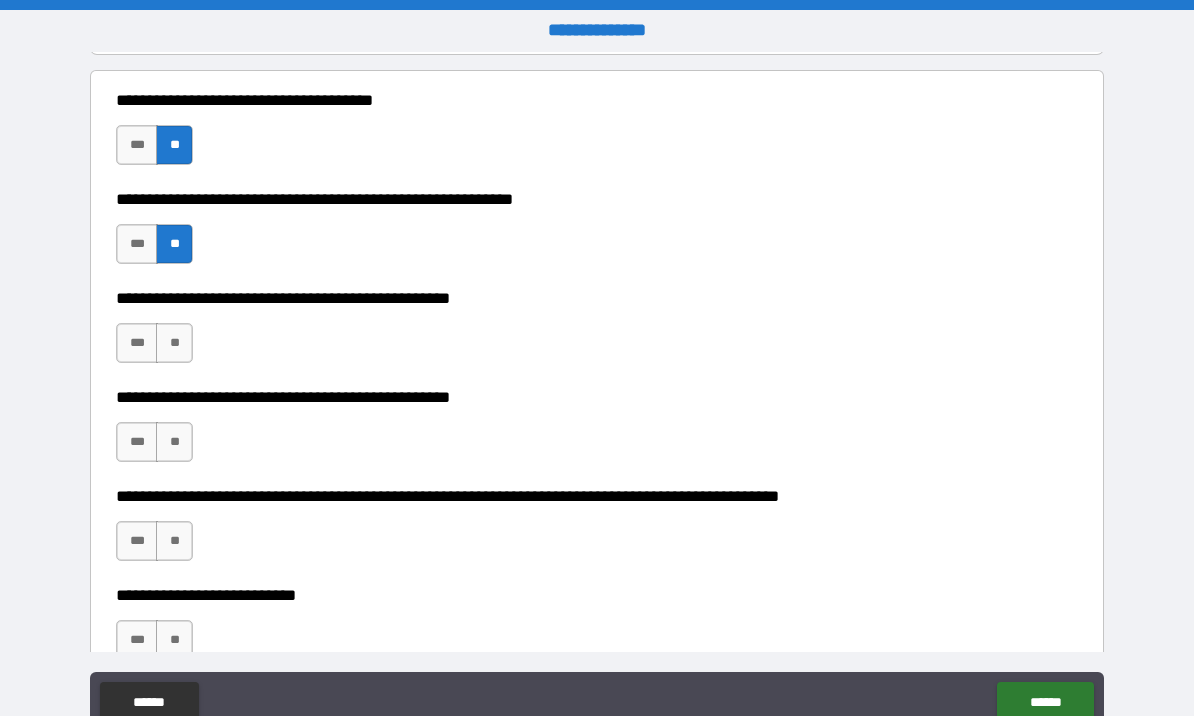 scroll, scrollTop: 393, scrollLeft: 0, axis: vertical 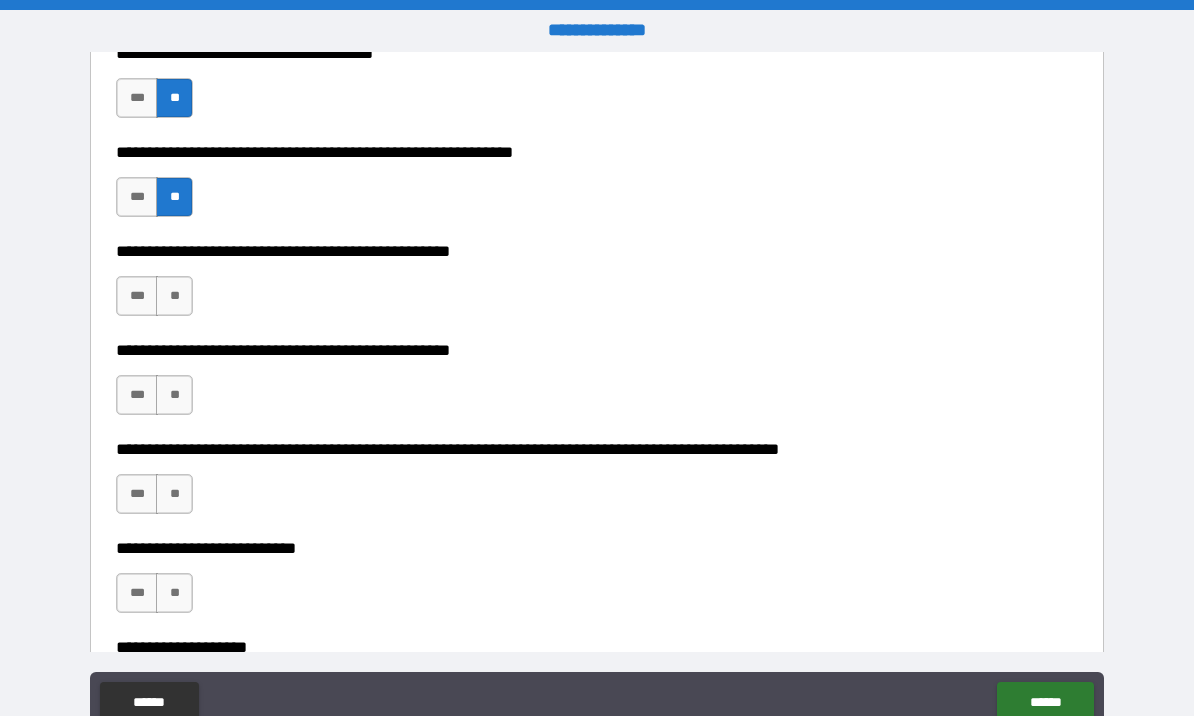 click on "**" at bounding box center (174, 296) 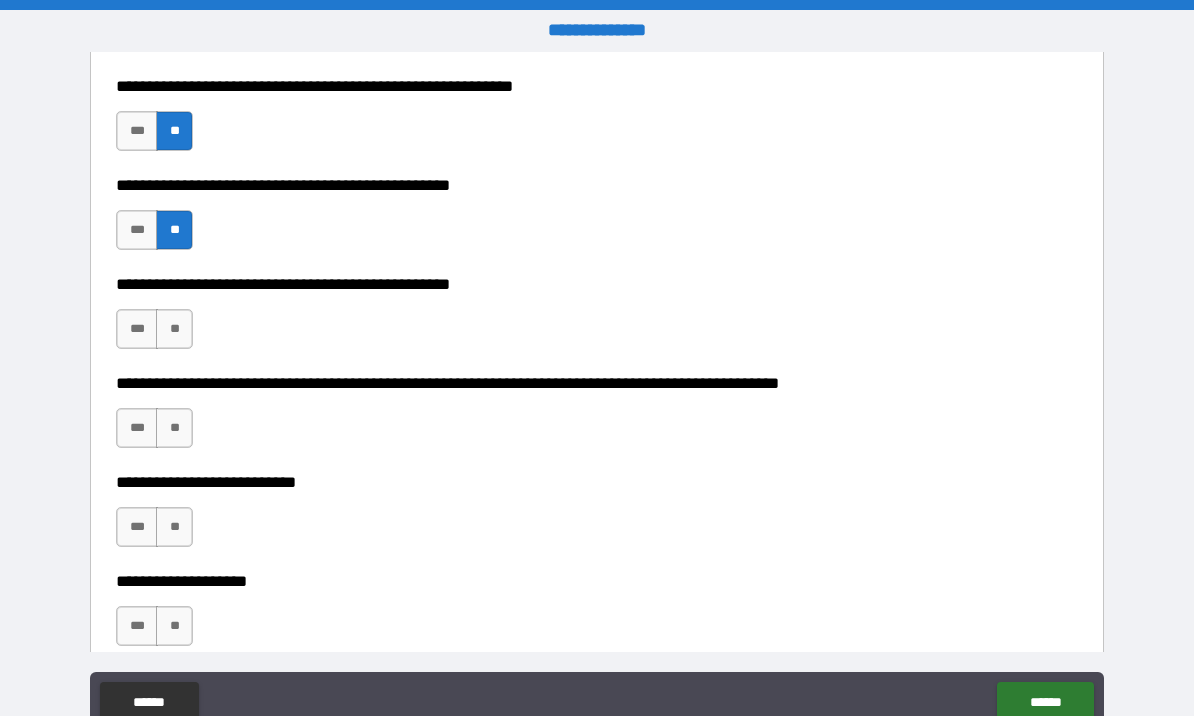 scroll, scrollTop: 495, scrollLeft: 0, axis: vertical 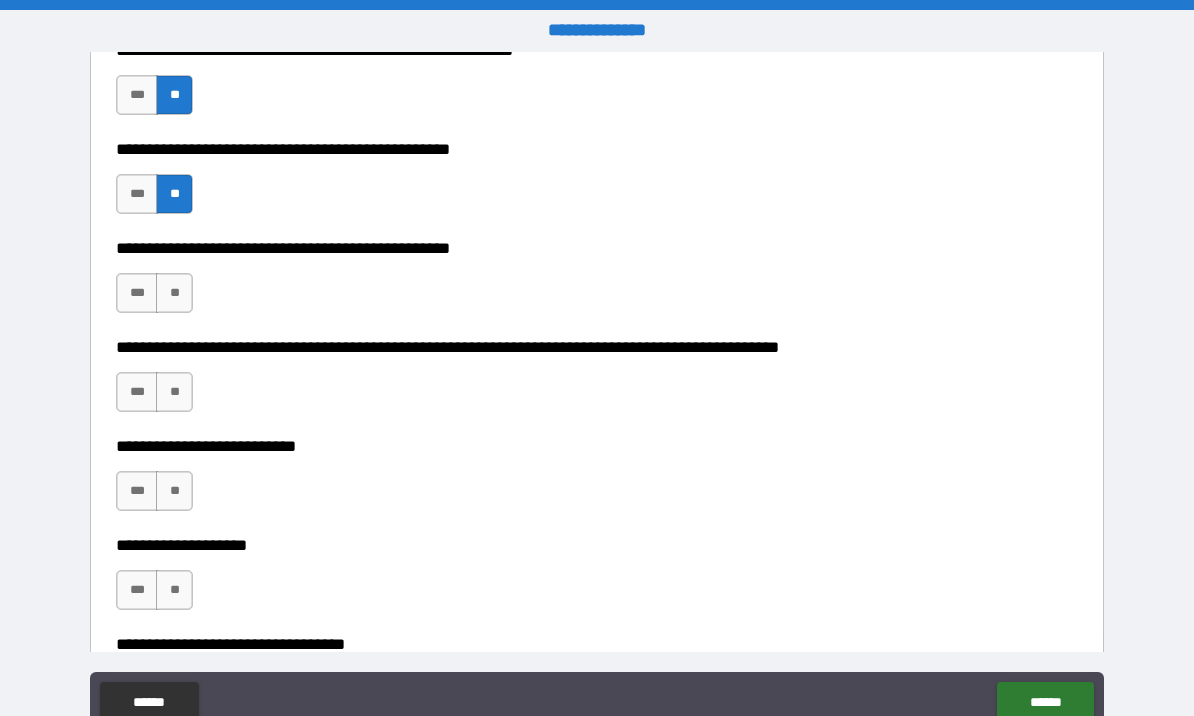 click on "**" at bounding box center [174, 293] 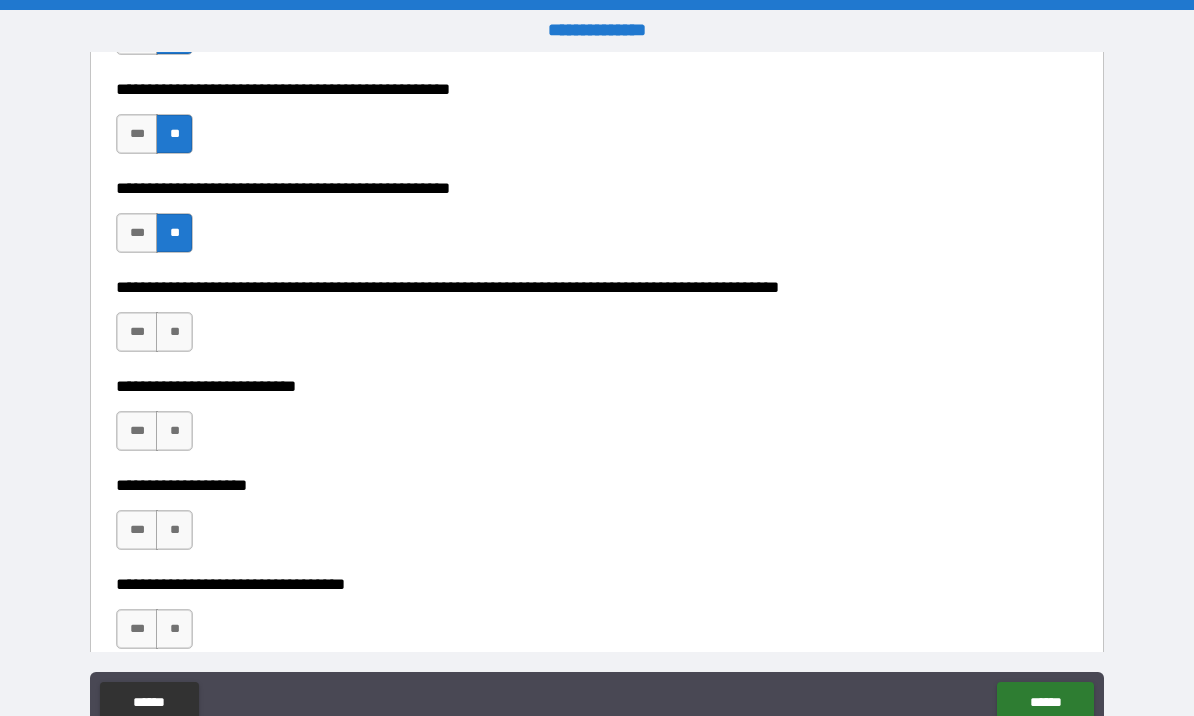 scroll, scrollTop: 620, scrollLeft: 0, axis: vertical 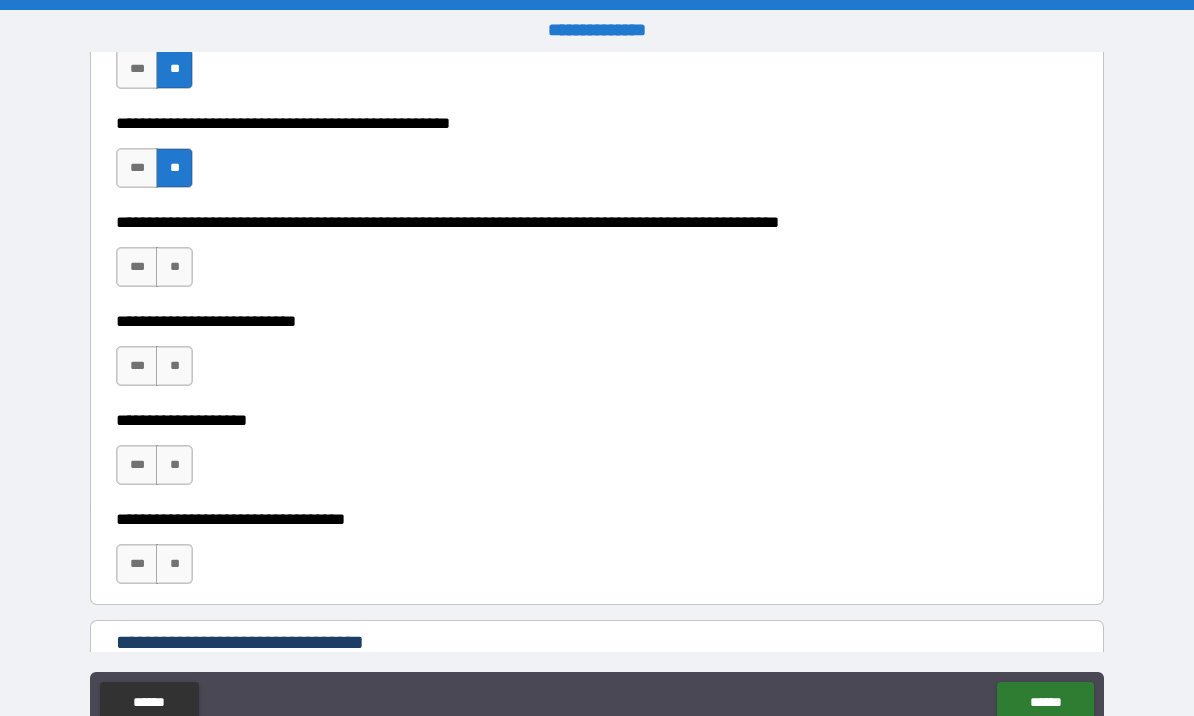 click on "**" at bounding box center [174, 267] 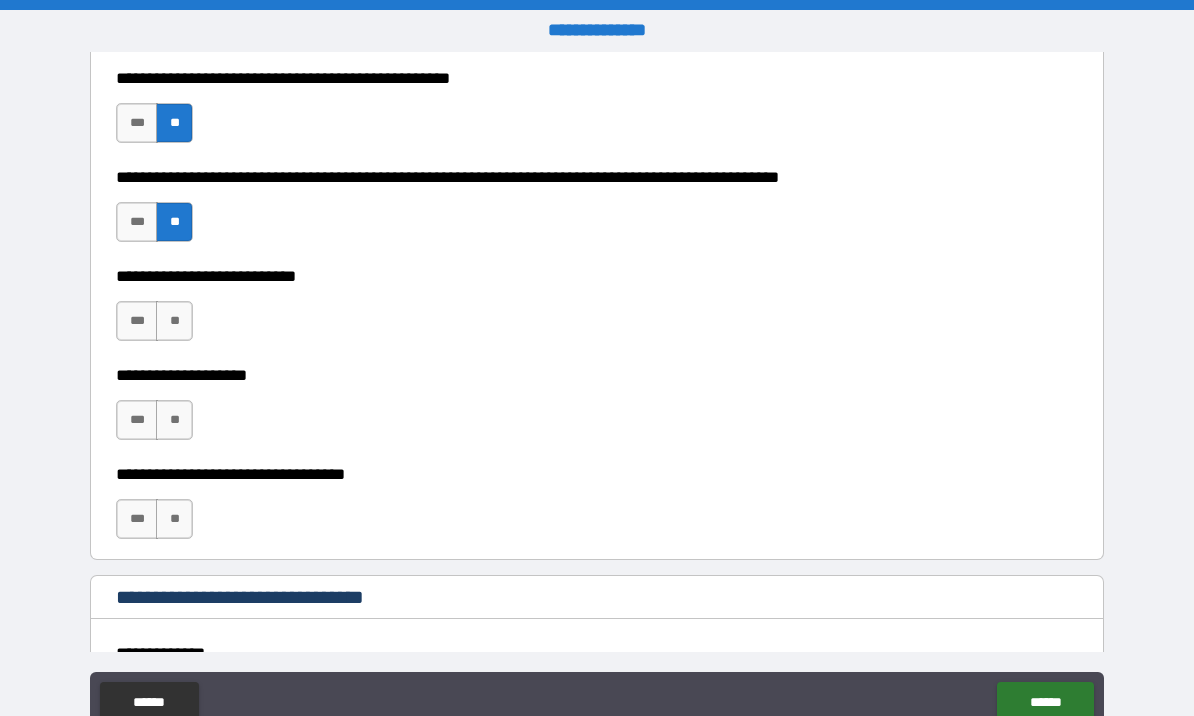 scroll, scrollTop: 701, scrollLeft: 0, axis: vertical 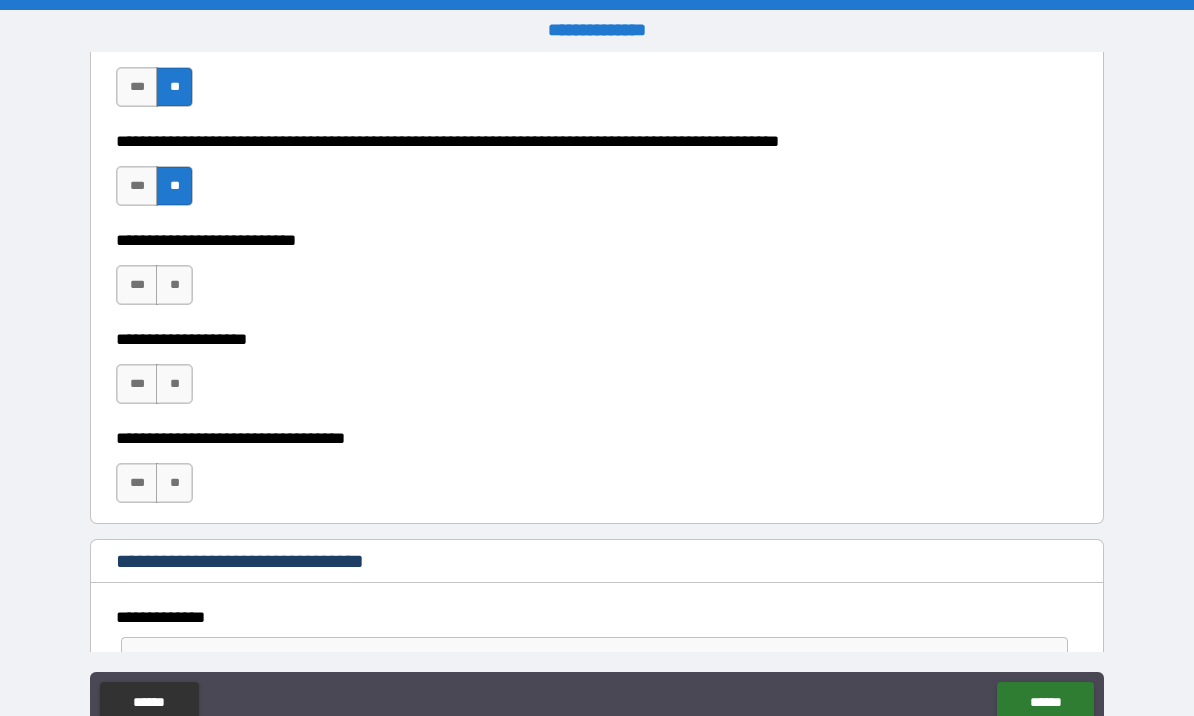 click on "**" at bounding box center (174, 285) 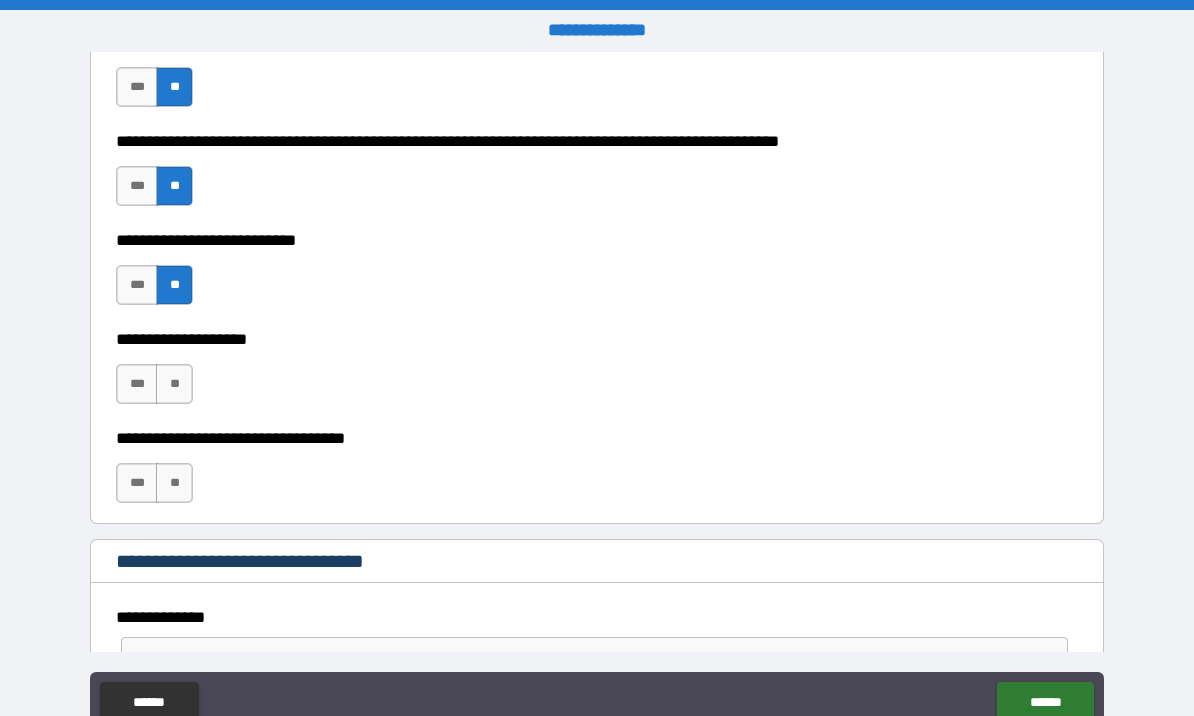 click on "**" at bounding box center [174, 384] 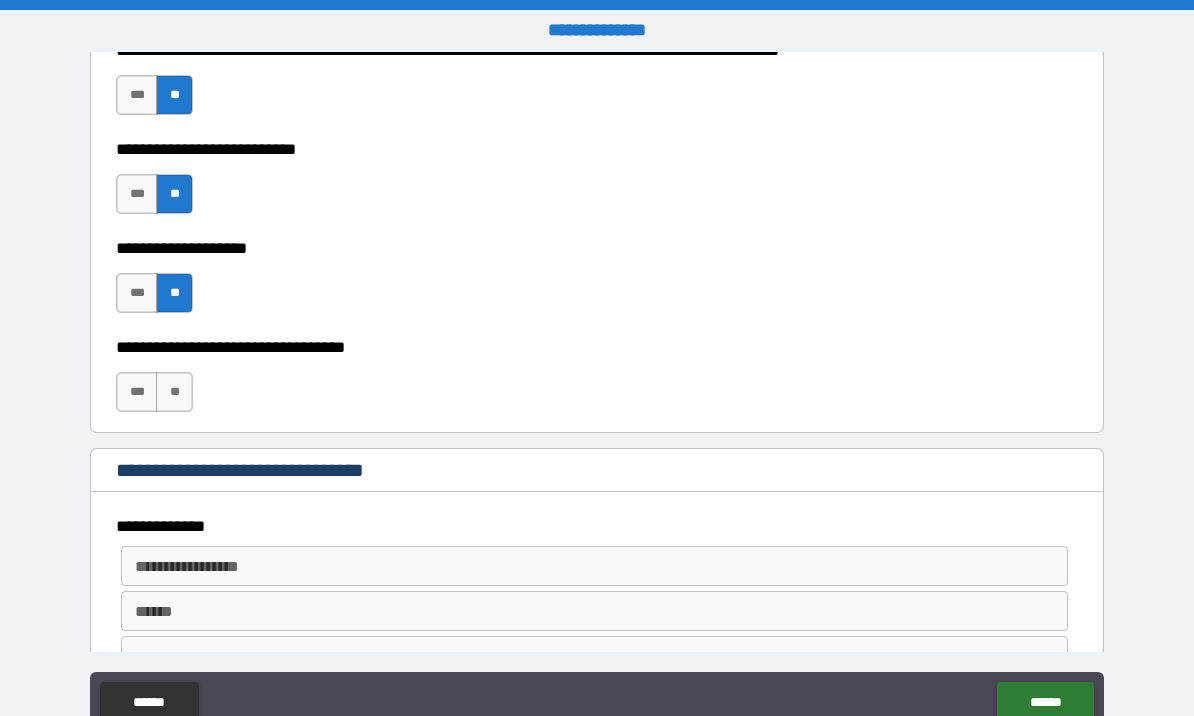 scroll, scrollTop: 791, scrollLeft: 0, axis: vertical 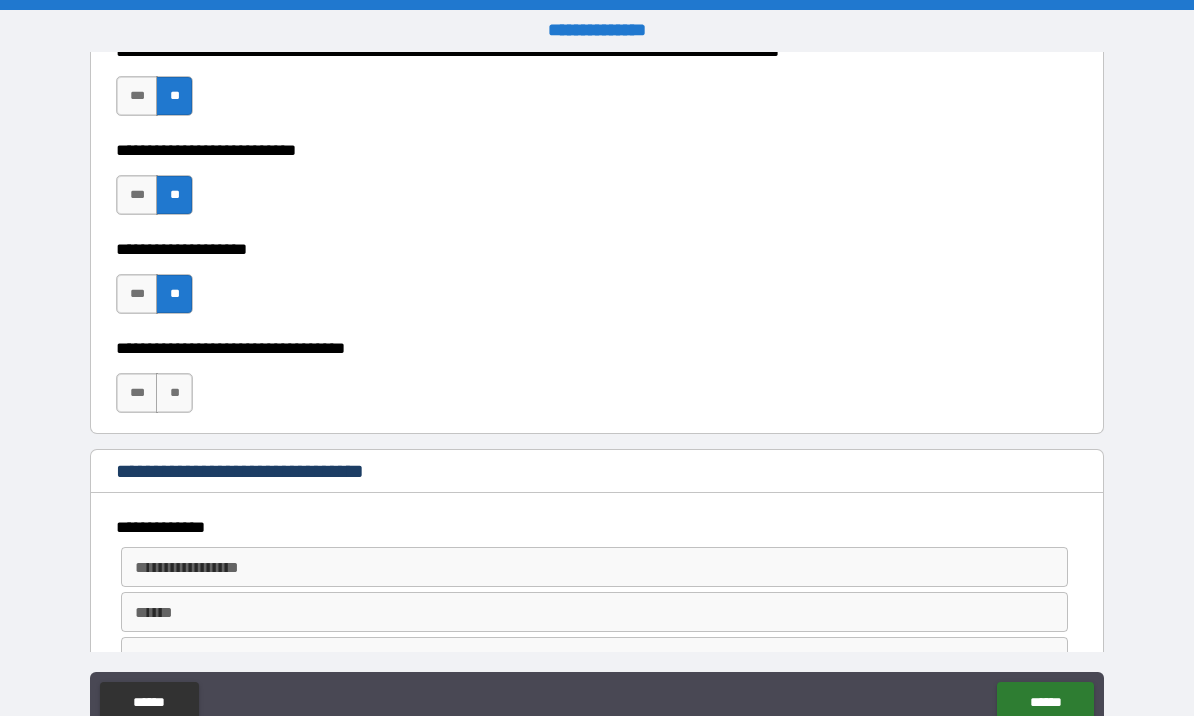 click on "**" at bounding box center (174, 393) 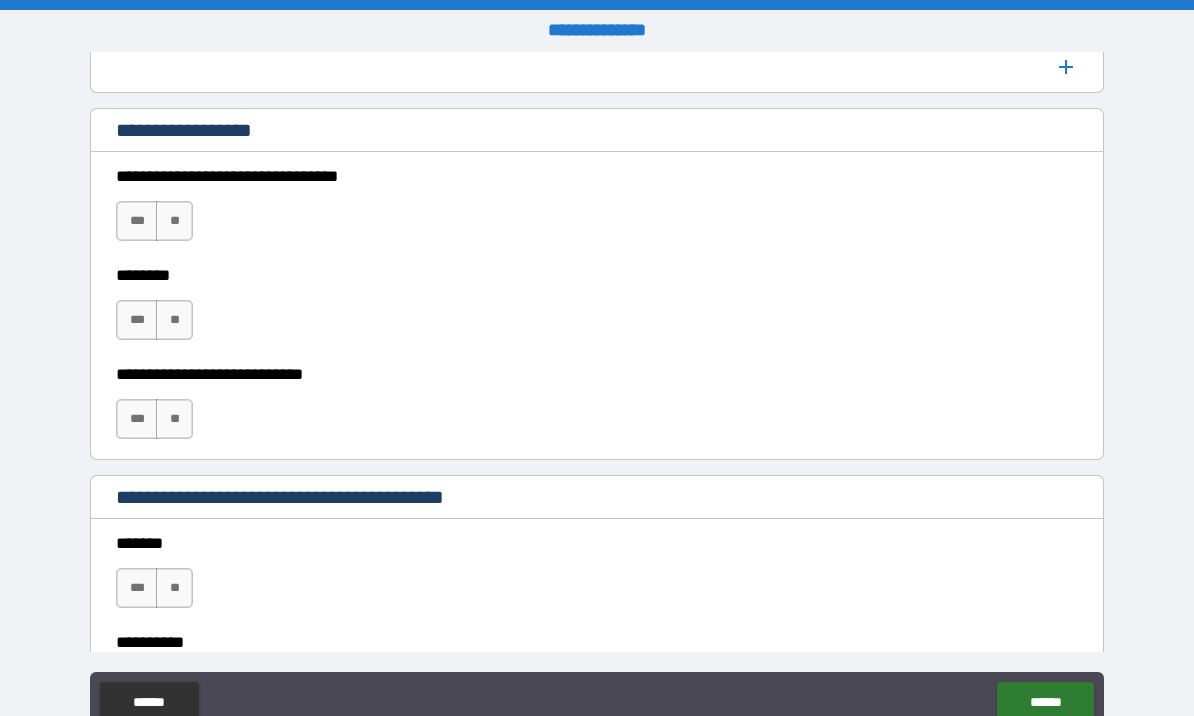 scroll, scrollTop: 1422, scrollLeft: 0, axis: vertical 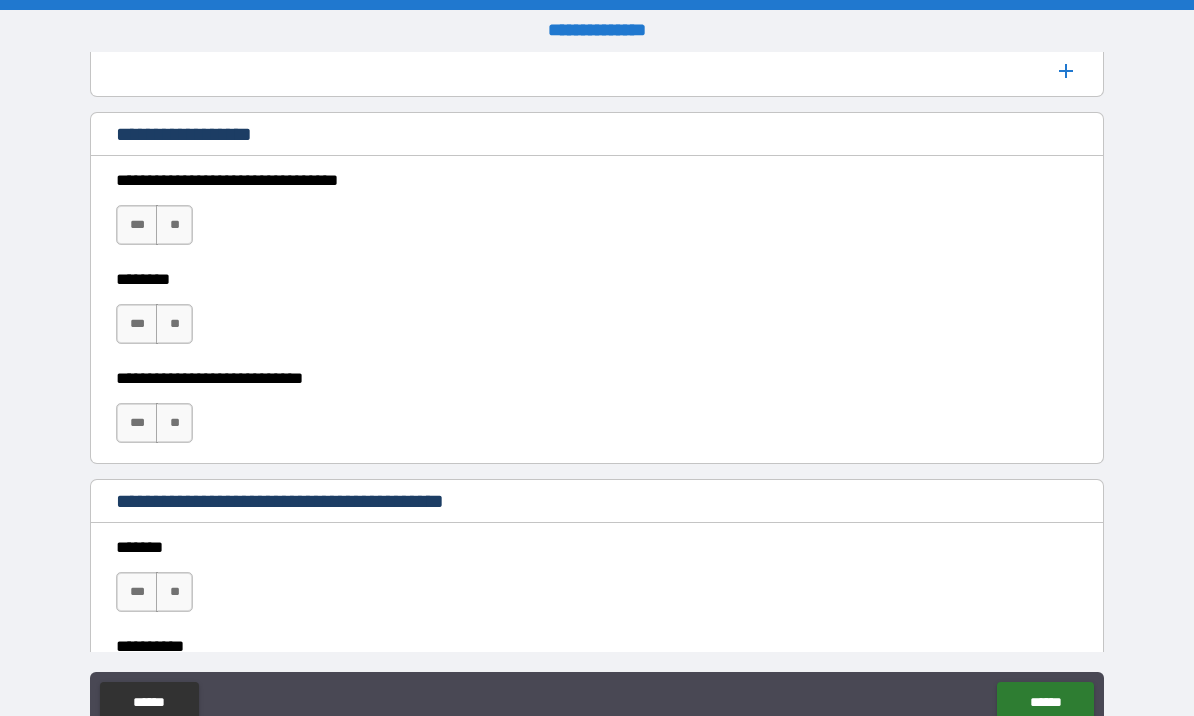 click on "**" at bounding box center (174, 225) 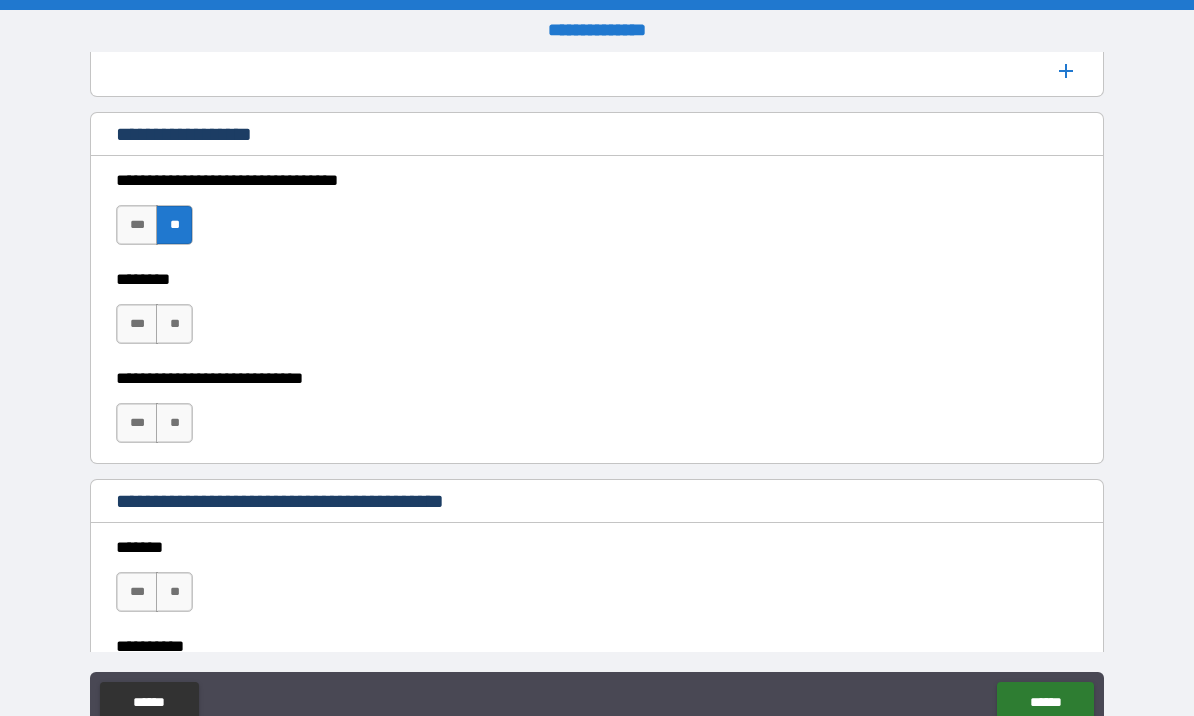 click on "**" at bounding box center (174, 324) 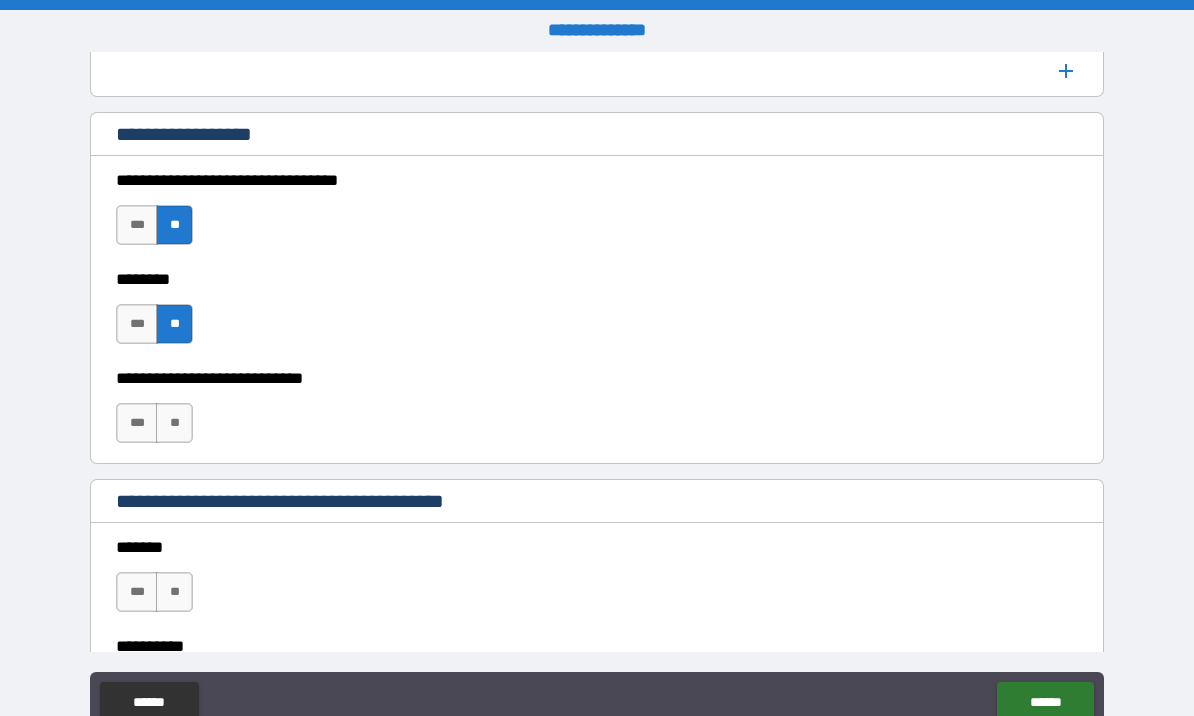 click on "**" at bounding box center (174, 423) 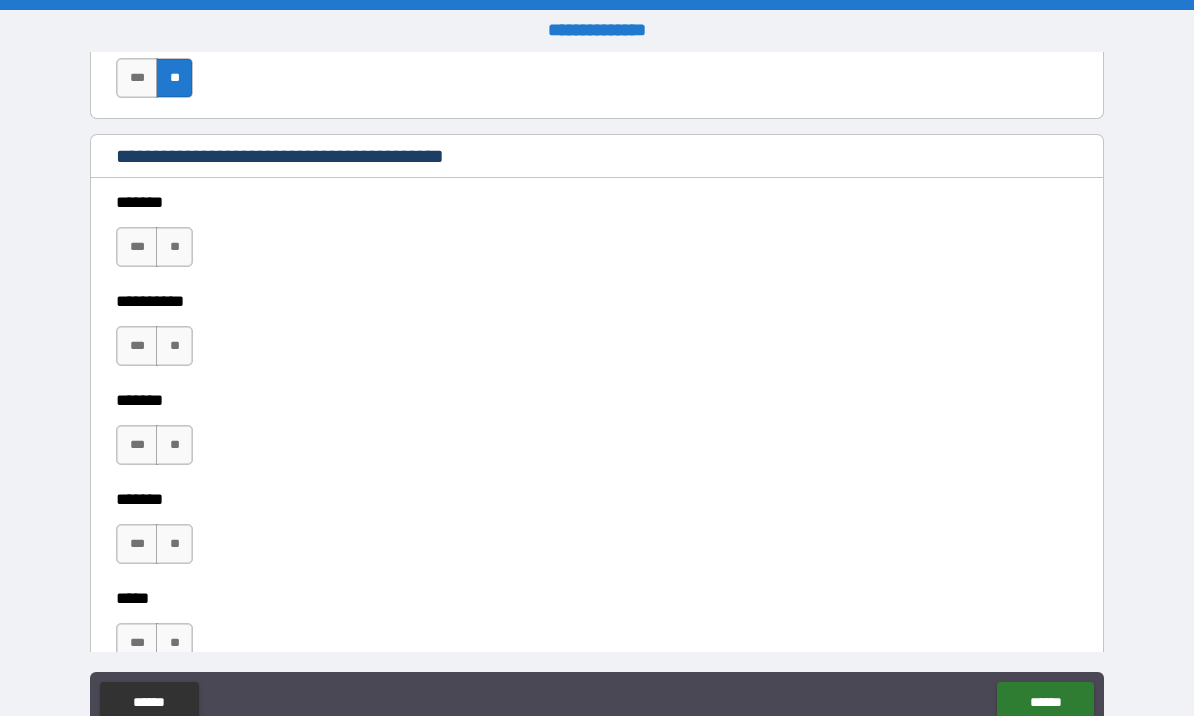 scroll, scrollTop: 1826, scrollLeft: 0, axis: vertical 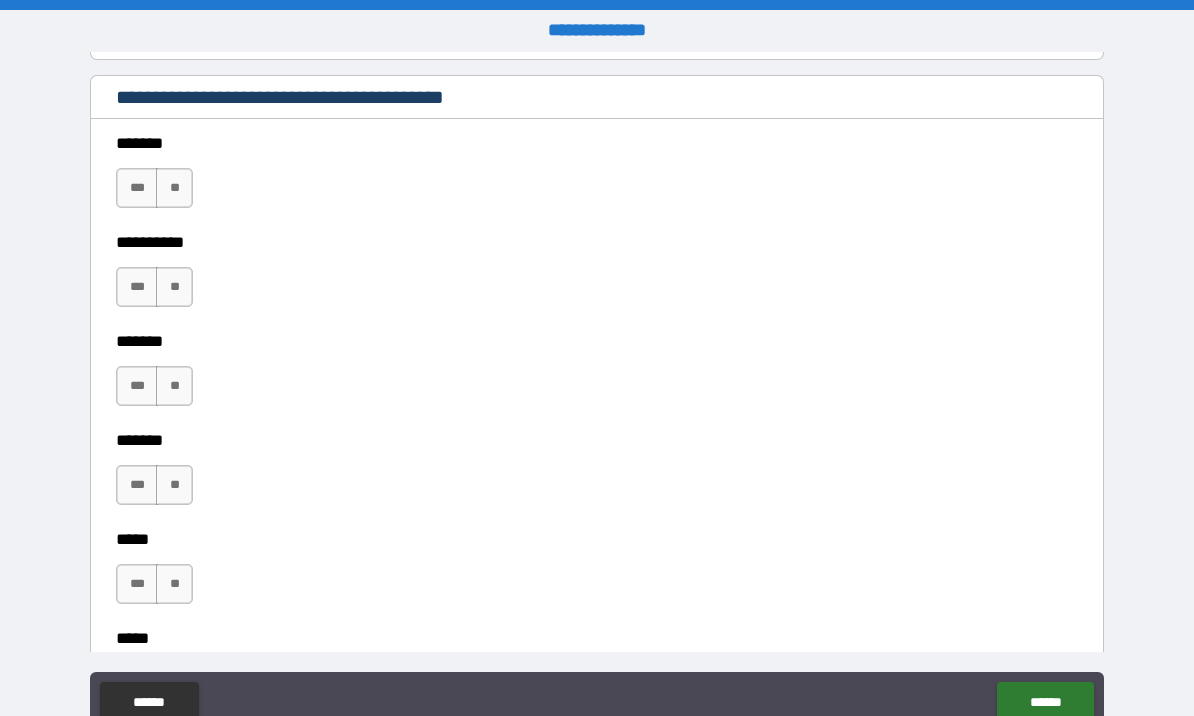 click on "**" at bounding box center (174, 188) 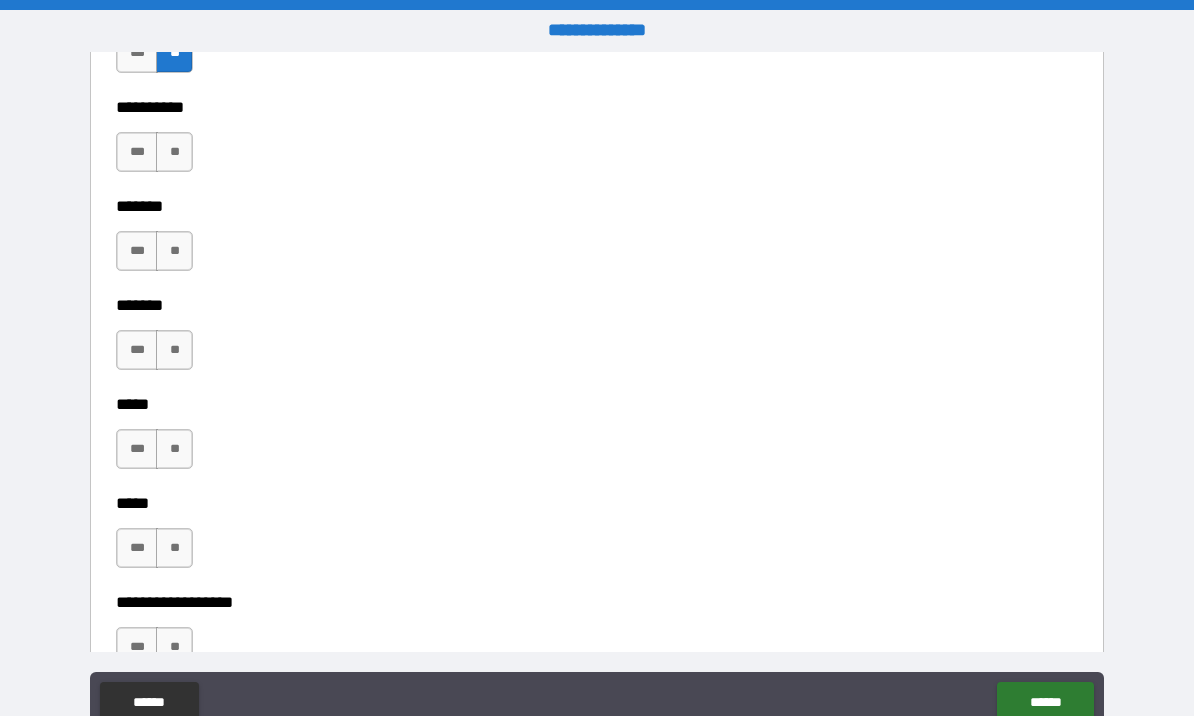 scroll, scrollTop: 1988, scrollLeft: 0, axis: vertical 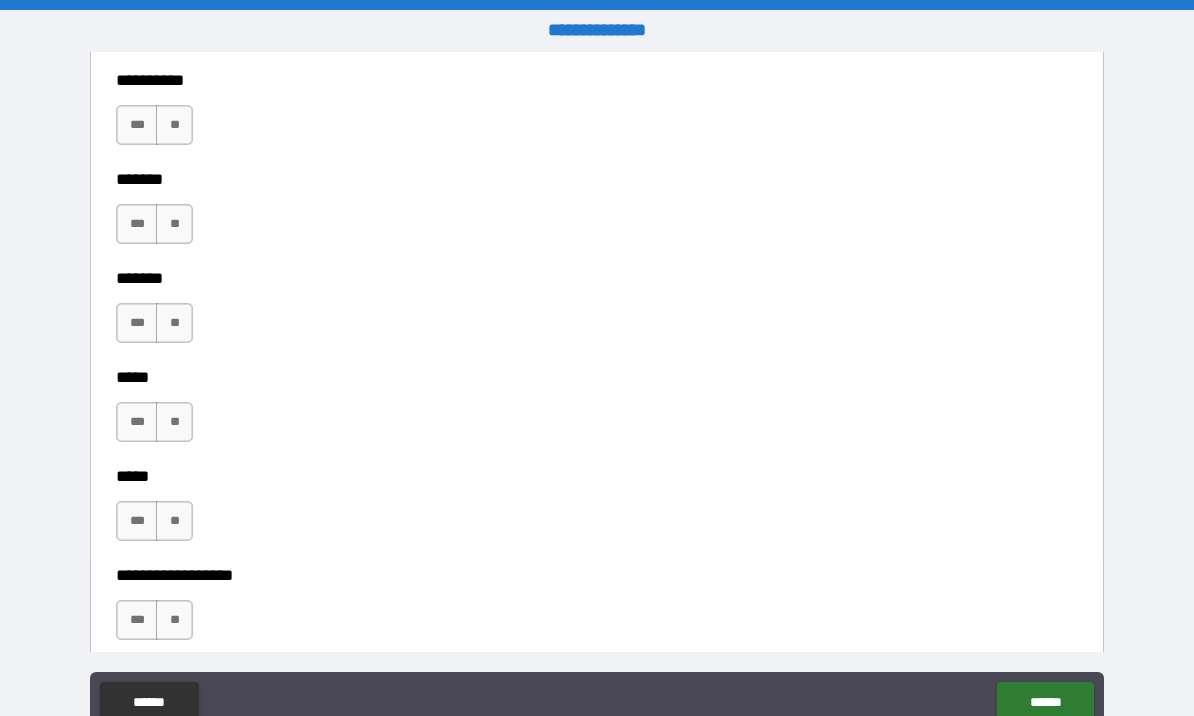 click on "**" at bounding box center (174, 224) 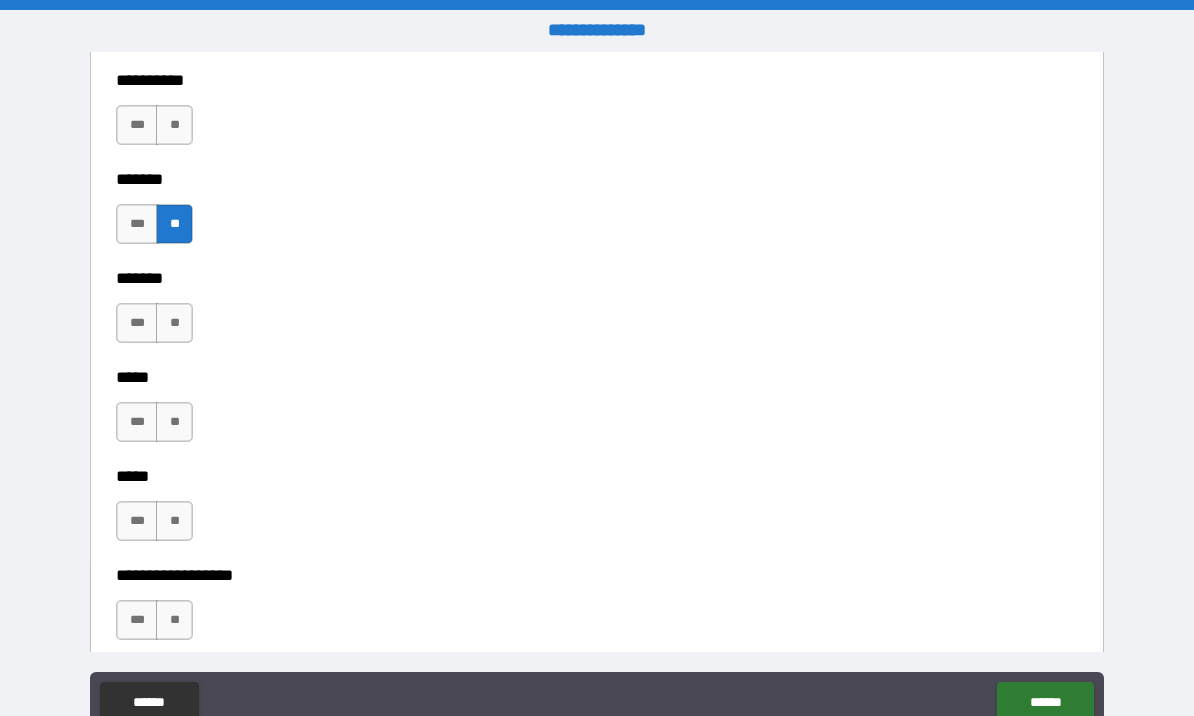 click on "**" at bounding box center (174, 323) 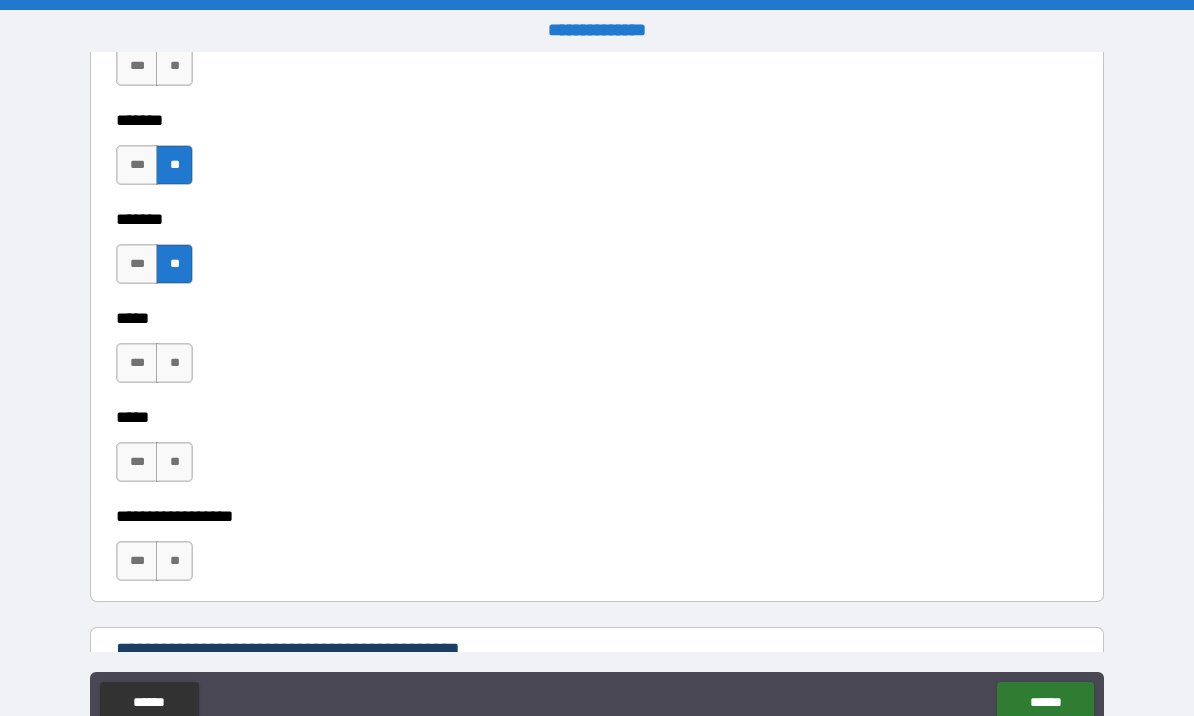 scroll, scrollTop: 2141, scrollLeft: 0, axis: vertical 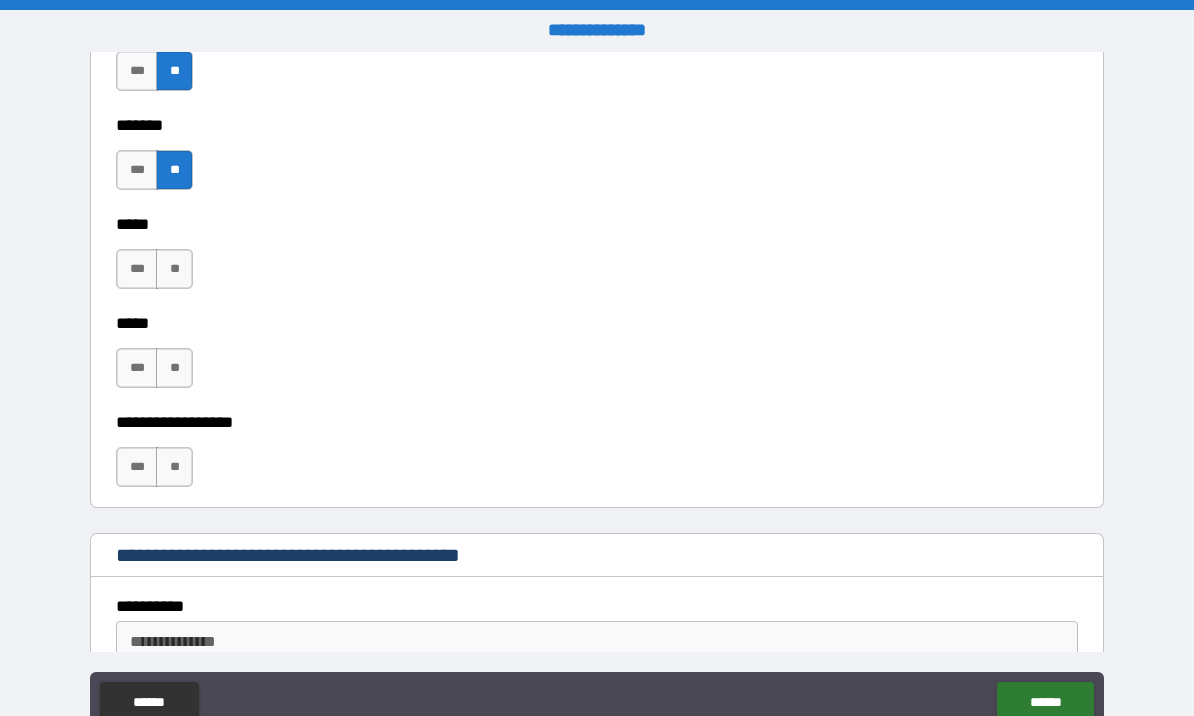 click on "**" at bounding box center [174, 269] 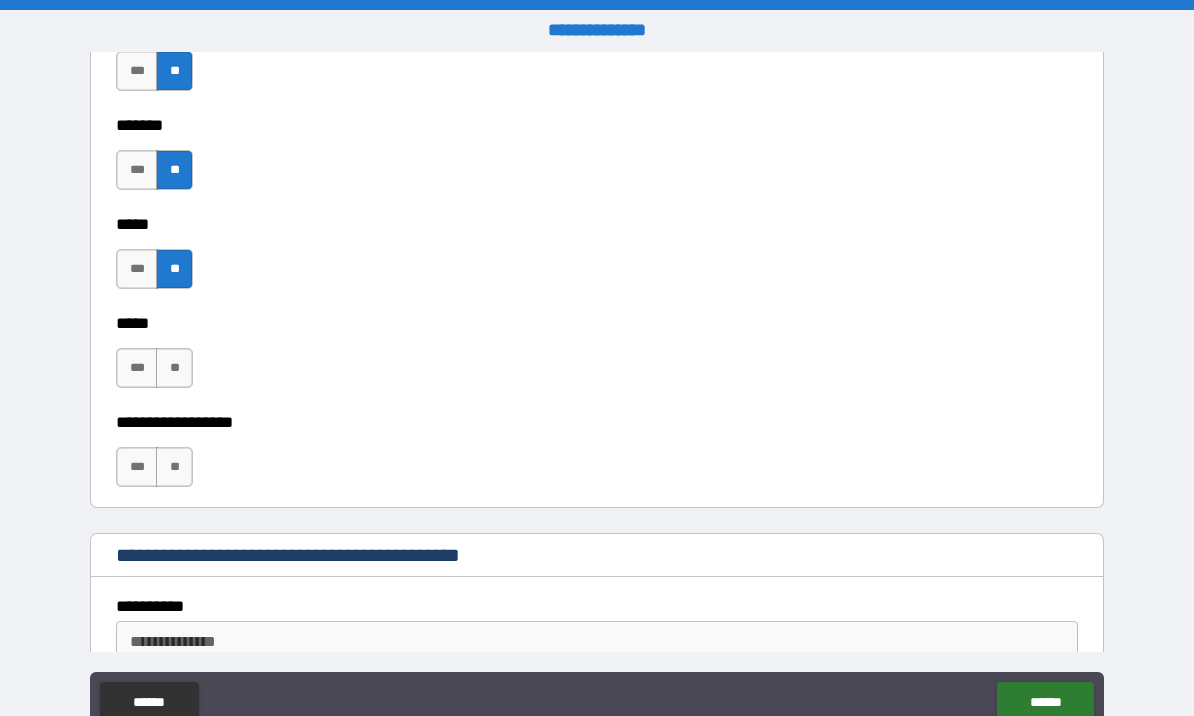 click on "**" at bounding box center (174, 368) 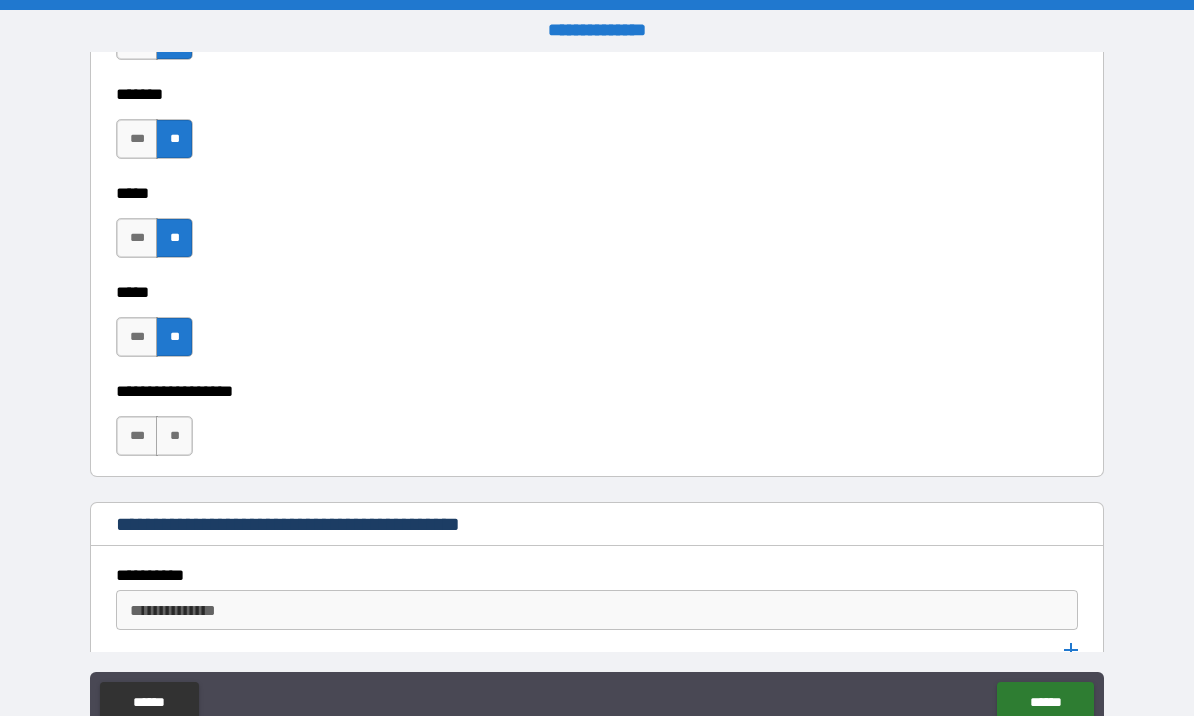 scroll, scrollTop: 2223, scrollLeft: 0, axis: vertical 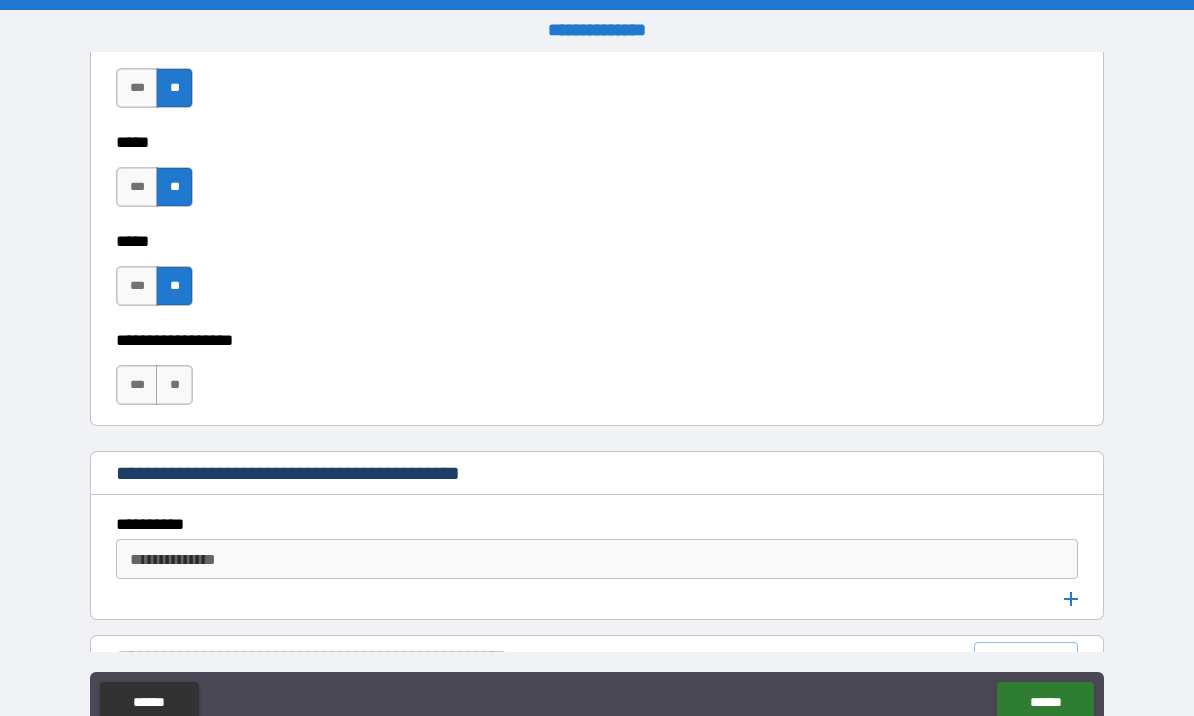 click on "**" at bounding box center [174, 385] 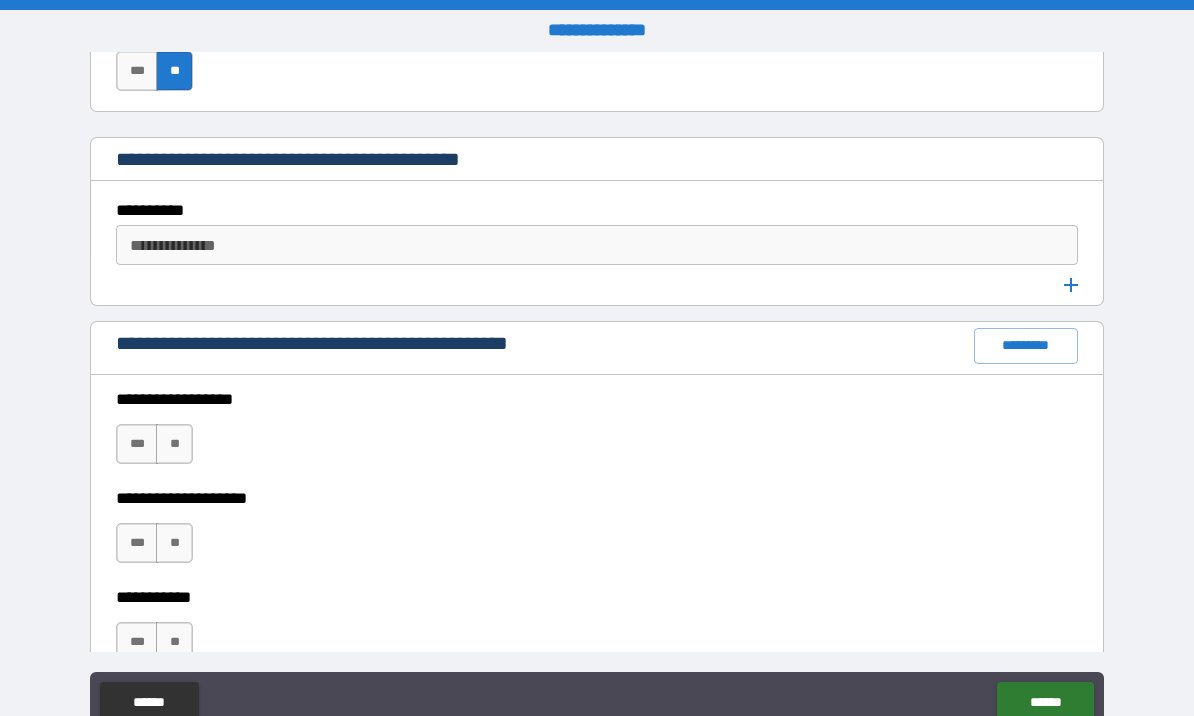 scroll, scrollTop: 2541, scrollLeft: 0, axis: vertical 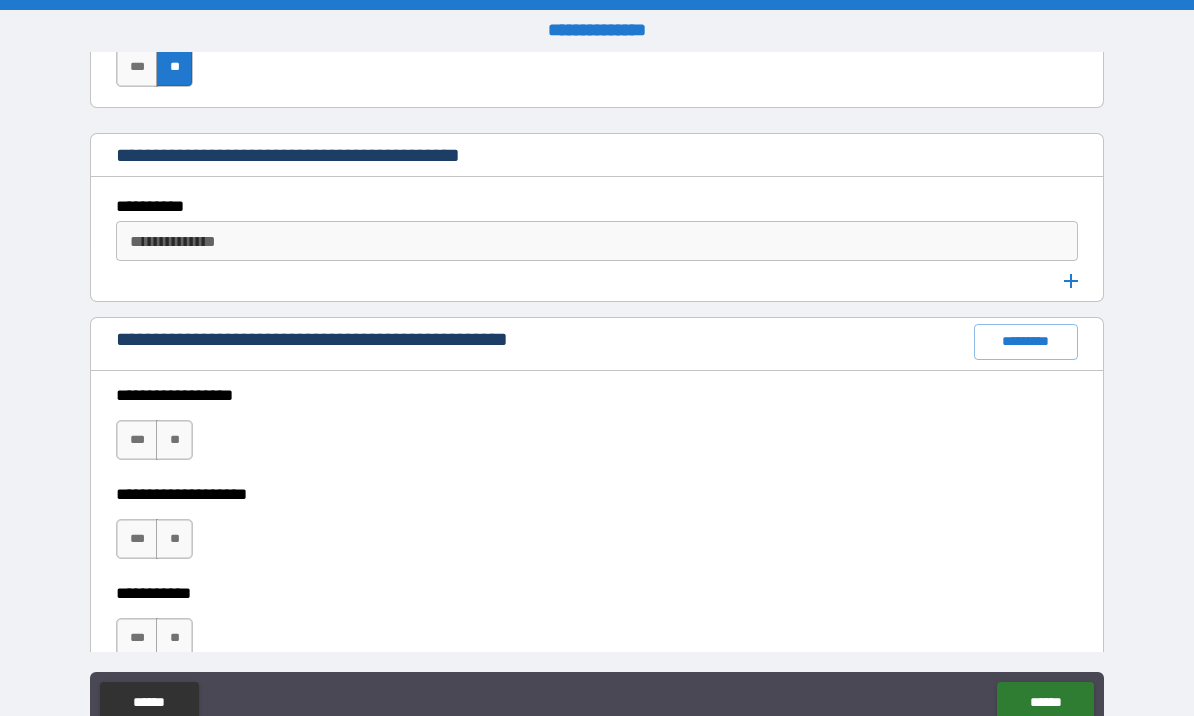 click on "**********" at bounding box center (597, 241) 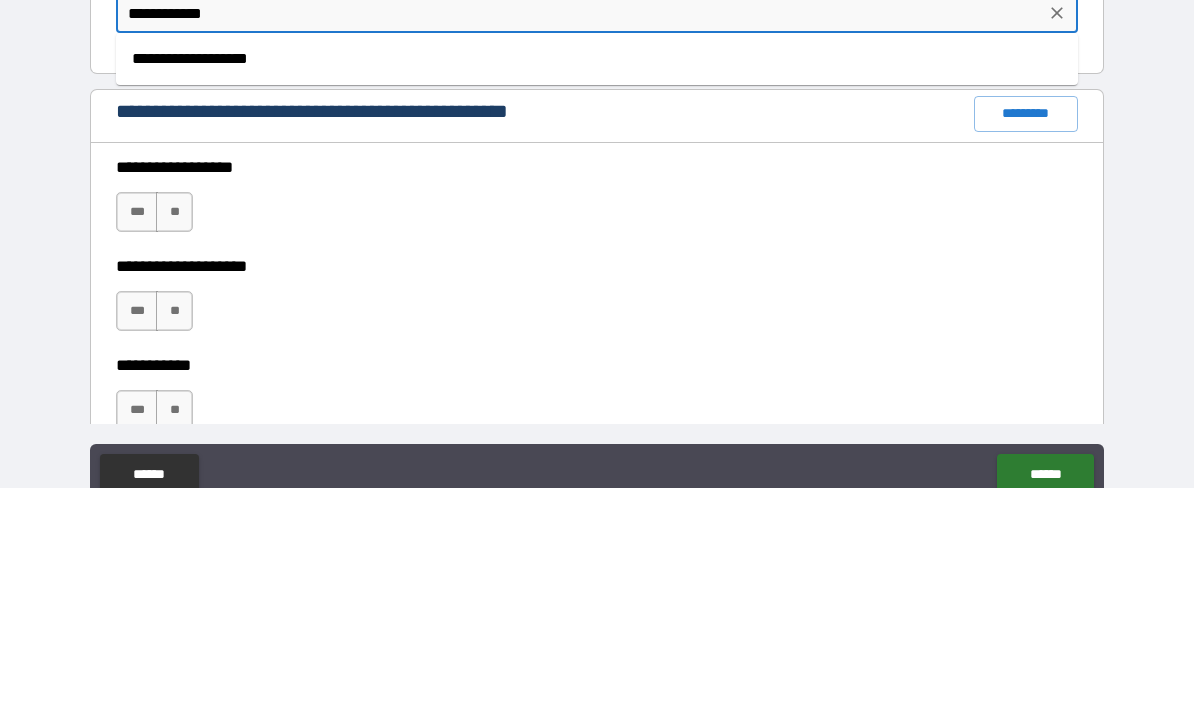 type on "**********" 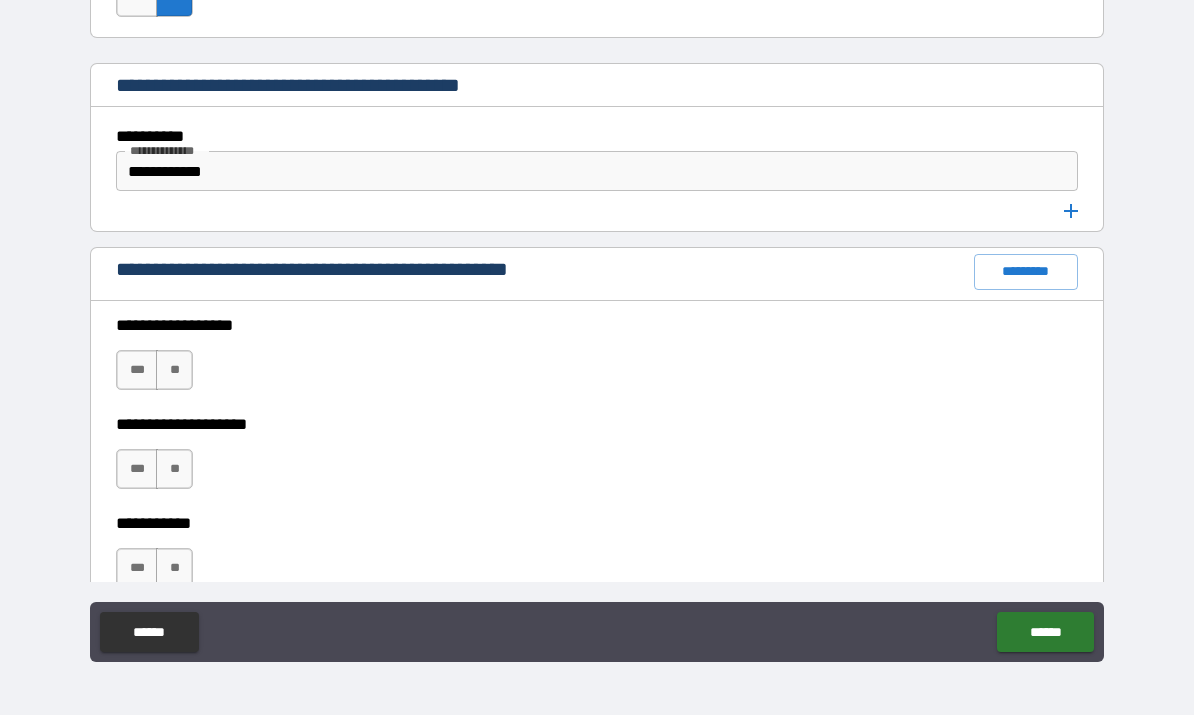 click on "**" at bounding box center [174, 371] 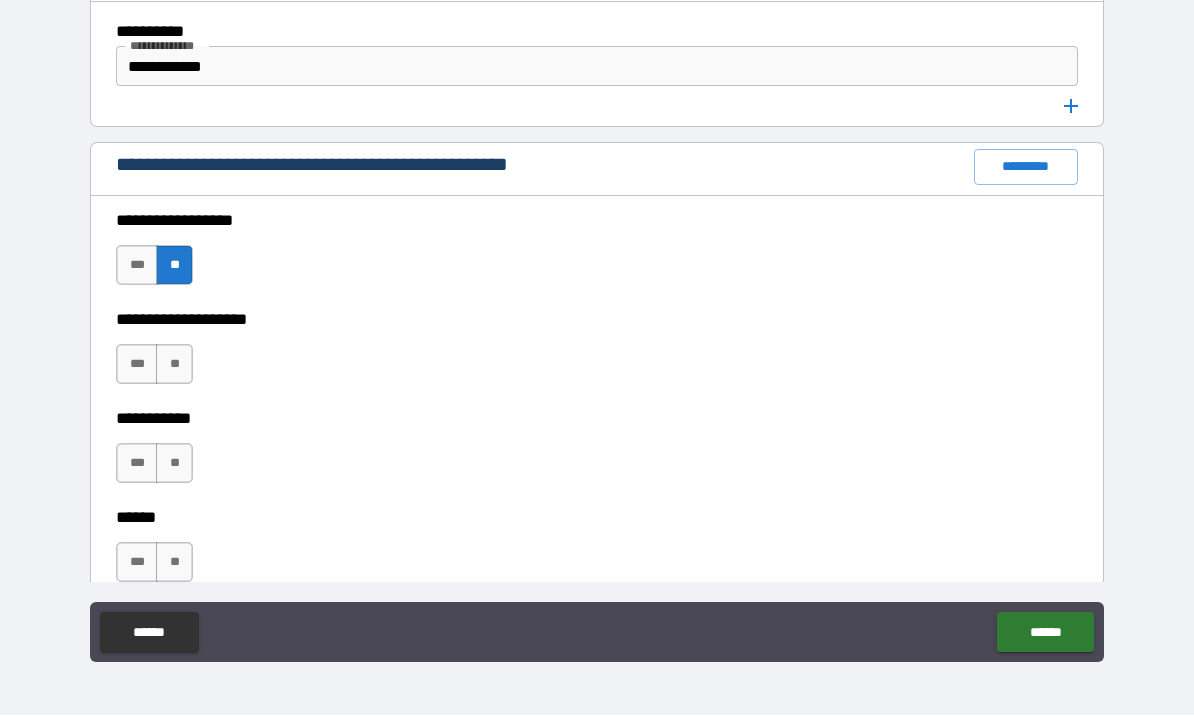 scroll, scrollTop: 2711, scrollLeft: 0, axis: vertical 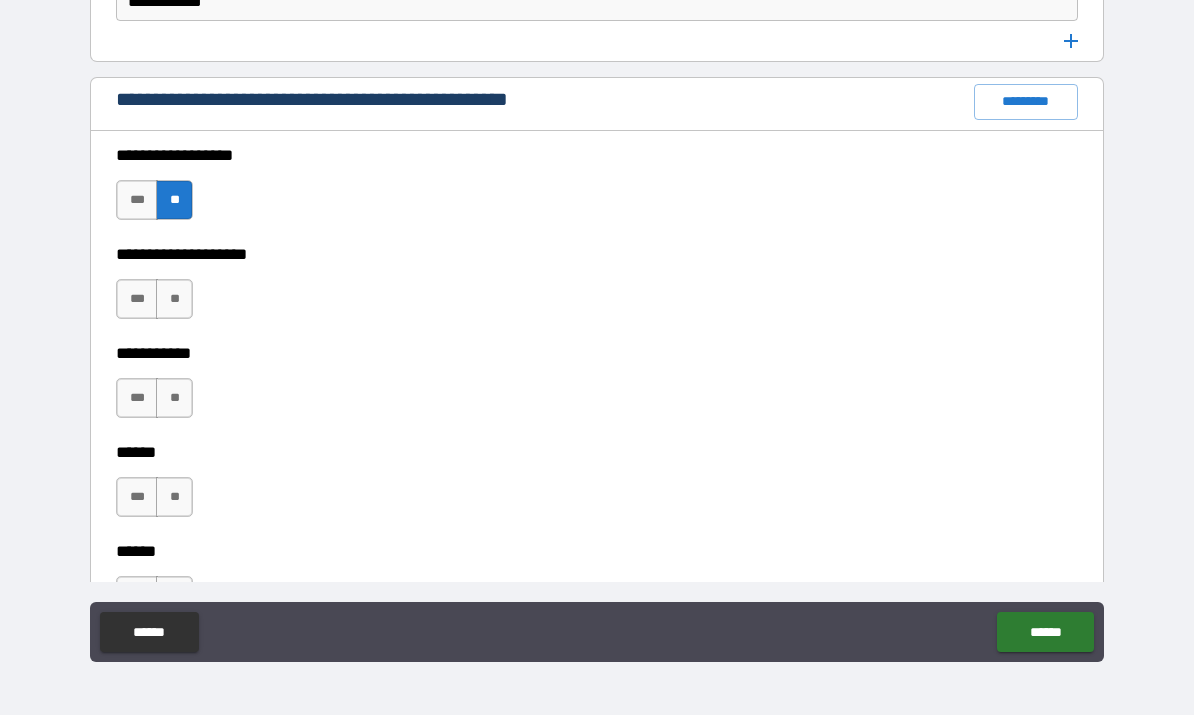 click on "**" at bounding box center (174, 300) 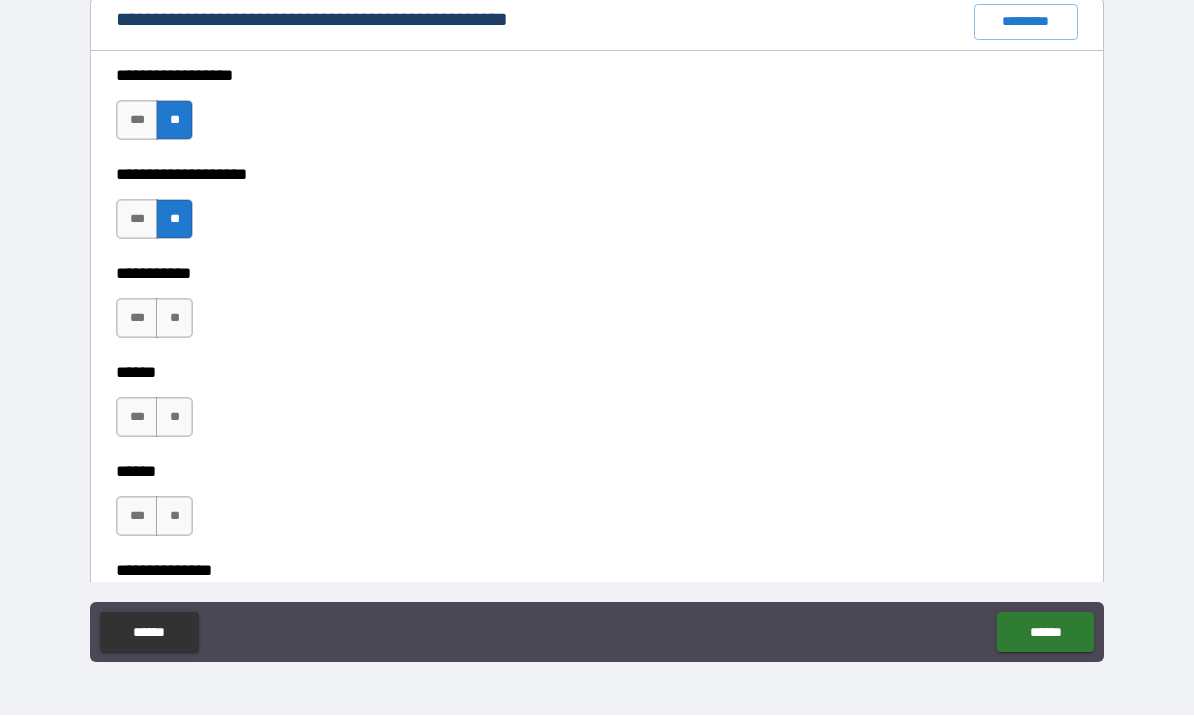 scroll, scrollTop: 2863, scrollLeft: 0, axis: vertical 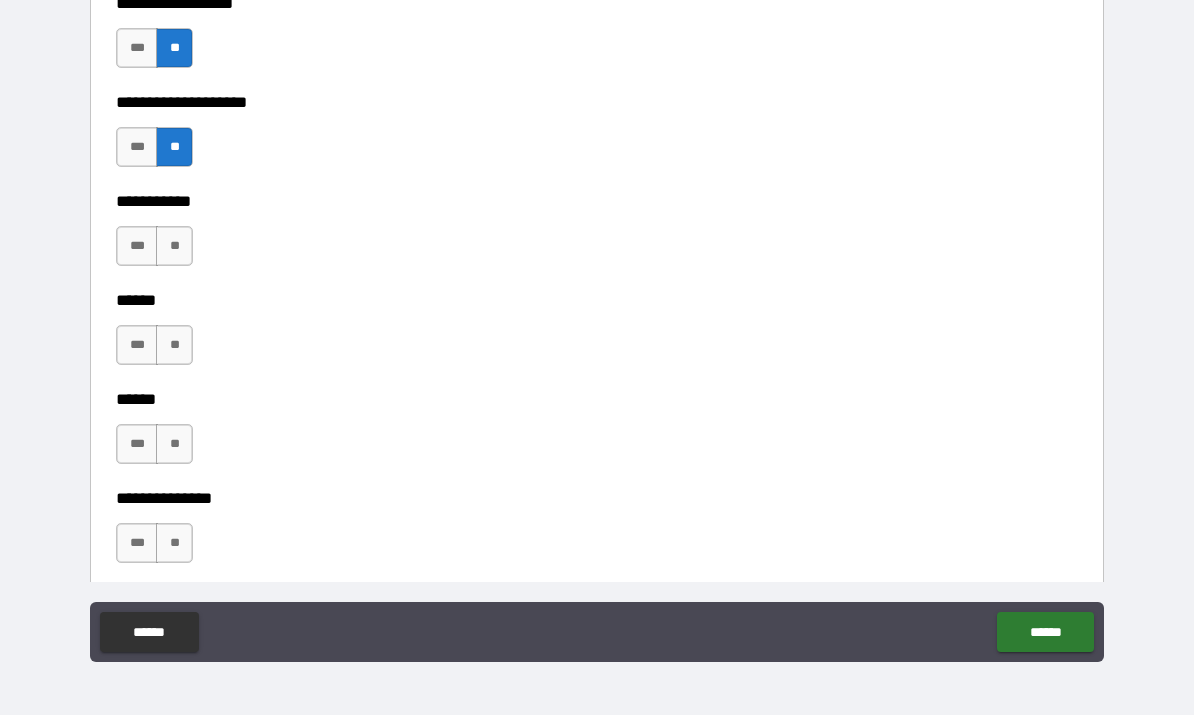 click on "**" at bounding box center [174, 247] 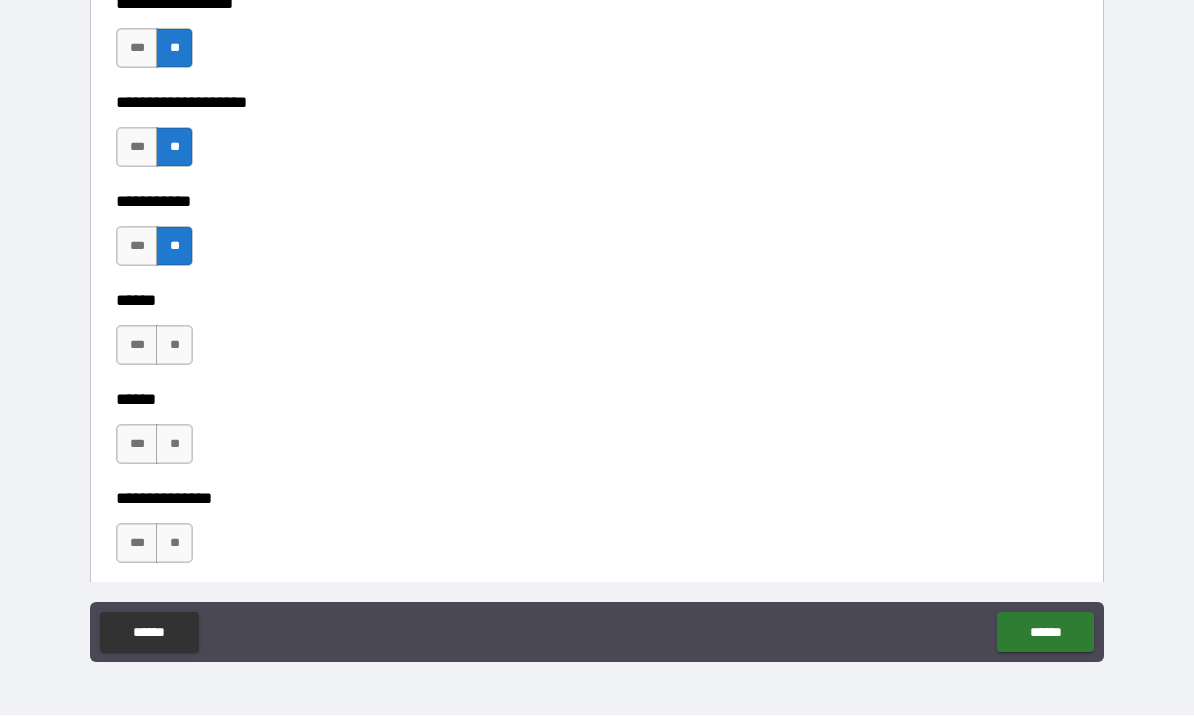 click on "**" at bounding box center (174, 346) 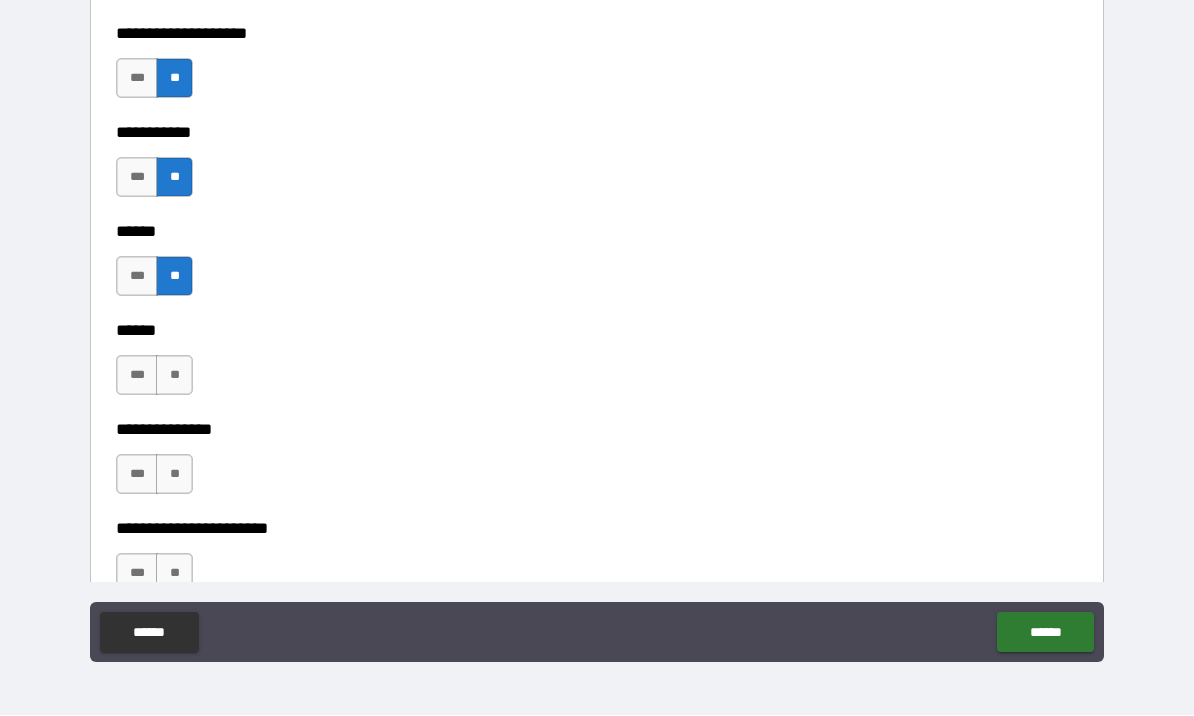 scroll, scrollTop: 2974, scrollLeft: 0, axis: vertical 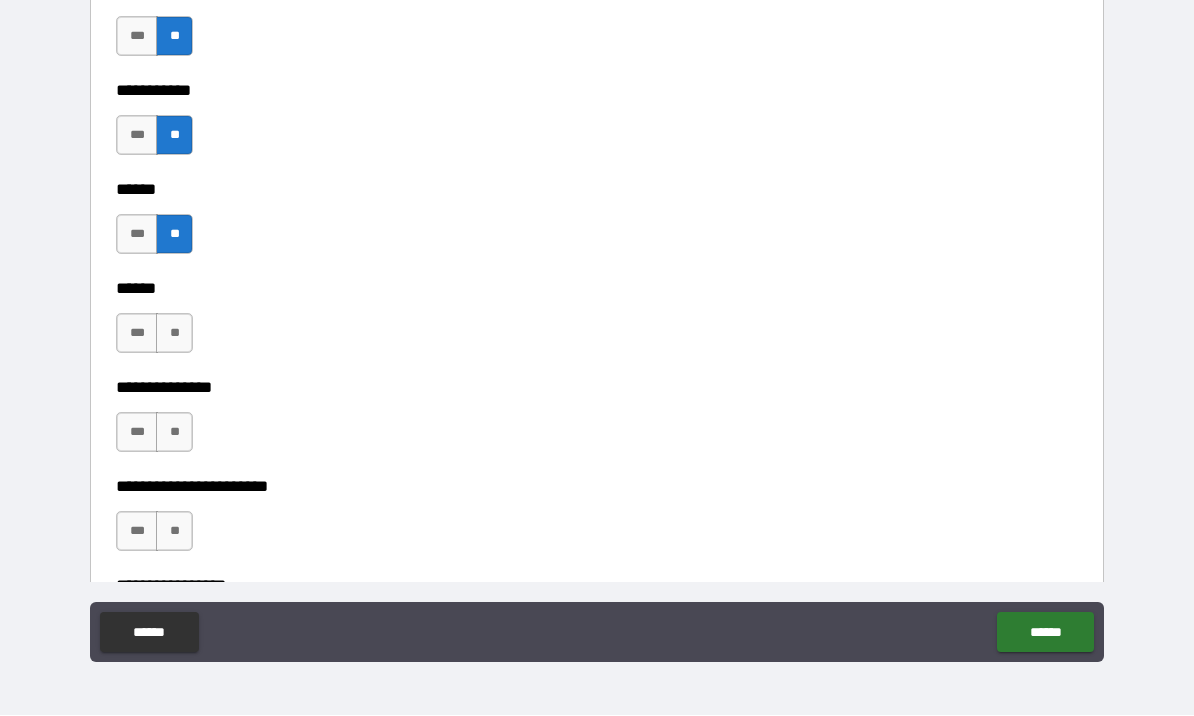 click on "**" at bounding box center (174, 334) 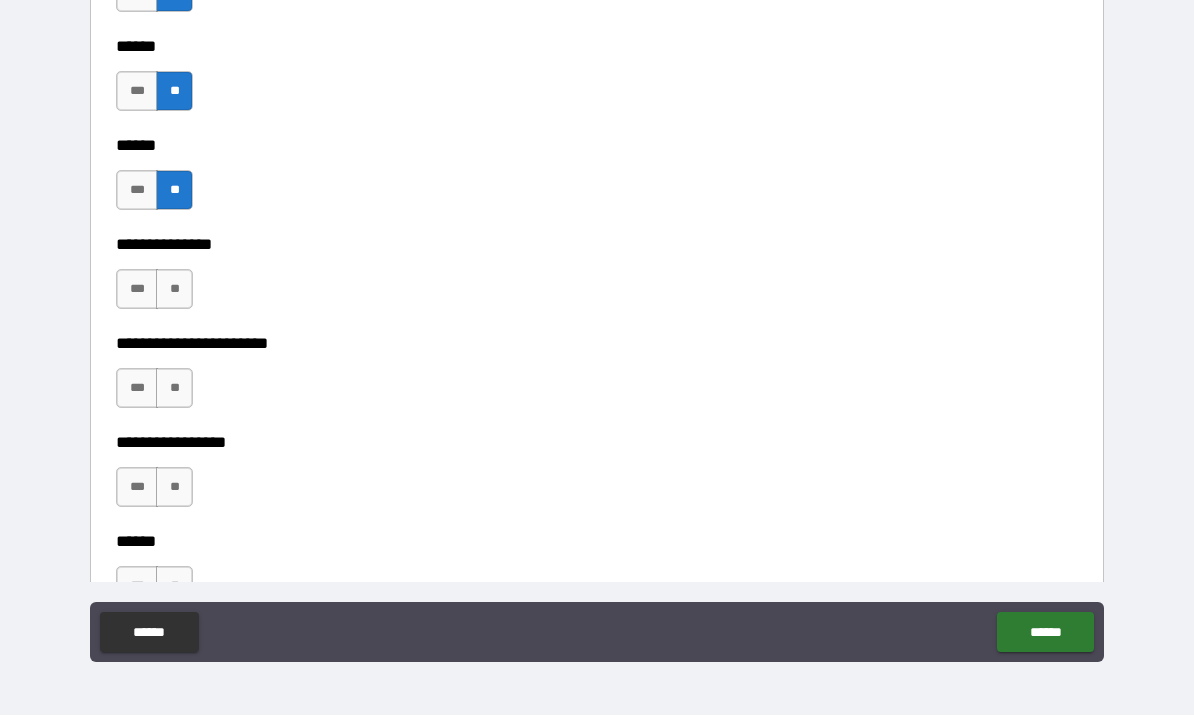 click on "**" at bounding box center (174, 290) 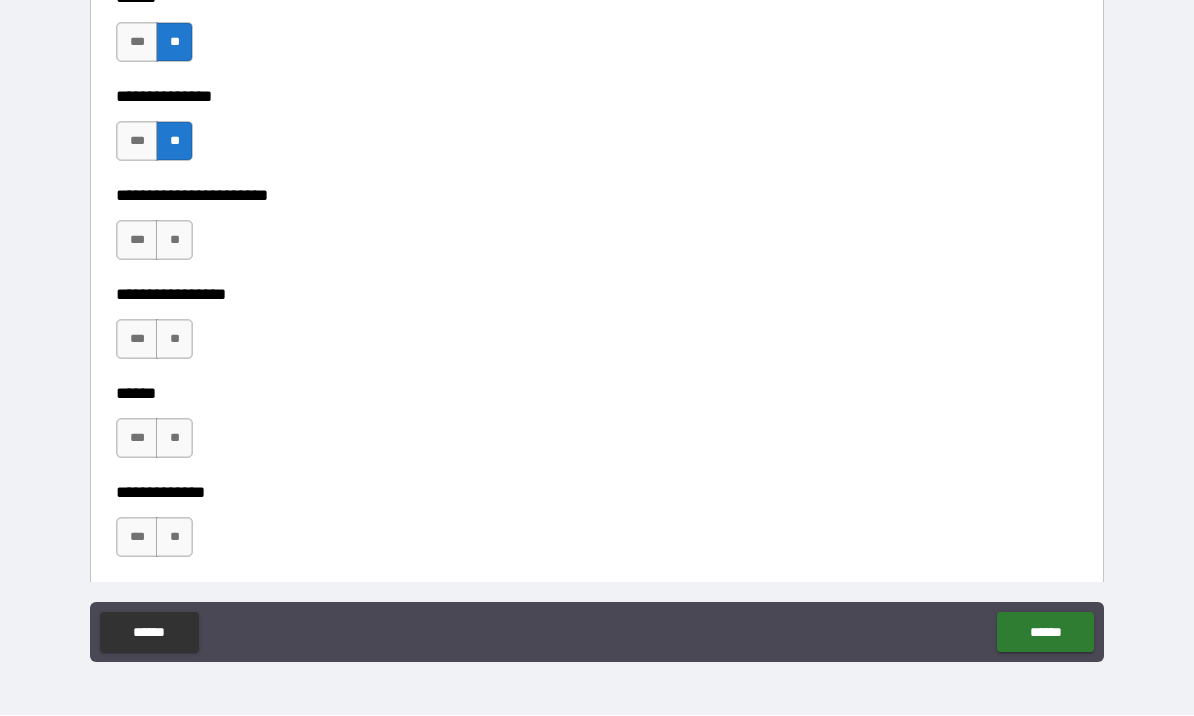 scroll, scrollTop: 3267, scrollLeft: 0, axis: vertical 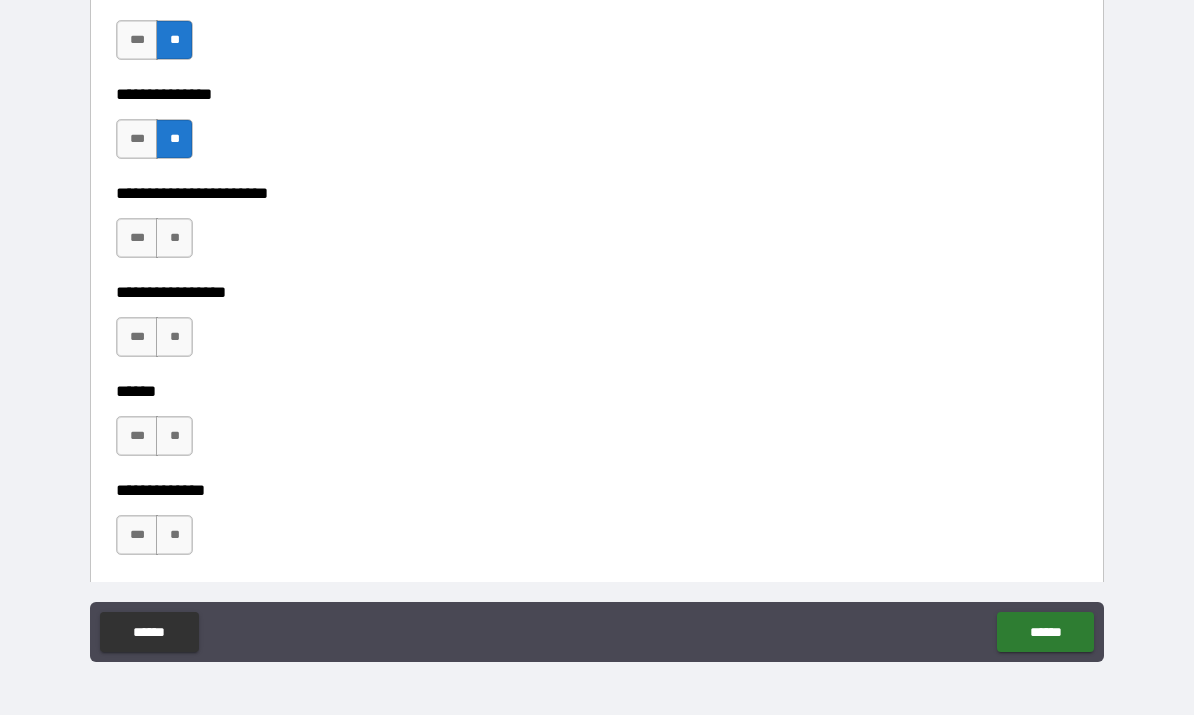 click on "**" at bounding box center [174, 239] 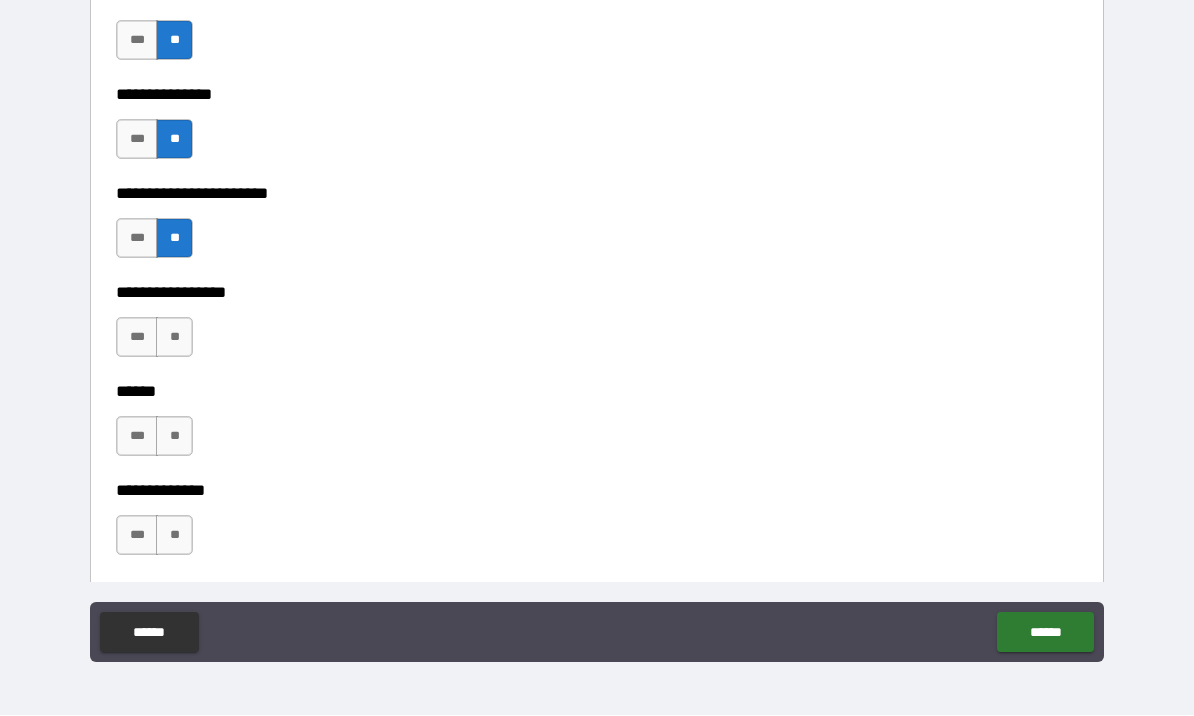 click on "**" at bounding box center [174, 338] 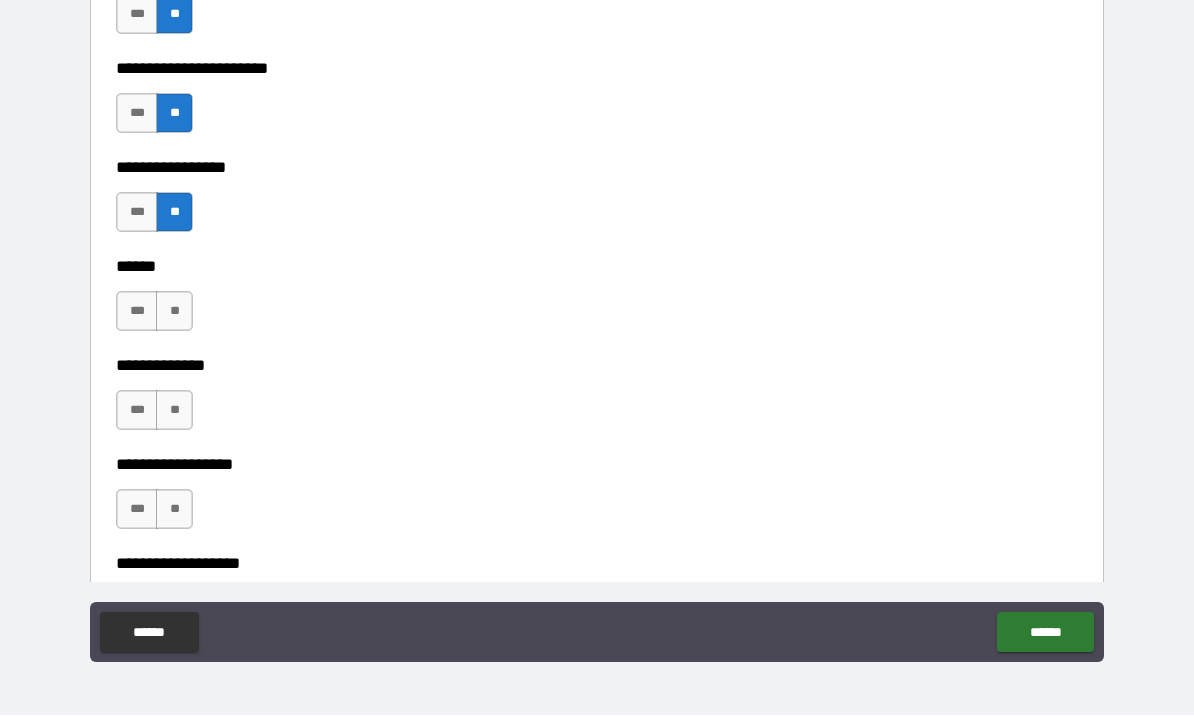 scroll, scrollTop: 3393, scrollLeft: 0, axis: vertical 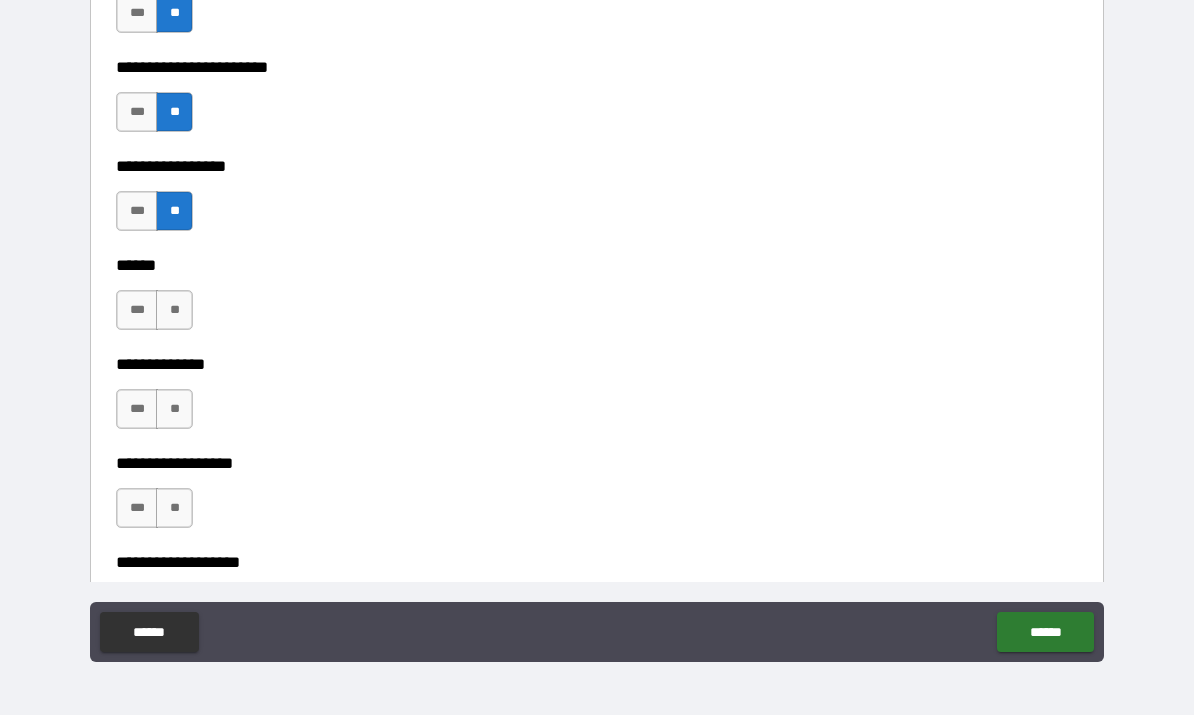 click on "**" at bounding box center (174, 311) 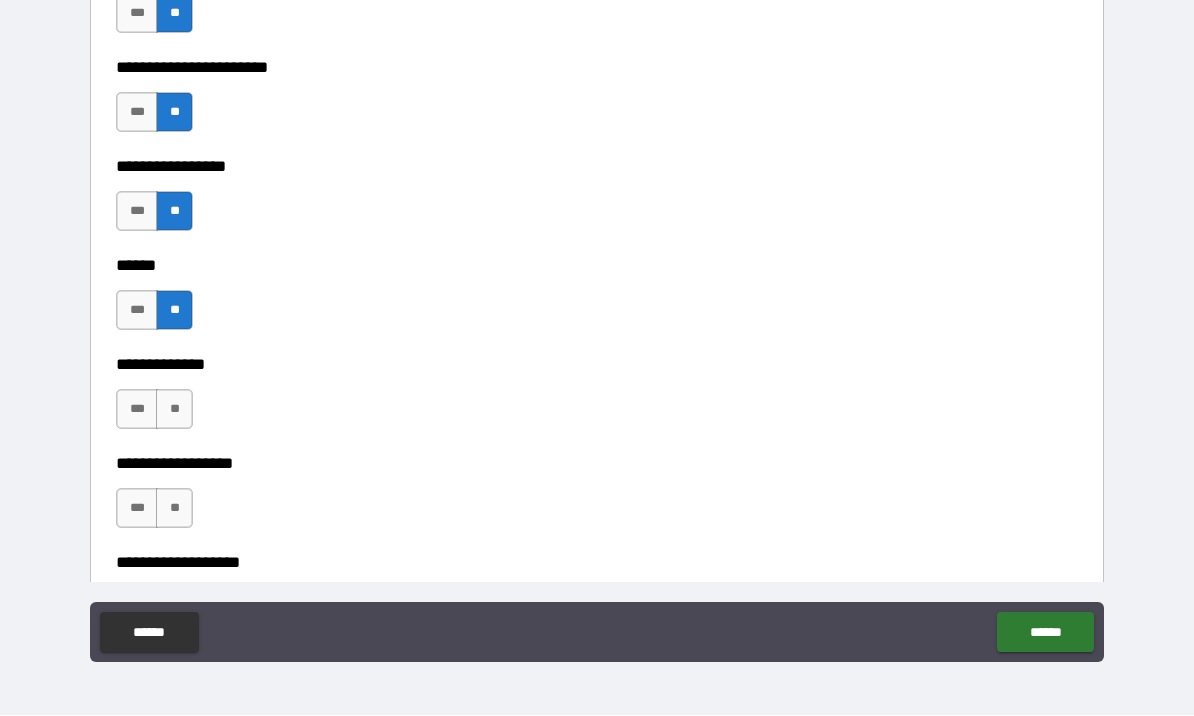 click on "**" at bounding box center [174, 410] 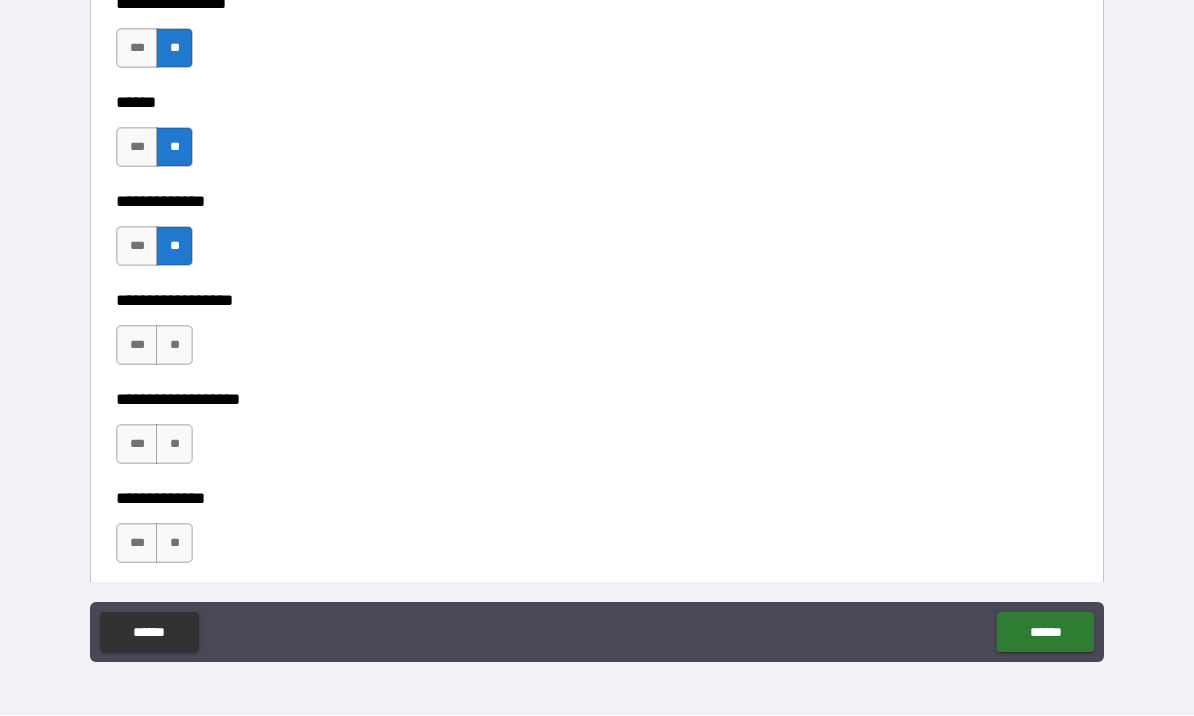 click on "**" at bounding box center [174, 346] 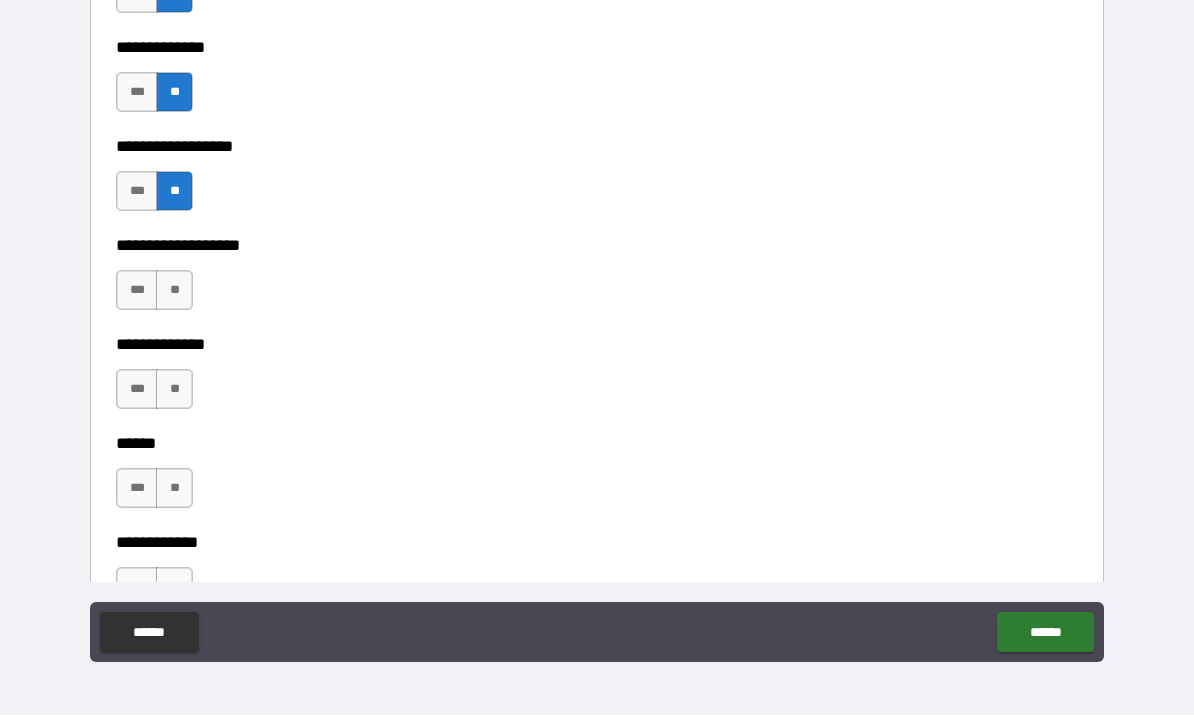 scroll, scrollTop: 3714, scrollLeft: 0, axis: vertical 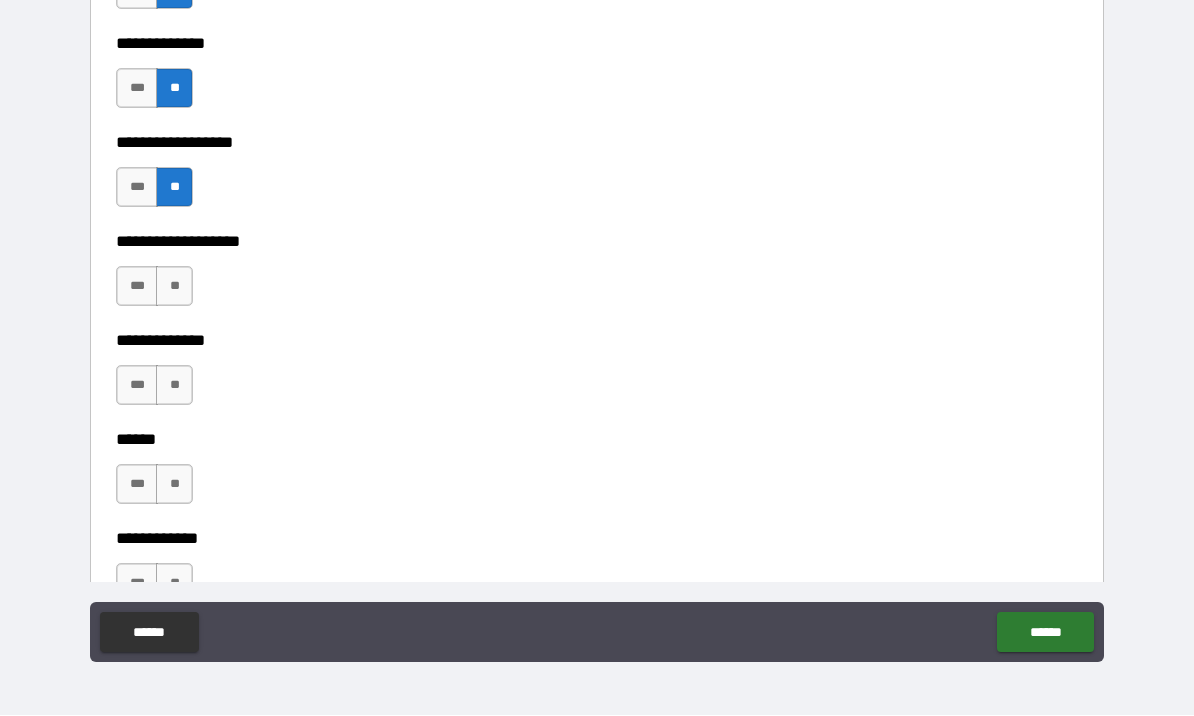 click on "**" at bounding box center [174, 287] 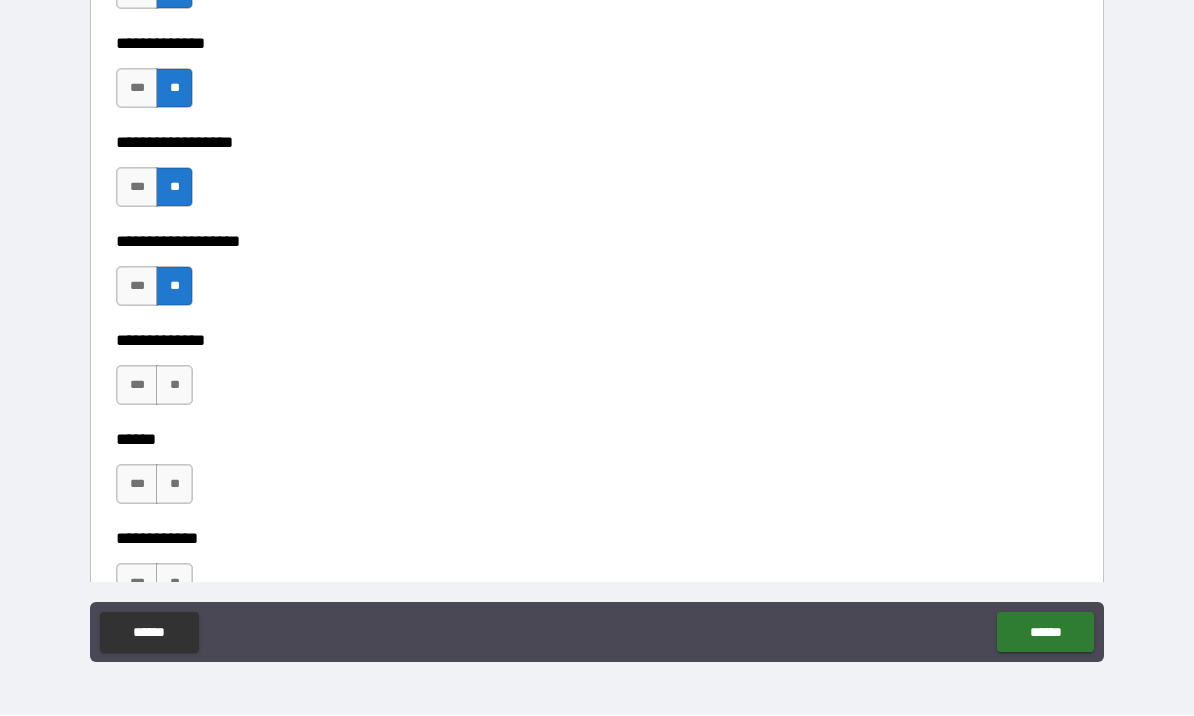 click on "**" at bounding box center [174, 386] 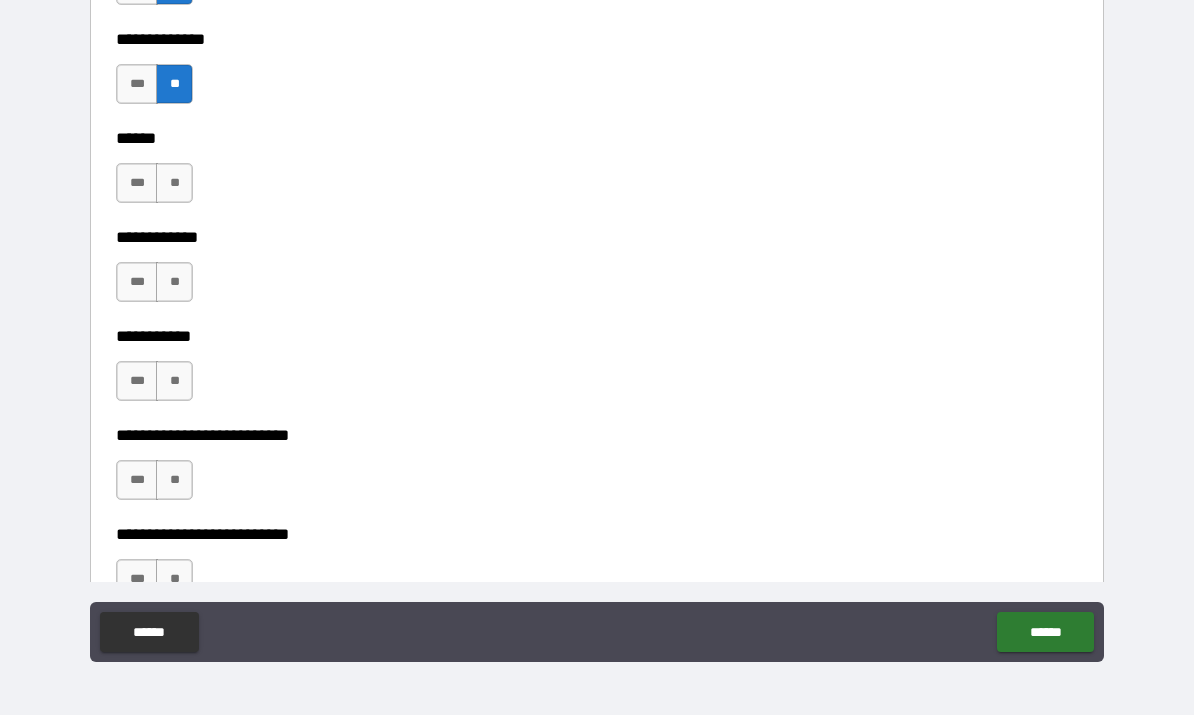 scroll, scrollTop: 4046, scrollLeft: 0, axis: vertical 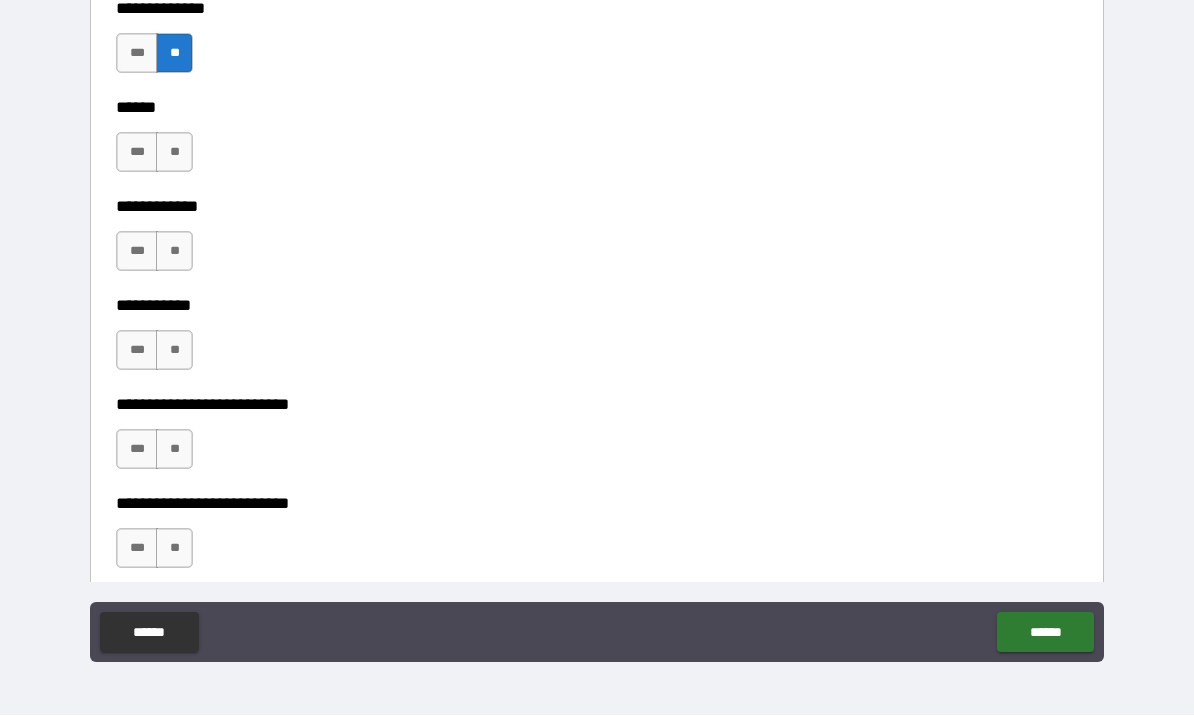 click on "**" at bounding box center (174, 153) 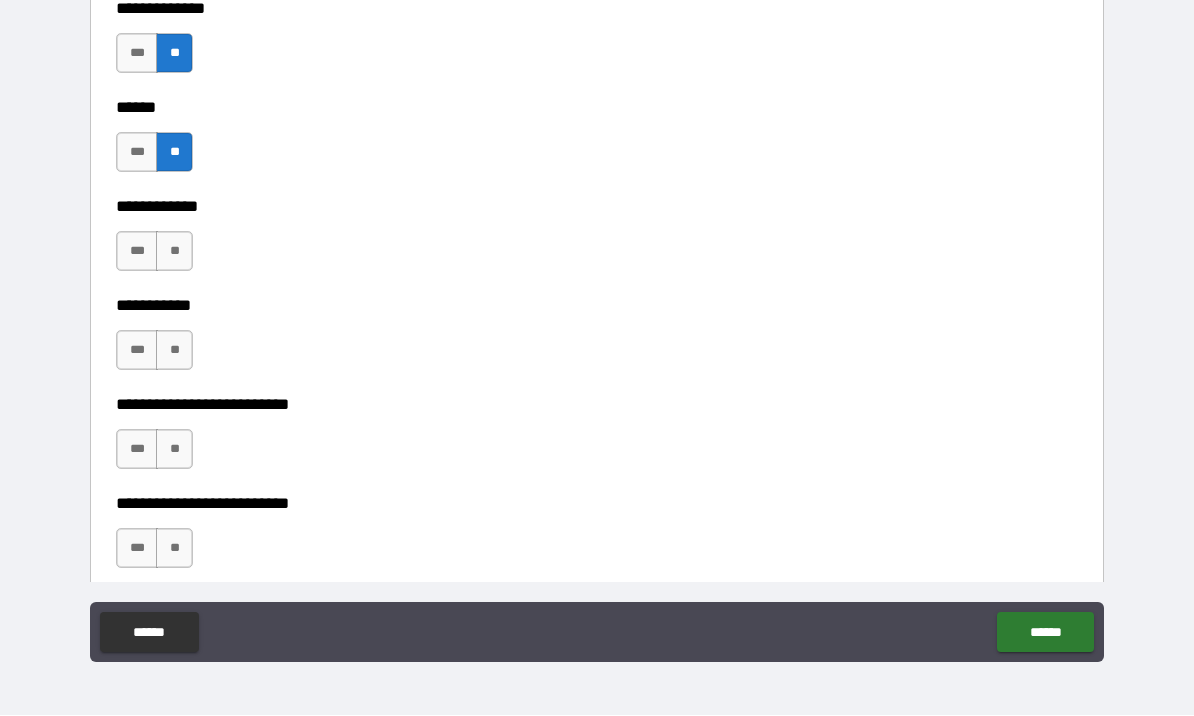 click on "**" at bounding box center (174, 252) 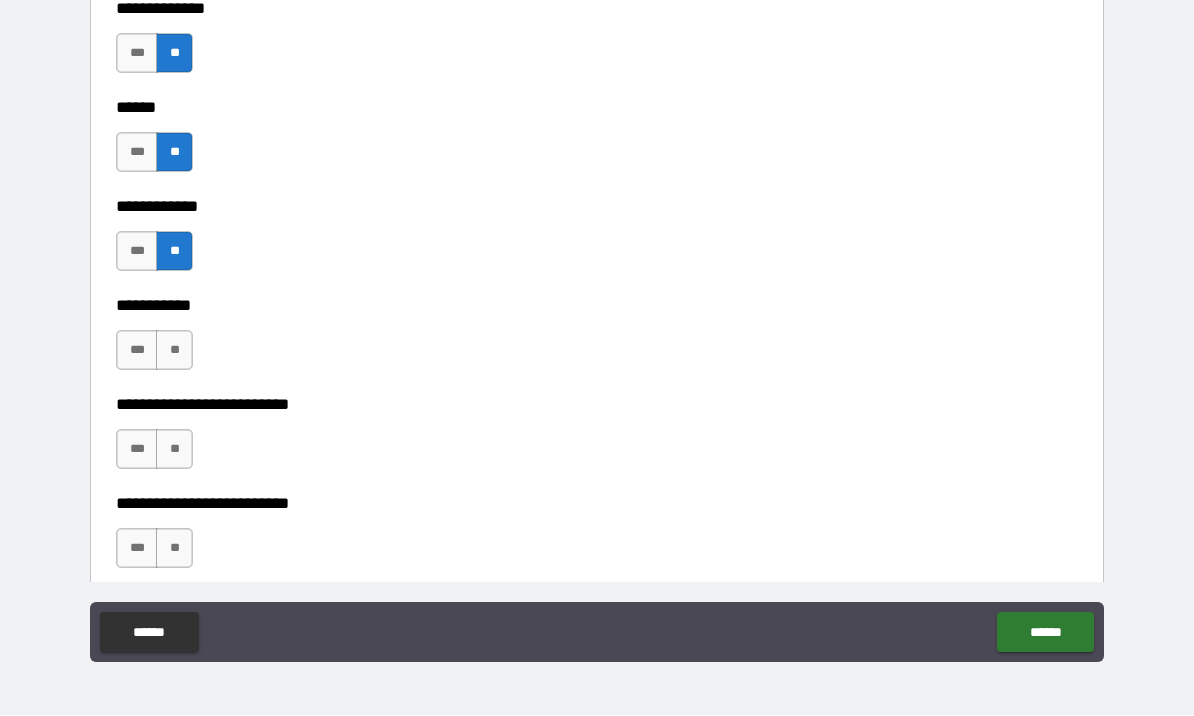 click on "**" at bounding box center (174, 351) 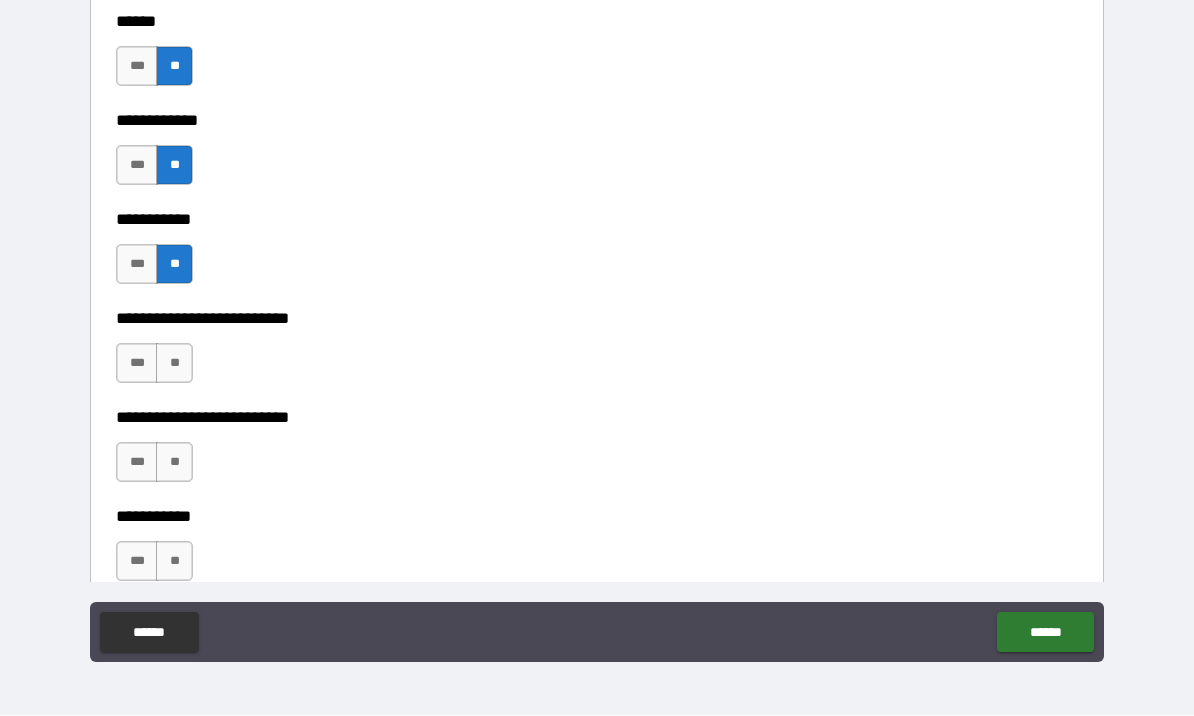 scroll, scrollTop: 4213, scrollLeft: 0, axis: vertical 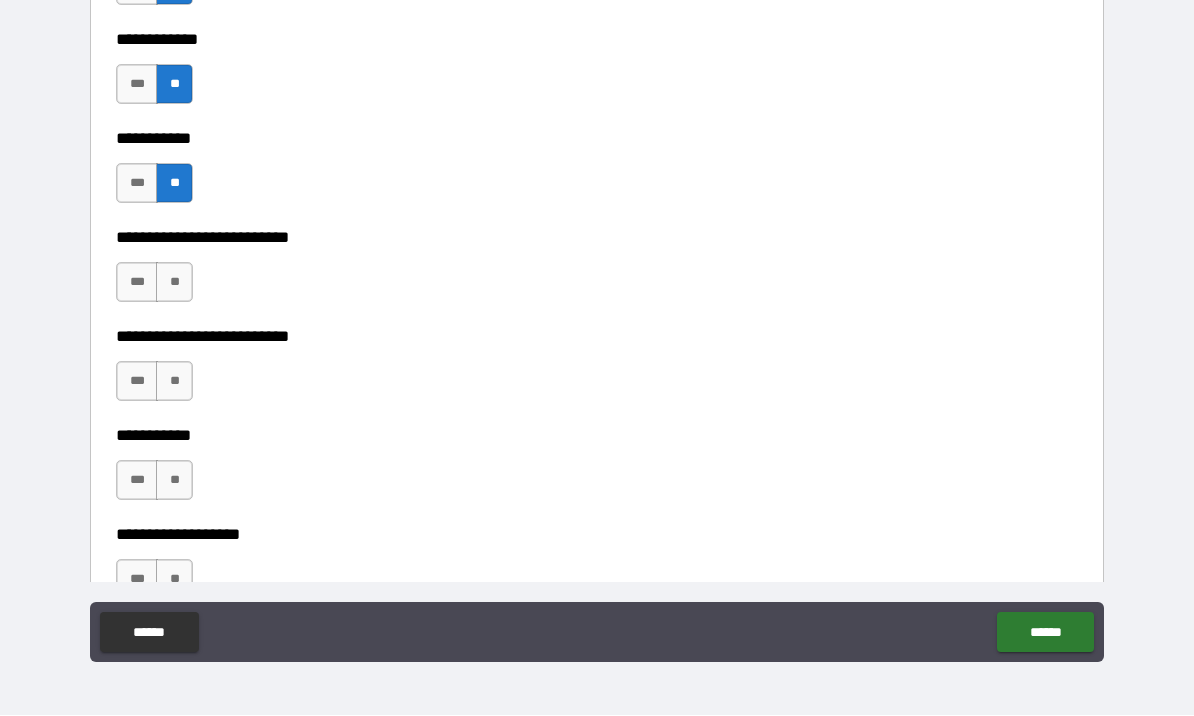 click on "**" at bounding box center [174, 283] 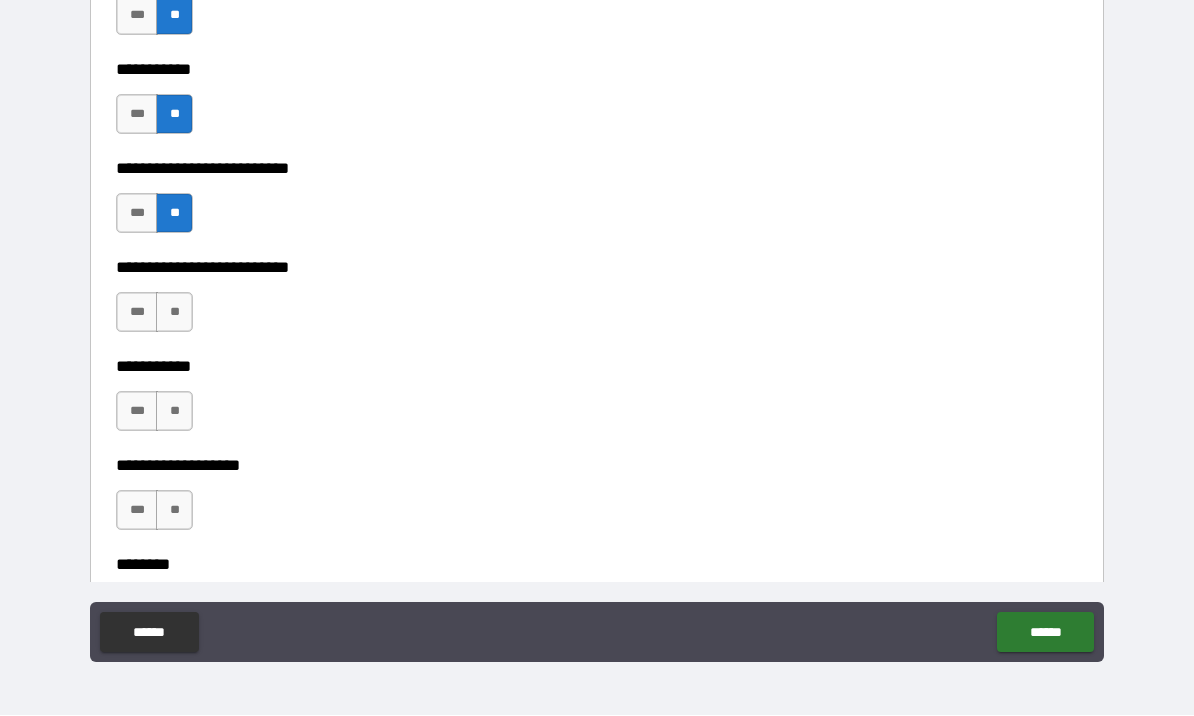 scroll, scrollTop: 4333, scrollLeft: 0, axis: vertical 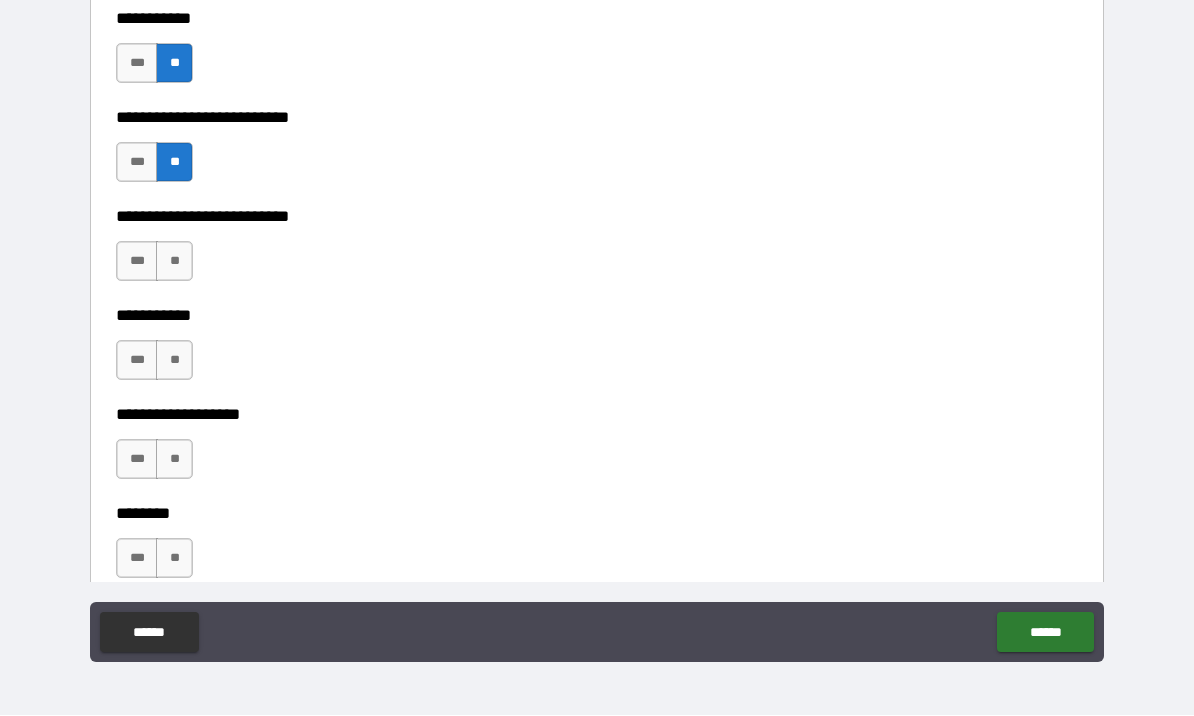 click on "**" at bounding box center [174, 262] 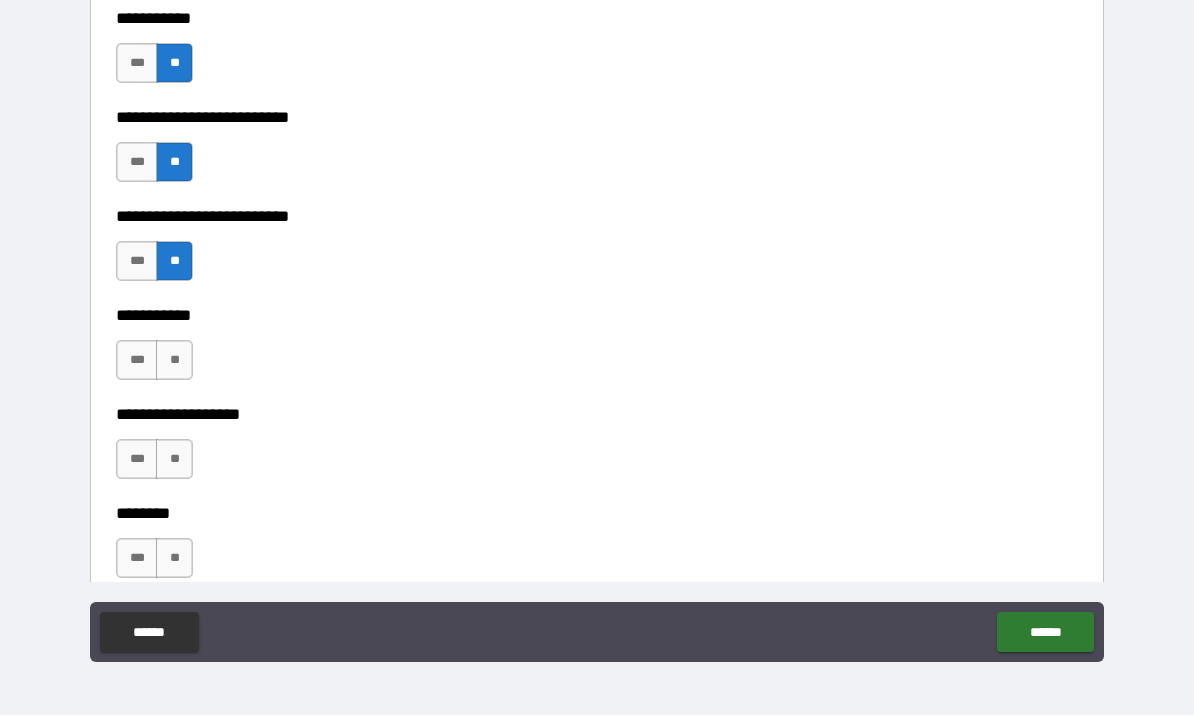 click on "**" at bounding box center [174, 361] 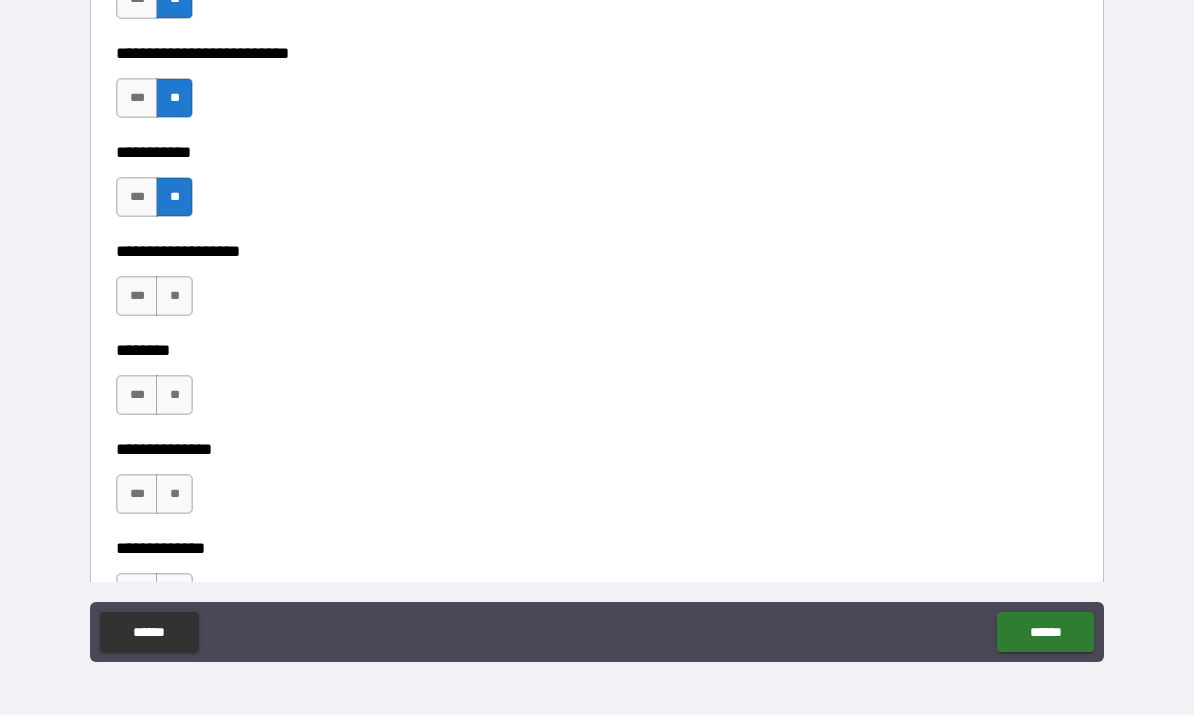 scroll, scrollTop: 4499, scrollLeft: 0, axis: vertical 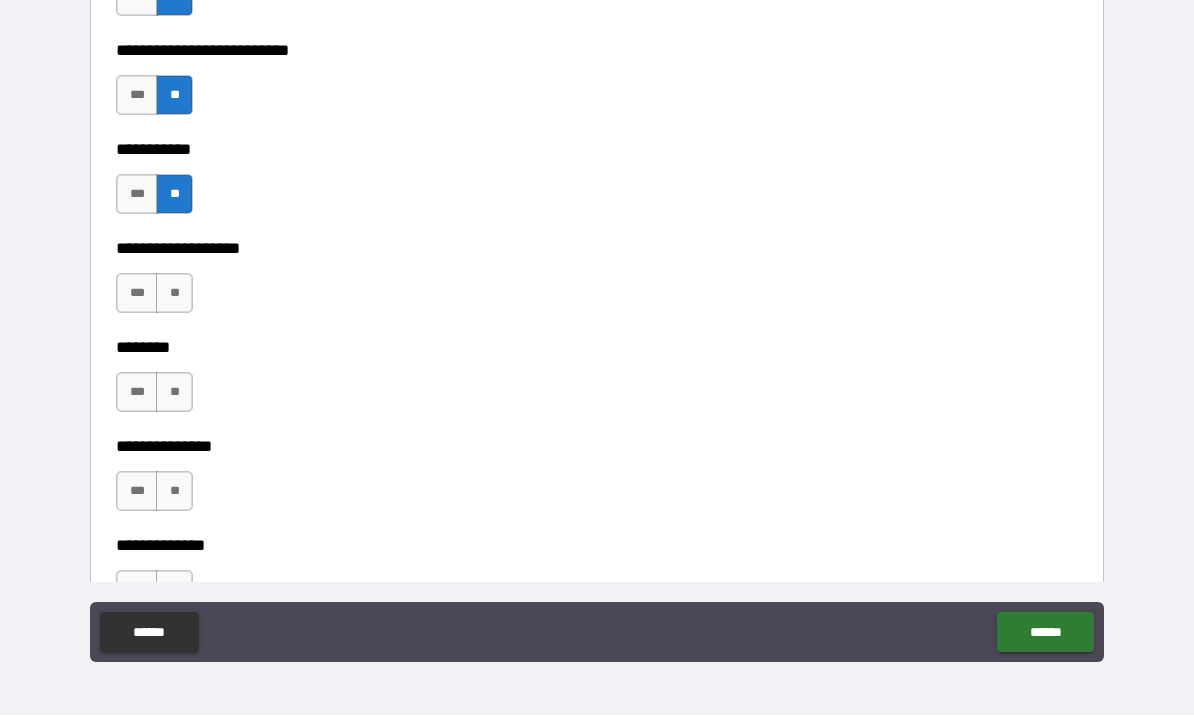 click on "**" at bounding box center [174, 294] 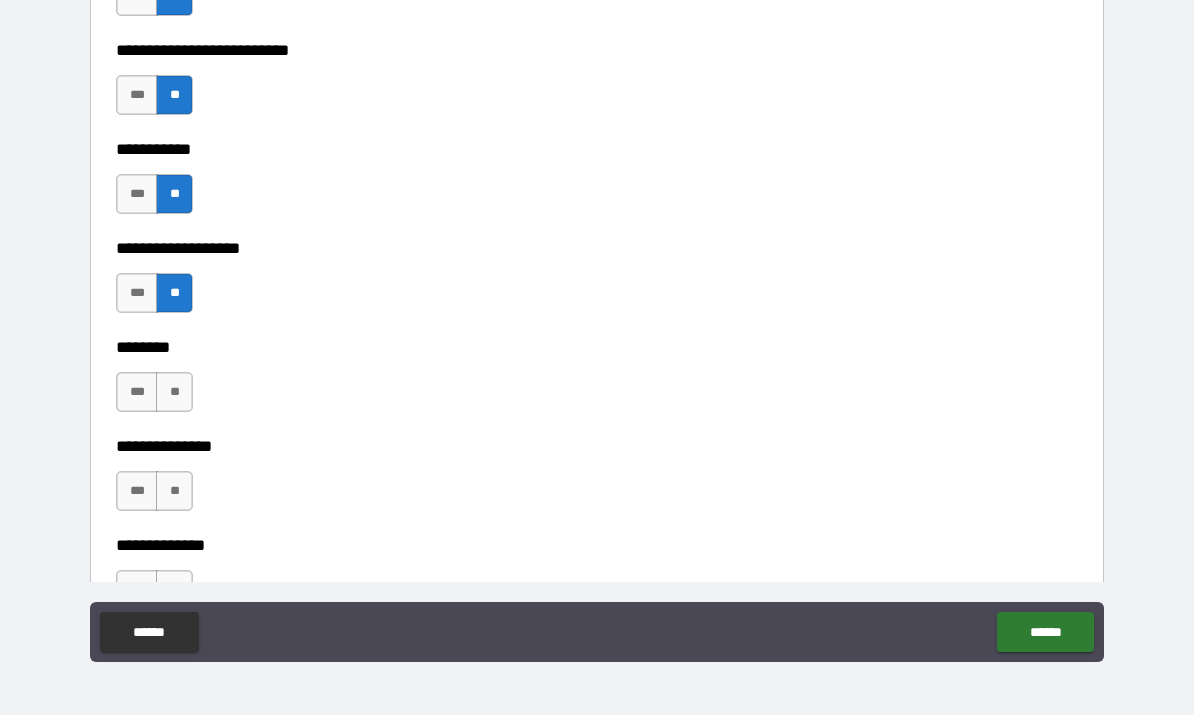 click on "**" at bounding box center [174, 393] 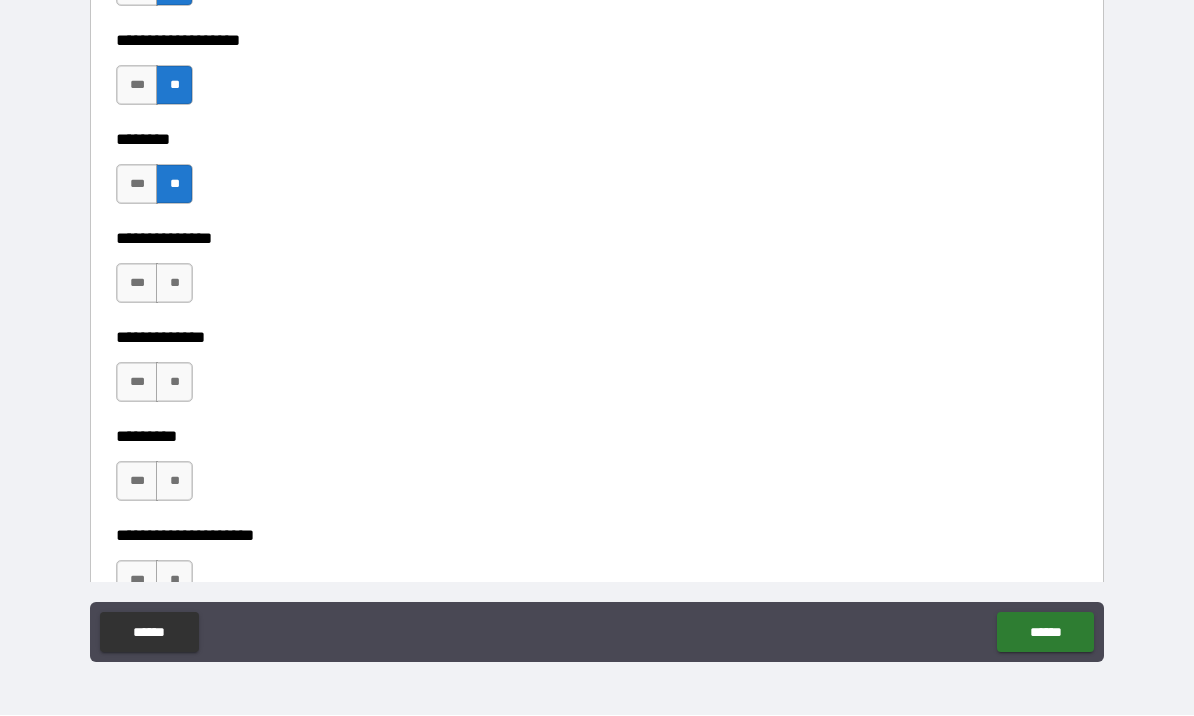 click on "**" at bounding box center (174, 284) 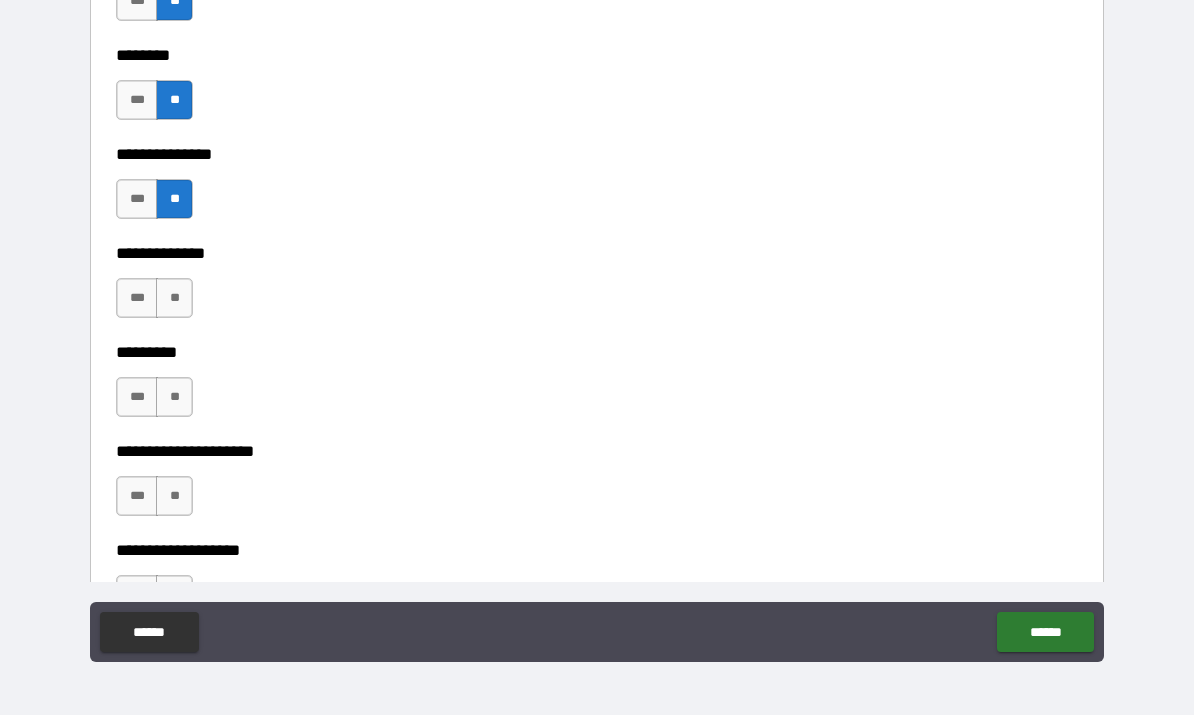 scroll, scrollTop: 4907, scrollLeft: 0, axis: vertical 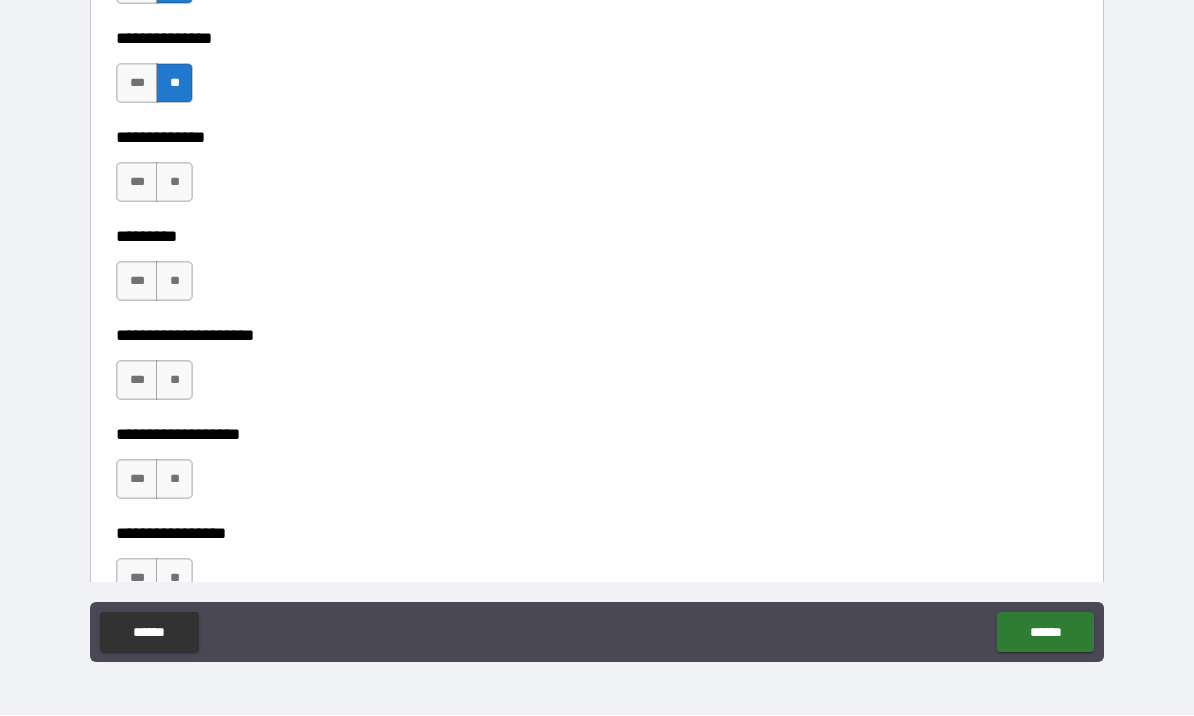 click on "**" at bounding box center (174, 183) 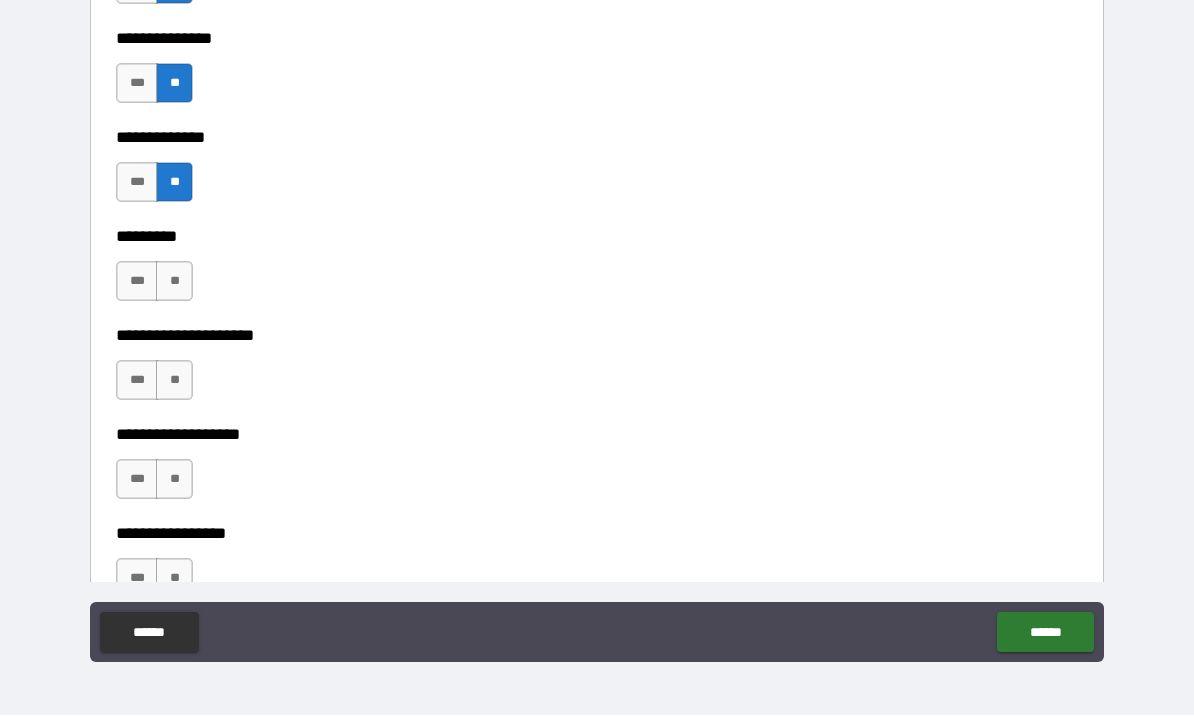 click on "**" at bounding box center [174, 282] 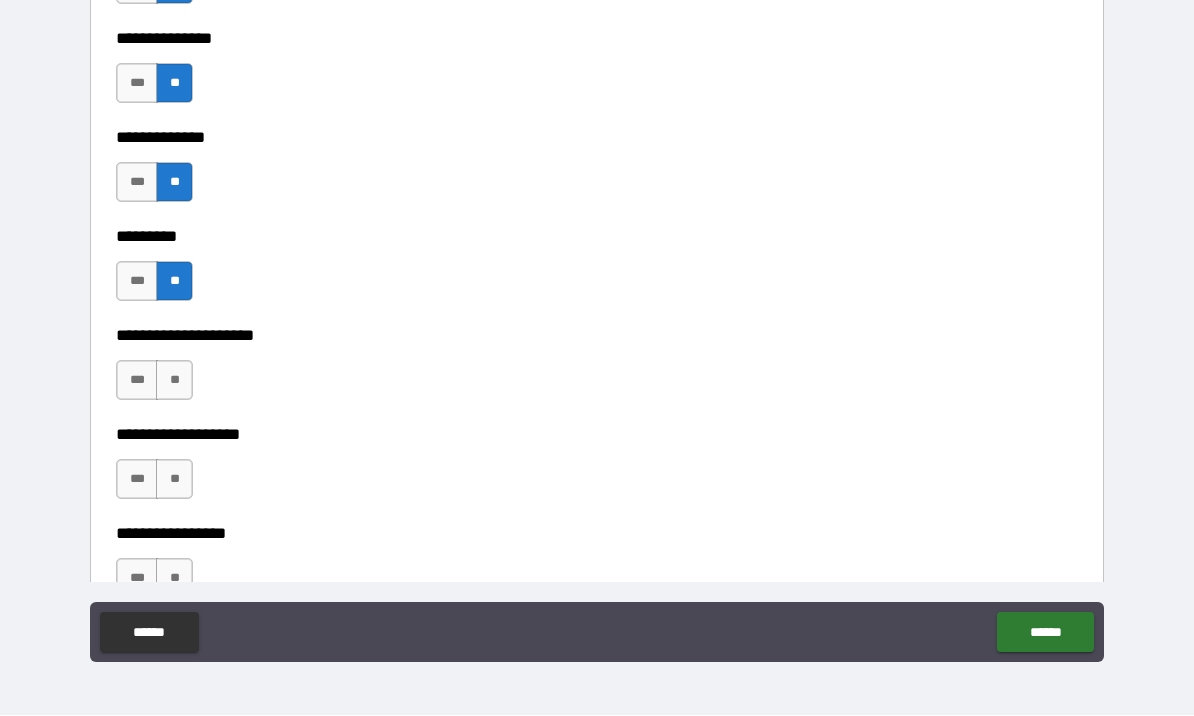 click on "**" at bounding box center (174, 381) 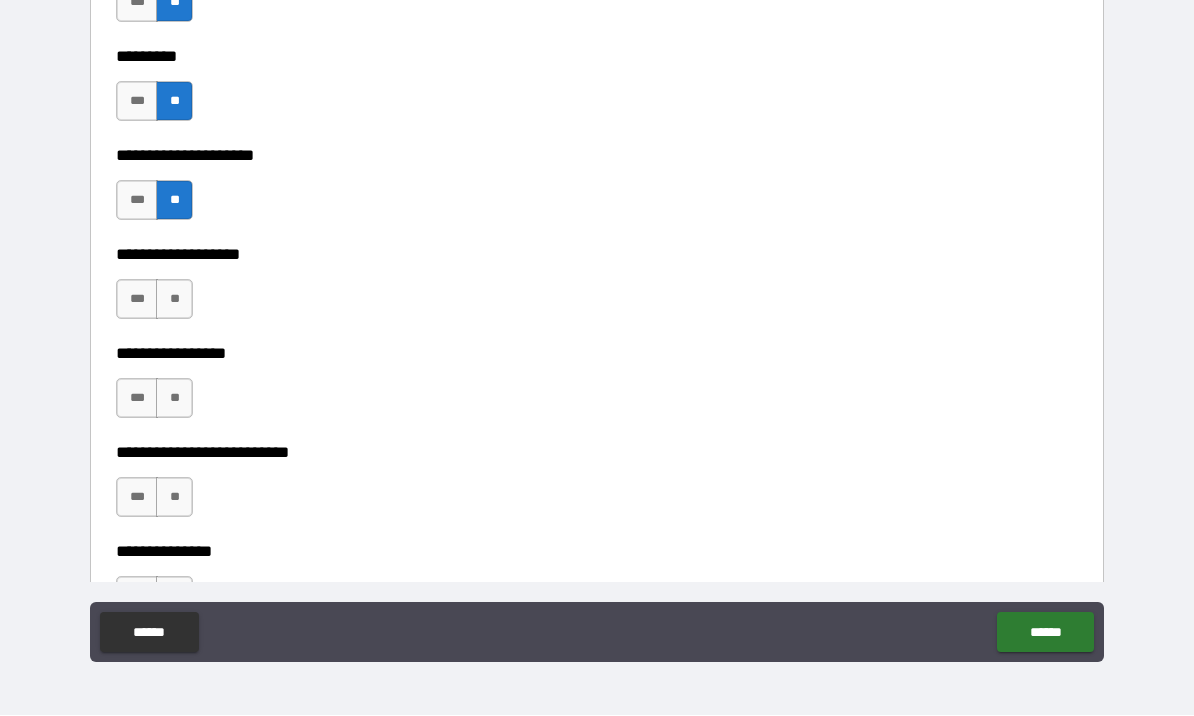 click on "**" at bounding box center (174, 300) 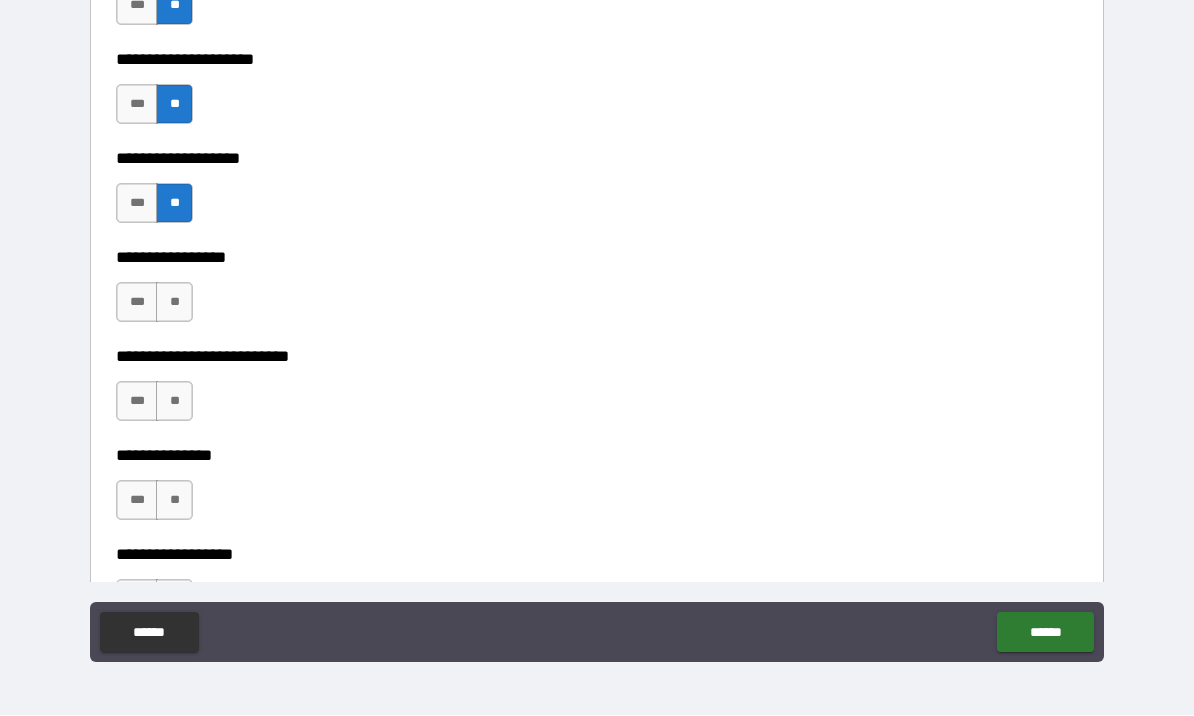 scroll, scrollTop: 5257, scrollLeft: 0, axis: vertical 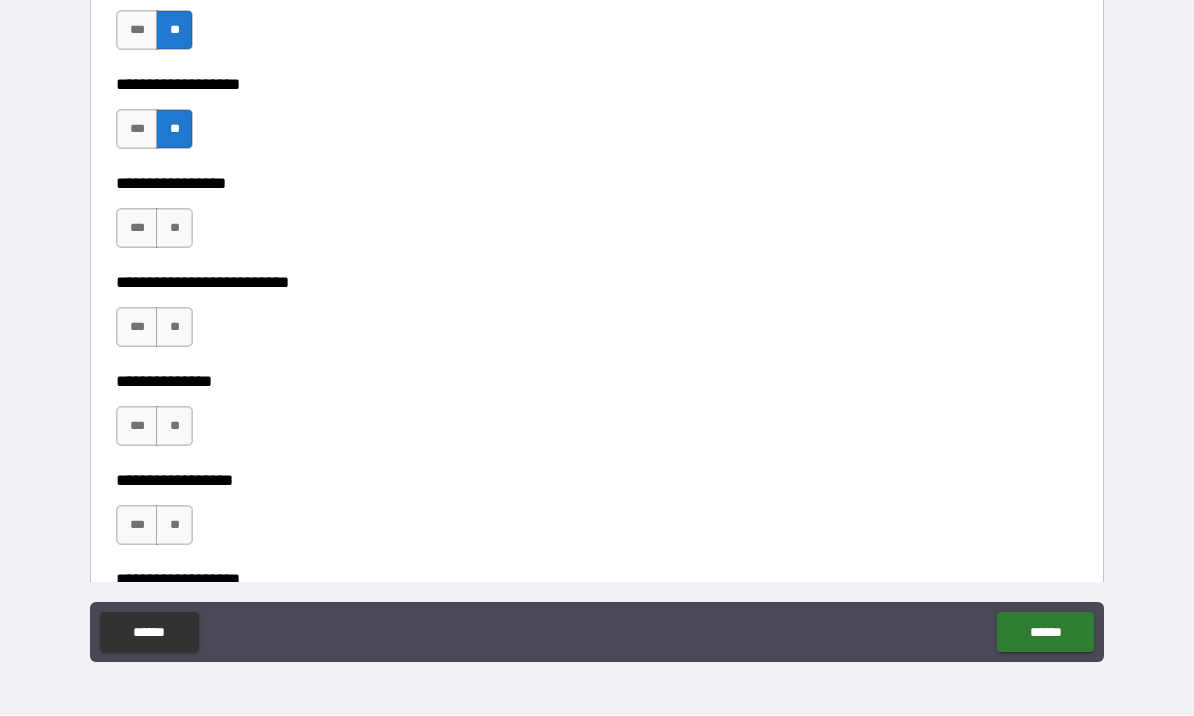 click on "**" at bounding box center (174, 229) 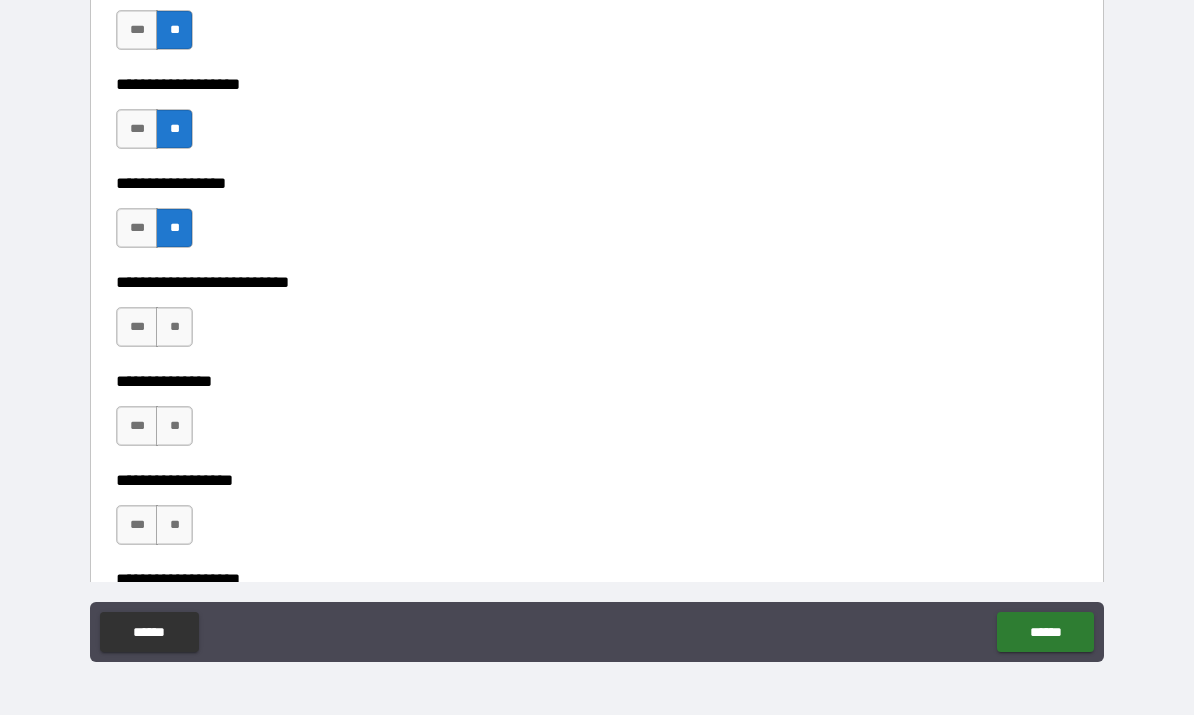 click on "**" at bounding box center (174, 328) 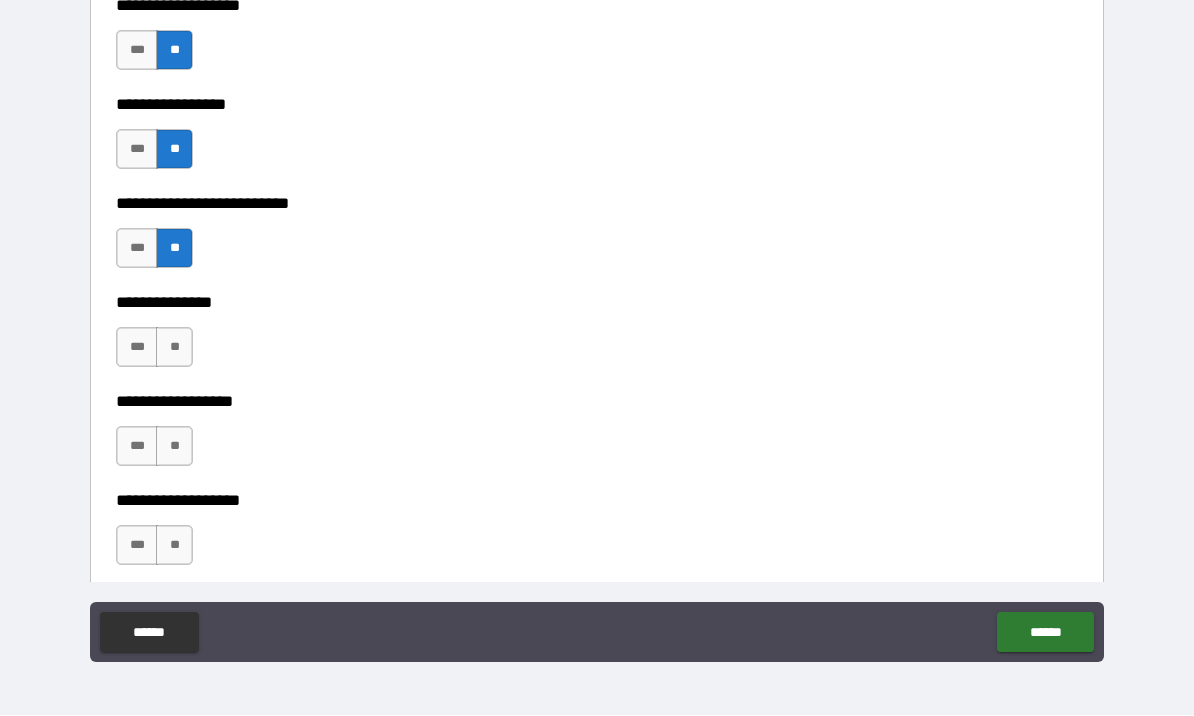 scroll, scrollTop: 5436, scrollLeft: 0, axis: vertical 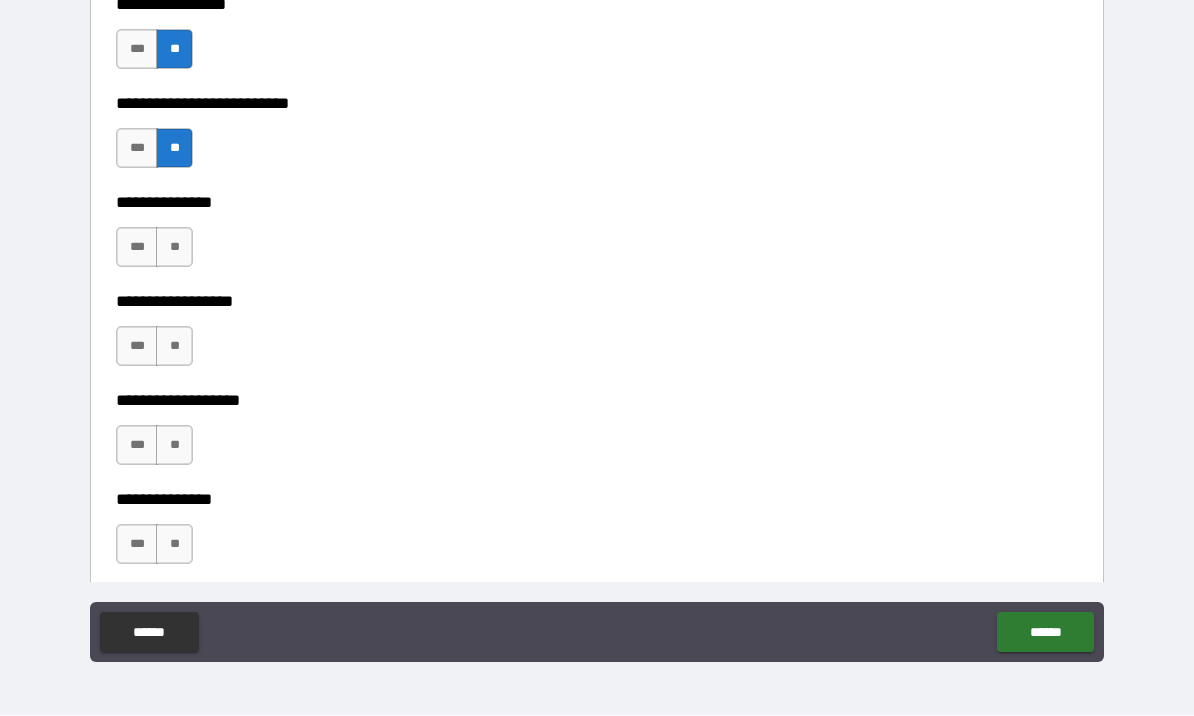 click on "**" at bounding box center (174, 248) 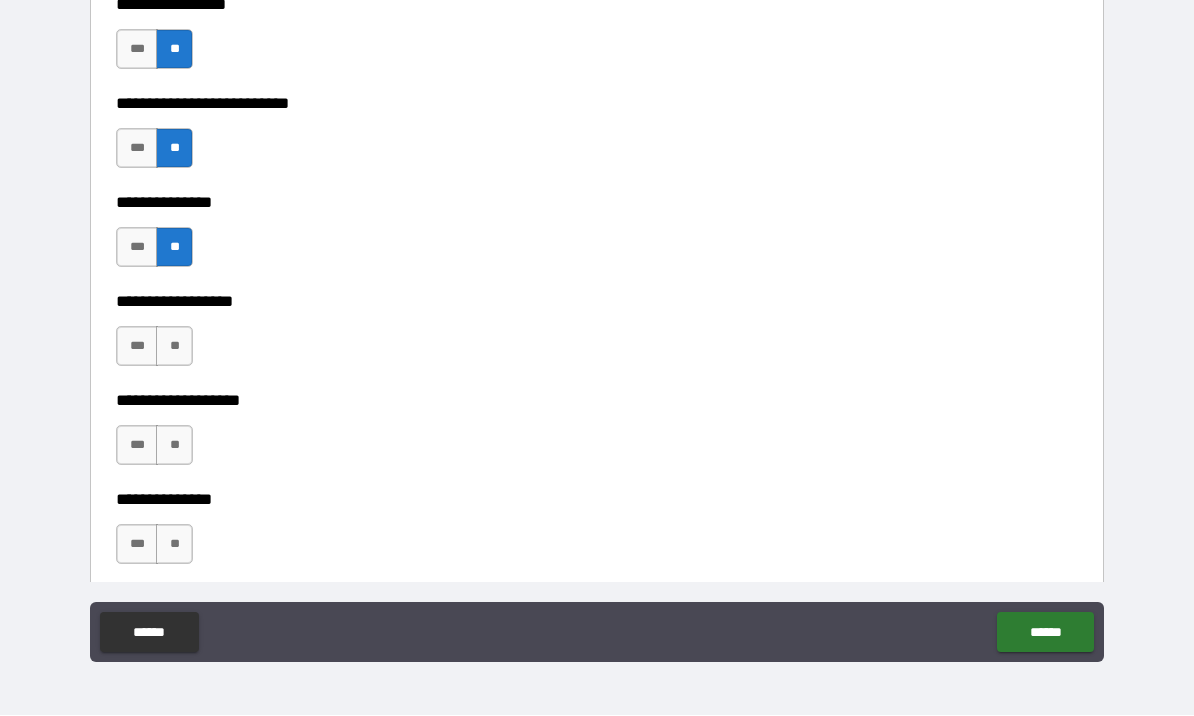 click on "**" at bounding box center (174, 347) 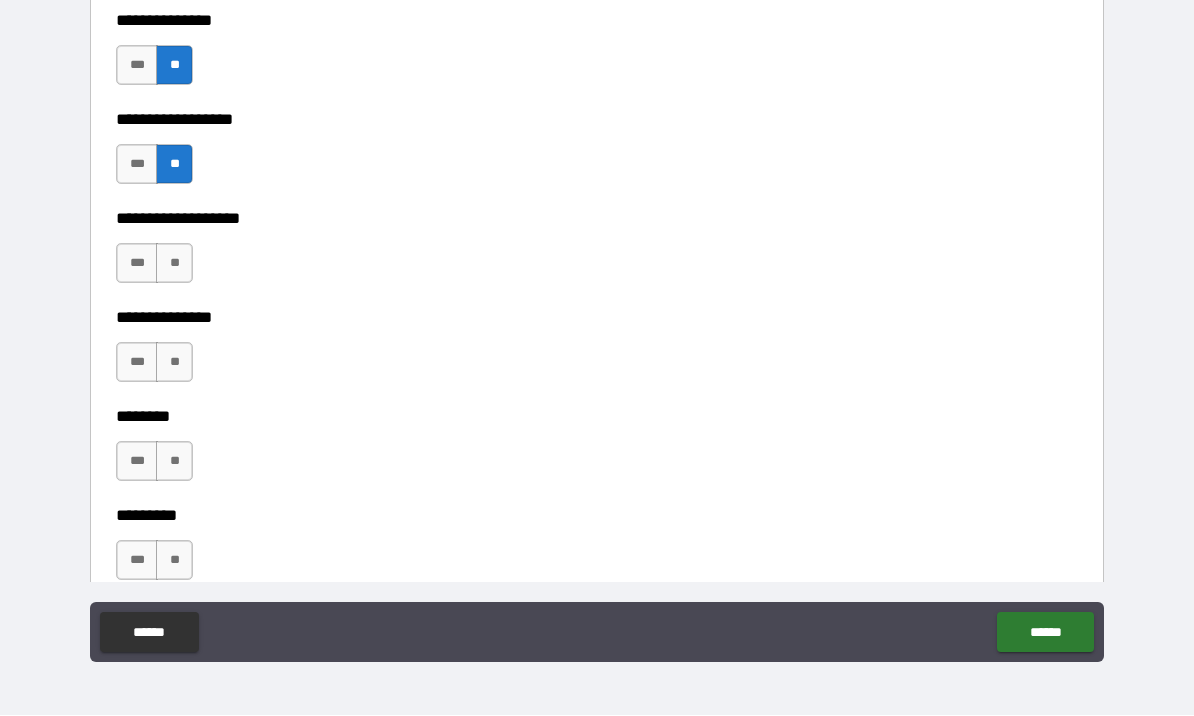 scroll, scrollTop: 5621, scrollLeft: 0, axis: vertical 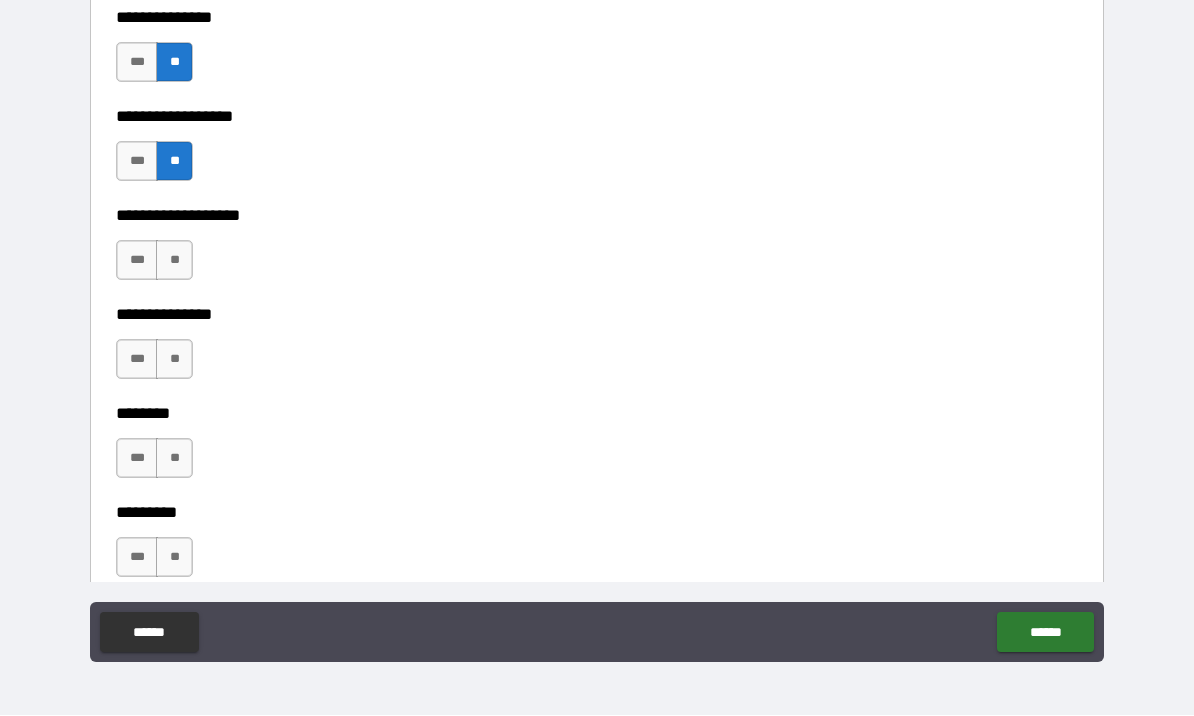 click on "**" at bounding box center (174, 261) 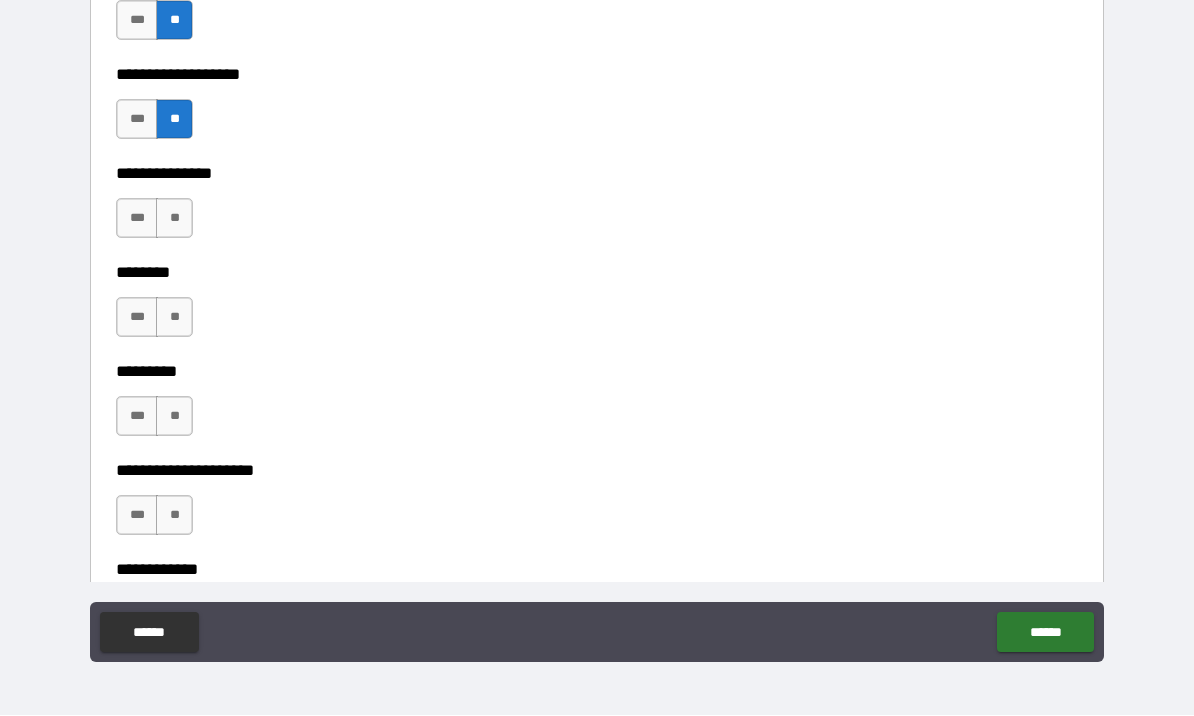 scroll, scrollTop: 5777, scrollLeft: 0, axis: vertical 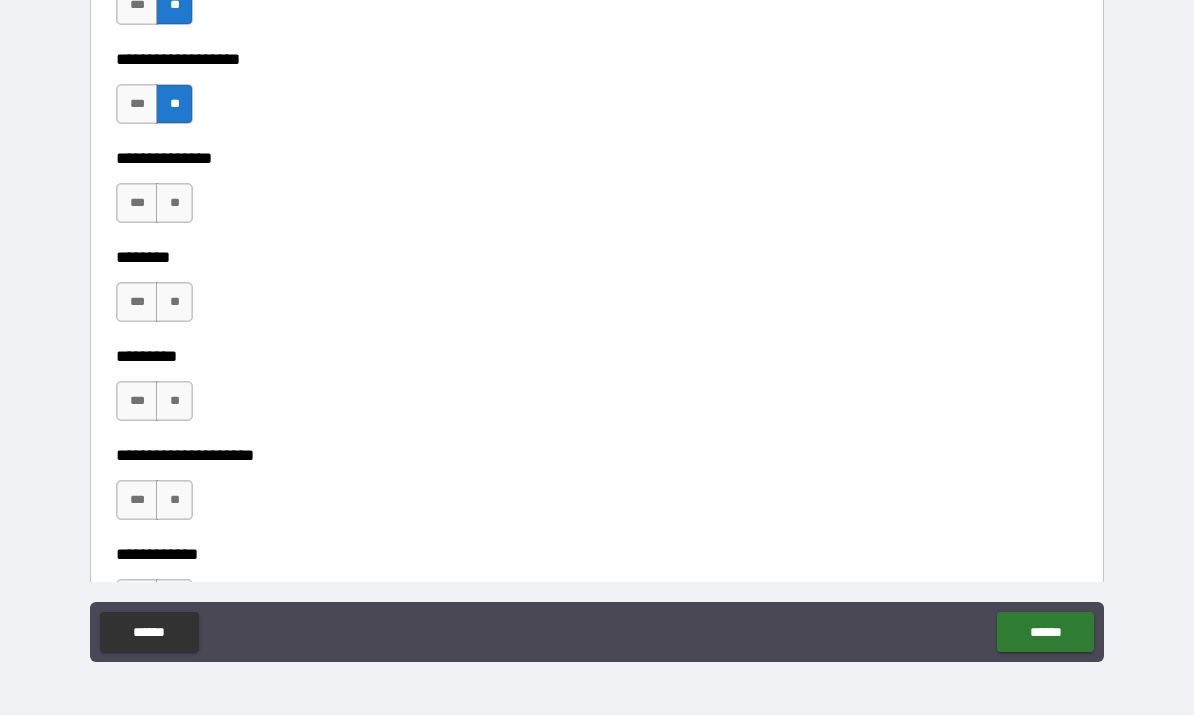 click on "**" at bounding box center [174, 204] 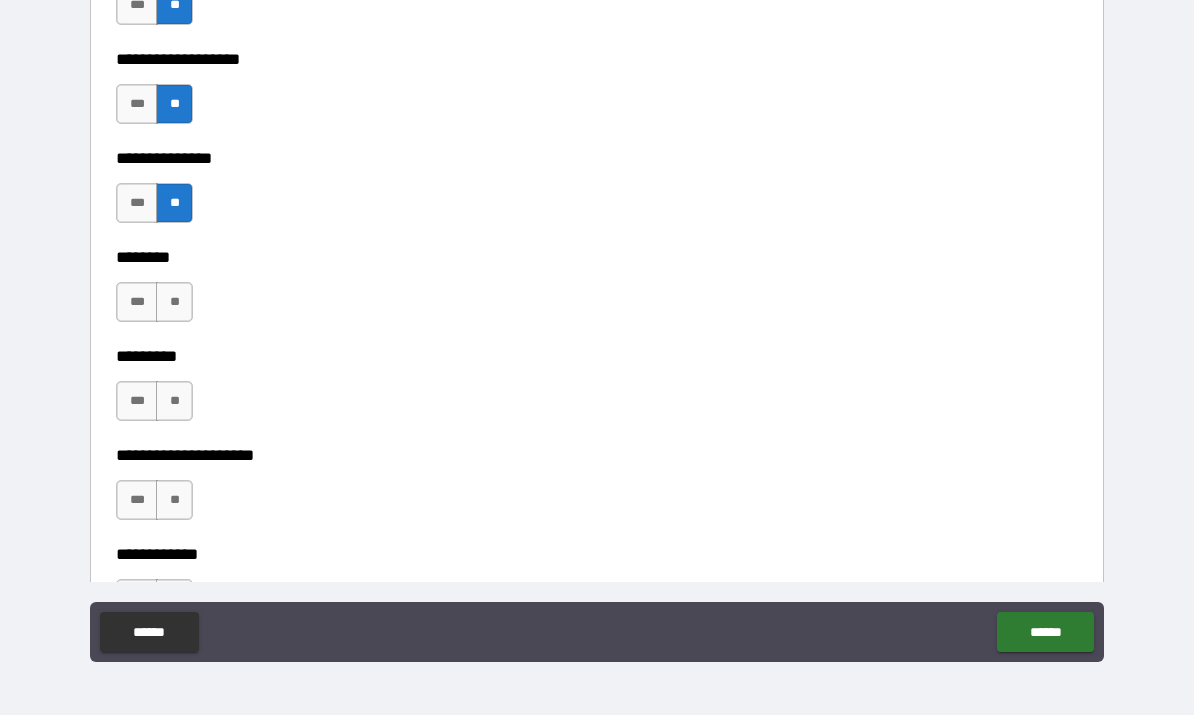 click on "**" at bounding box center (174, 303) 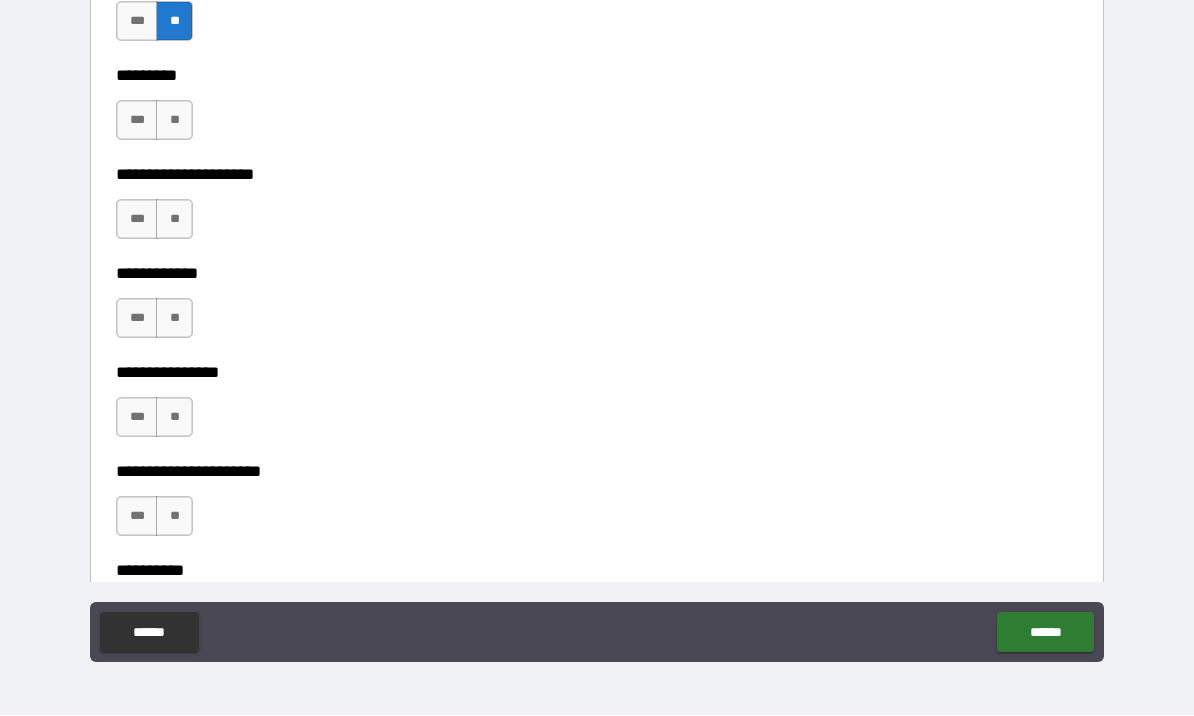 scroll, scrollTop: 6055, scrollLeft: 0, axis: vertical 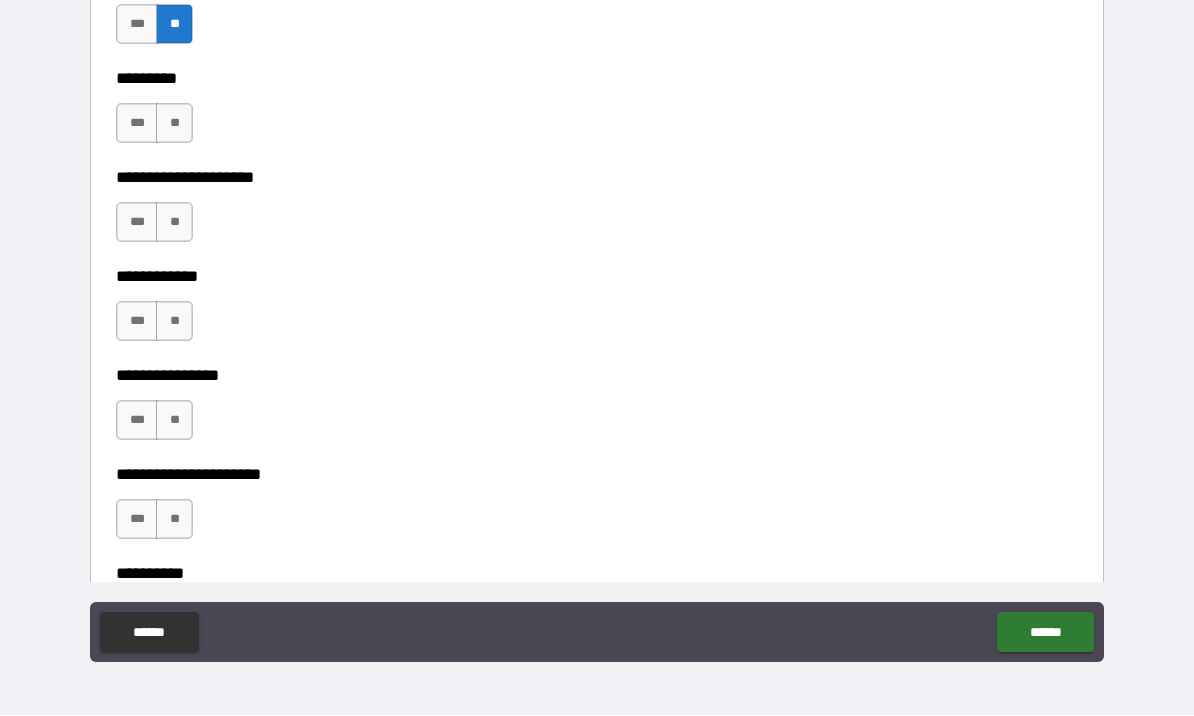 click on "**" at bounding box center (174, 124) 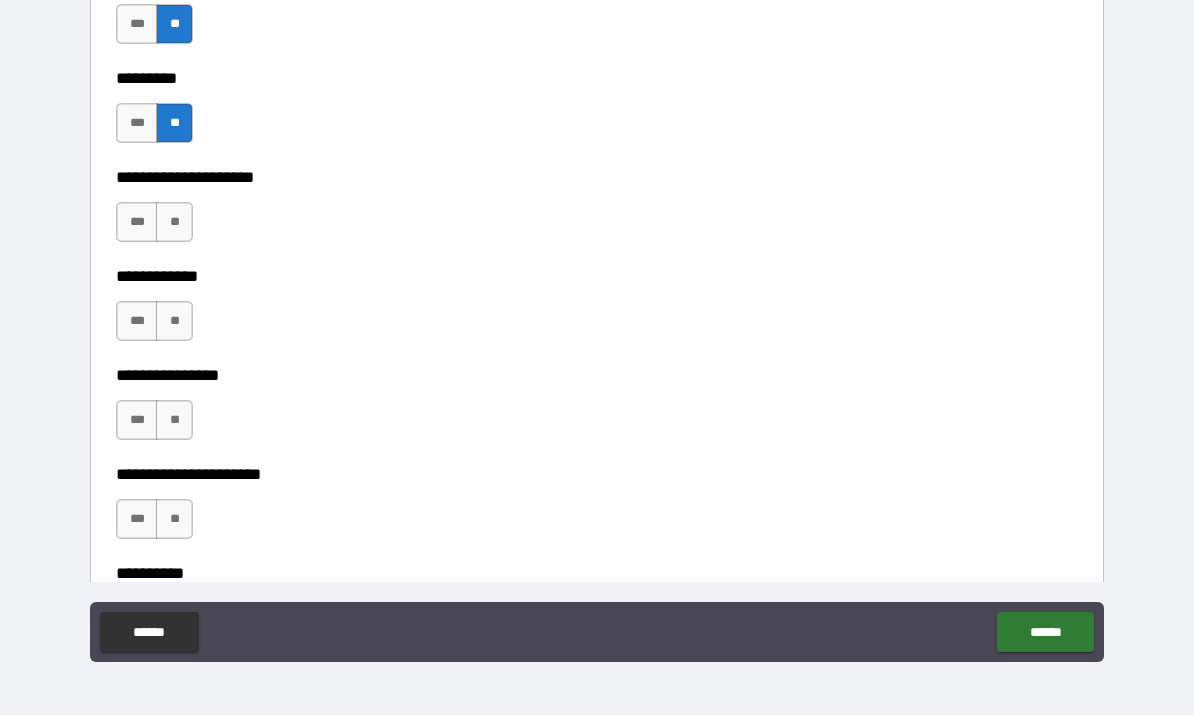 click on "**" at bounding box center [174, 223] 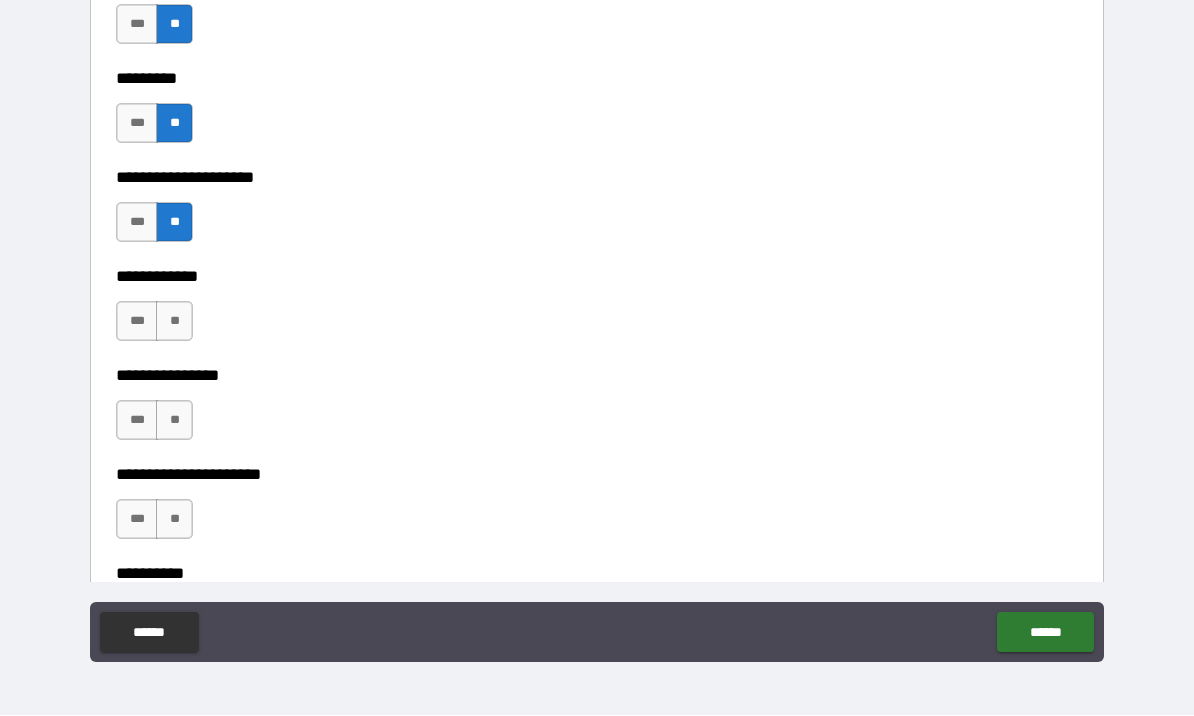 click on "**" at bounding box center (174, 322) 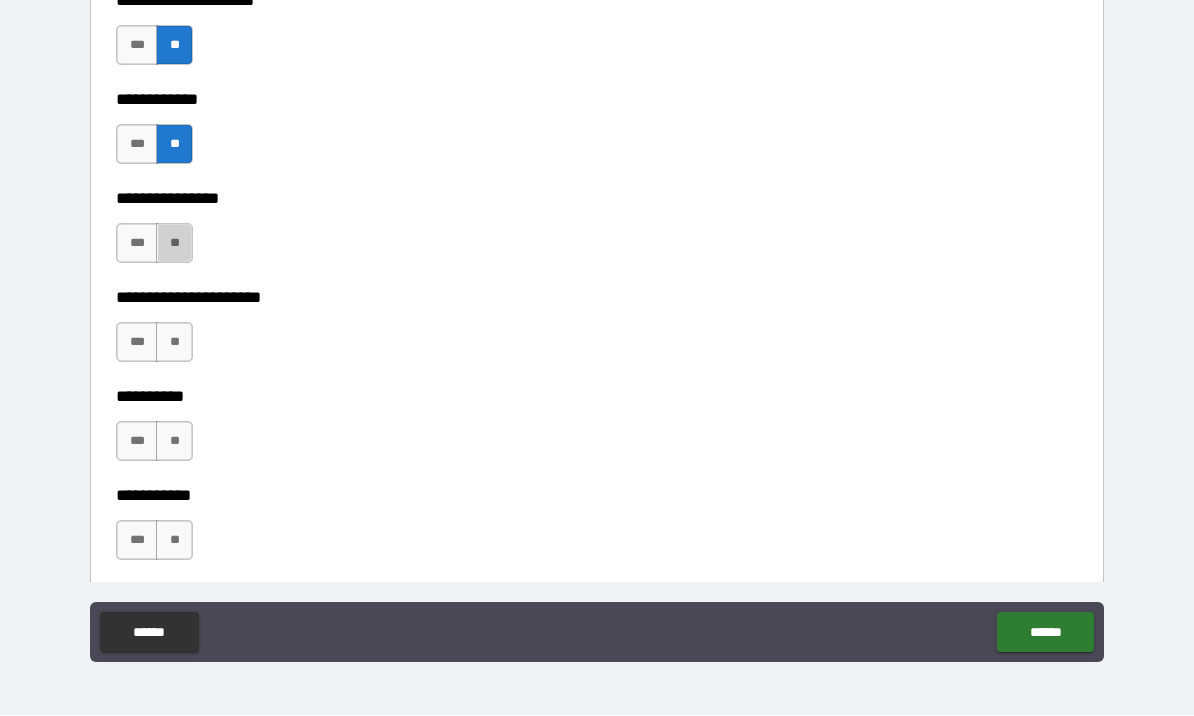 click on "**" at bounding box center (174, 244) 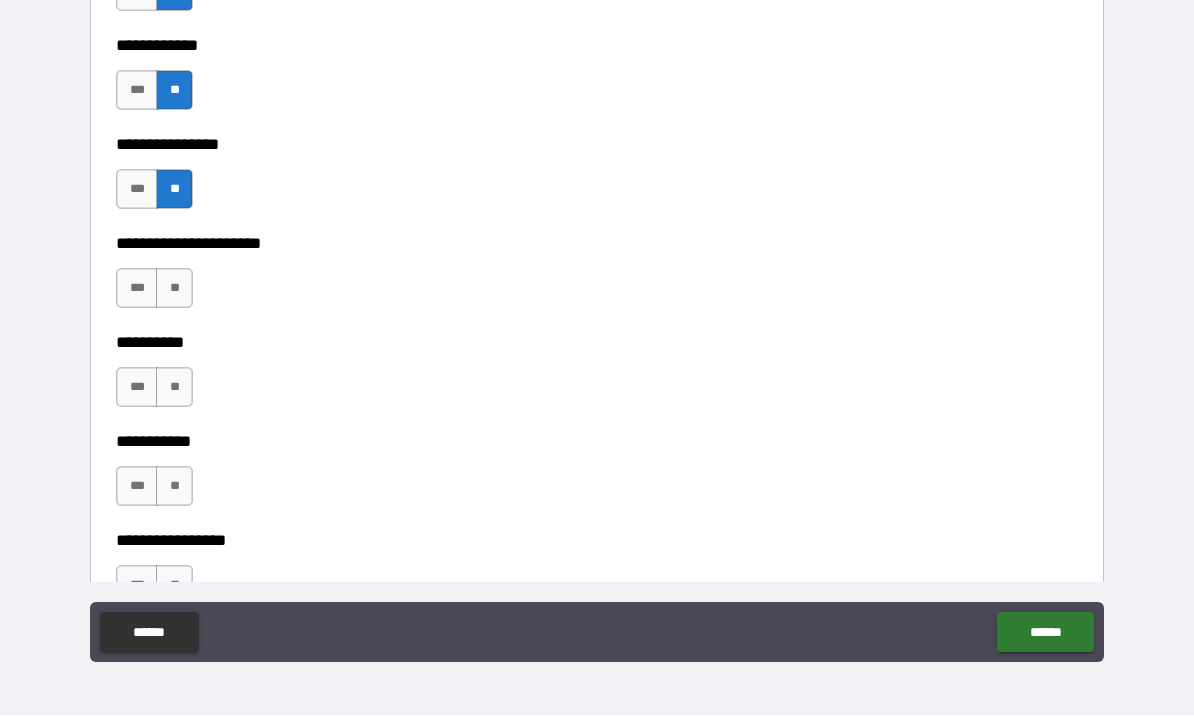 scroll, scrollTop: 6334, scrollLeft: 0, axis: vertical 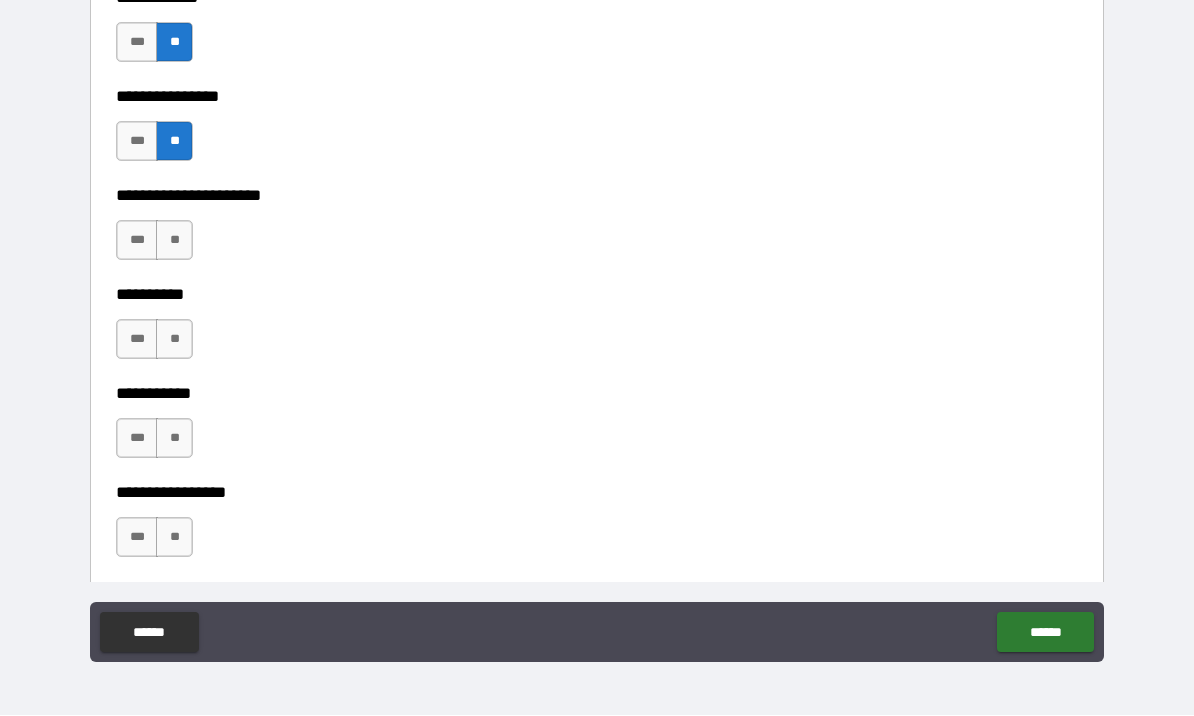 click on "**" at bounding box center [174, 241] 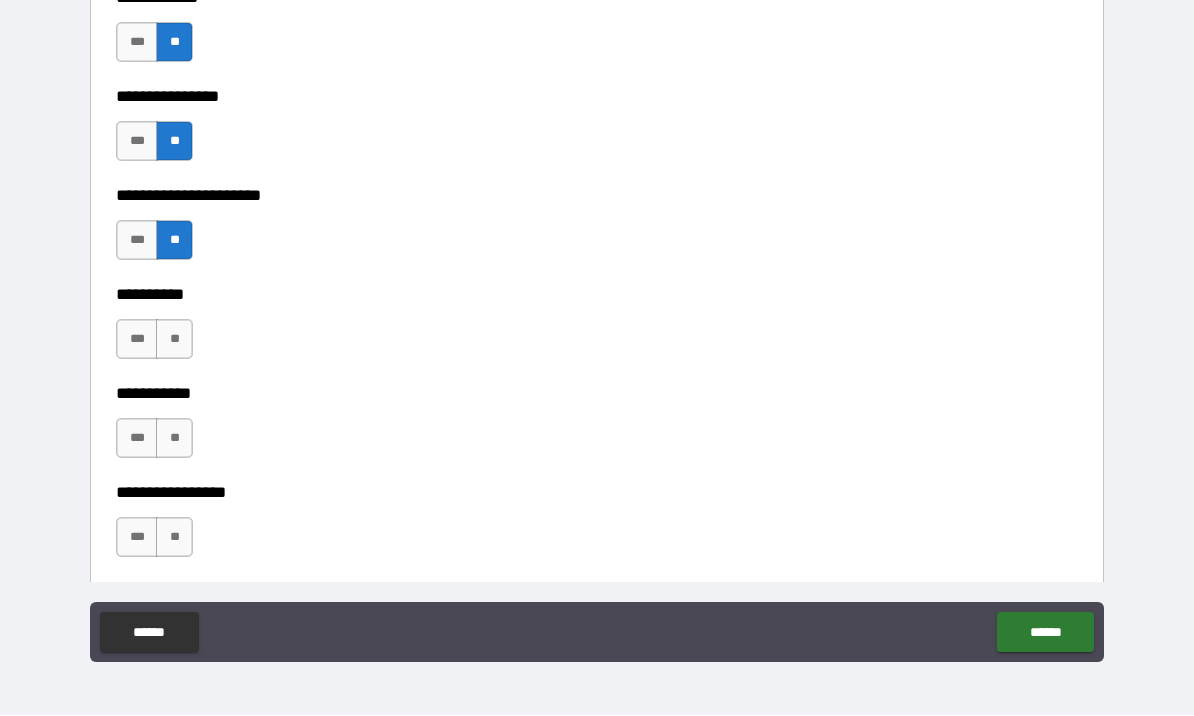 click on "**" at bounding box center [174, 340] 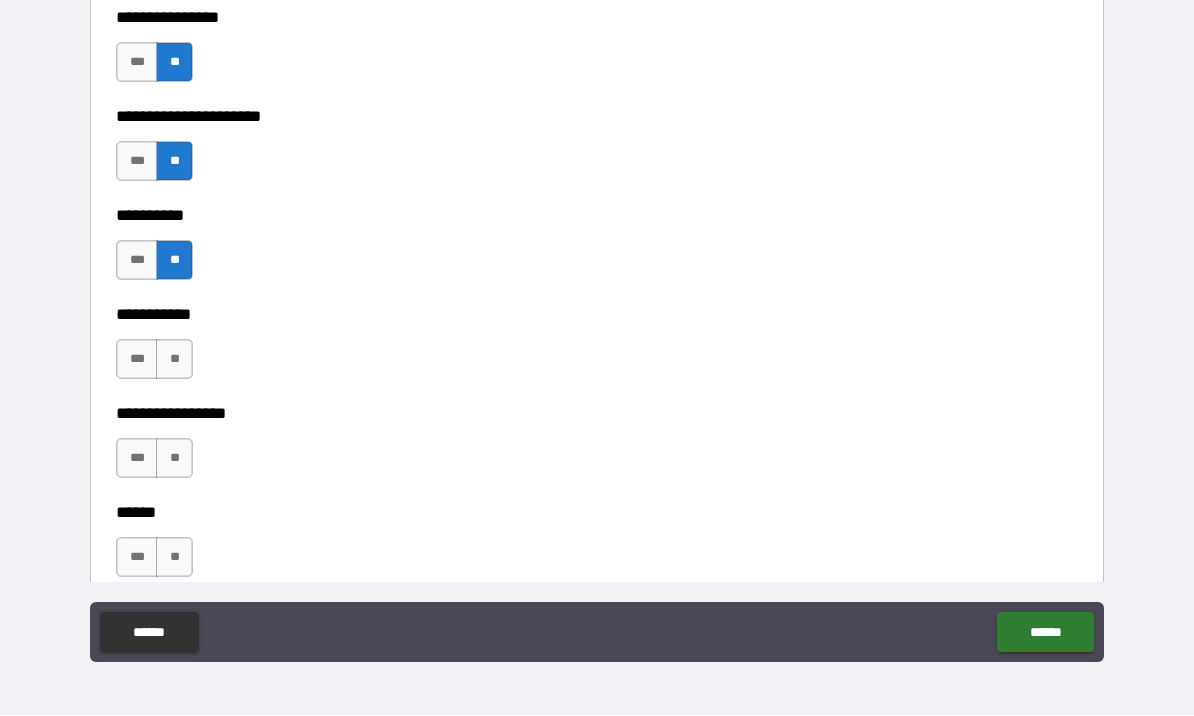scroll, scrollTop: 6536, scrollLeft: 0, axis: vertical 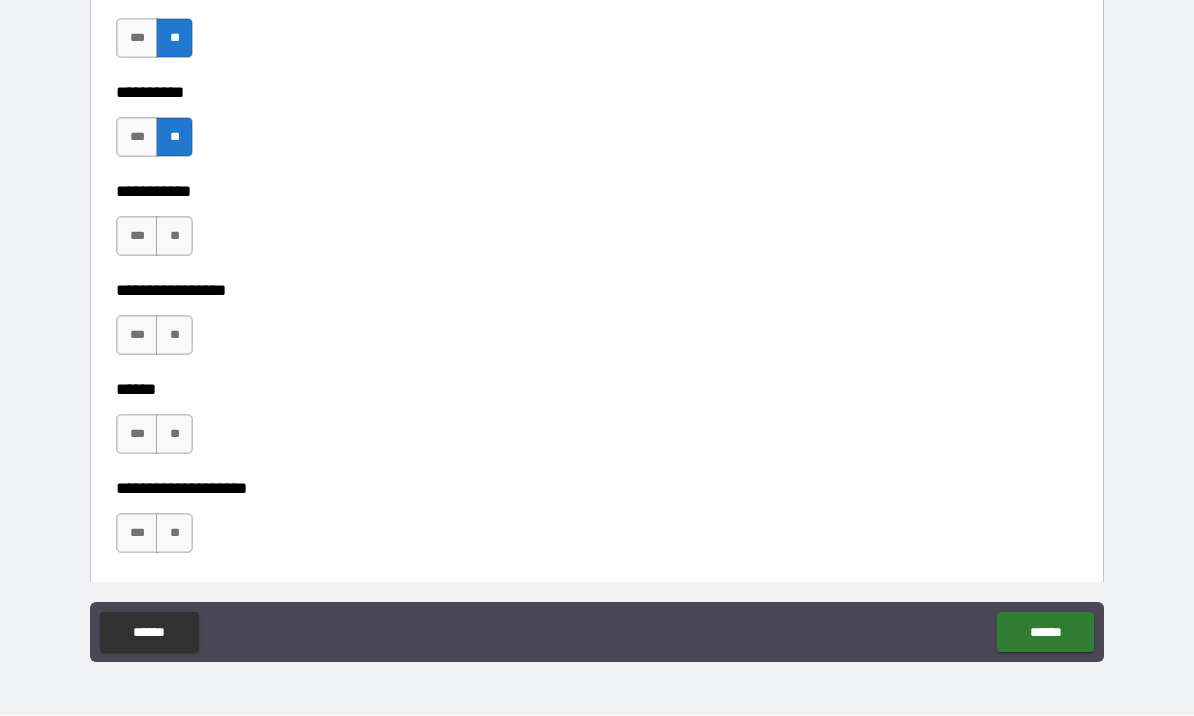 click on "**" at bounding box center [174, 237] 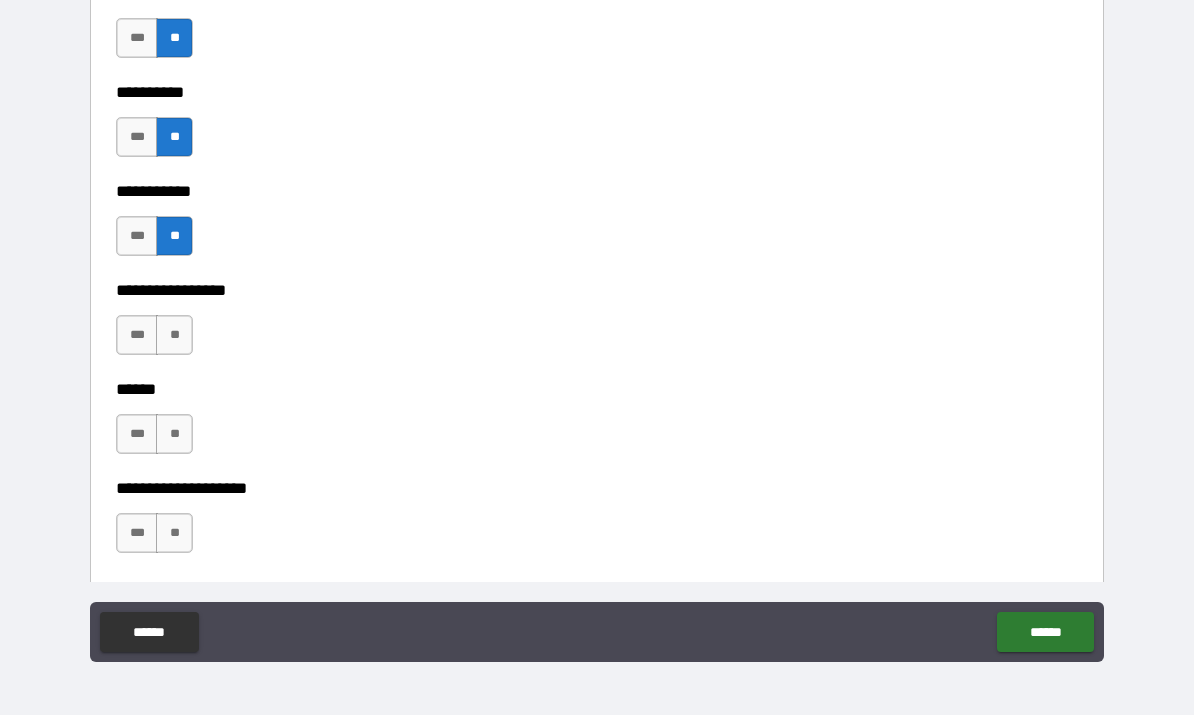 click on "**" at bounding box center (174, 336) 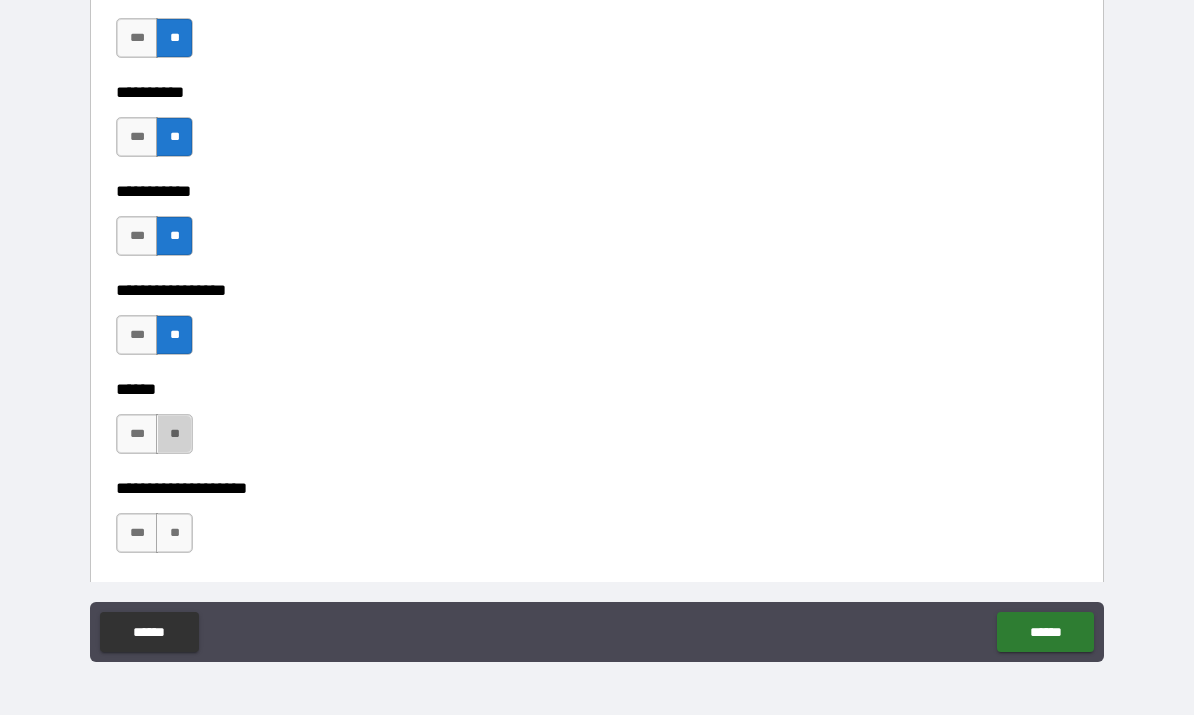 click on "**" at bounding box center [174, 435] 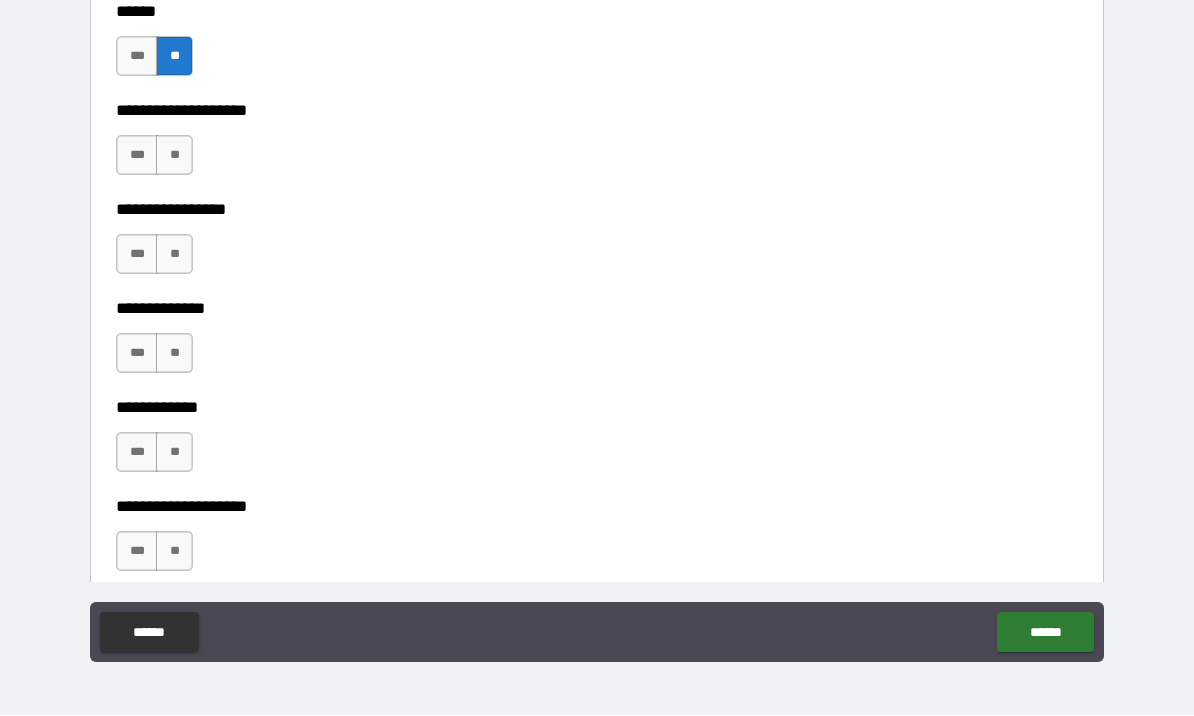 scroll, scrollTop: 6916, scrollLeft: 0, axis: vertical 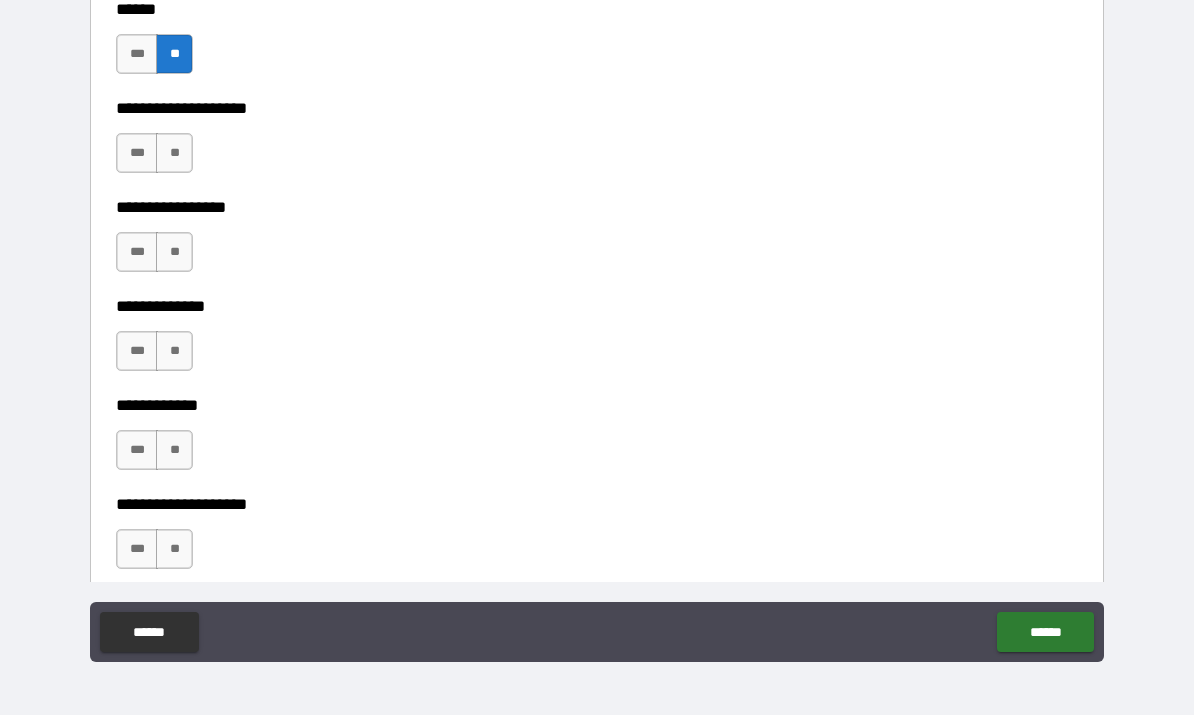 click on "**" at bounding box center [174, 154] 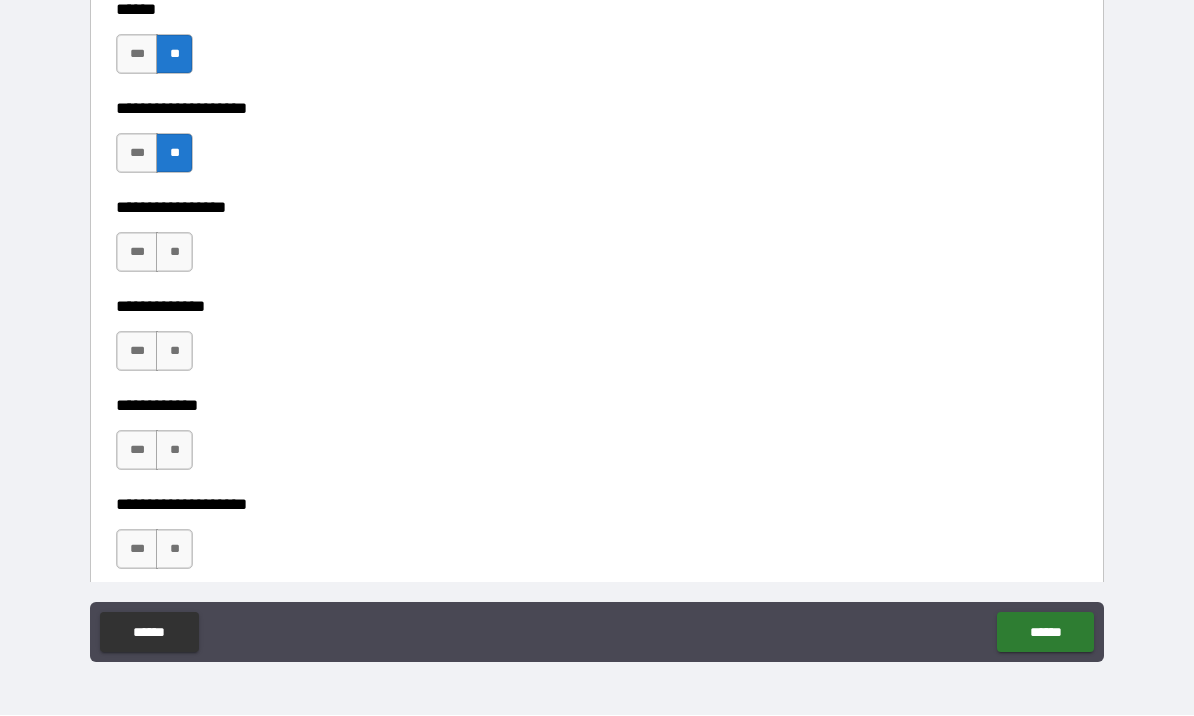 click on "**" at bounding box center (174, 253) 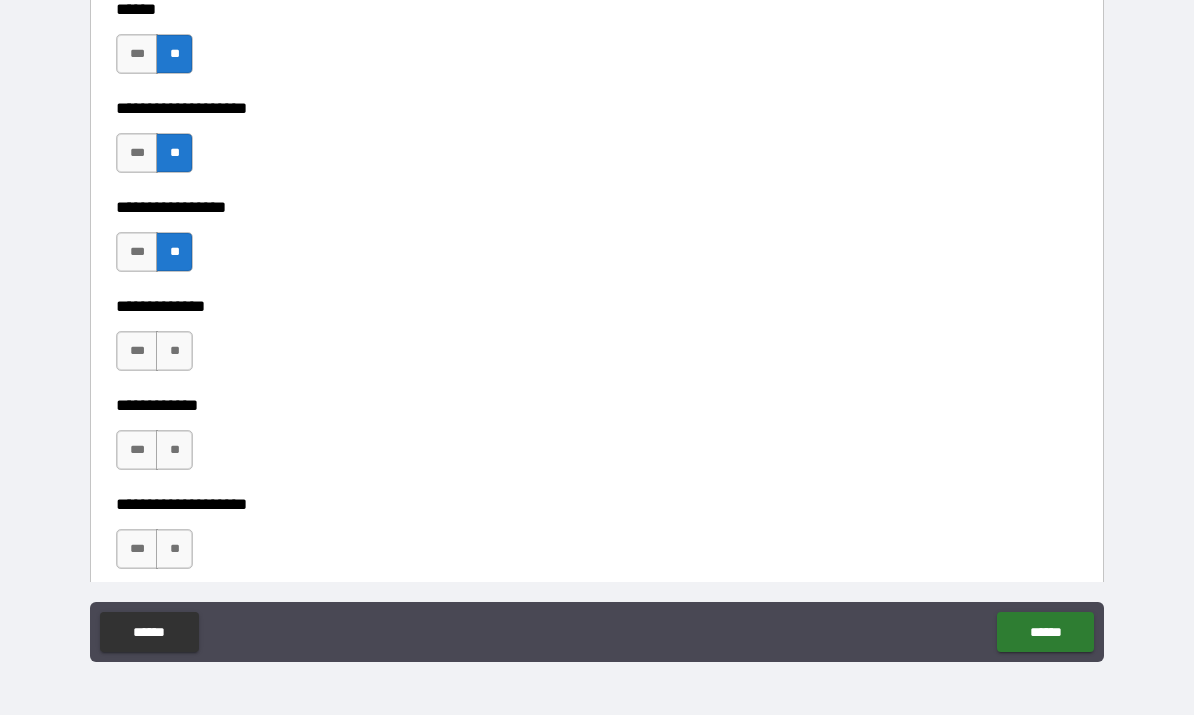 click on "**" at bounding box center [174, 352] 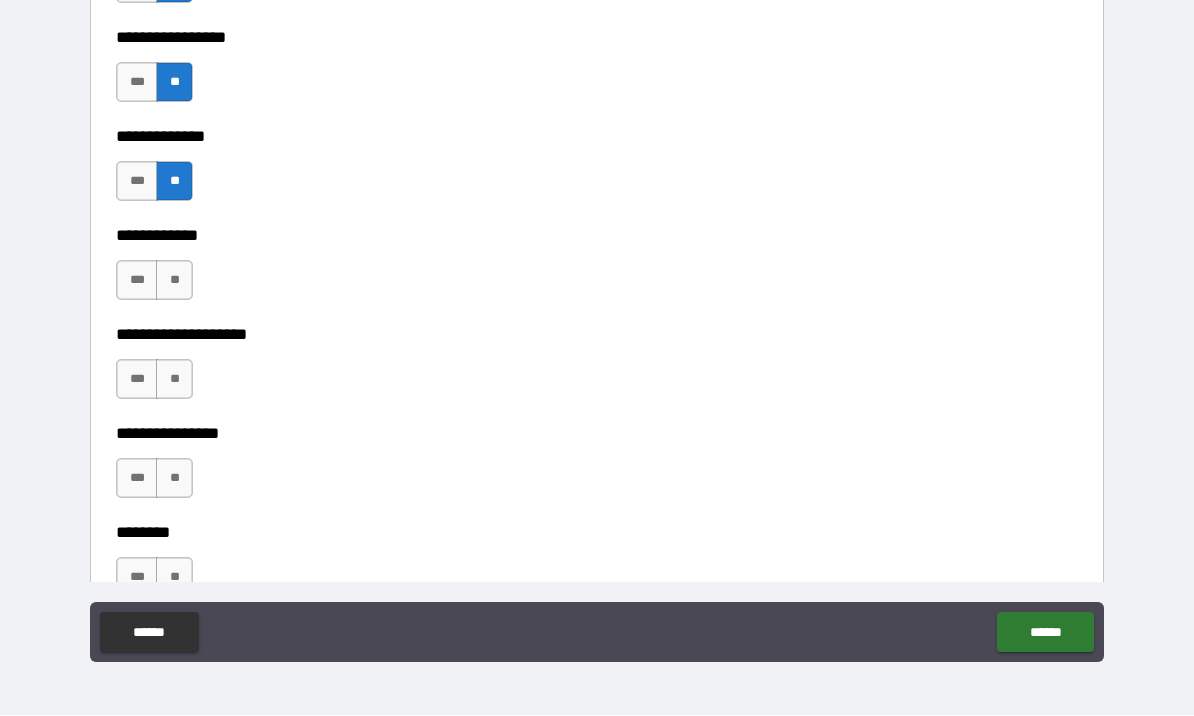 scroll, scrollTop: 7108, scrollLeft: 0, axis: vertical 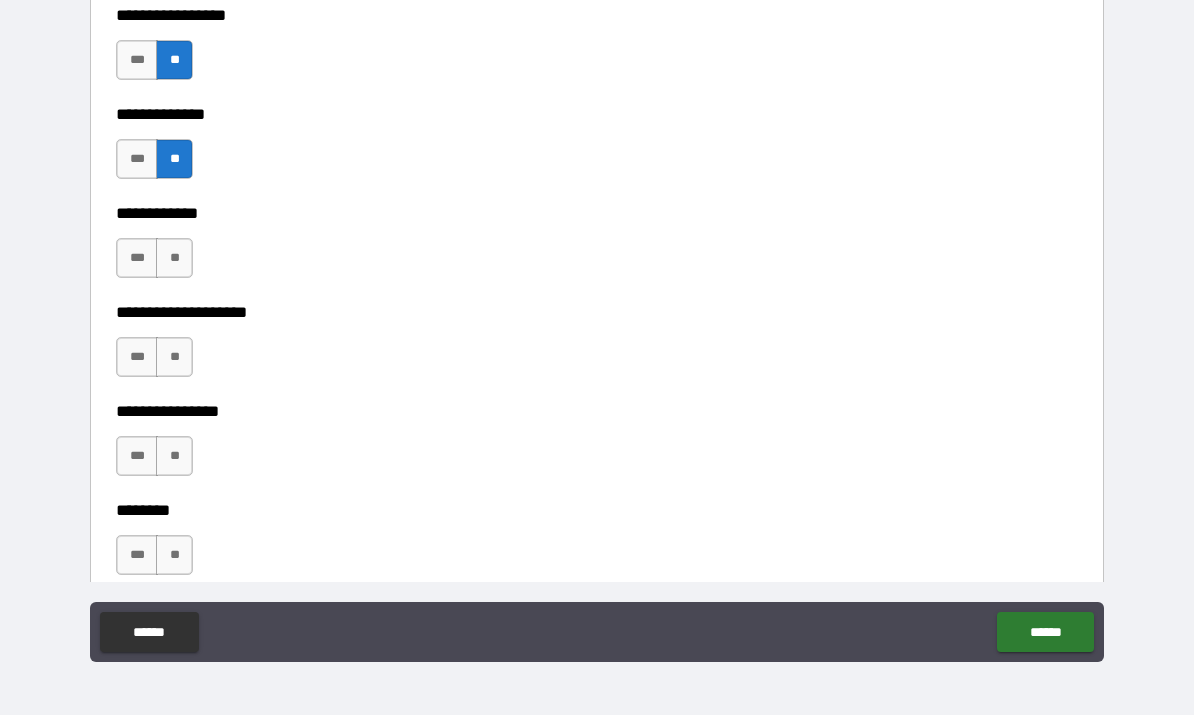 click on "**" at bounding box center [174, 259] 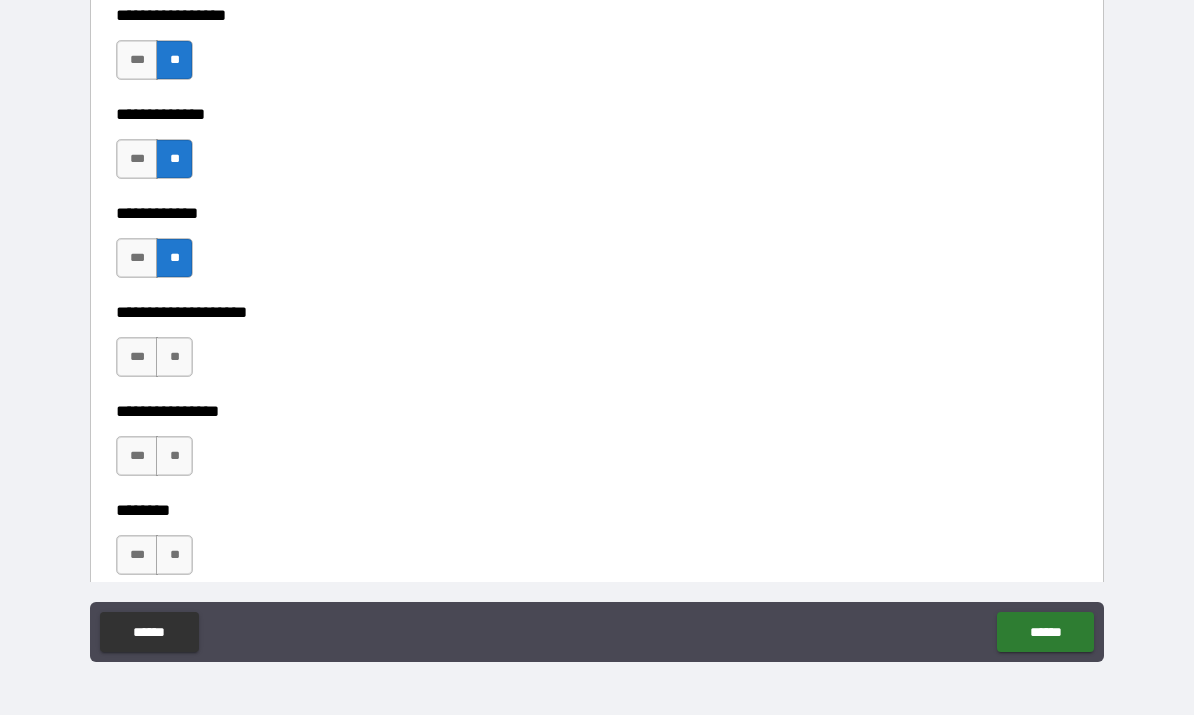 click on "**" at bounding box center (174, 358) 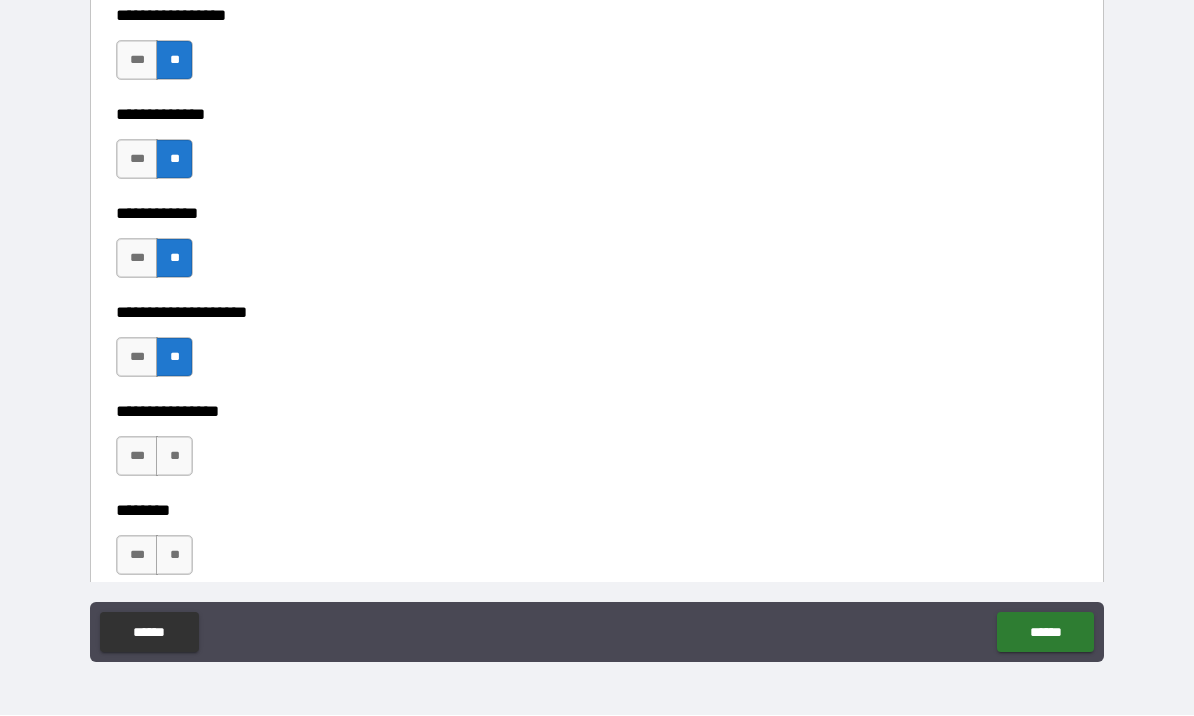 click on "**" at bounding box center (174, 457) 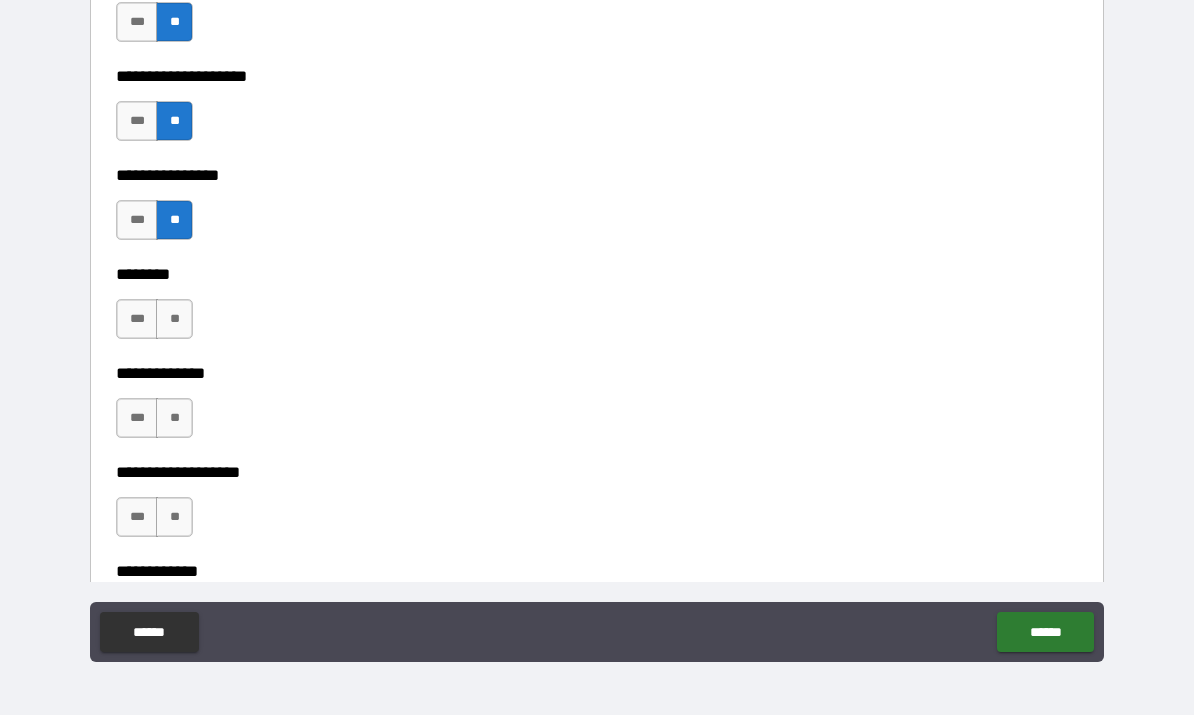 scroll, scrollTop: 7370, scrollLeft: 0, axis: vertical 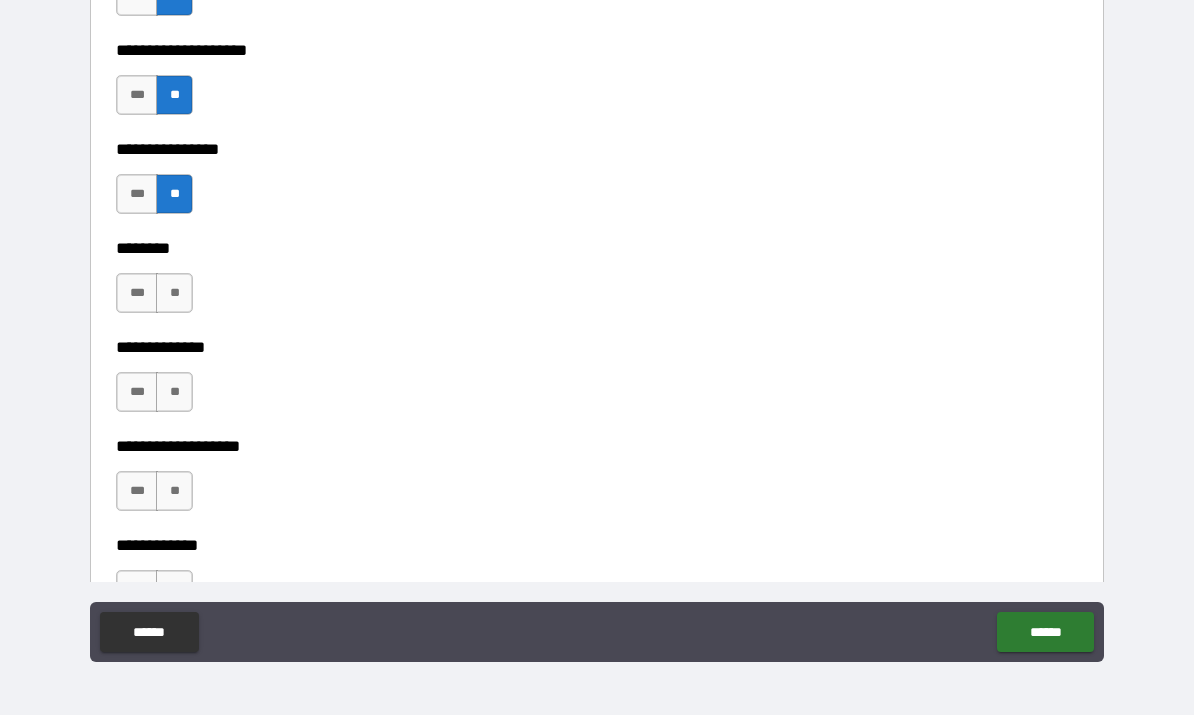 click on "**" at bounding box center (174, 294) 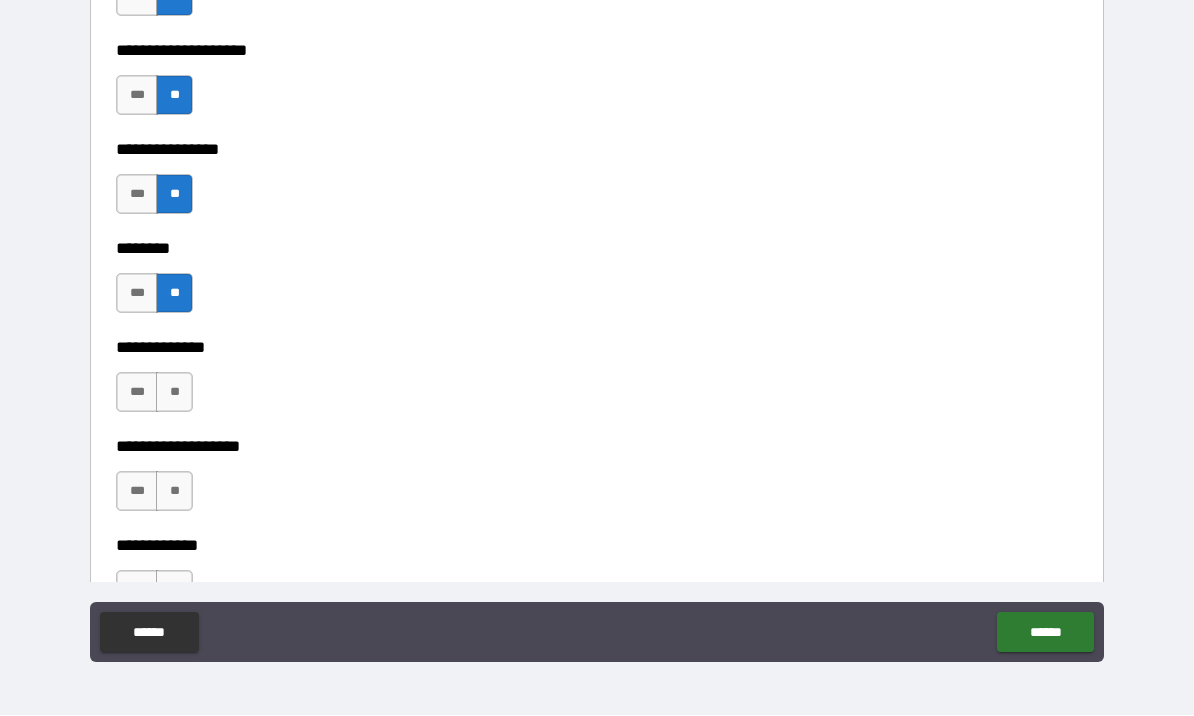 click on "**" at bounding box center (174, 393) 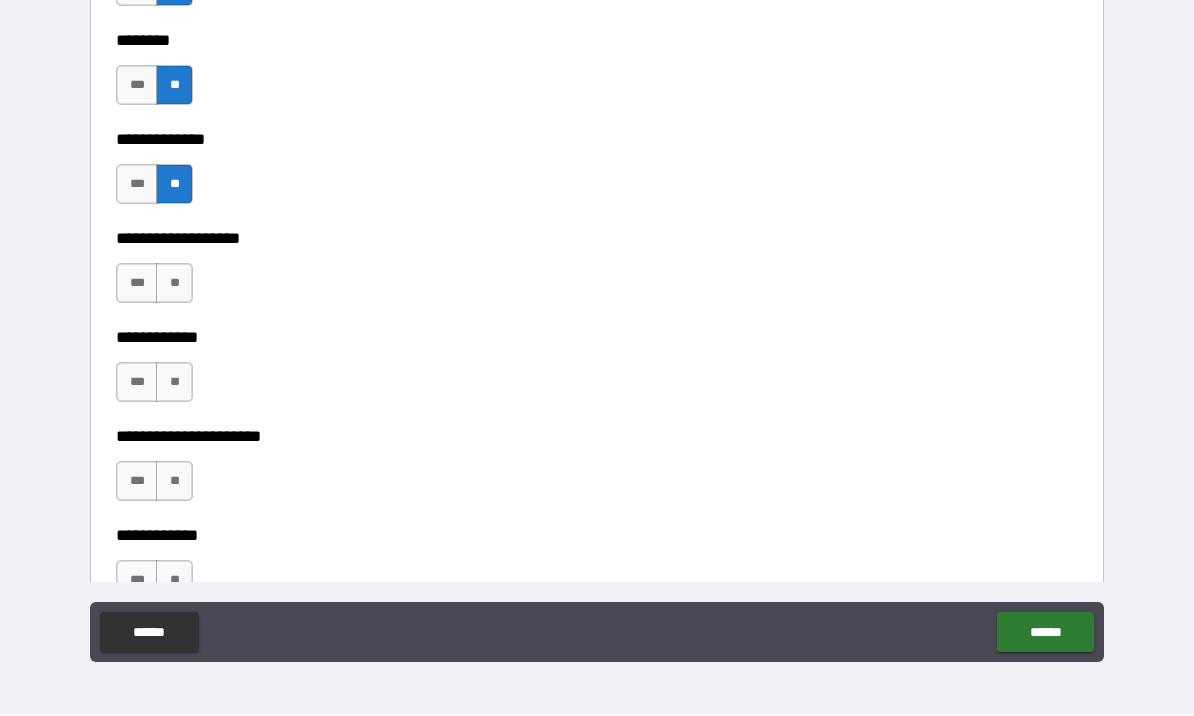 click on "**" at bounding box center (174, 284) 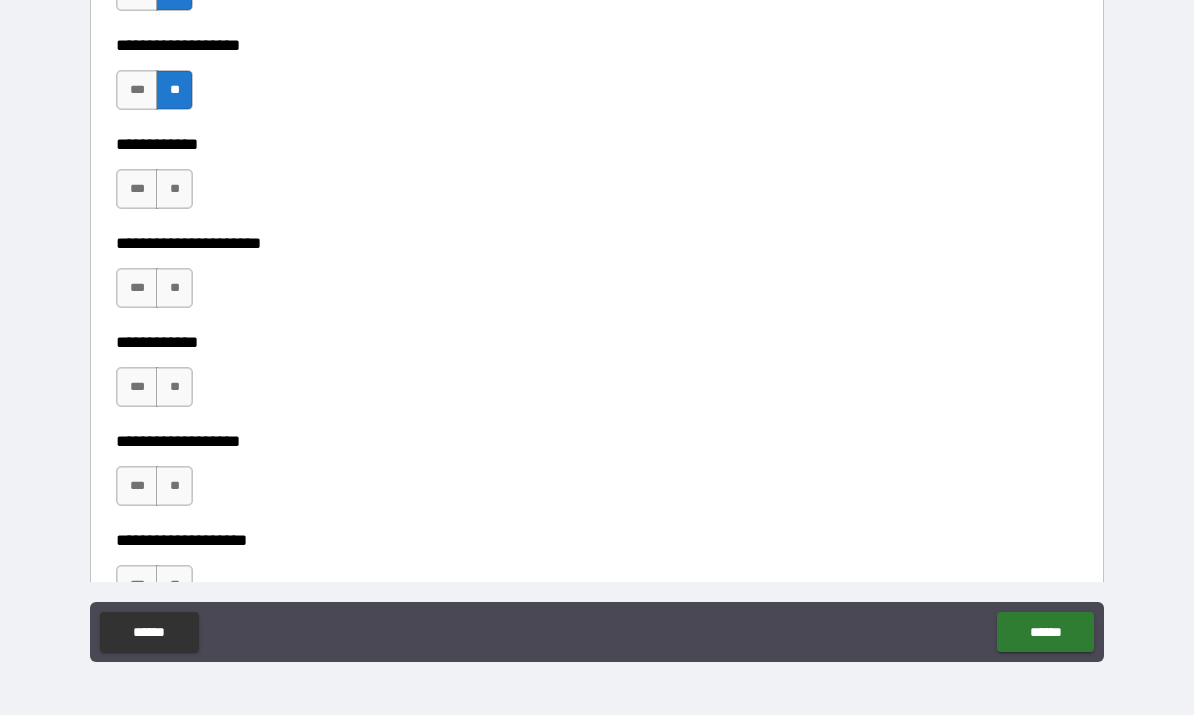 scroll, scrollTop: 7769, scrollLeft: 0, axis: vertical 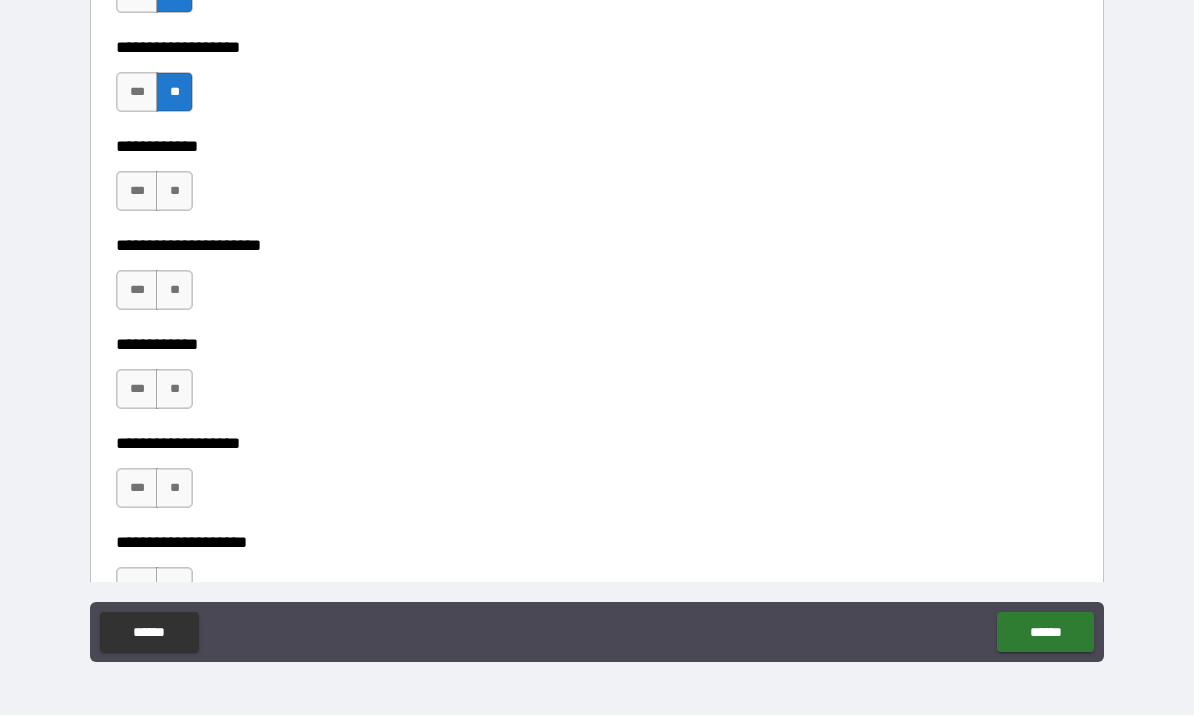 click on "**" at bounding box center [174, 192] 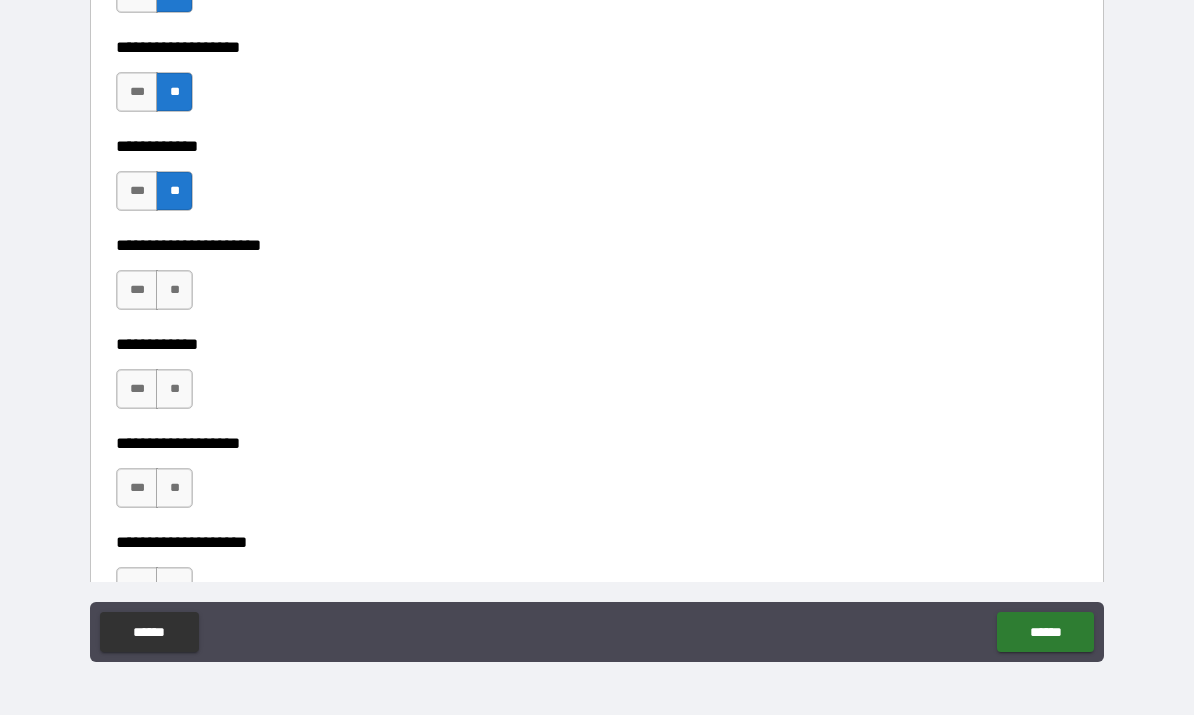 click on "**" at bounding box center (174, 291) 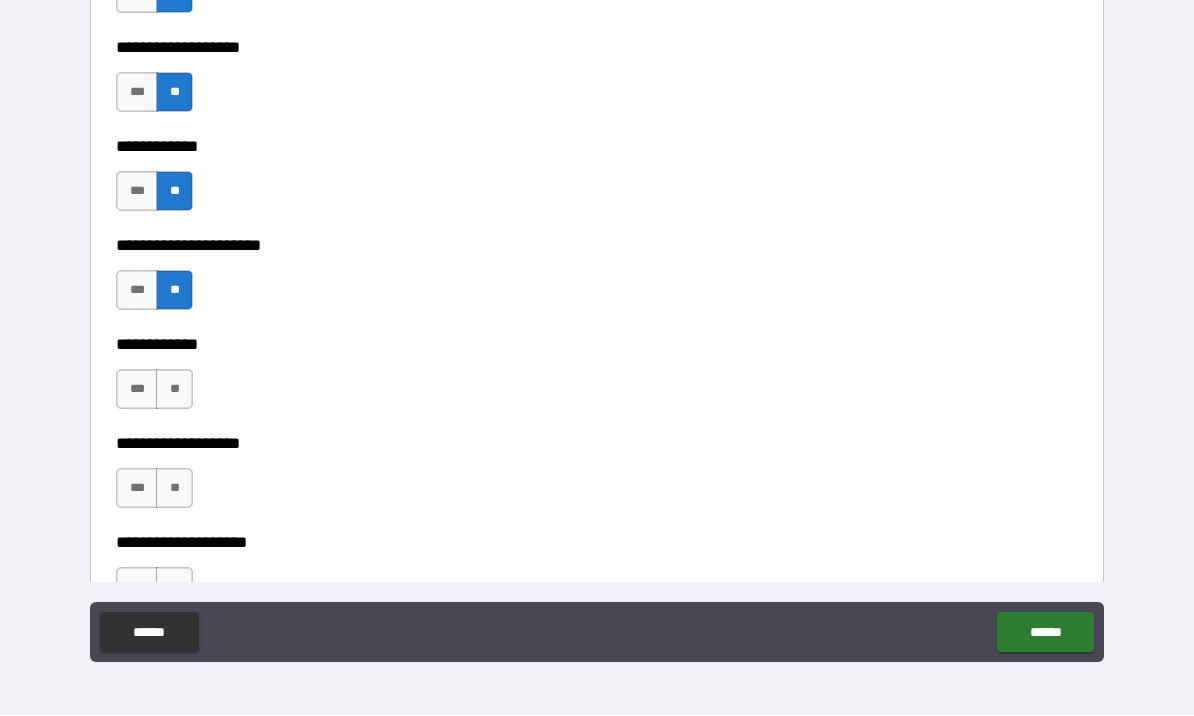 click on "**" at bounding box center (174, 390) 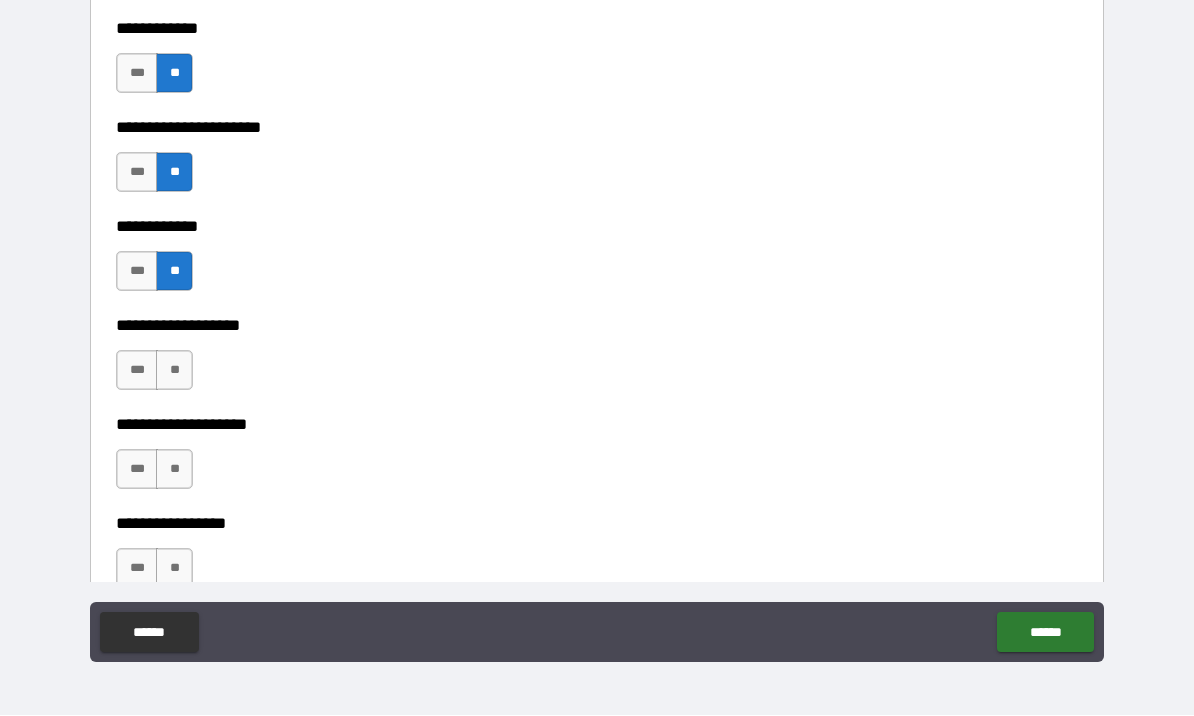 scroll, scrollTop: 7975, scrollLeft: 0, axis: vertical 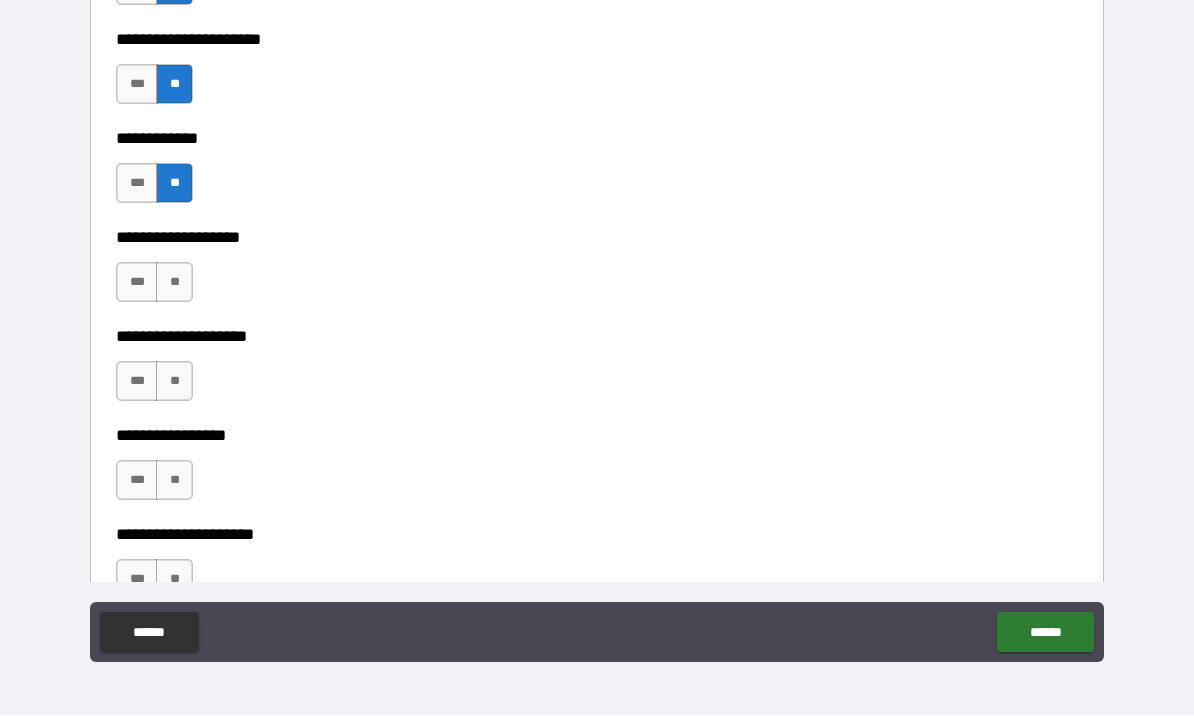 click on "**" at bounding box center [174, 283] 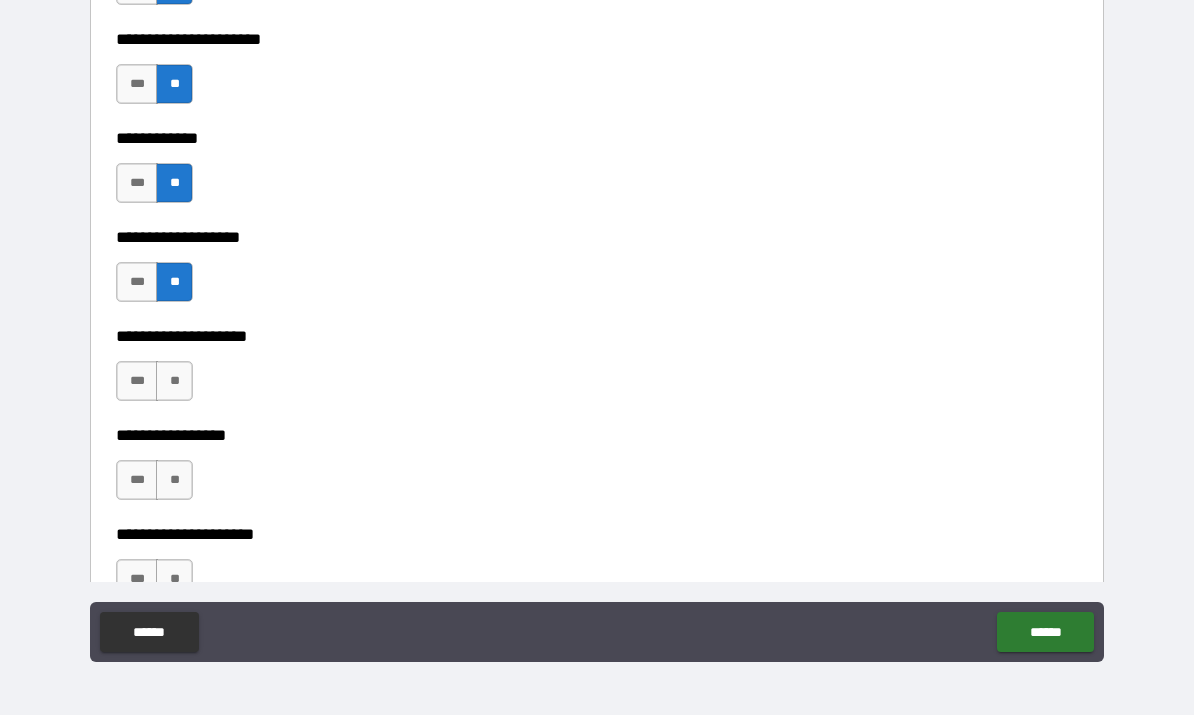 click on "**" at bounding box center (174, 382) 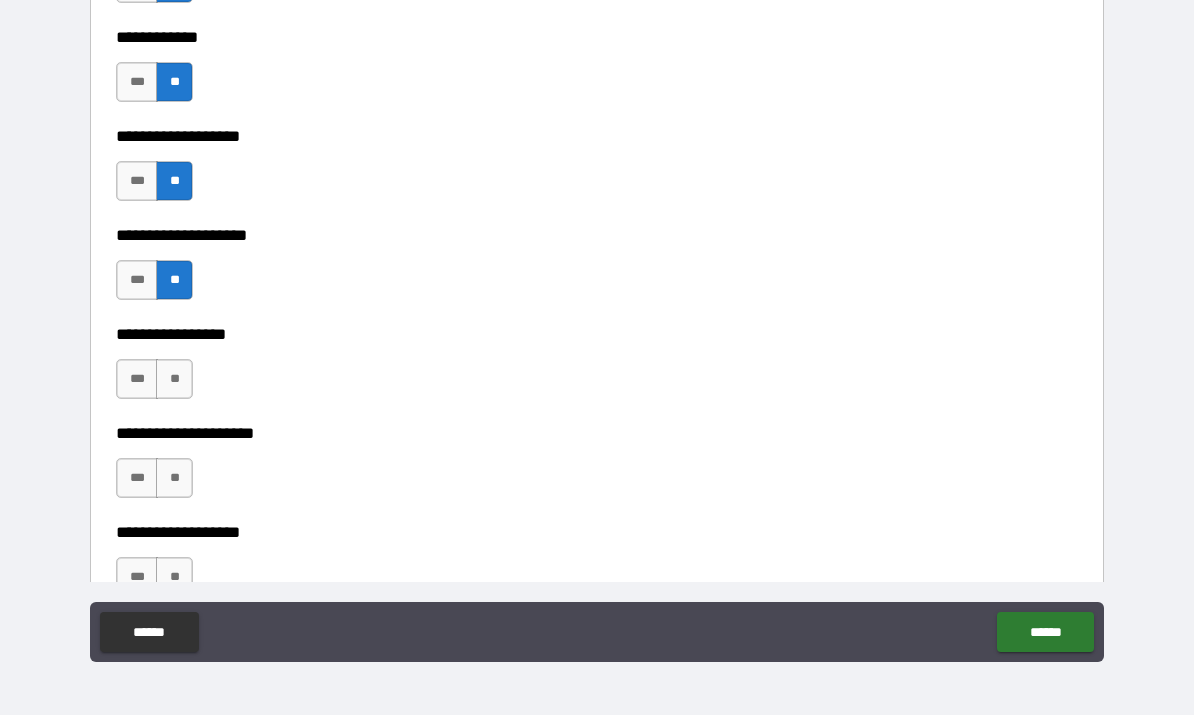 scroll, scrollTop: 8170, scrollLeft: 0, axis: vertical 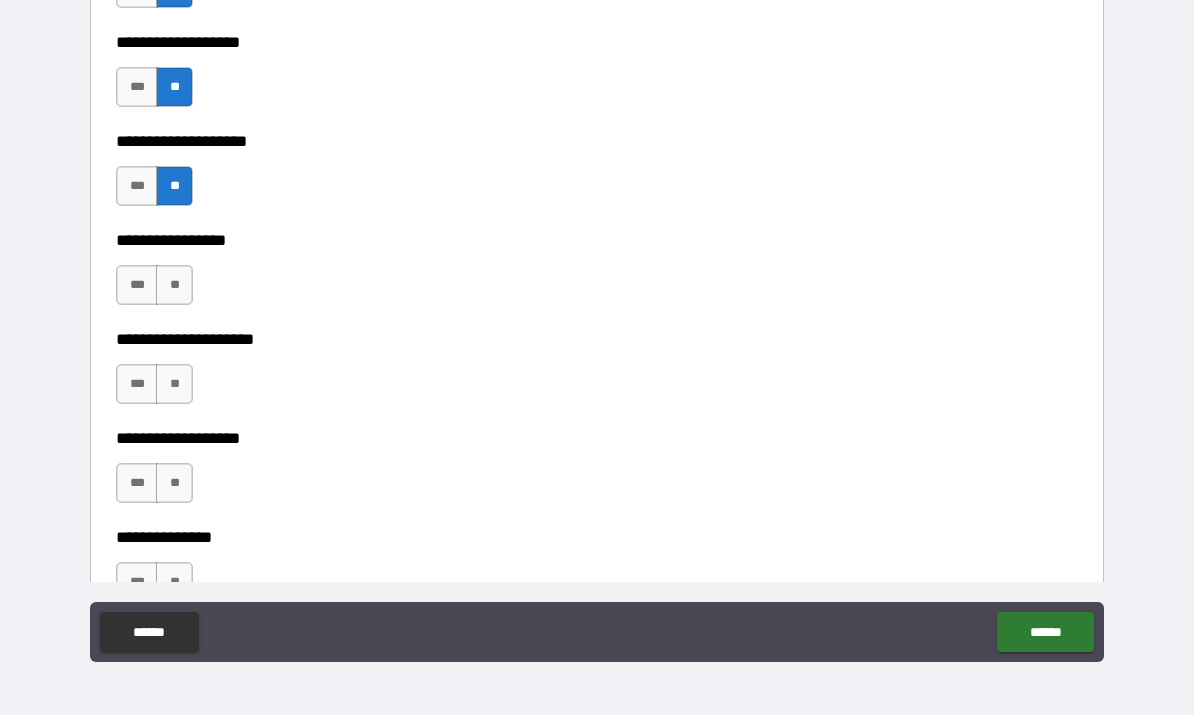 click on "**" at bounding box center (174, 286) 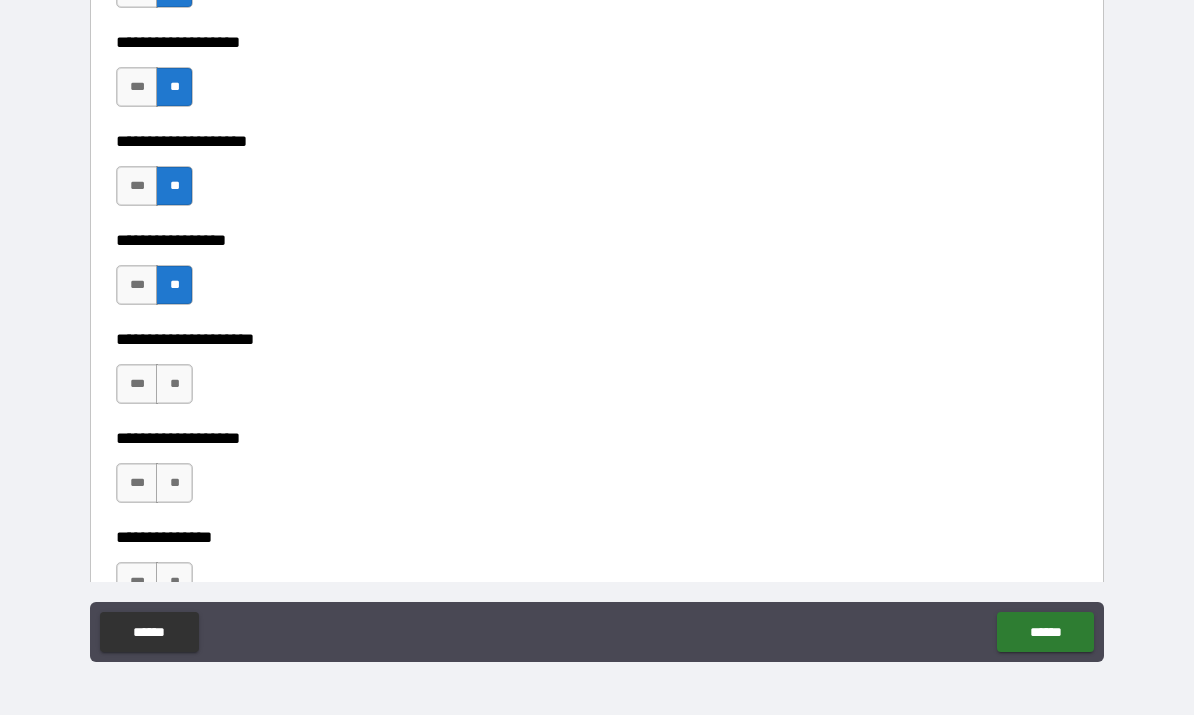 click on "**" at bounding box center (174, 385) 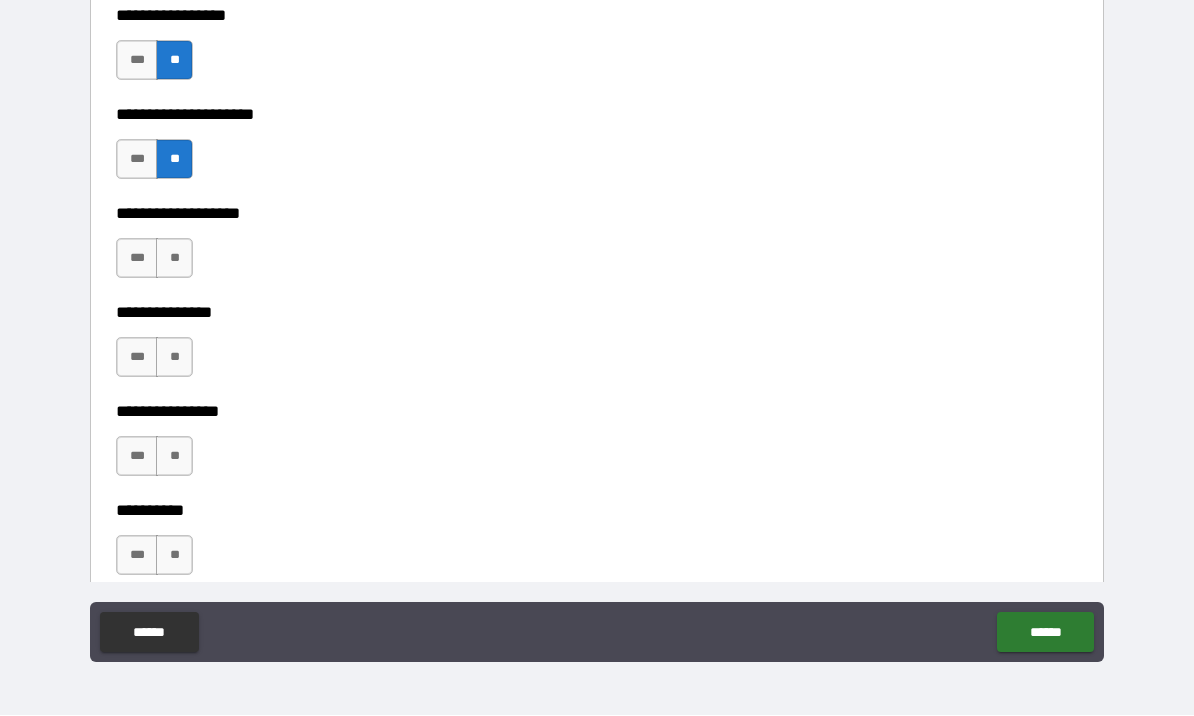 scroll, scrollTop: 8401, scrollLeft: 0, axis: vertical 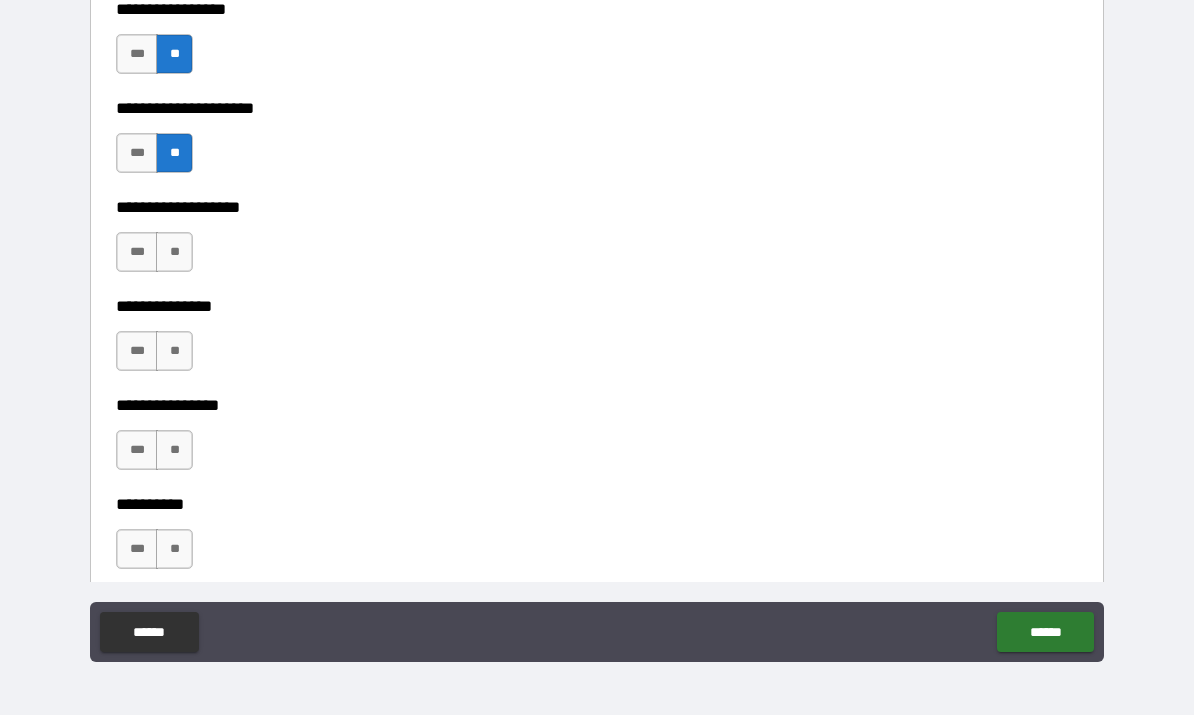 click on "**" at bounding box center [174, 253] 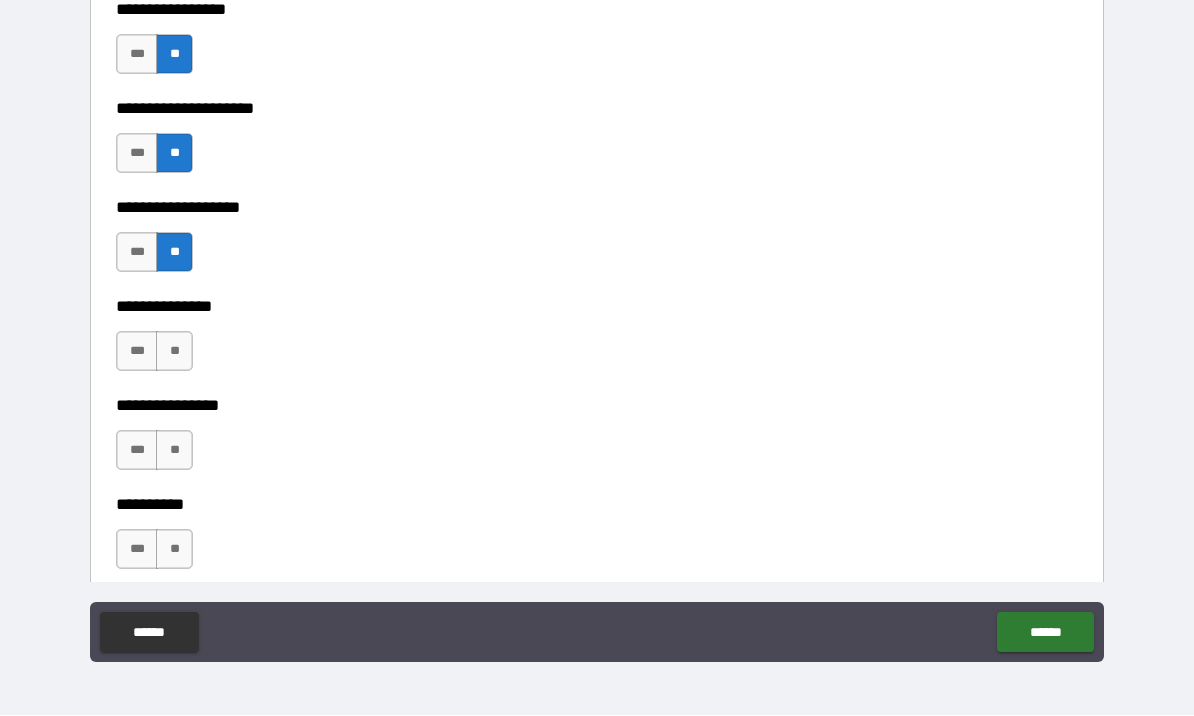 click on "**" at bounding box center (174, 352) 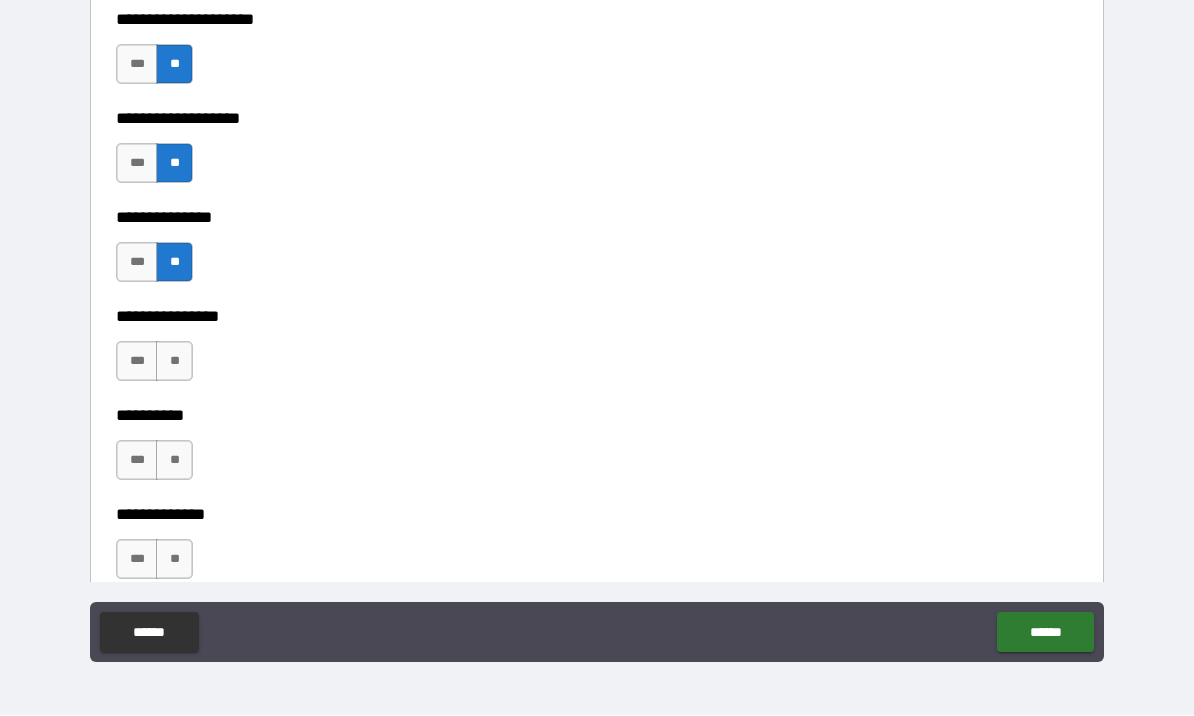 scroll, scrollTop: 8622, scrollLeft: 0, axis: vertical 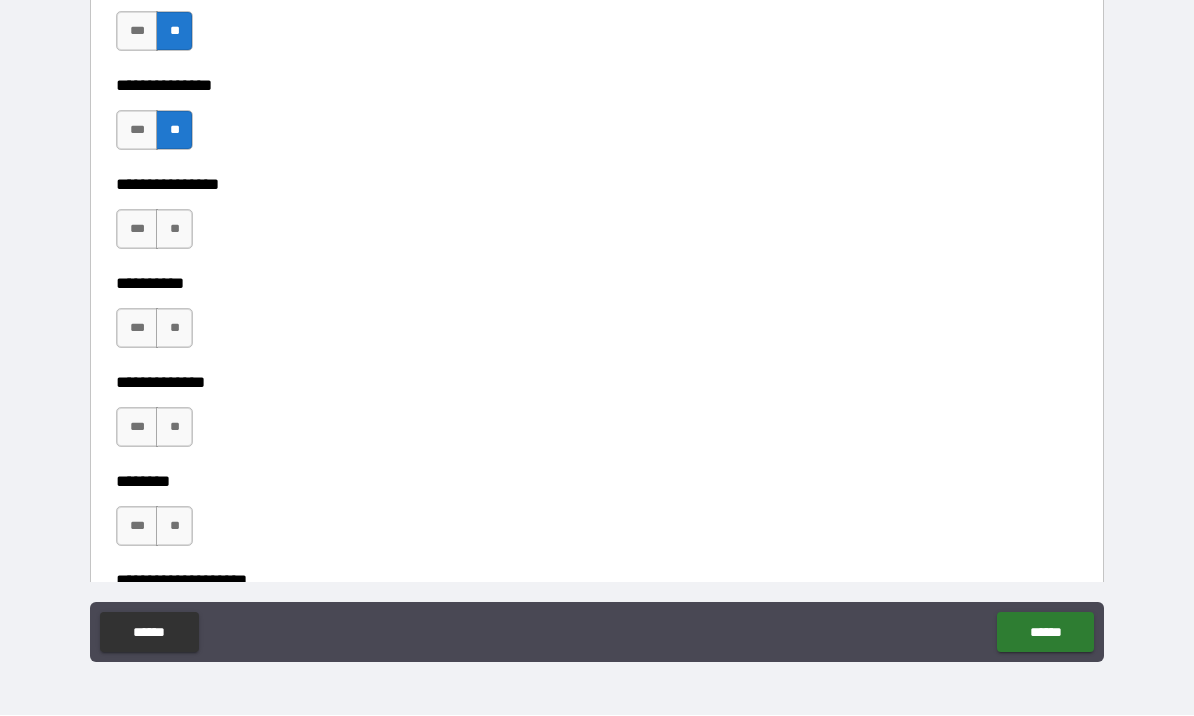 click on "**" at bounding box center (174, 230) 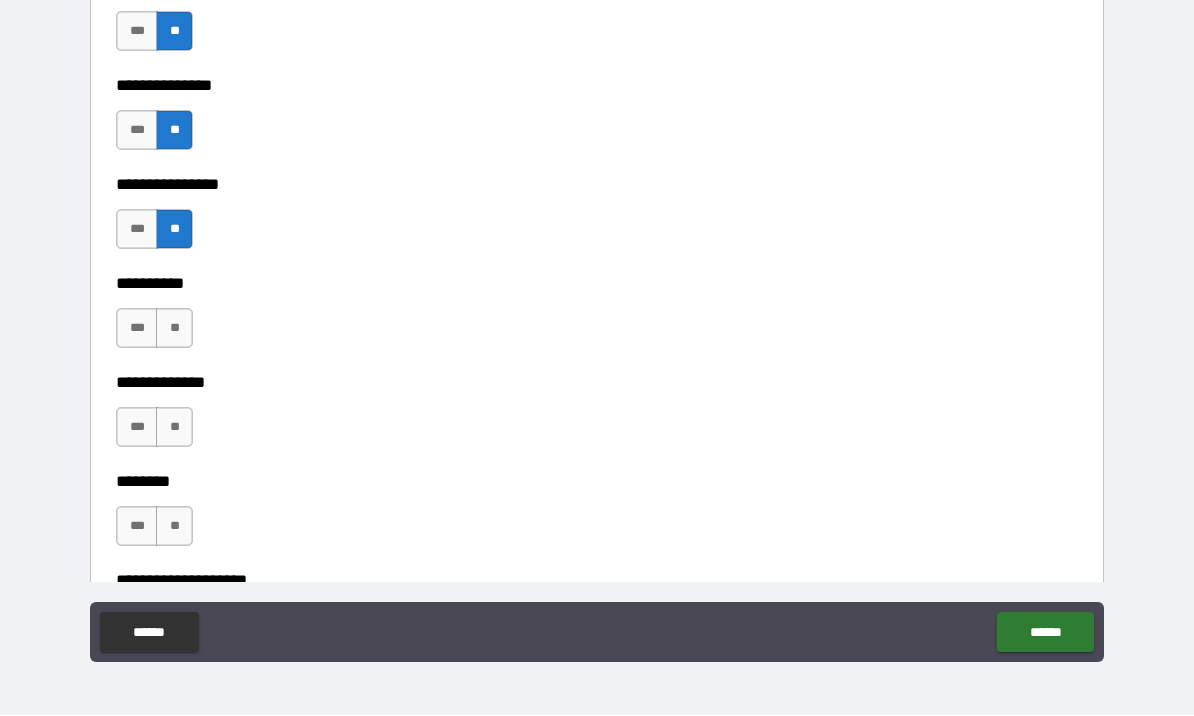 click on "**" at bounding box center [174, 329] 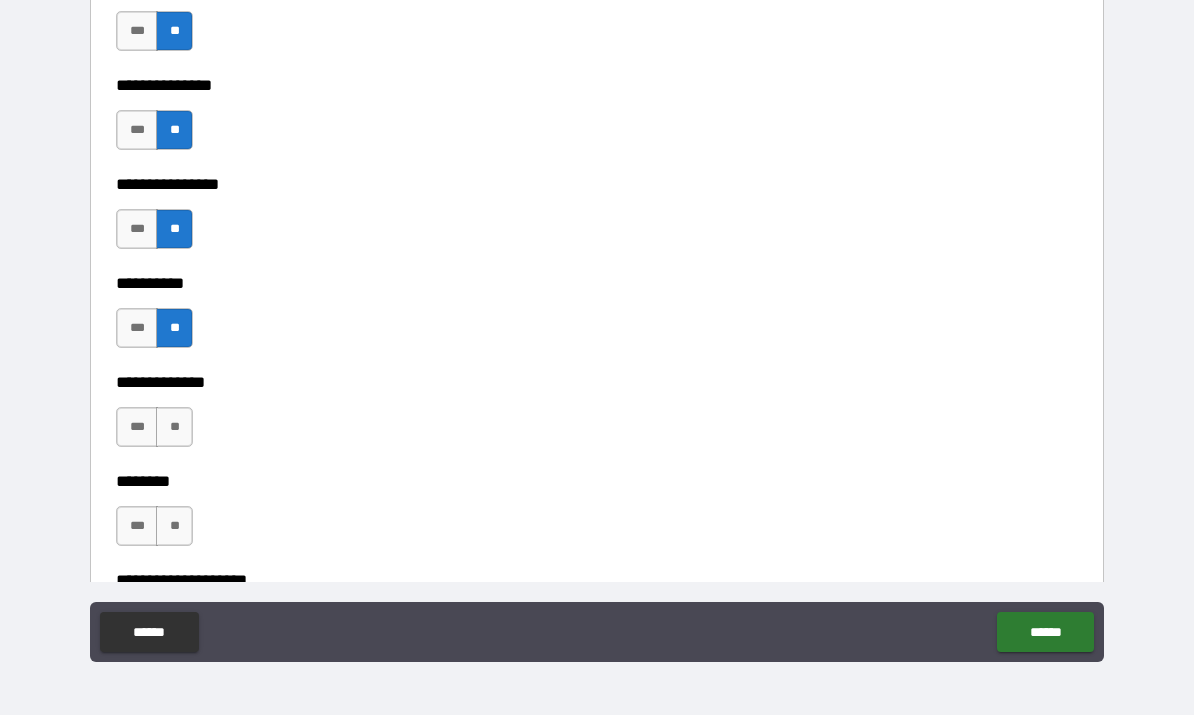 click on "**" at bounding box center [174, 428] 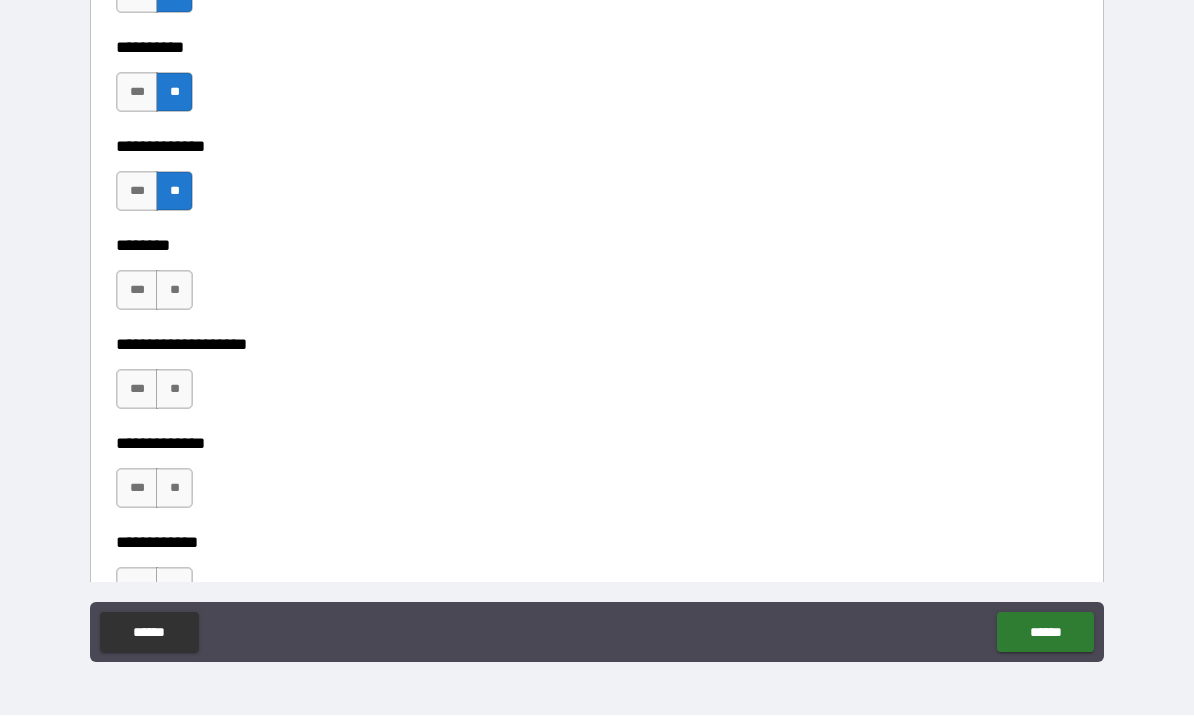 scroll, scrollTop: 8877, scrollLeft: 0, axis: vertical 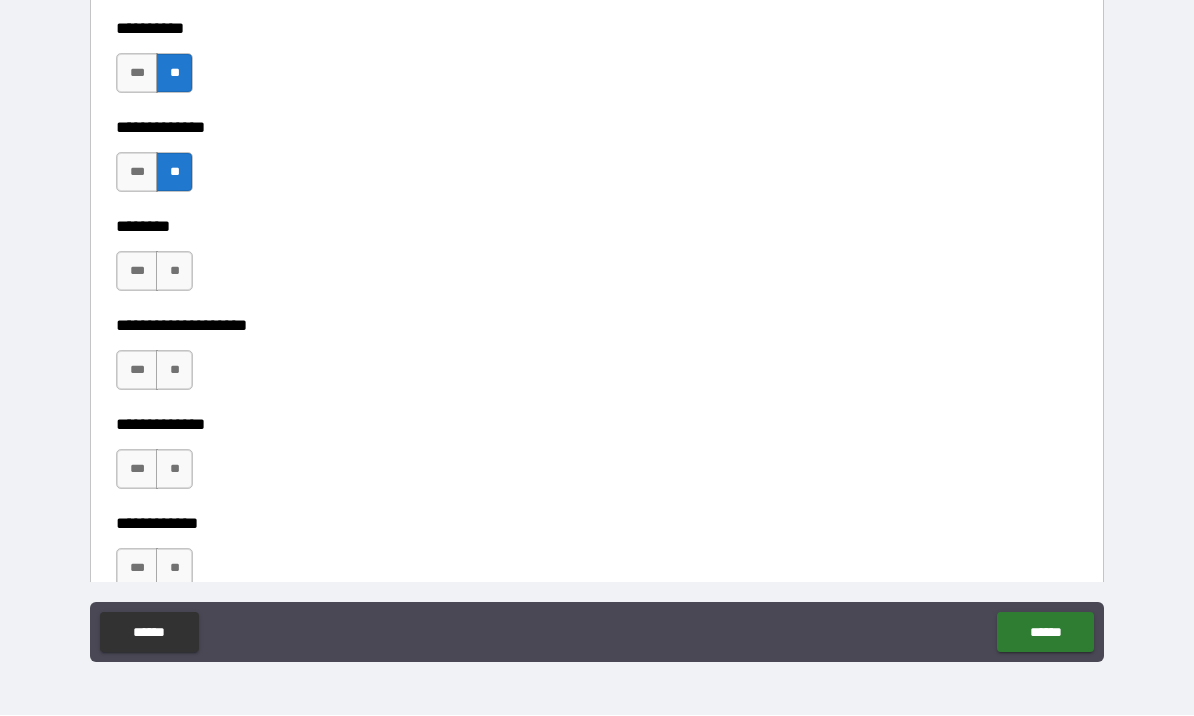 click on "**" at bounding box center (174, 272) 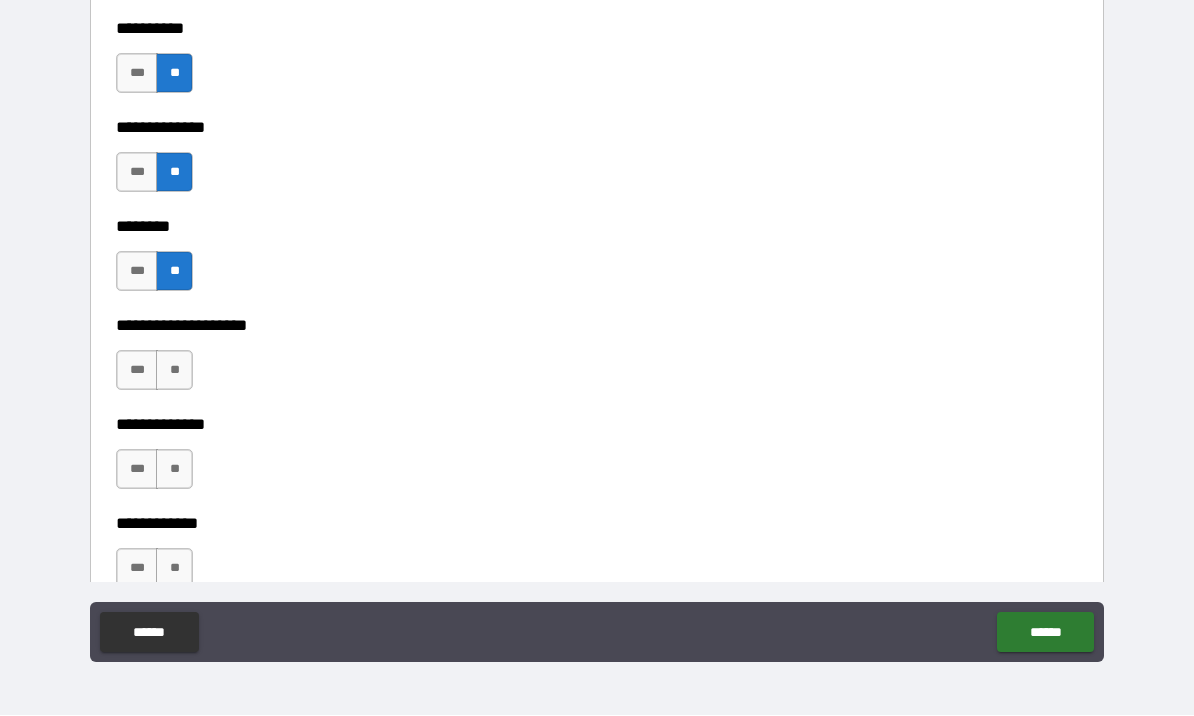 click on "**" at bounding box center [174, 371] 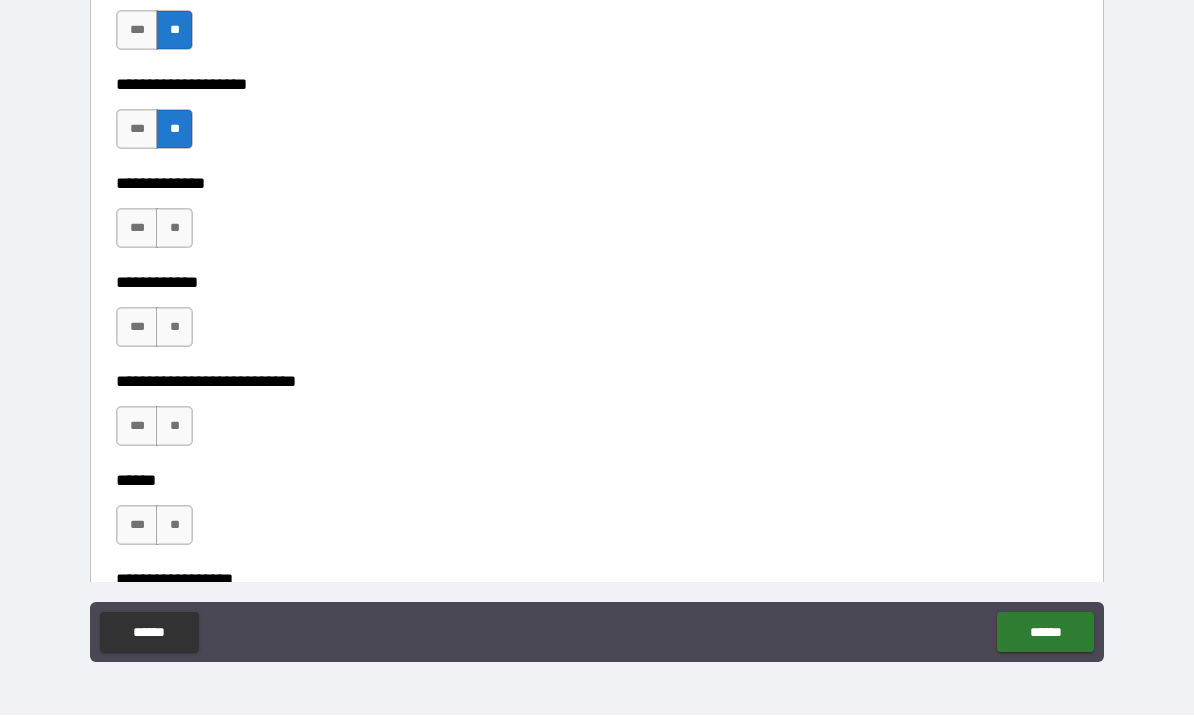 scroll, scrollTop: 9161, scrollLeft: 0, axis: vertical 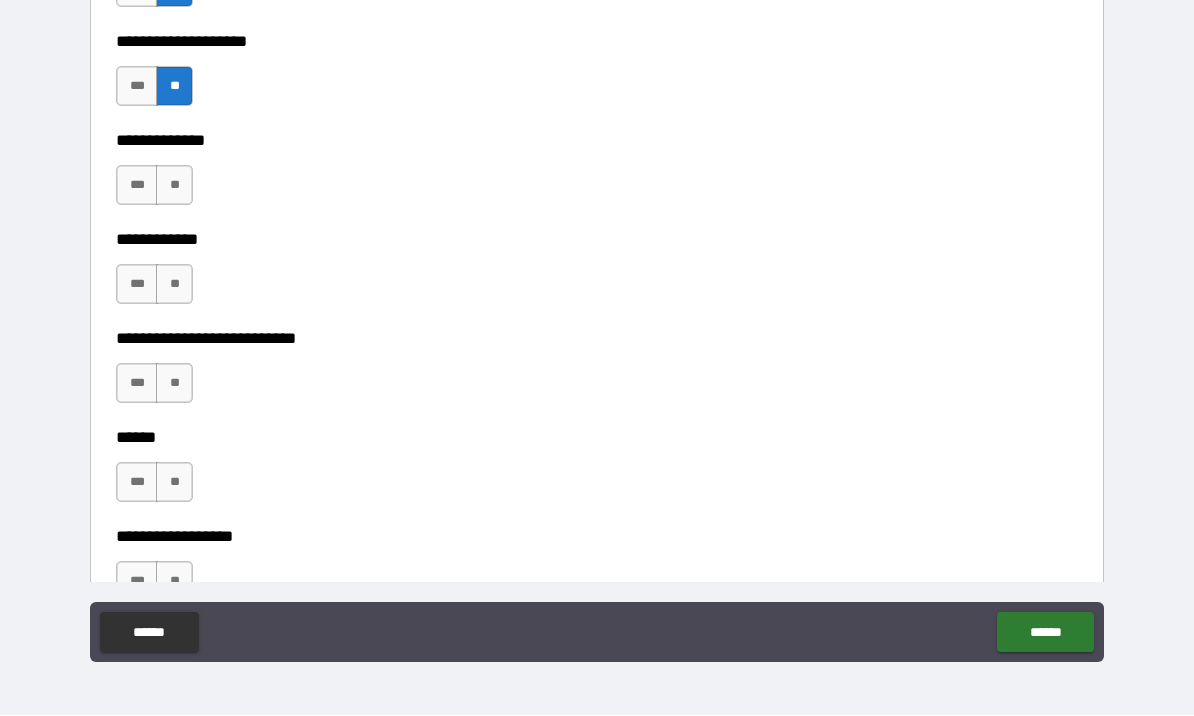 click on "**" at bounding box center [174, 186] 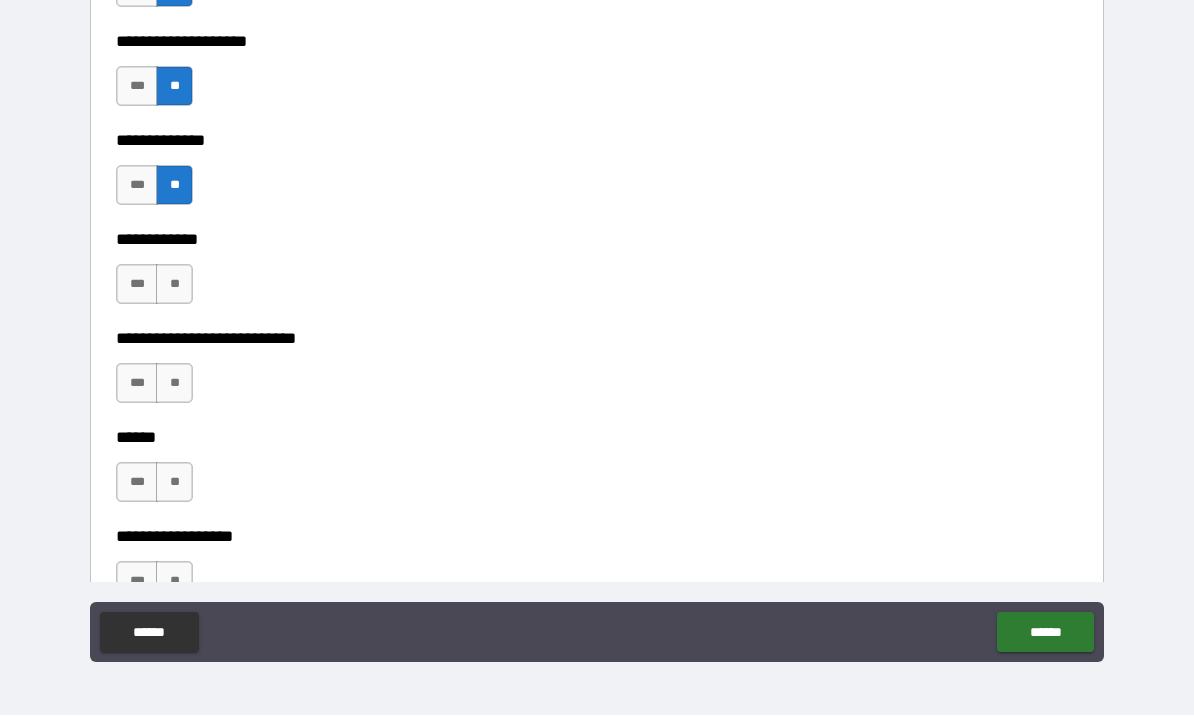 click on "**" at bounding box center (174, 285) 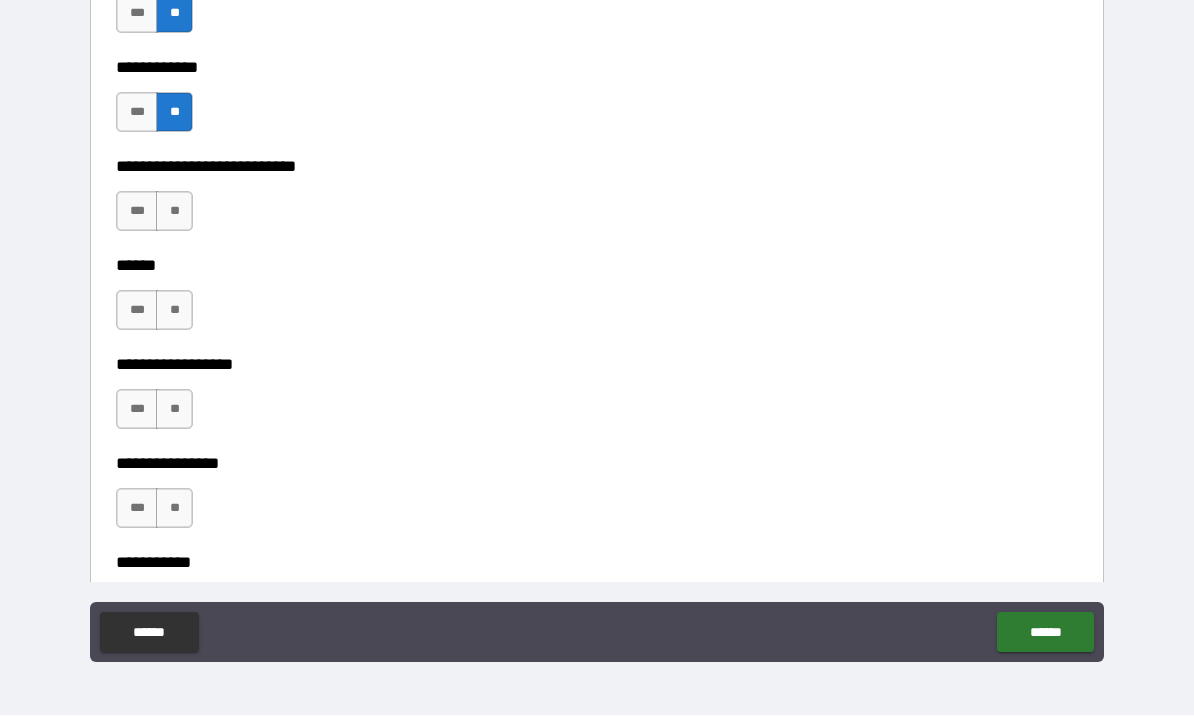 scroll, scrollTop: 9361, scrollLeft: 0, axis: vertical 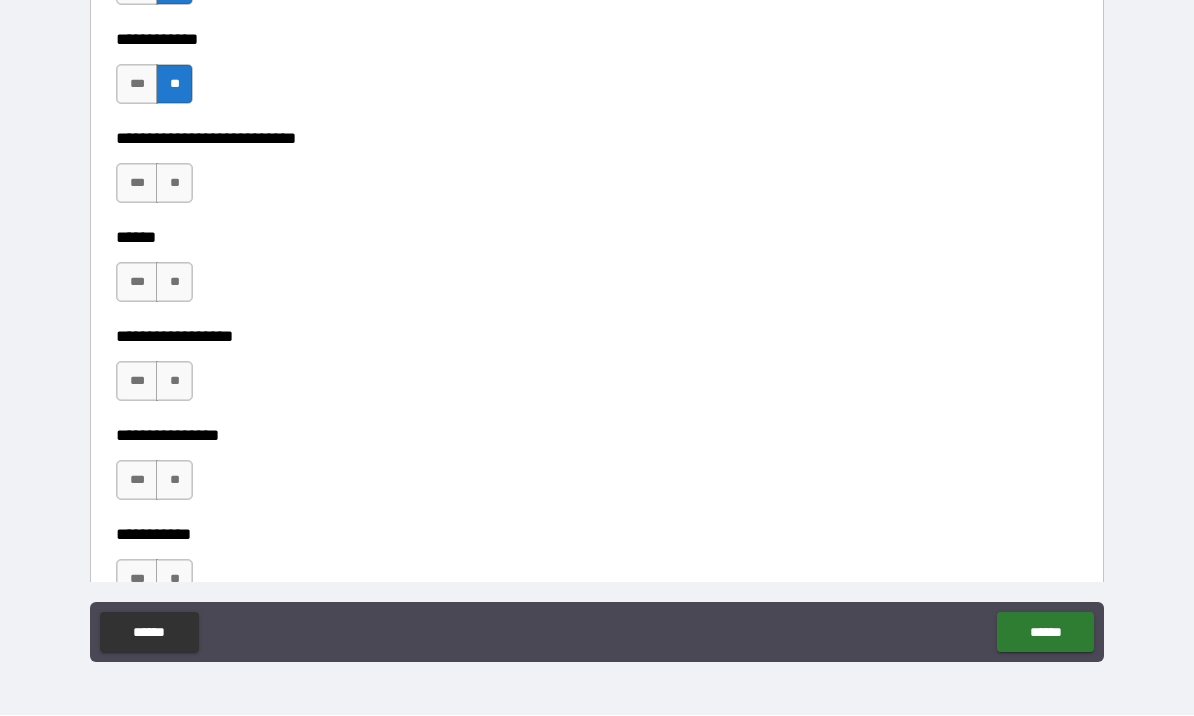 click on "**" at bounding box center [174, 184] 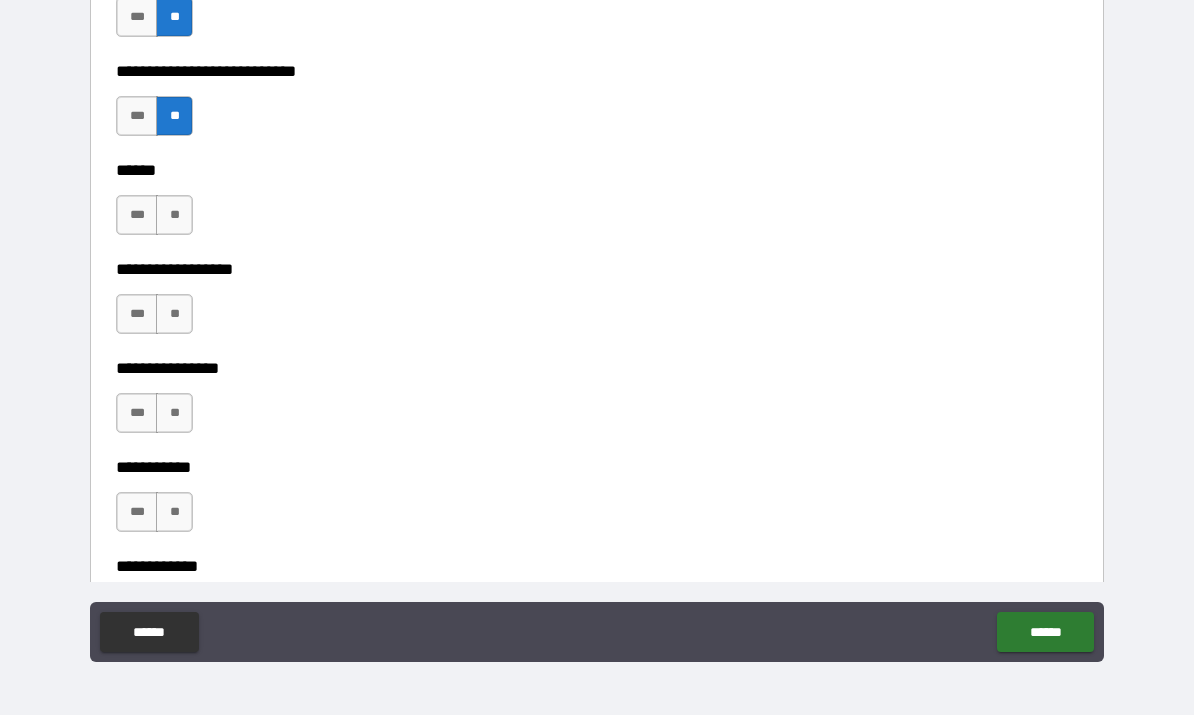 scroll, scrollTop: 9473, scrollLeft: 0, axis: vertical 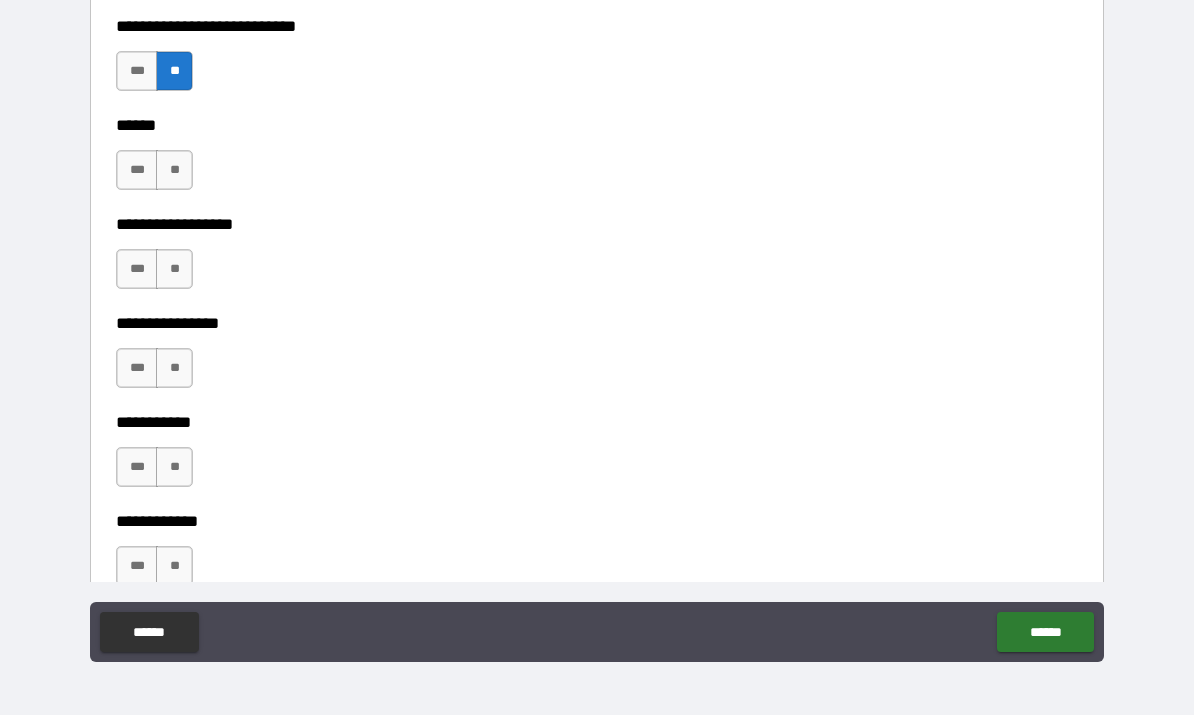 click on "**" at bounding box center (174, 171) 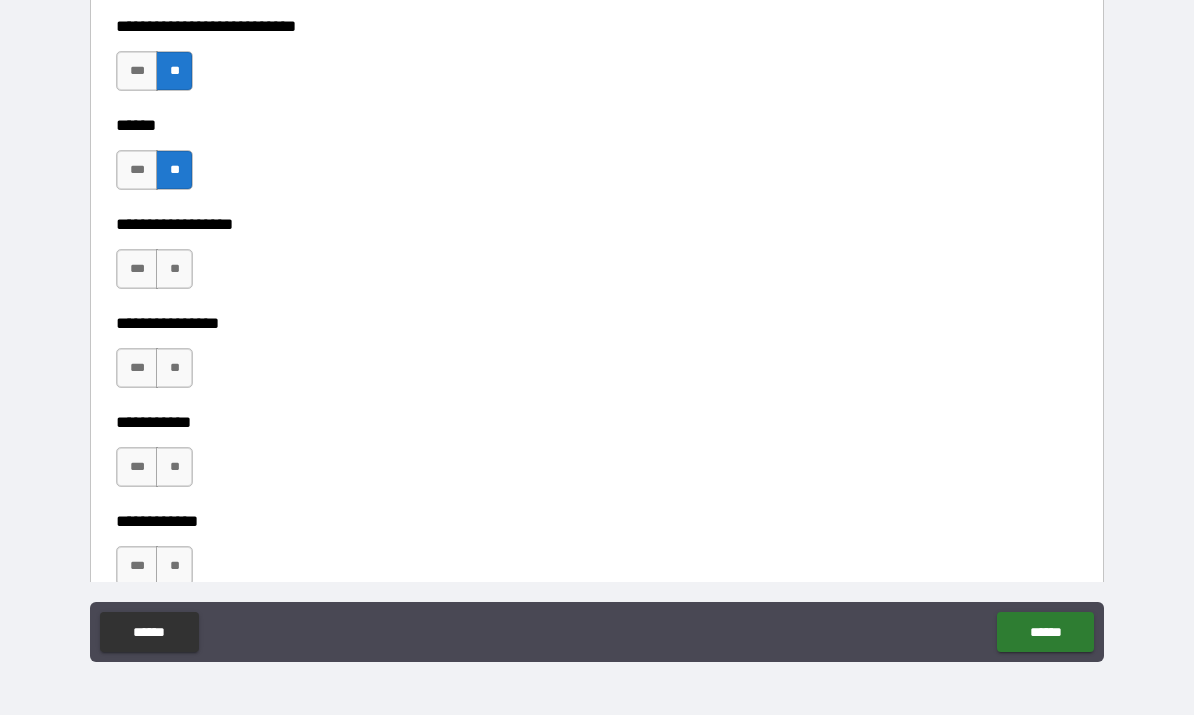 click on "**" at bounding box center (174, 270) 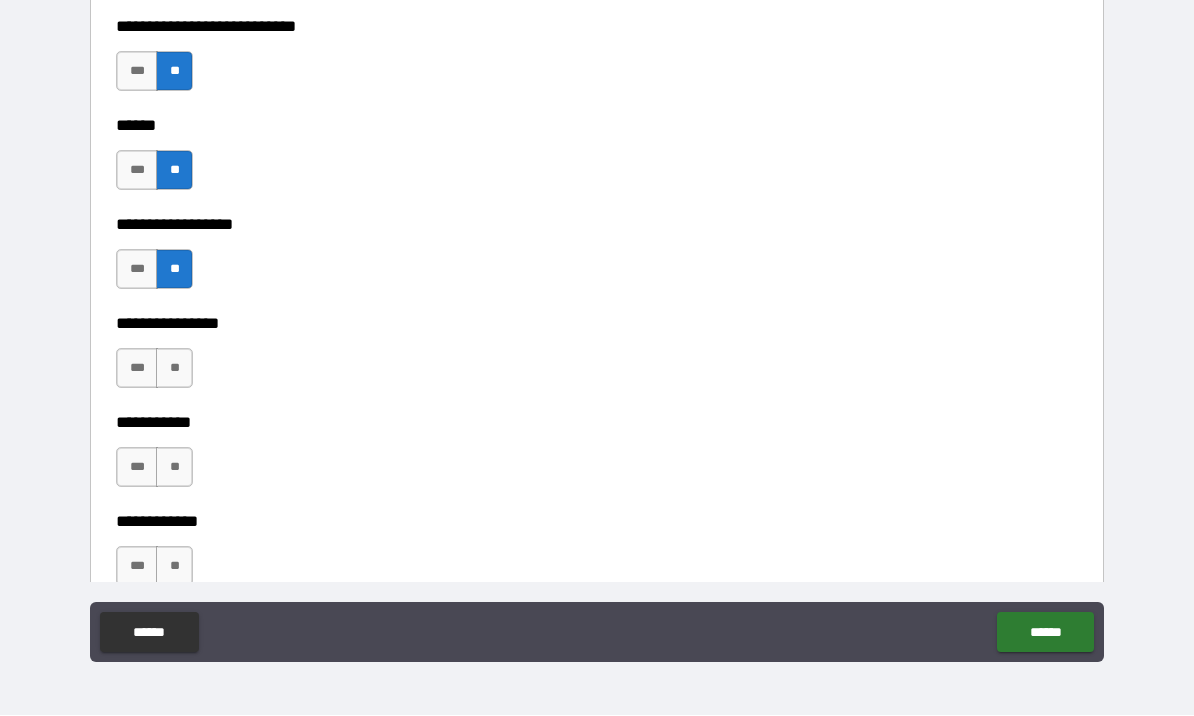 click on "**" at bounding box center [174, 369] 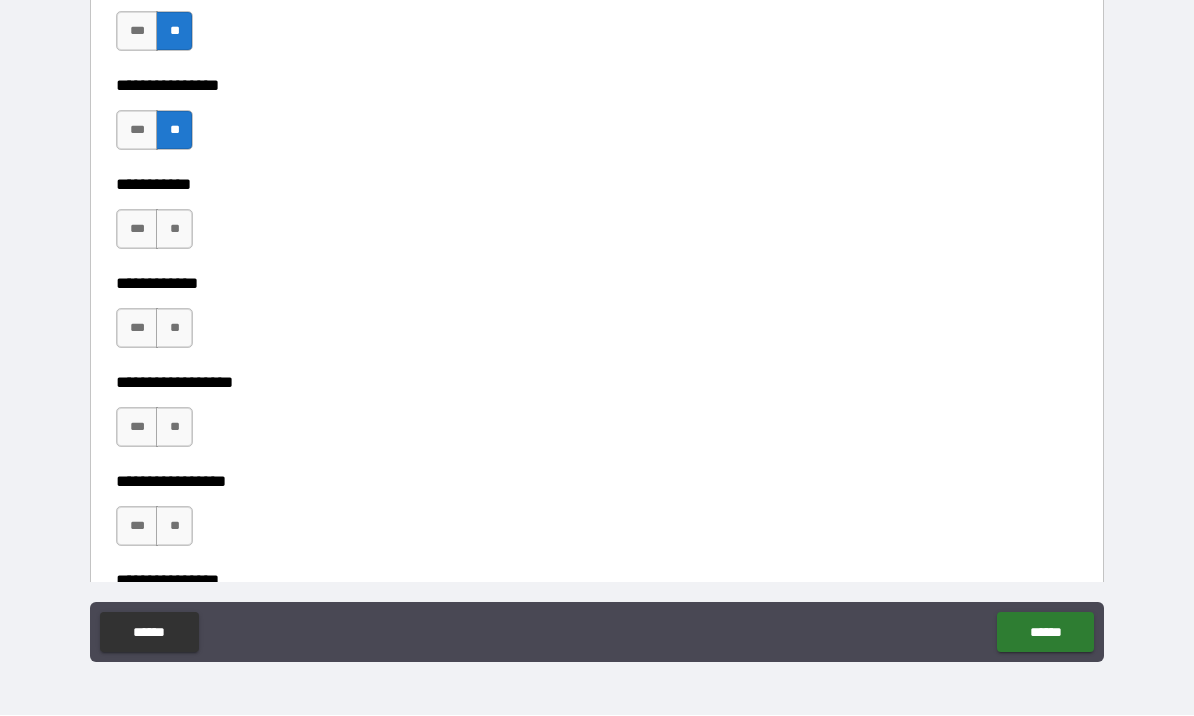scroll, scrollTop: 9743, scrollLeft: 0, axis: vertical 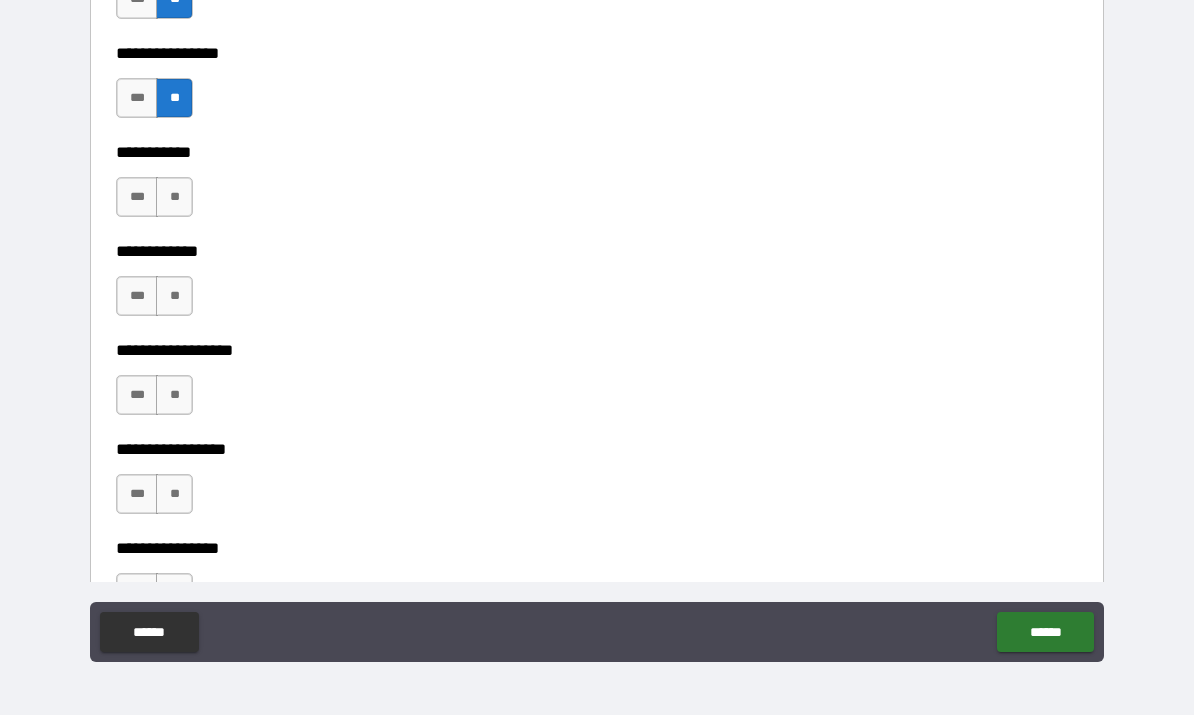 click on "**" at bounding box center [174, 198] 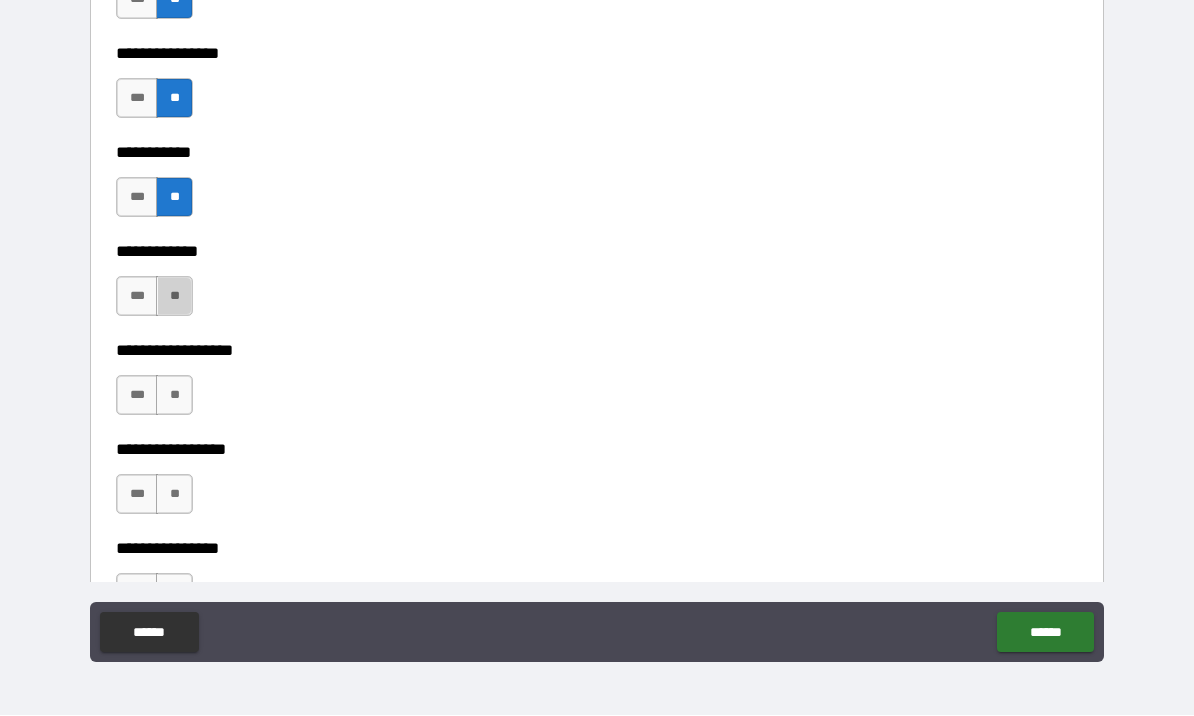 click on "**" at bounding box center (174, 297) 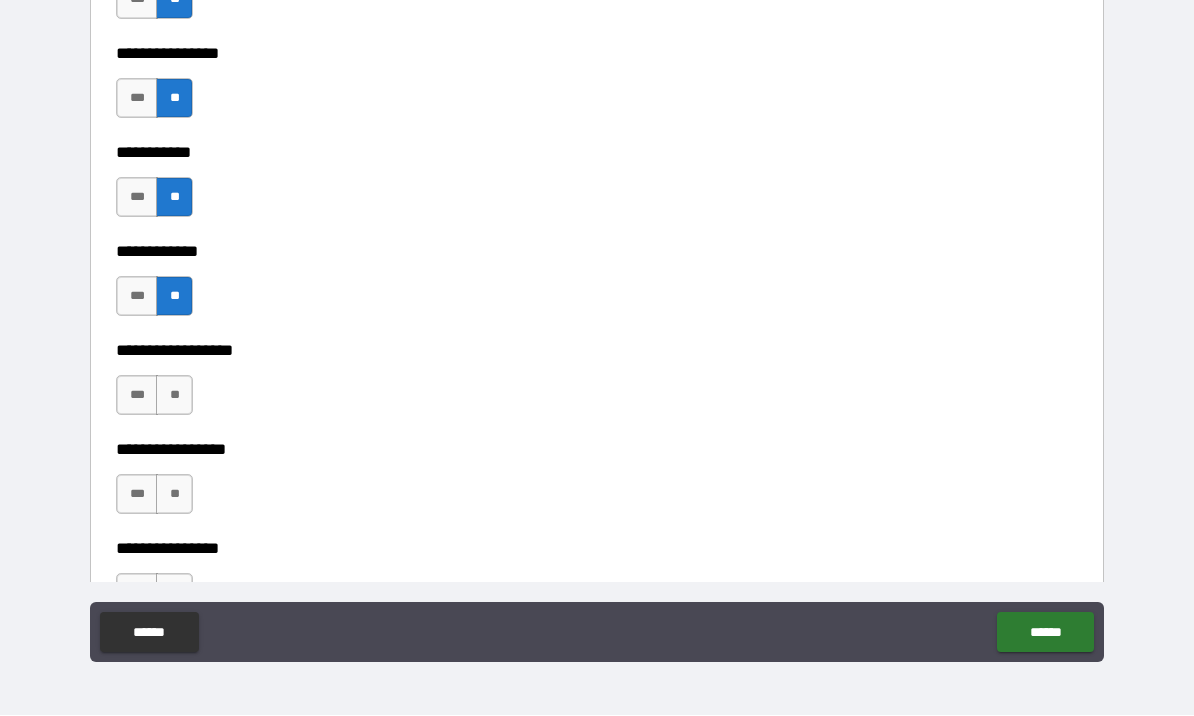 click on "**" at bounding box center (174, 396) 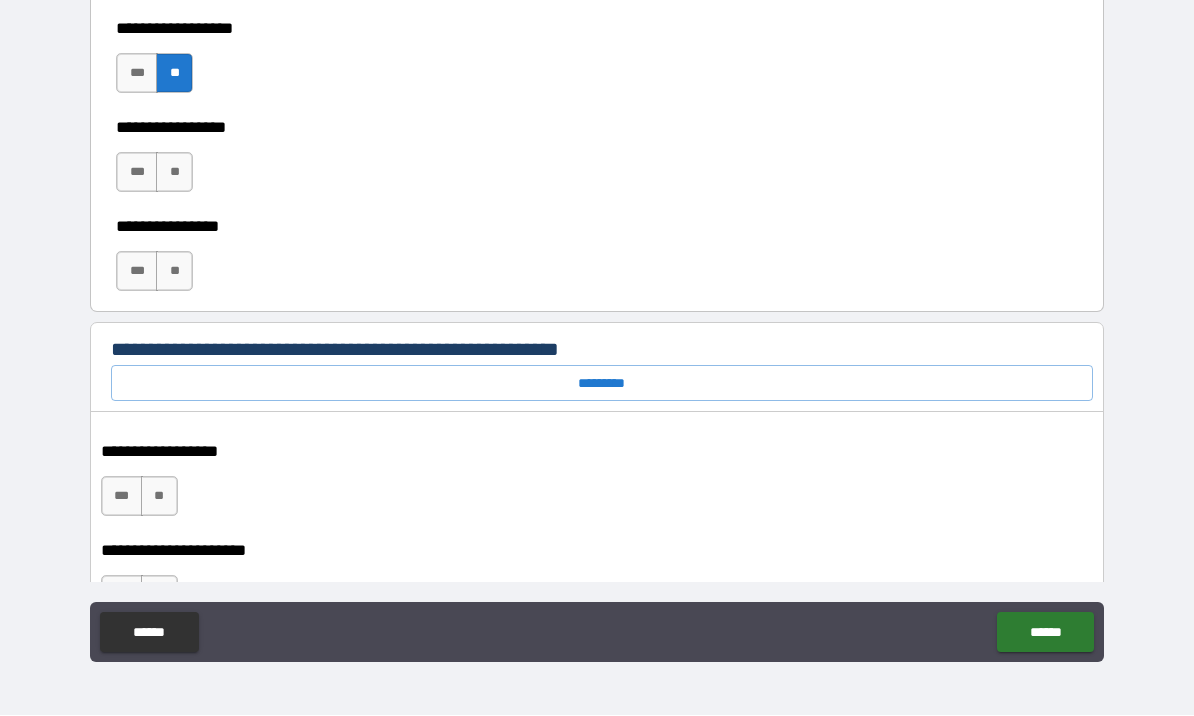 scroll, scrollTop: 10050, scrollLeft: 0, axis: vertical 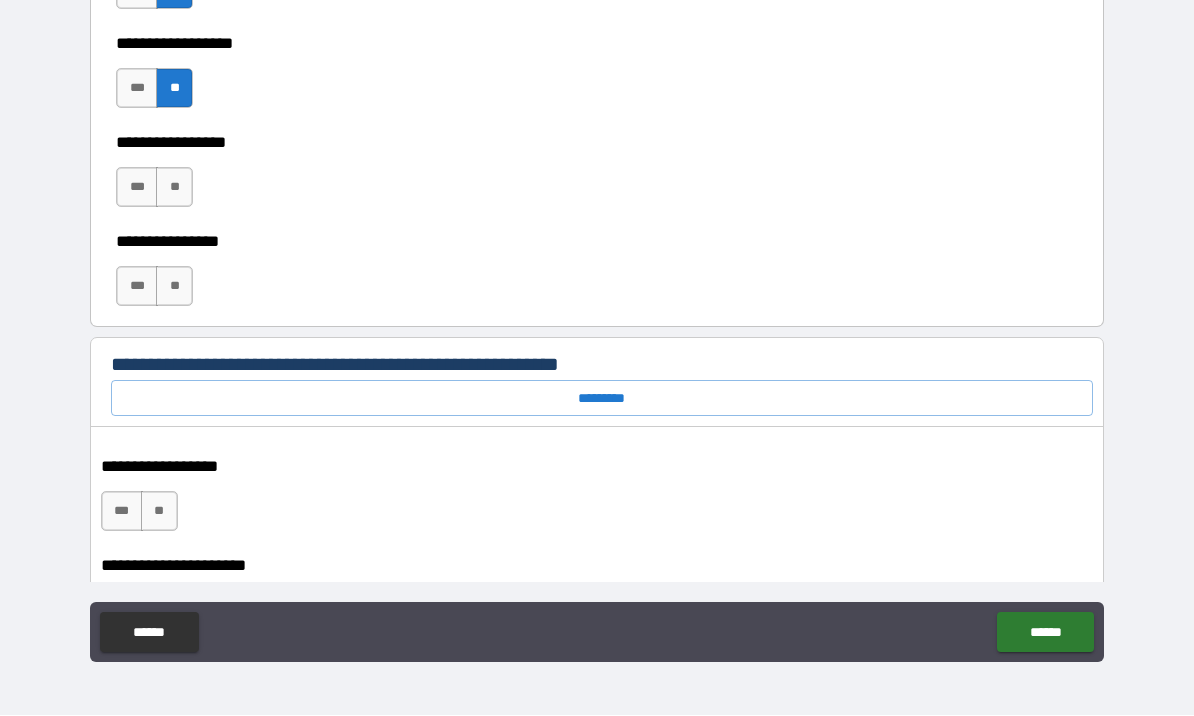 click on "**" at bounding box center [174, 188] 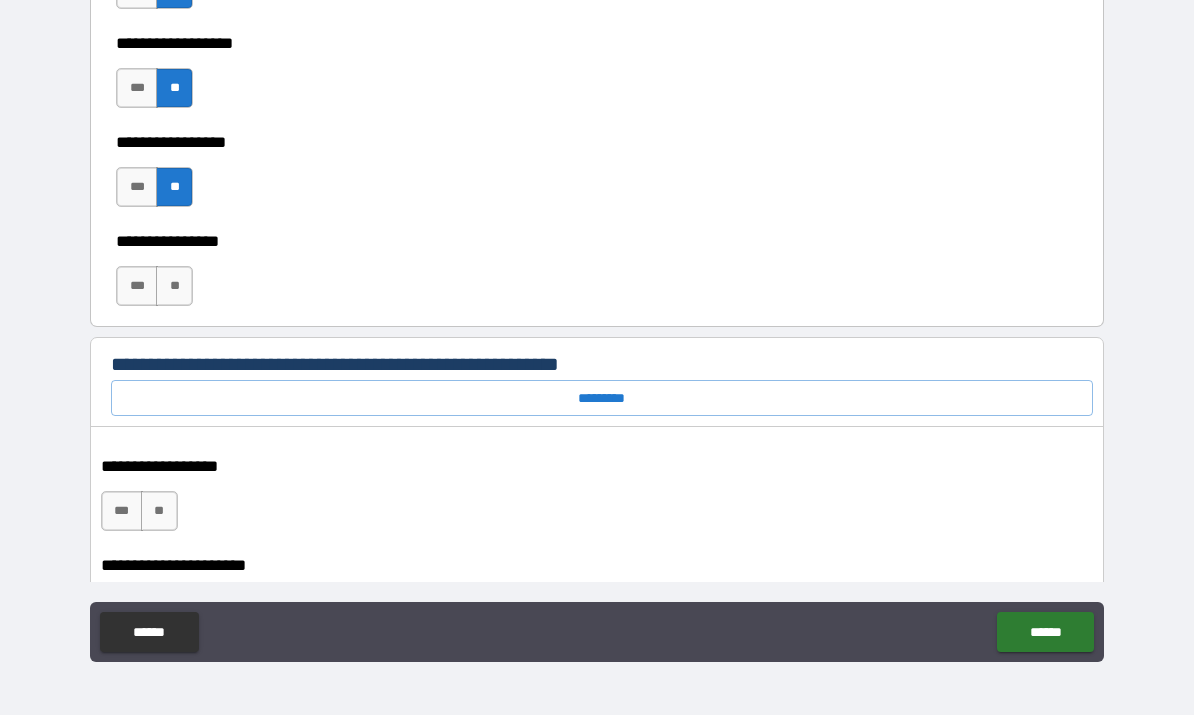 click on "**" at bounding box center (174, 287) 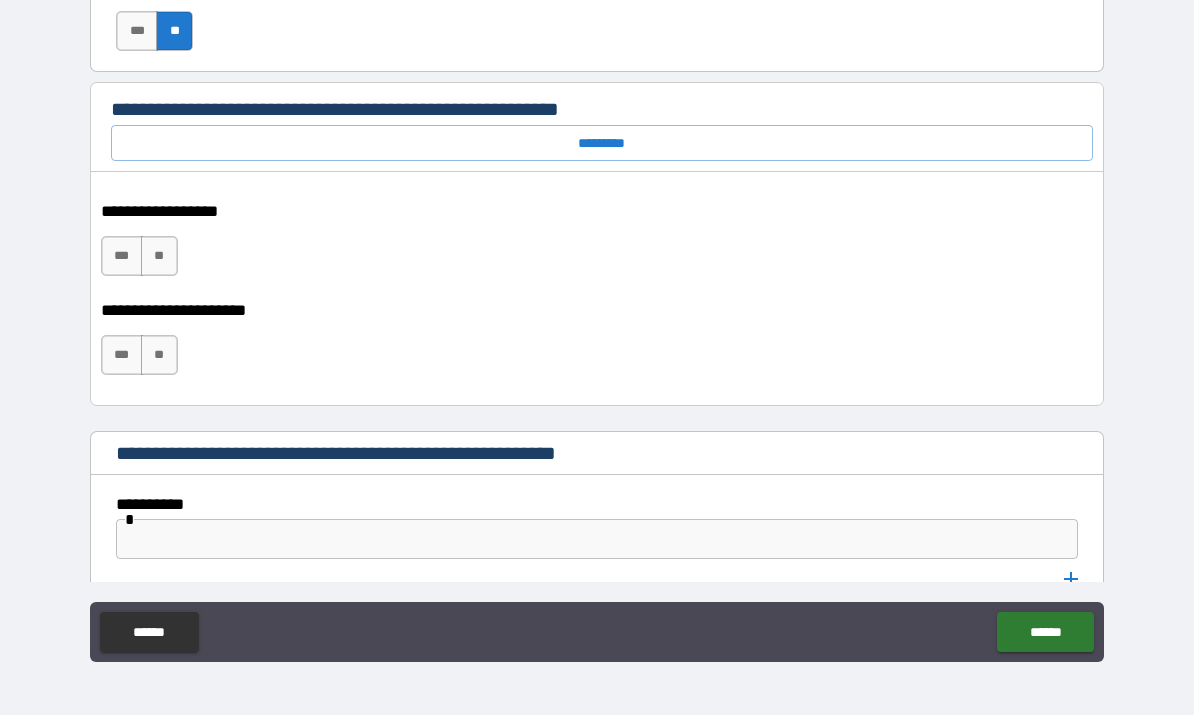 scroll, scrollTop: 10308, scrollLeft: 0, axis: vertical 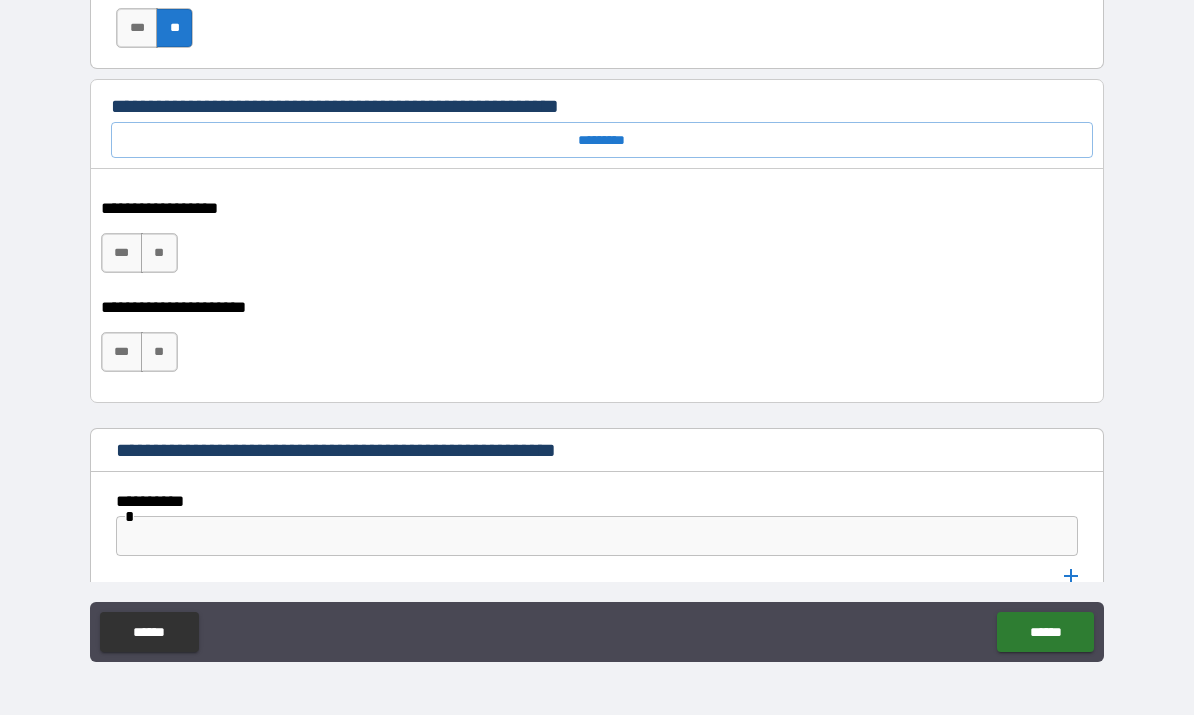 click on "**" at bounding box center [159, 254] 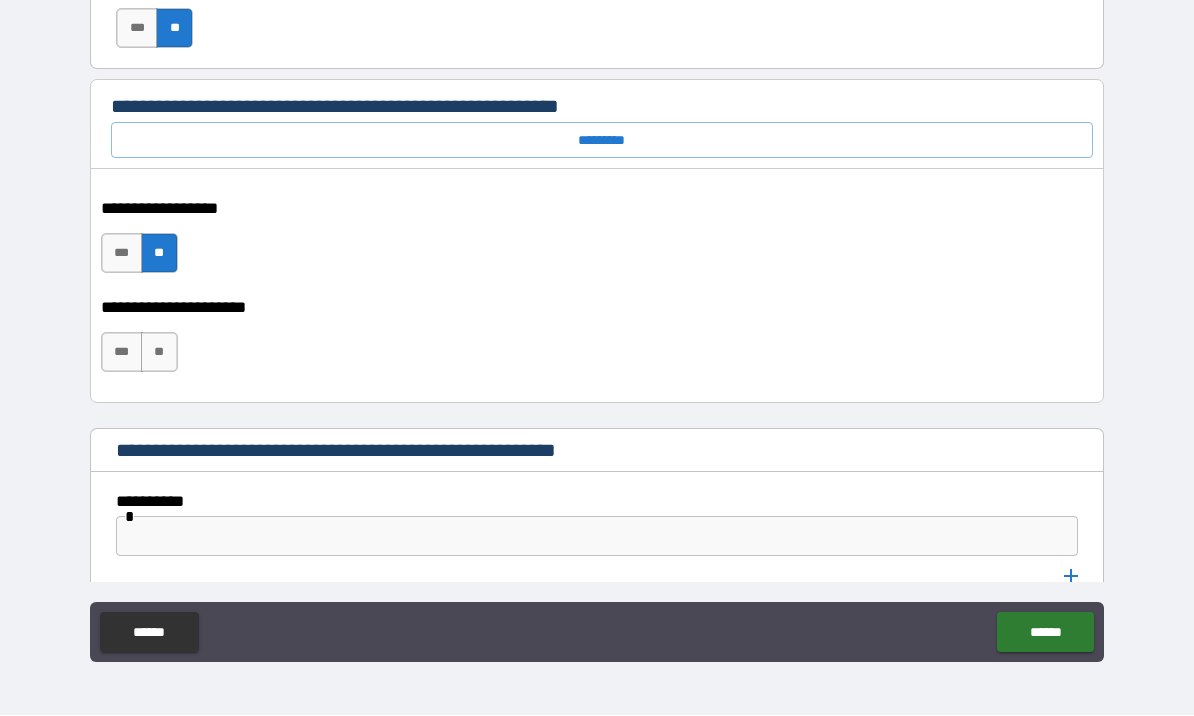 click on "**" at bounding box center (159, 353) 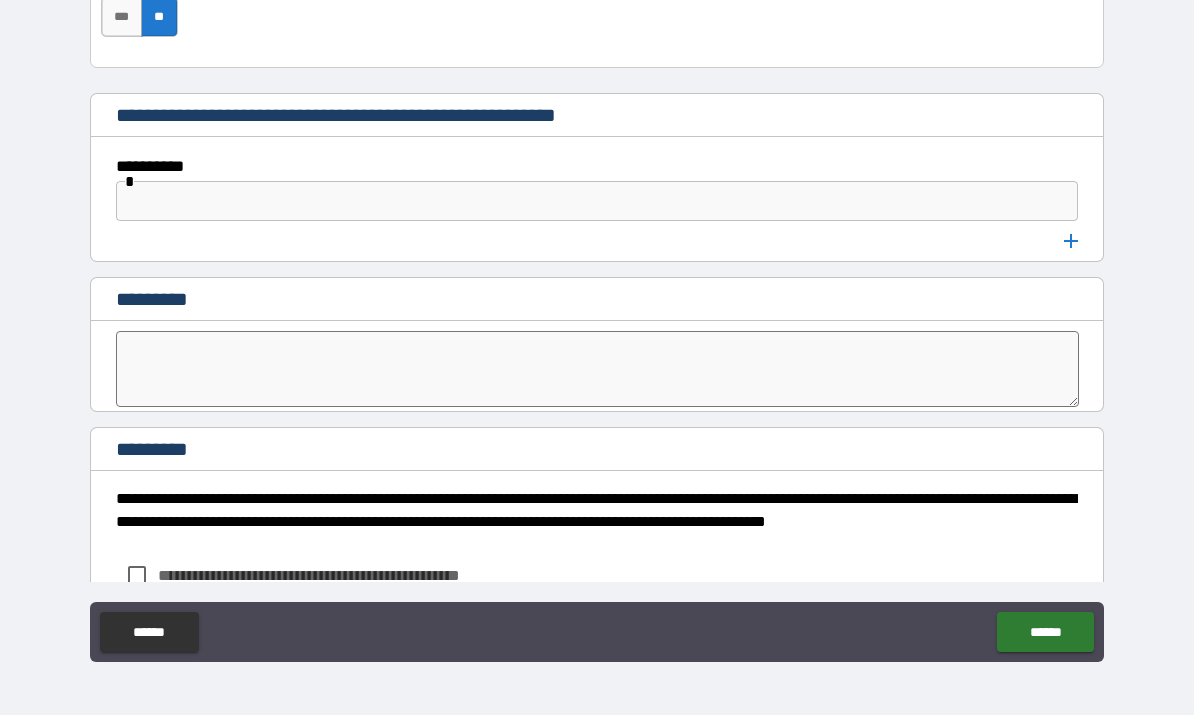scroll, scrollTop: 10652, scrollLeft: 0, axis: vertical 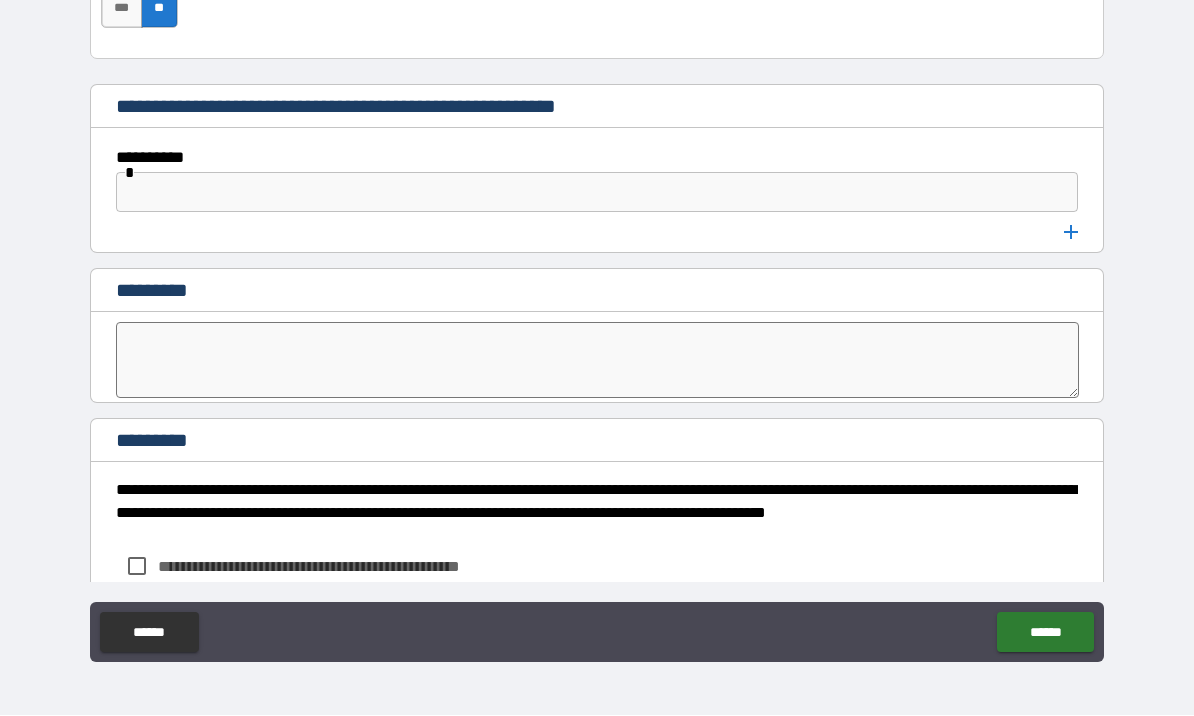 click at bounding box center [597, 361] 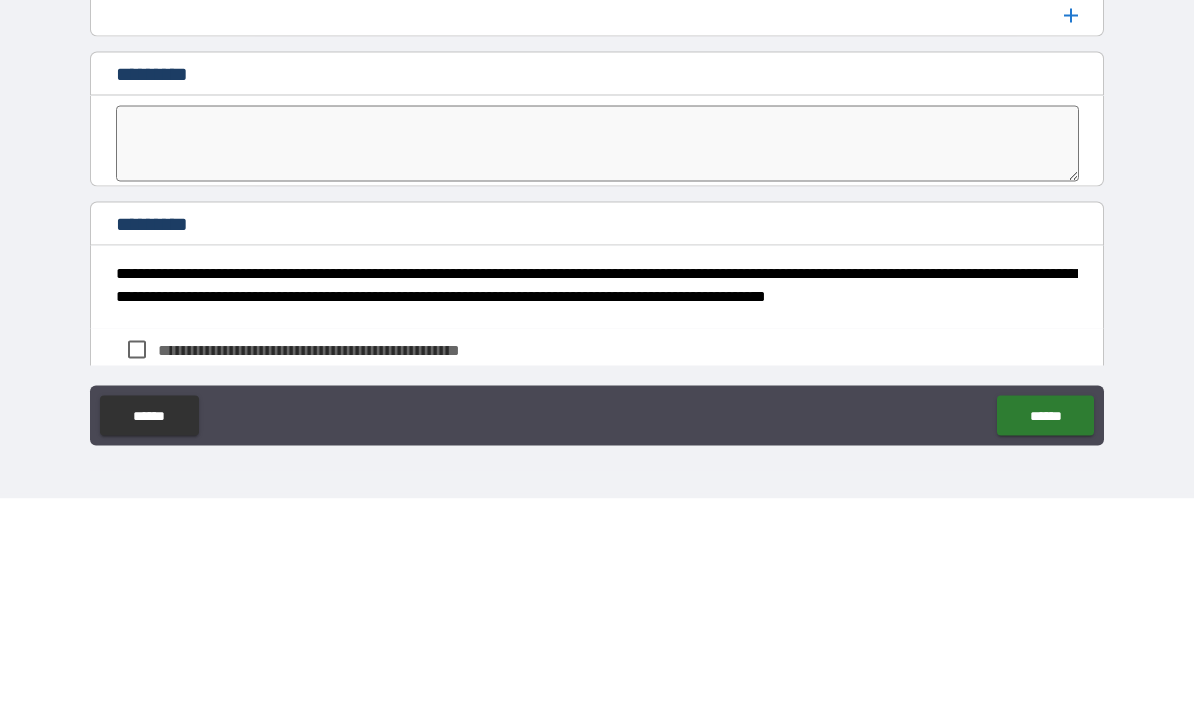 type on "*" 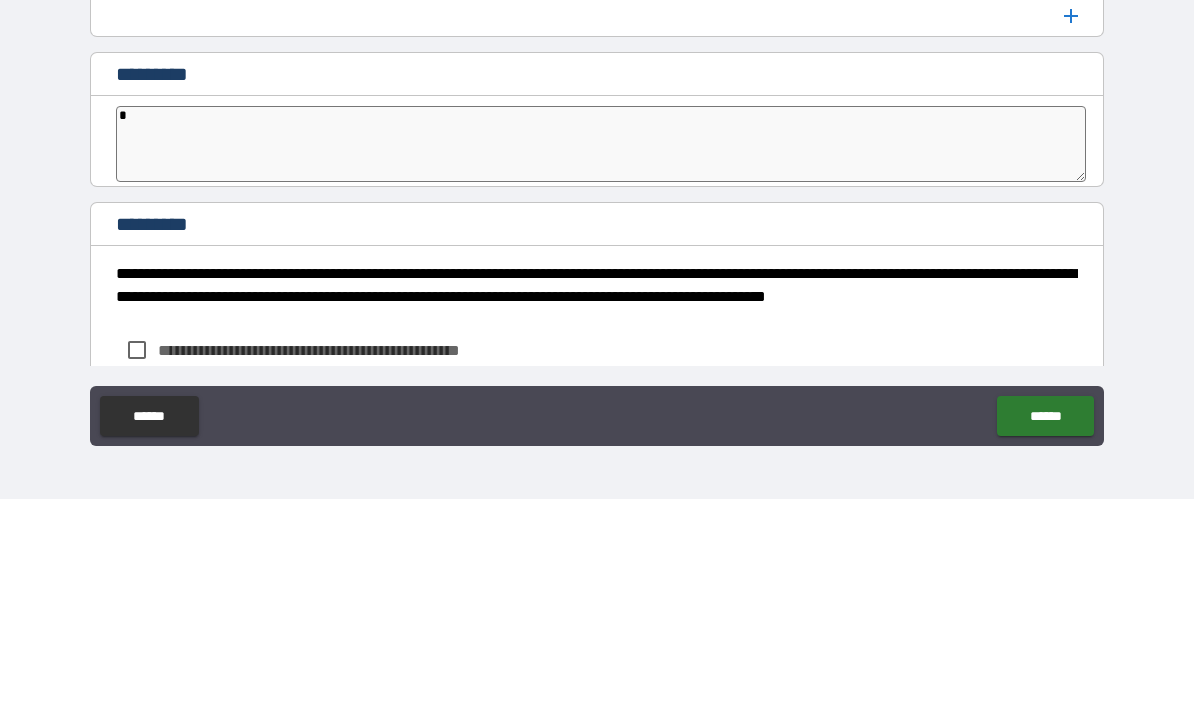 type on "*" 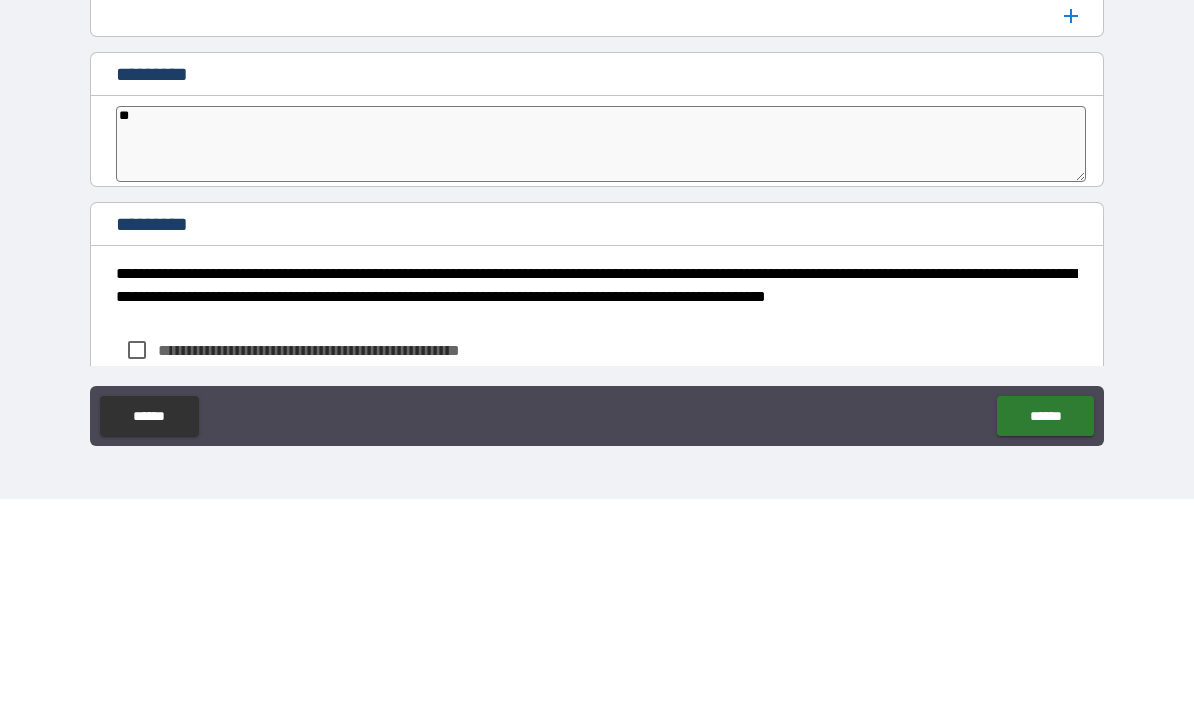 type on "*" 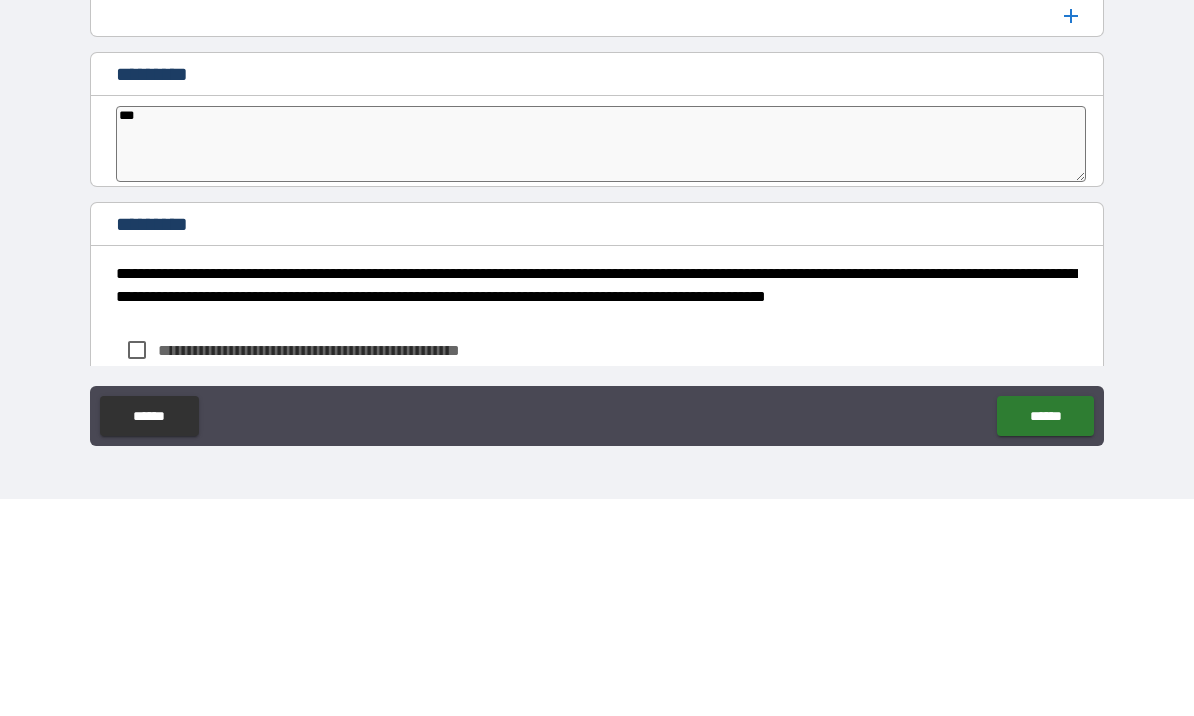type on "*" 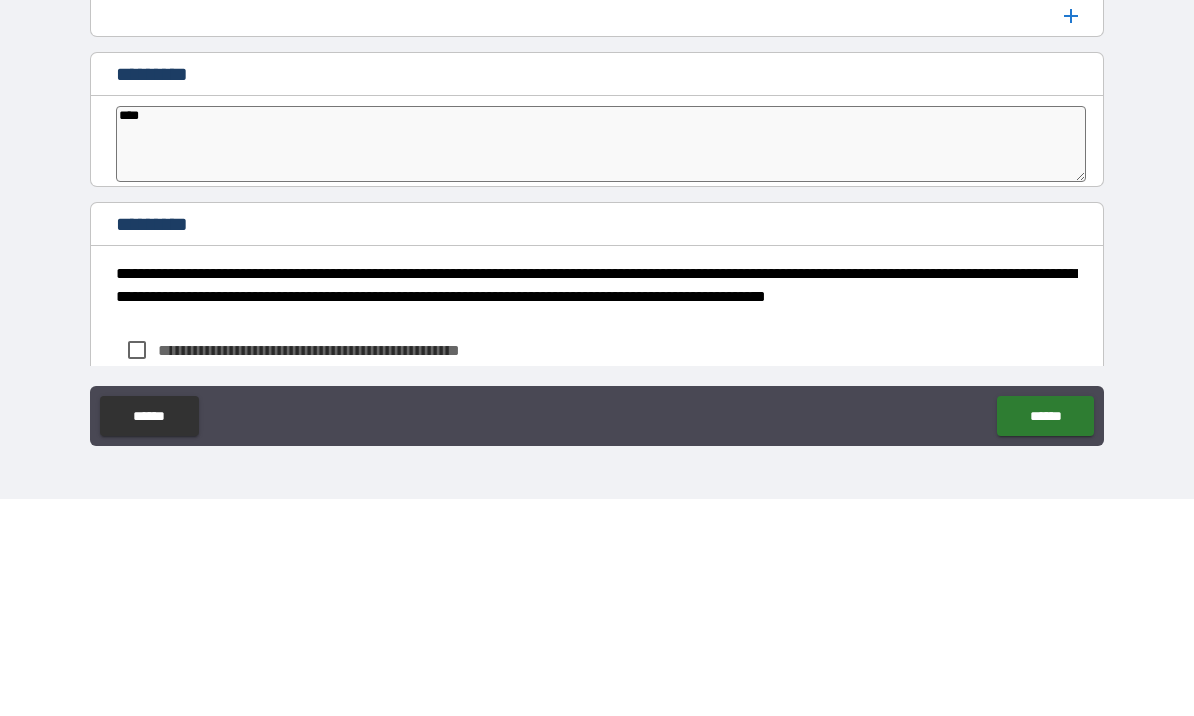 type on "*" 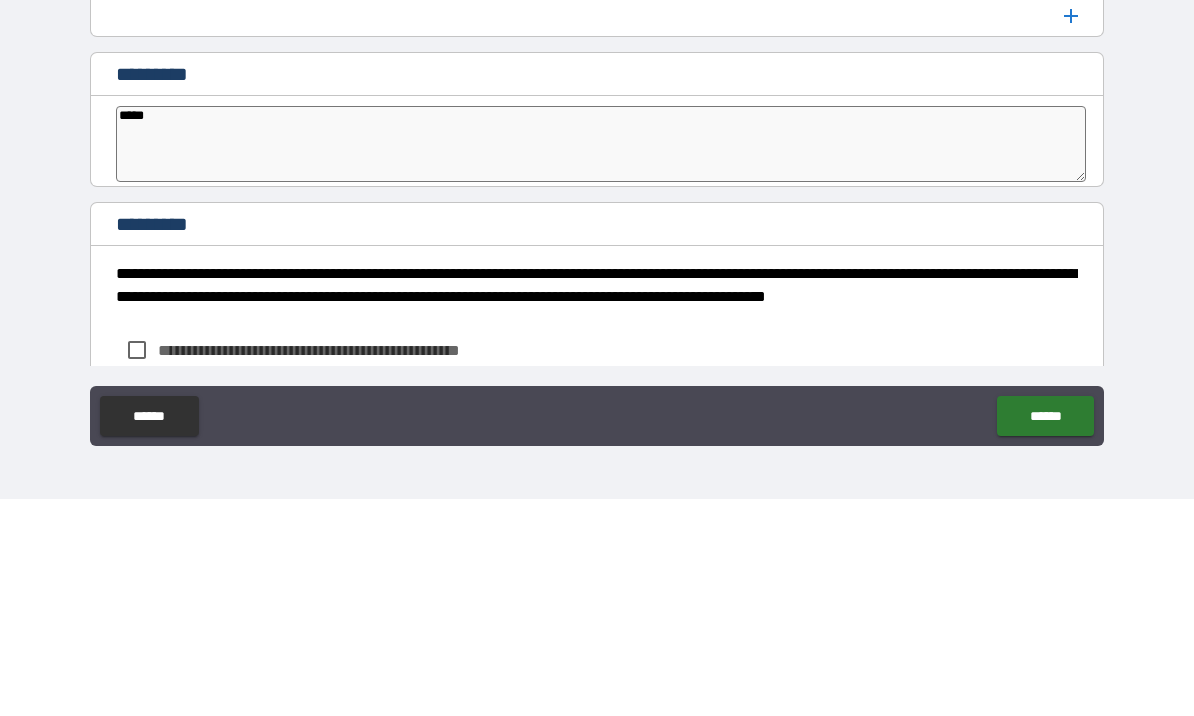 type on "******" 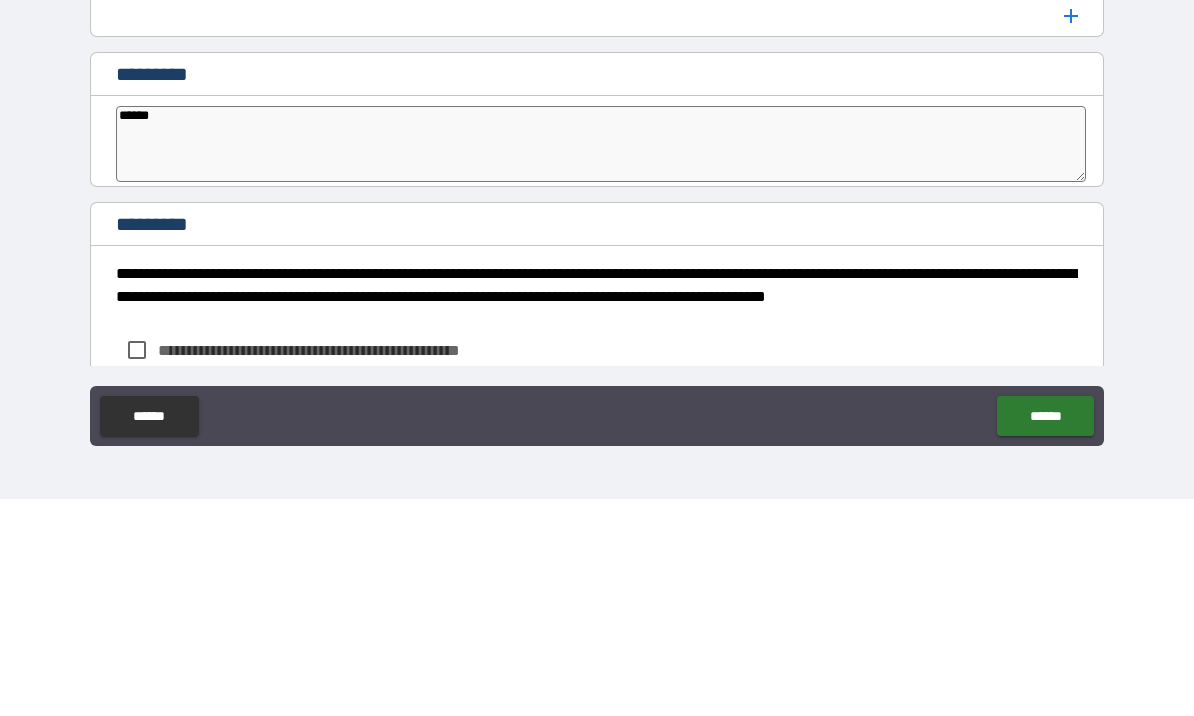 type on "*******" 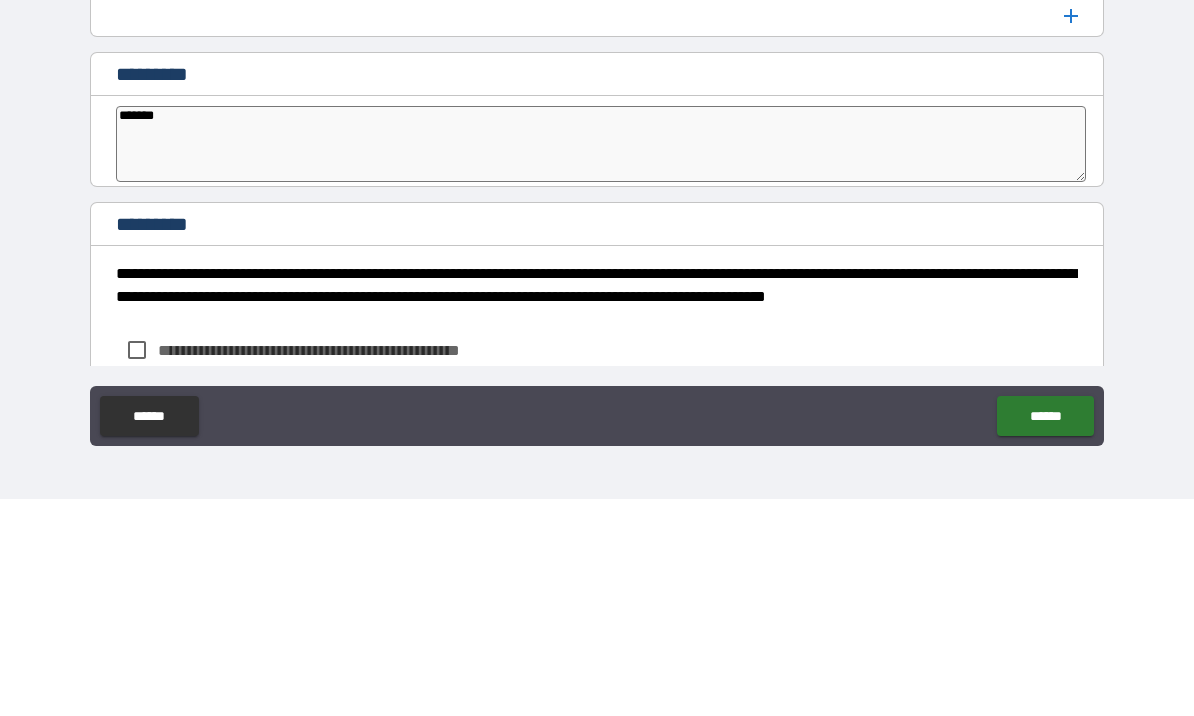 type on "*" 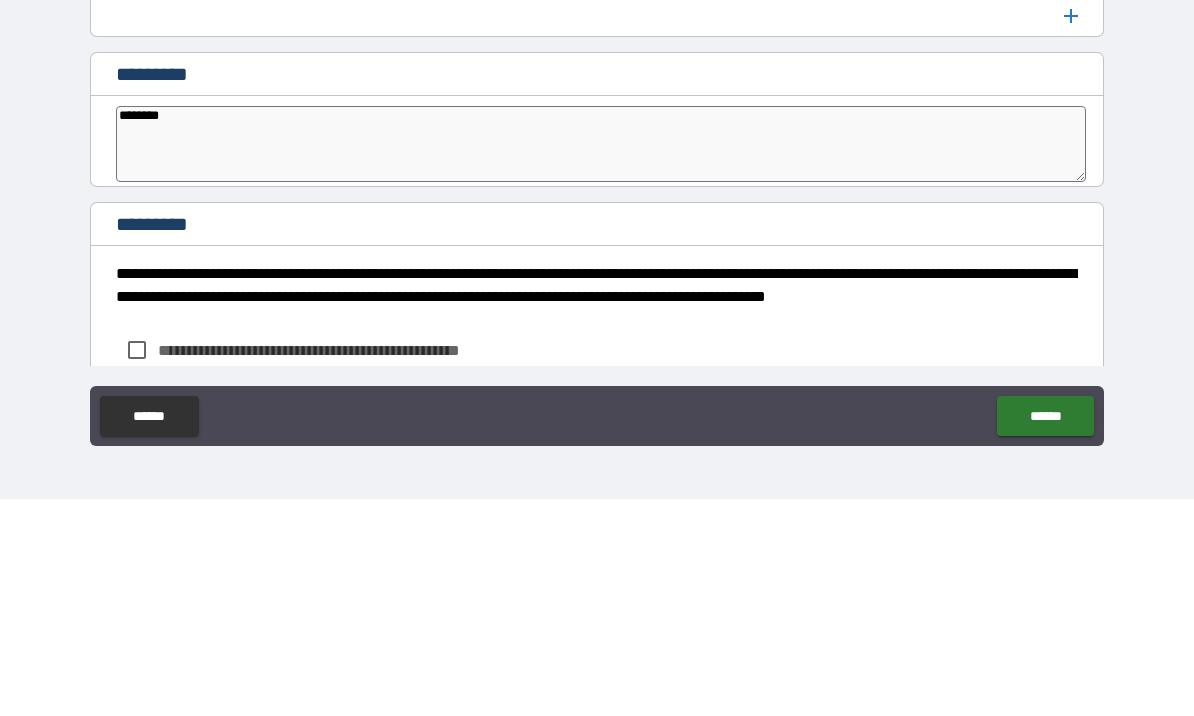 type on "*" 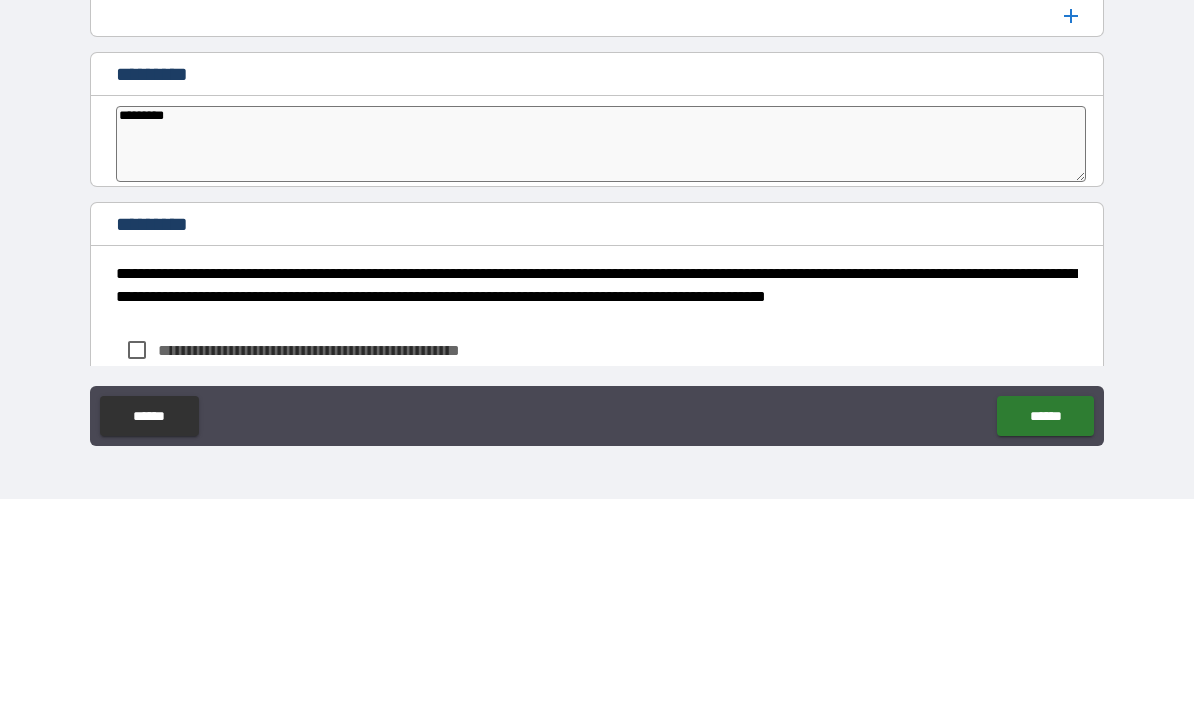 type on "*" 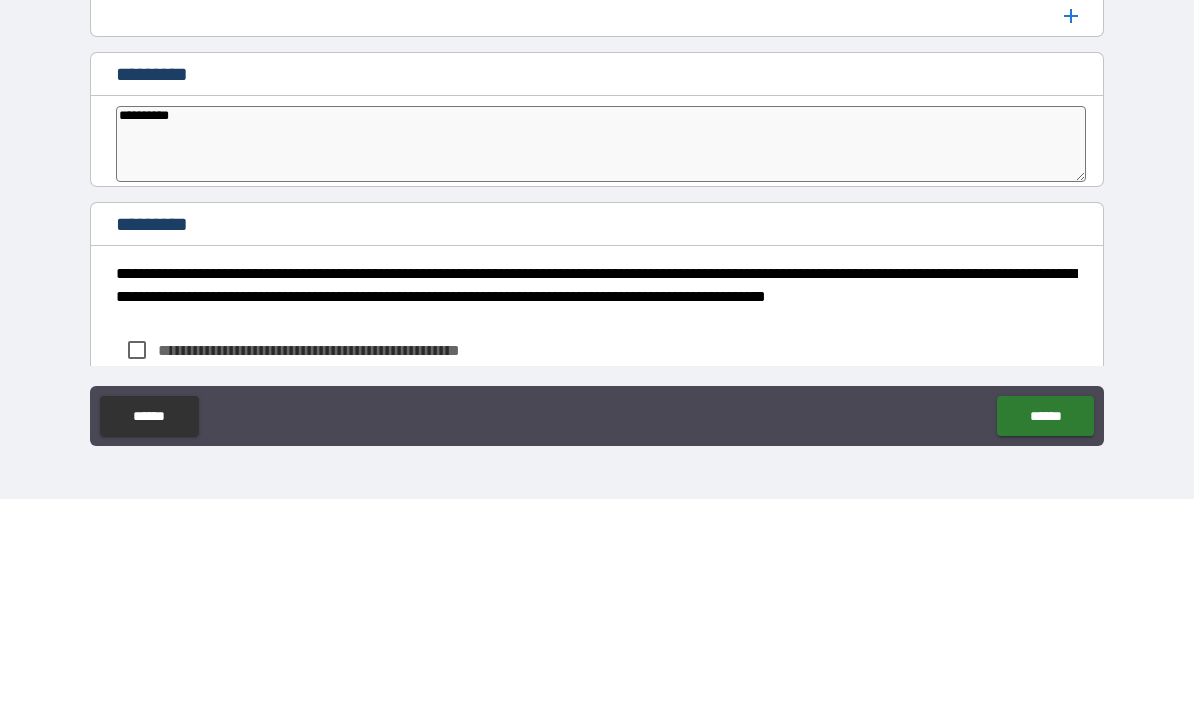 type on "*" 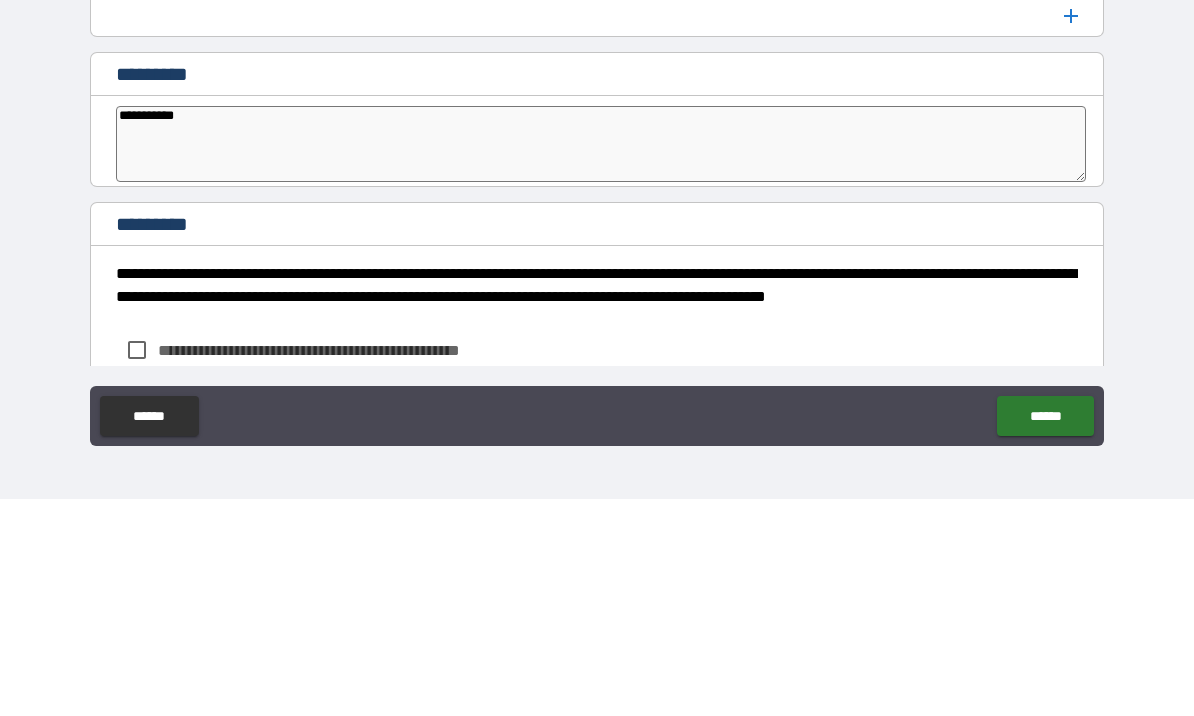 type on "*" 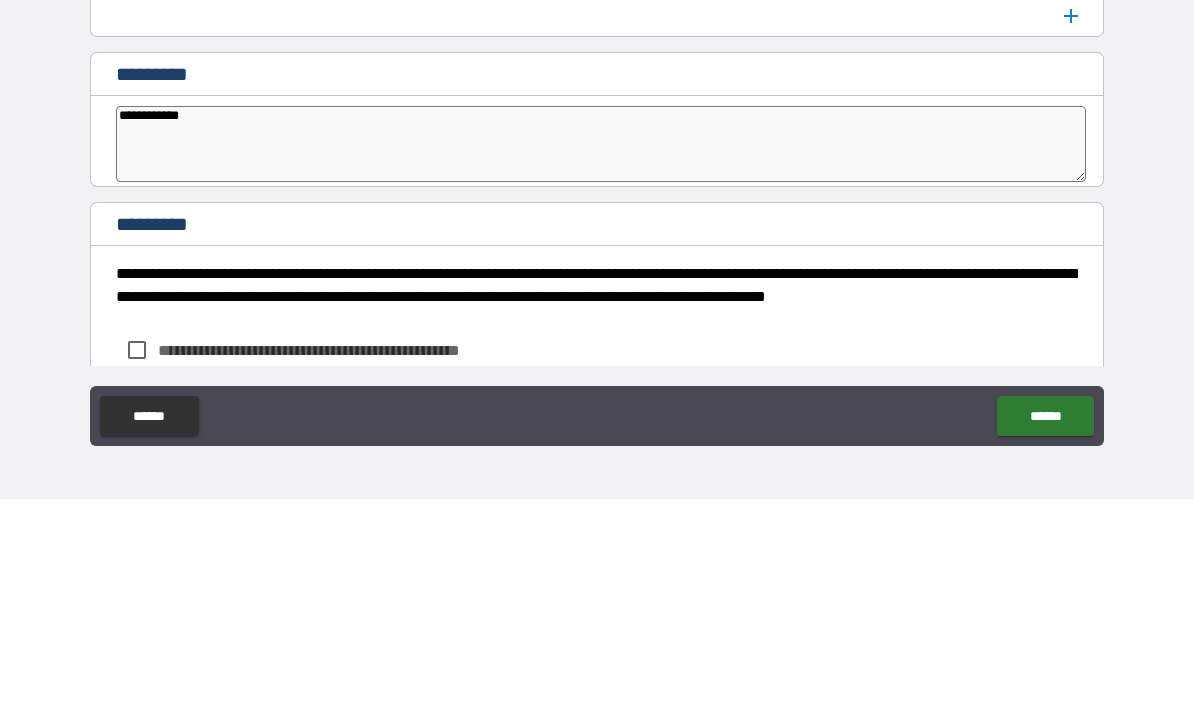 type on "*" 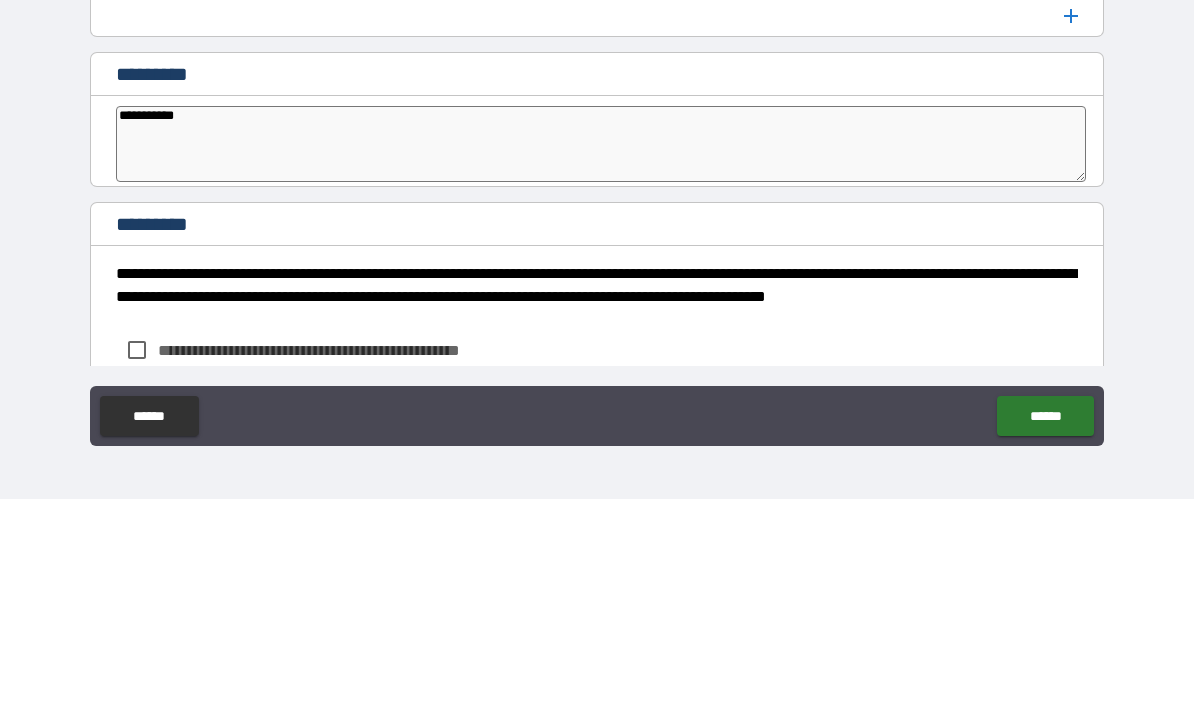 type on "*" 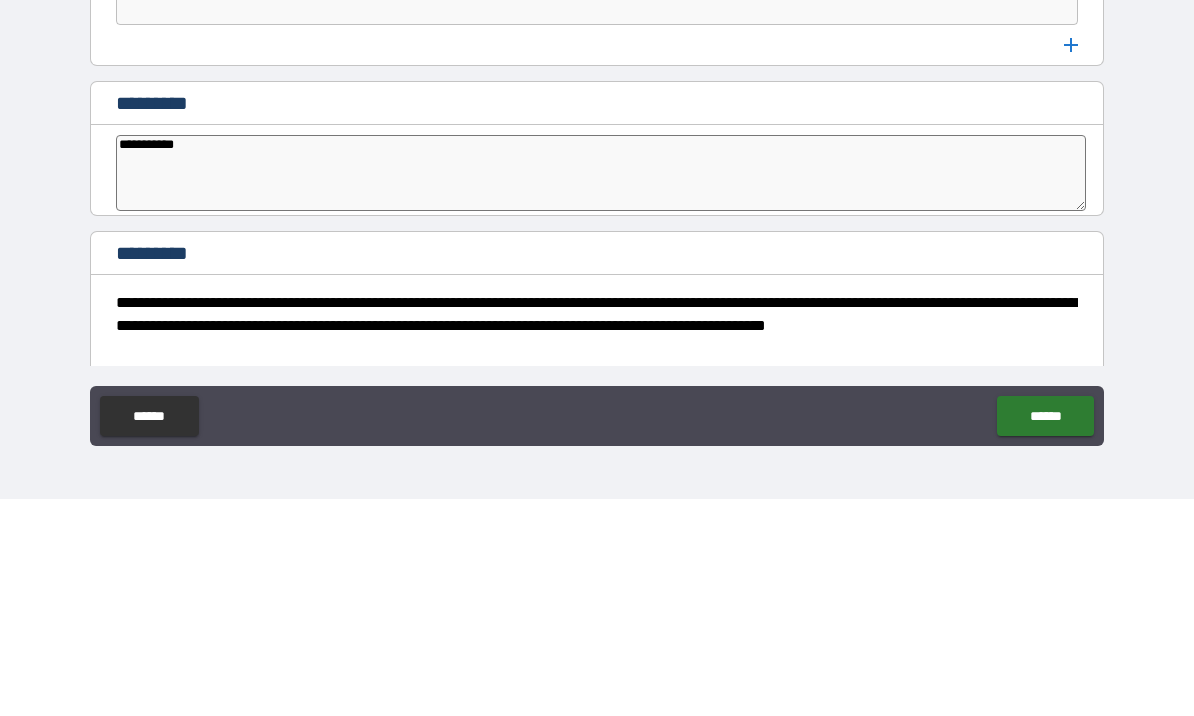 scroll, scrollTop: 10631, scrollLeft: 0, axis: vertical 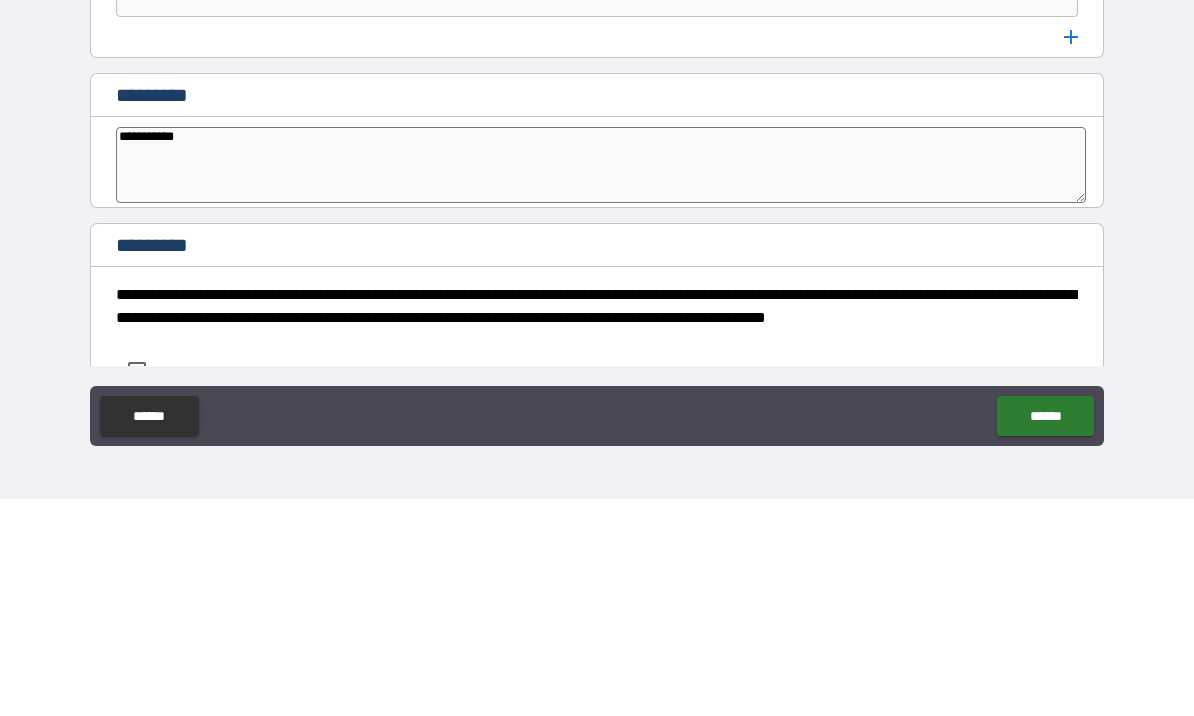 click on "**********" at bounding box center (601, 382) 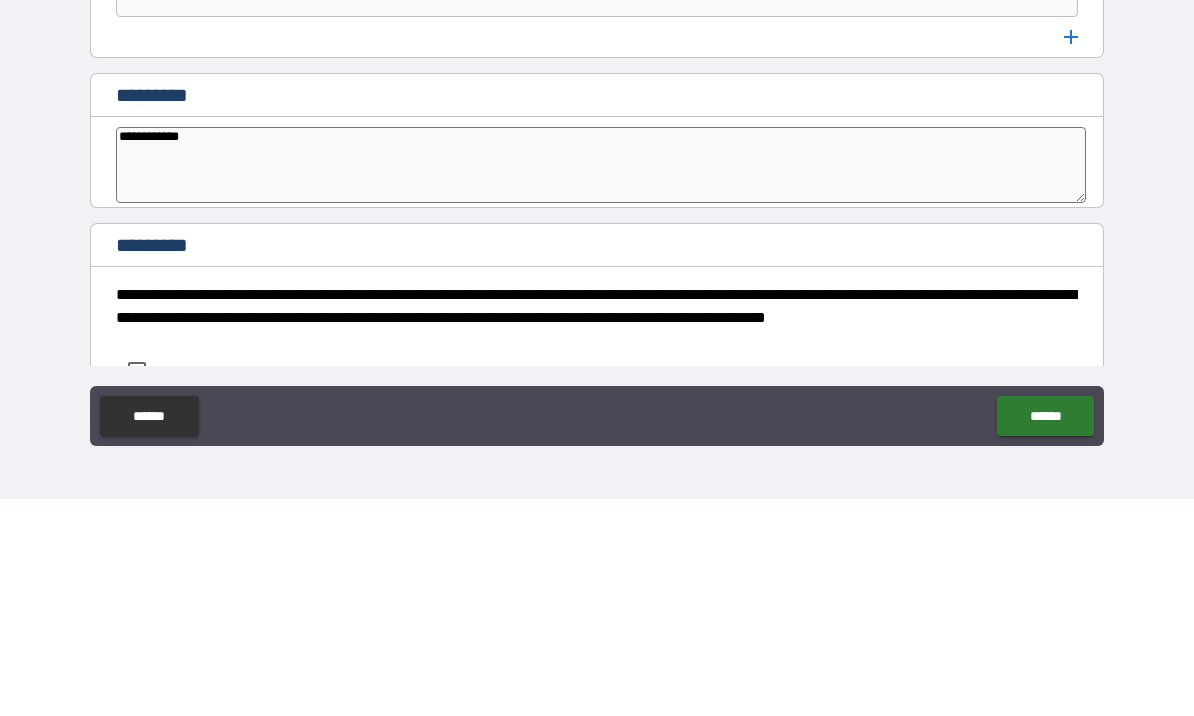type on "*" 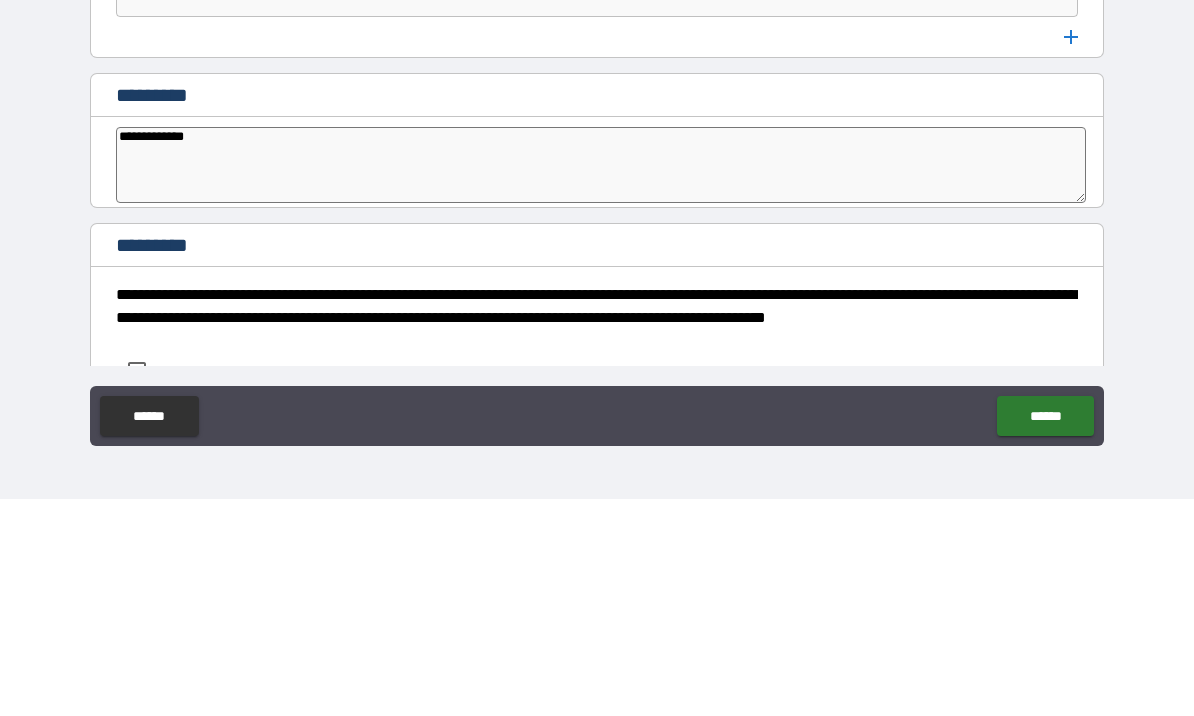 type on "**********" 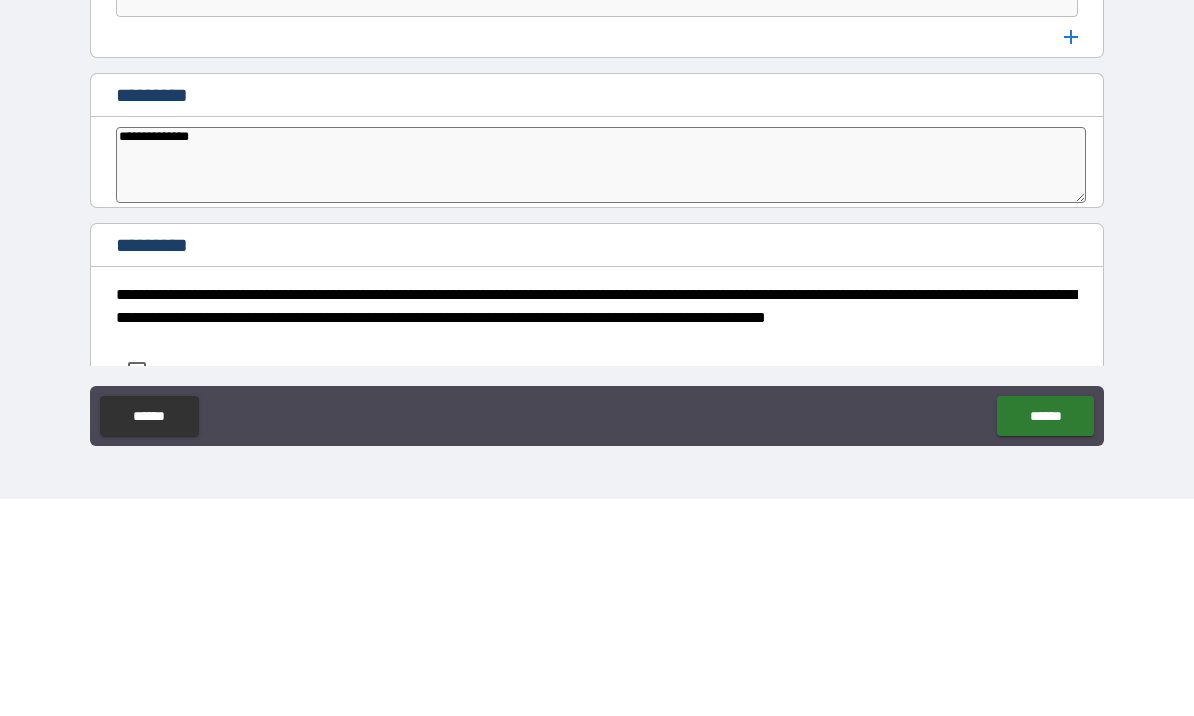 type on "*" 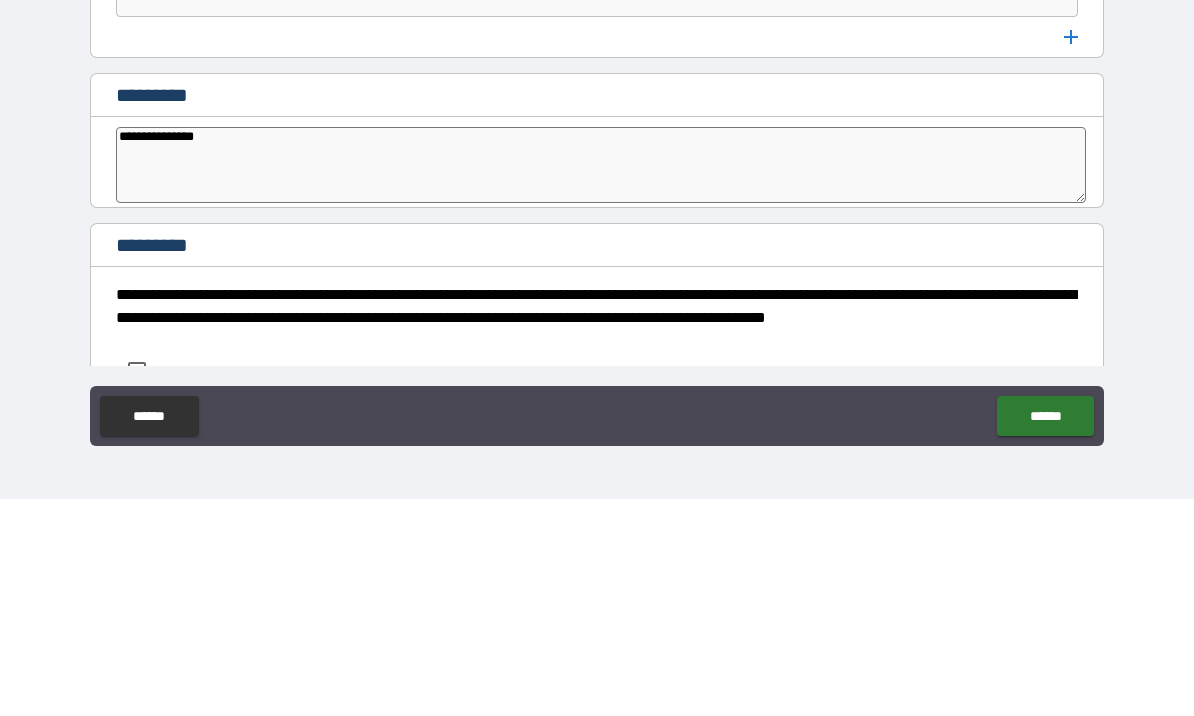 type on "*" 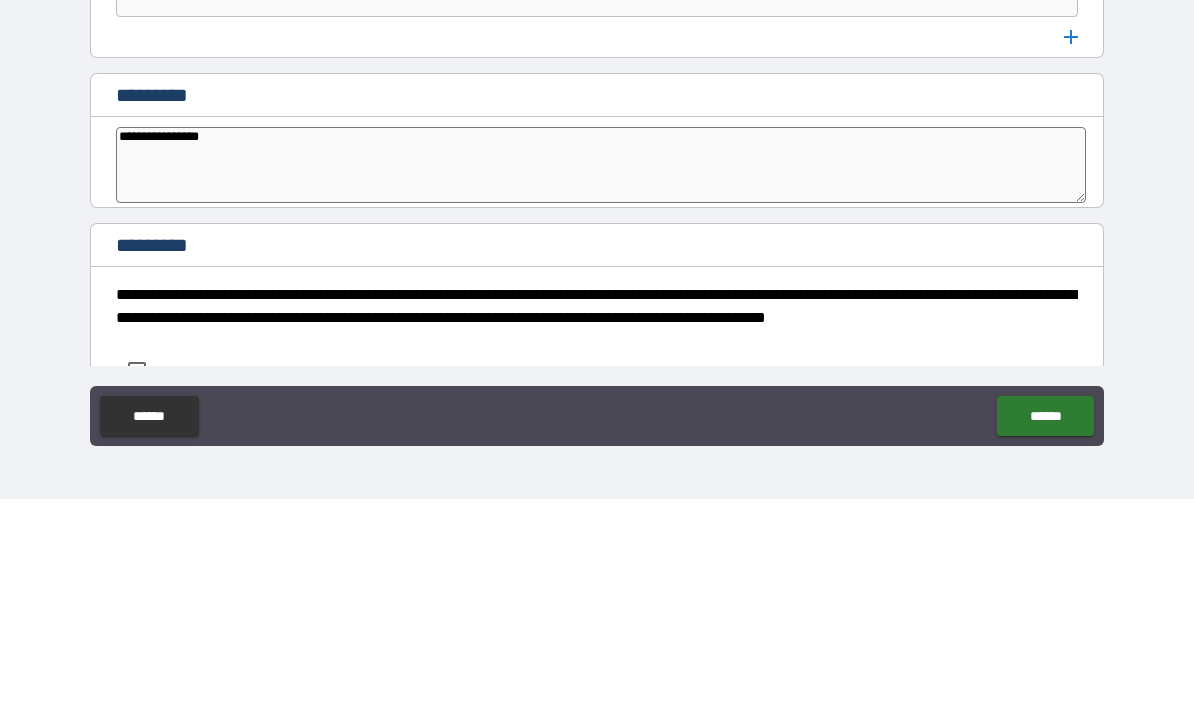type on "*" 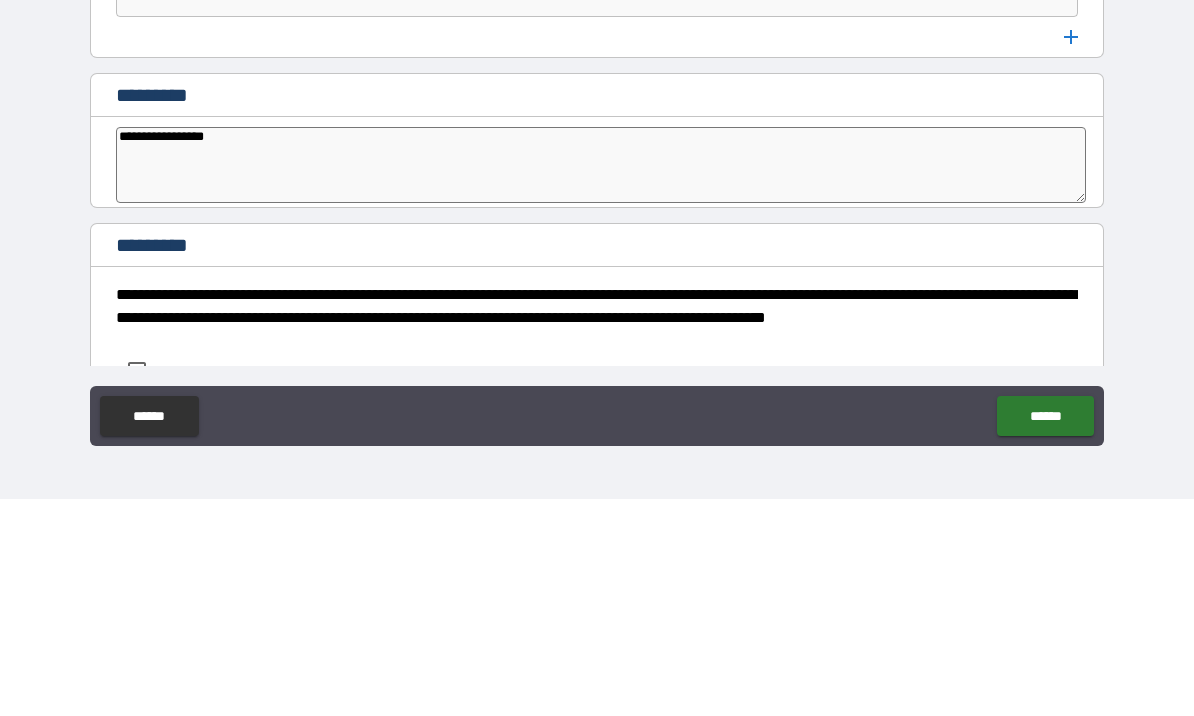type on "*" 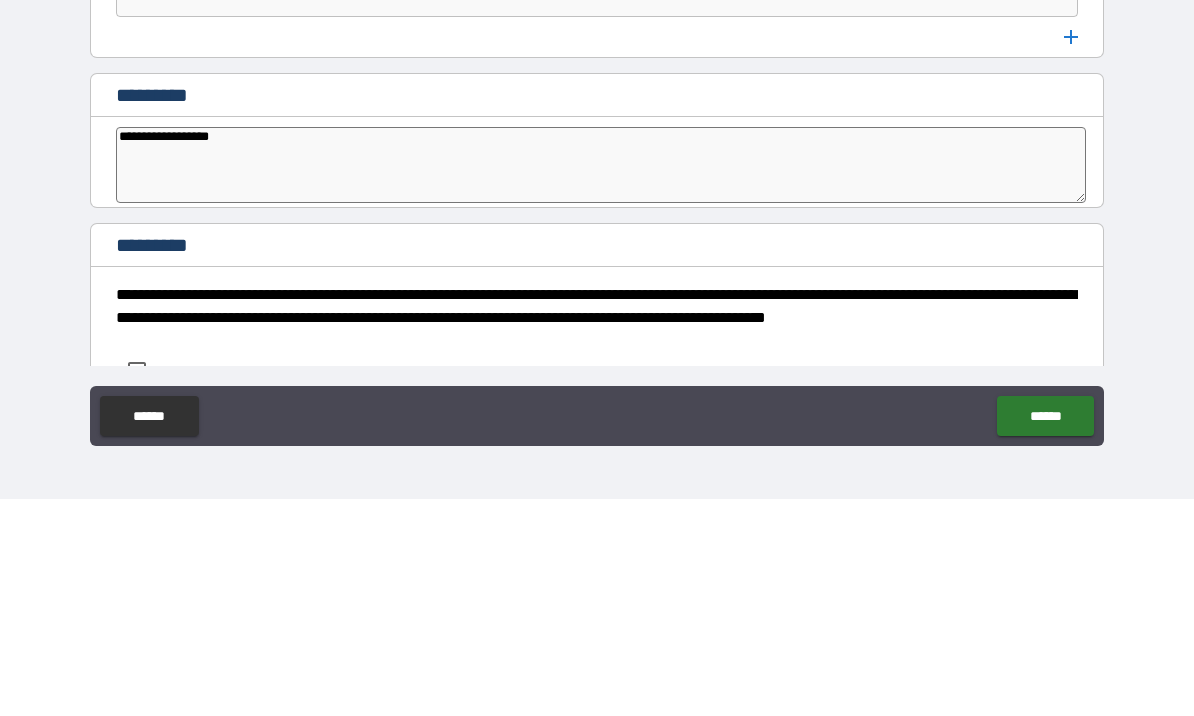 type on "**********" 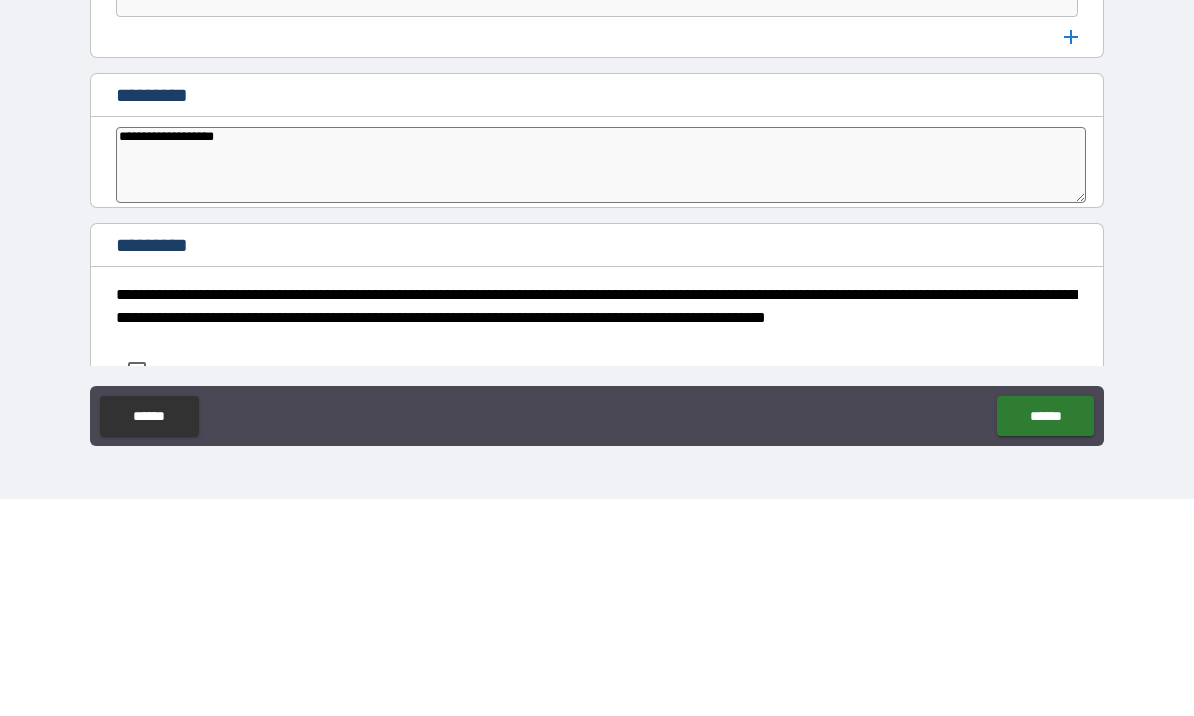 type on "*" 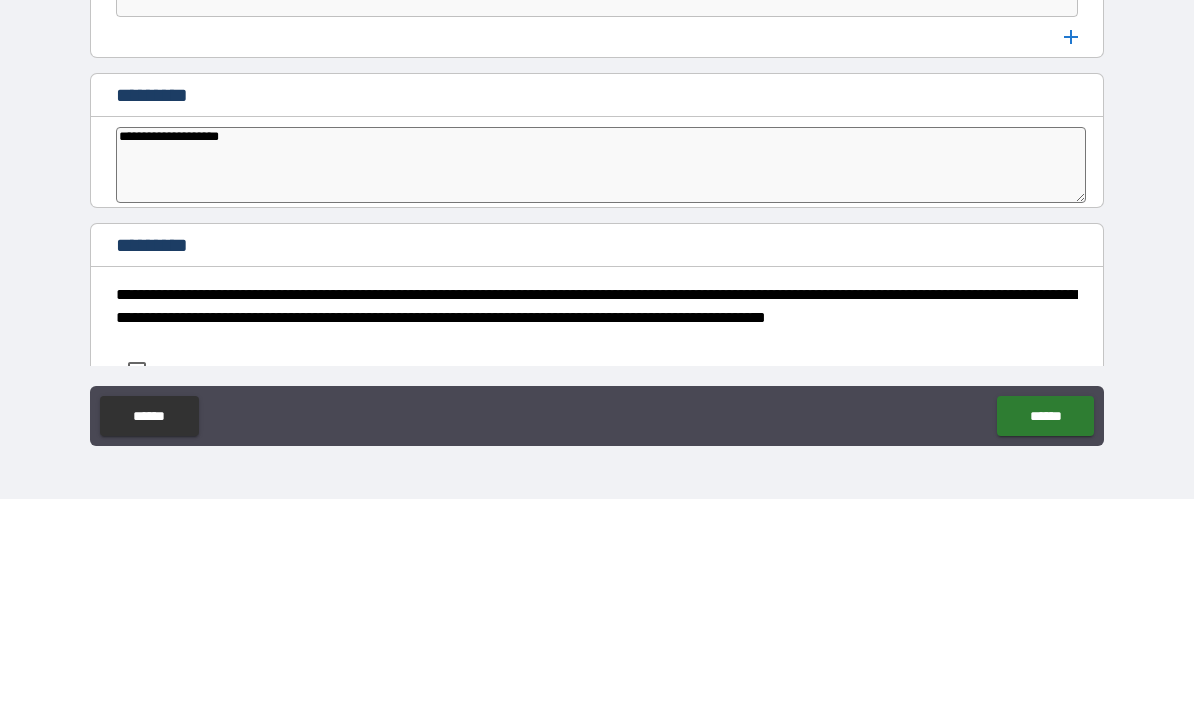 type on "*" 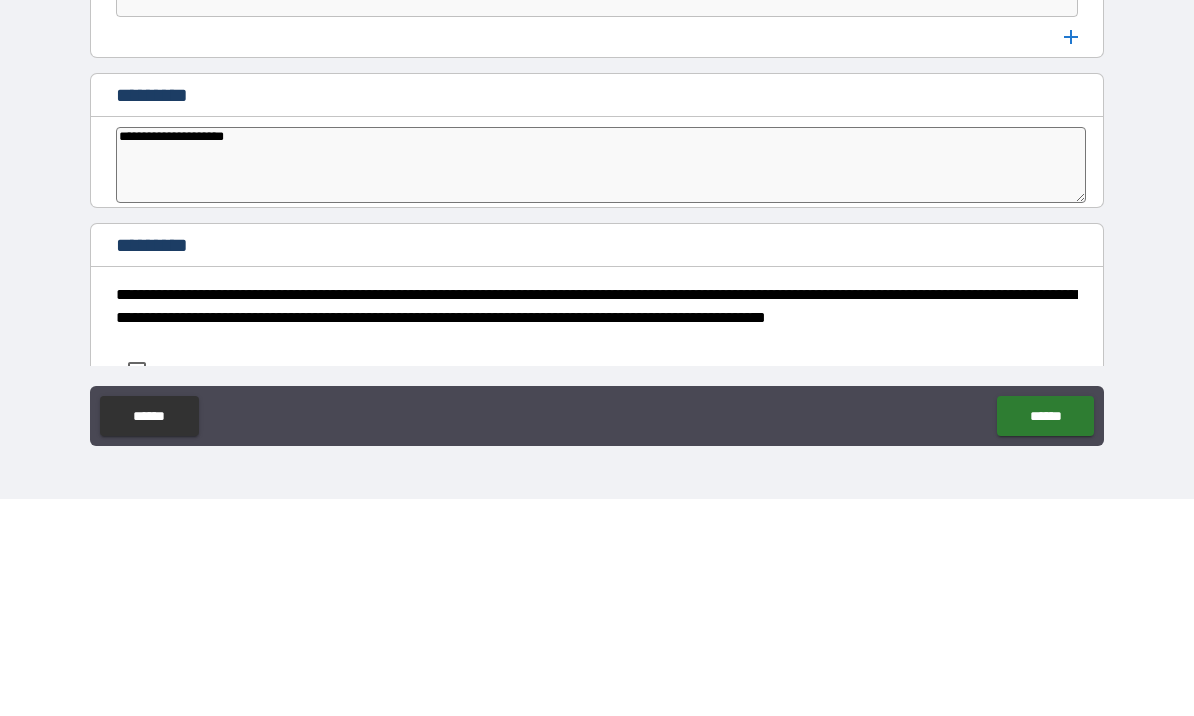 type on "*" 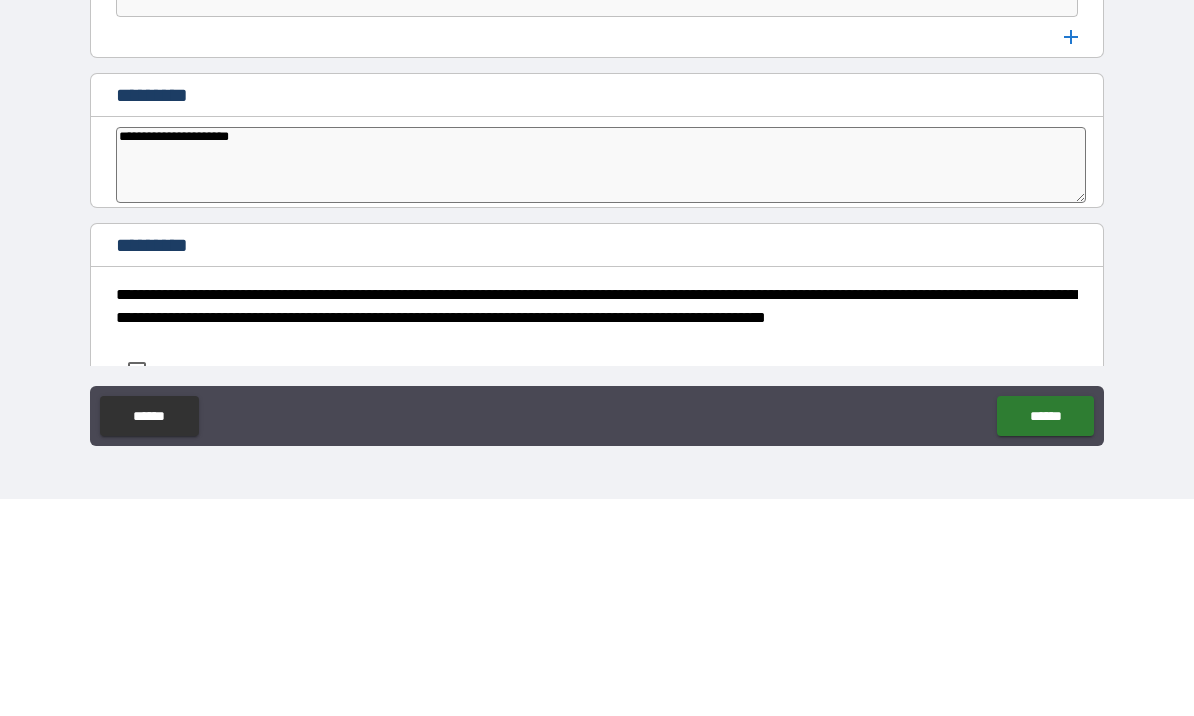 type on "*" 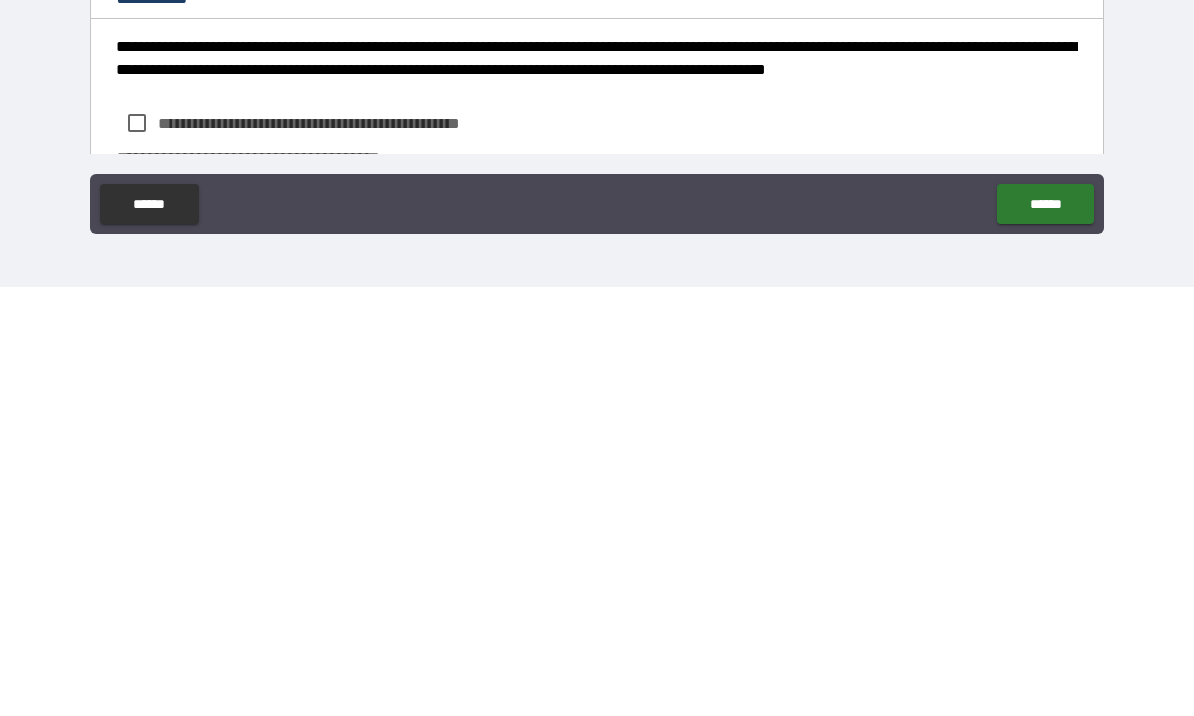scroll, scrollTop: 10706, scrollLeft: 0, axis: vertical 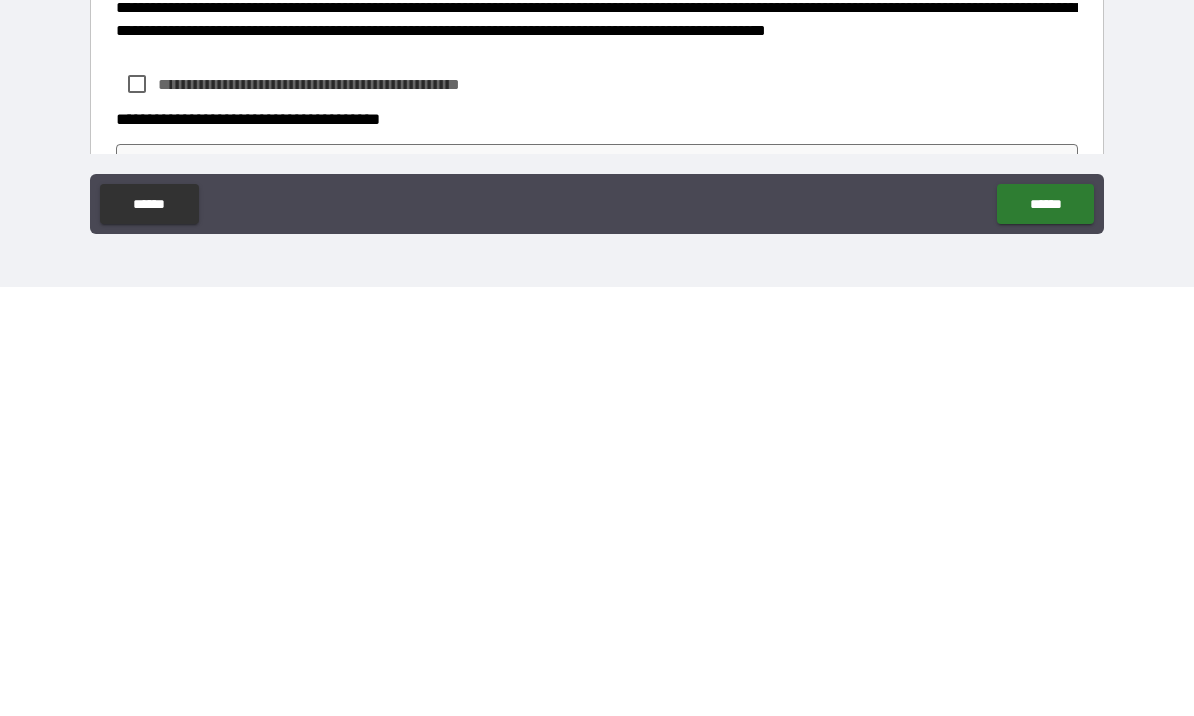 type on "**********" 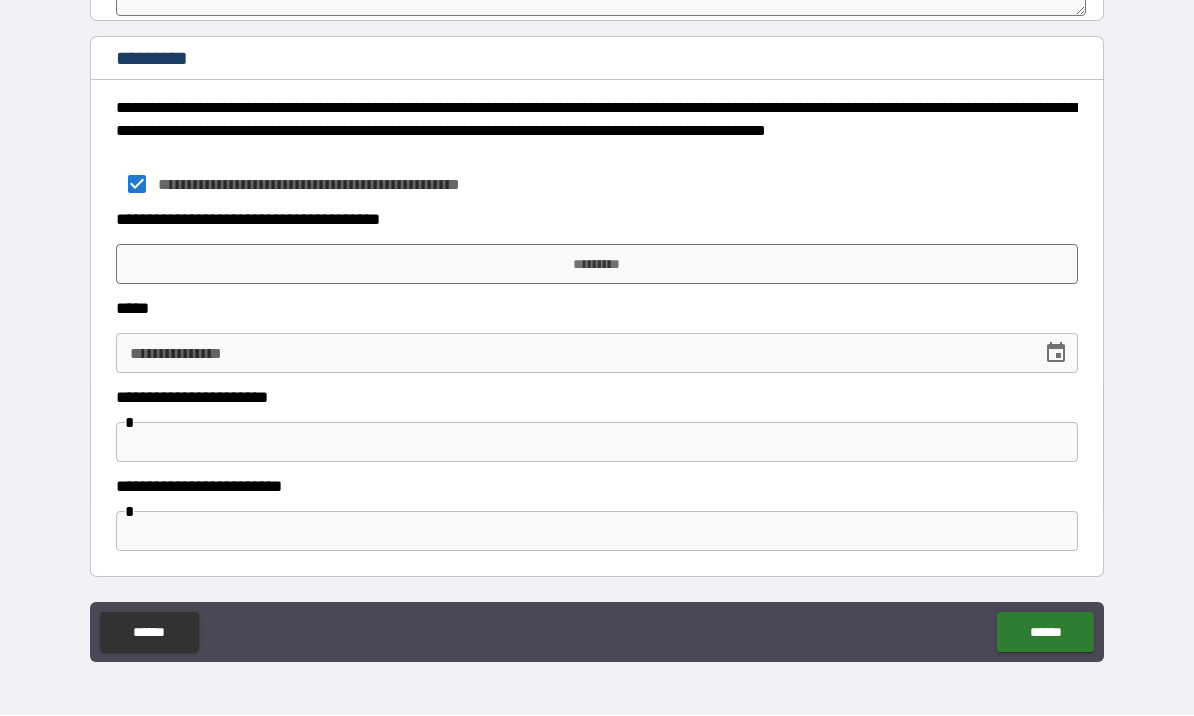 scroll, scrollTop: 11034, scrollLeft: 0, axis: vertical 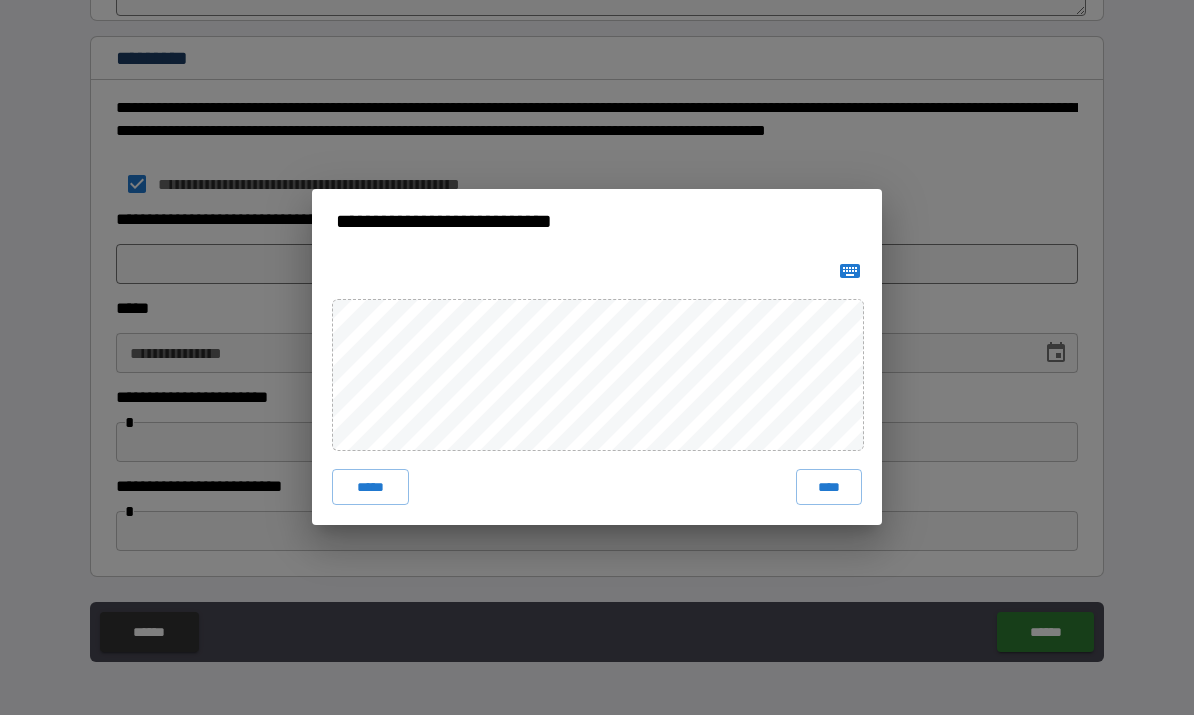 click on "****" at bounding box center (829, 488) 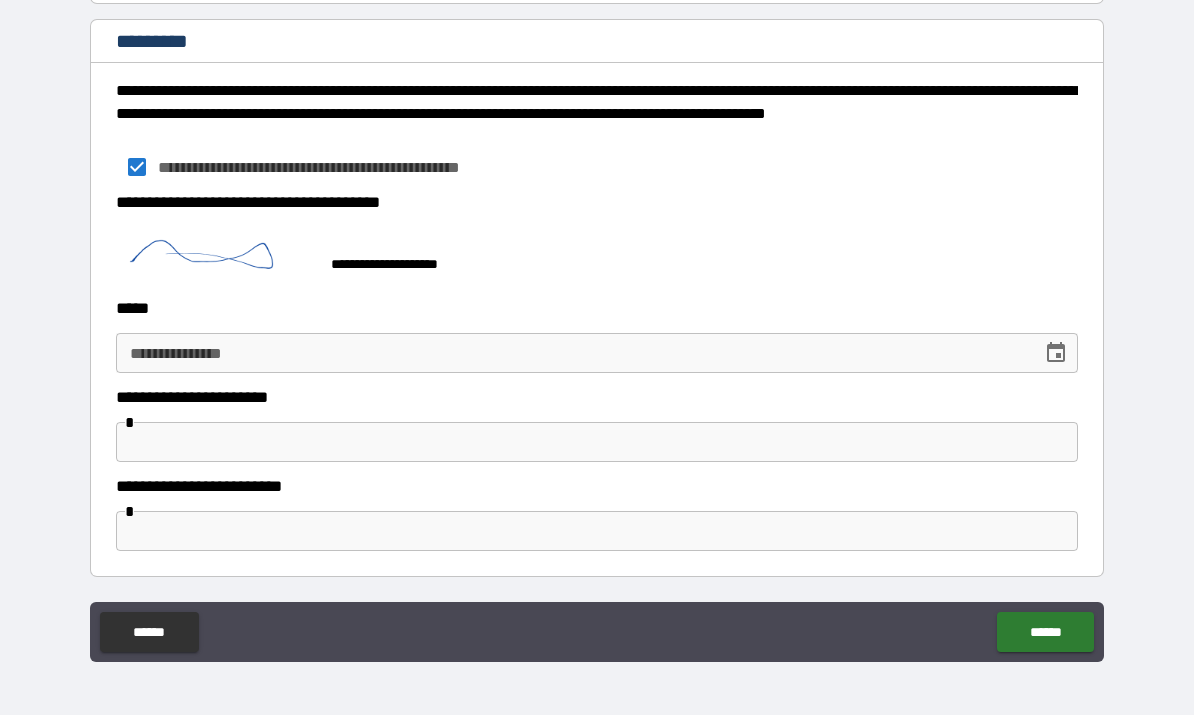 scroll, scrollTop: 11051, scrollLeft: 0, axis: vertical 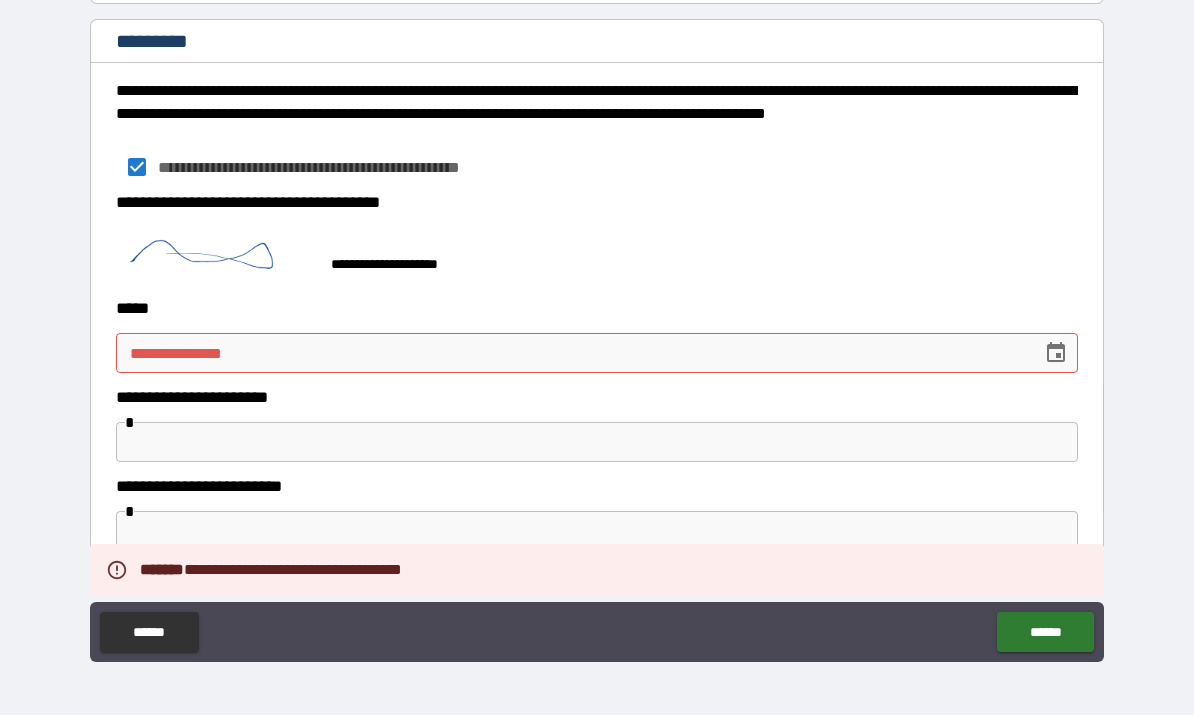 click on "**********" at bounding box center (572, 354) 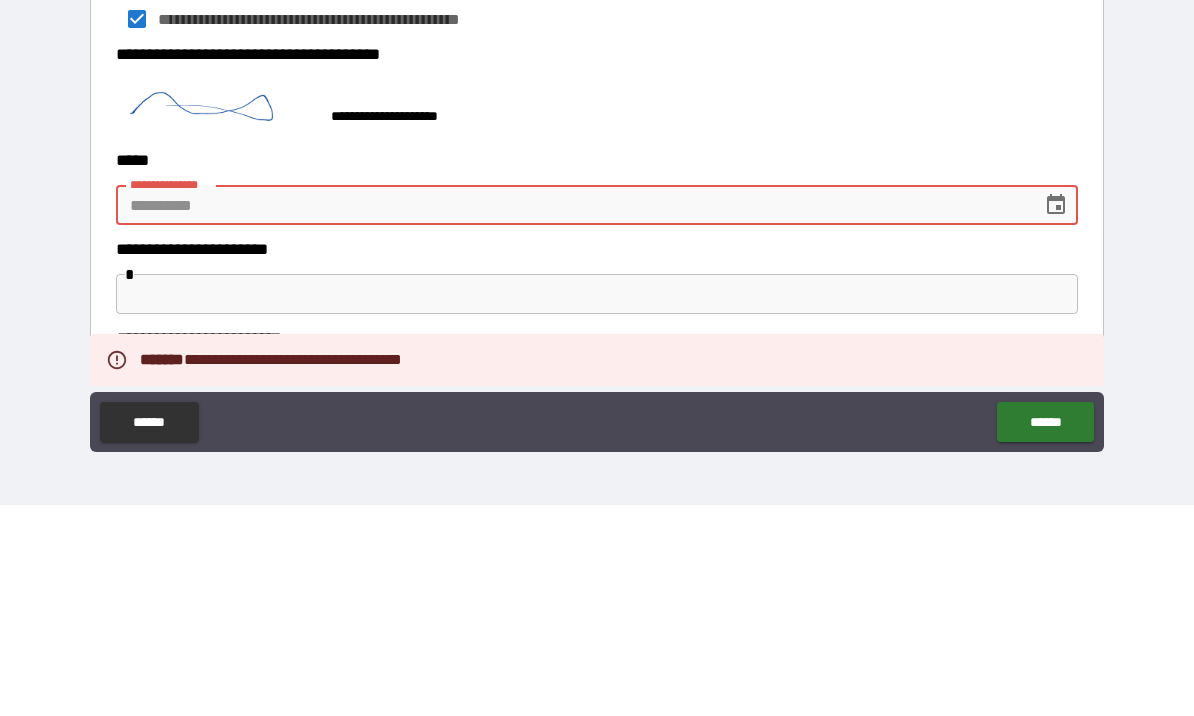 scroll, scrollTop: 11018, scrollLeft: 0, axis: vertical 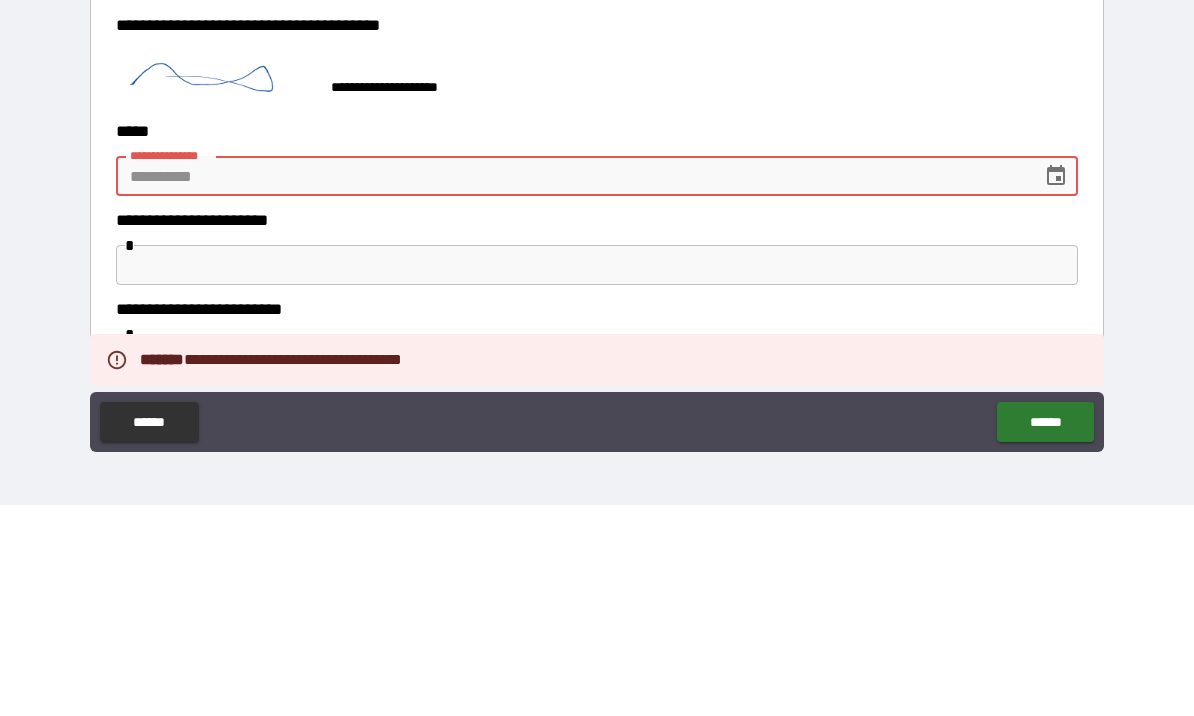 click 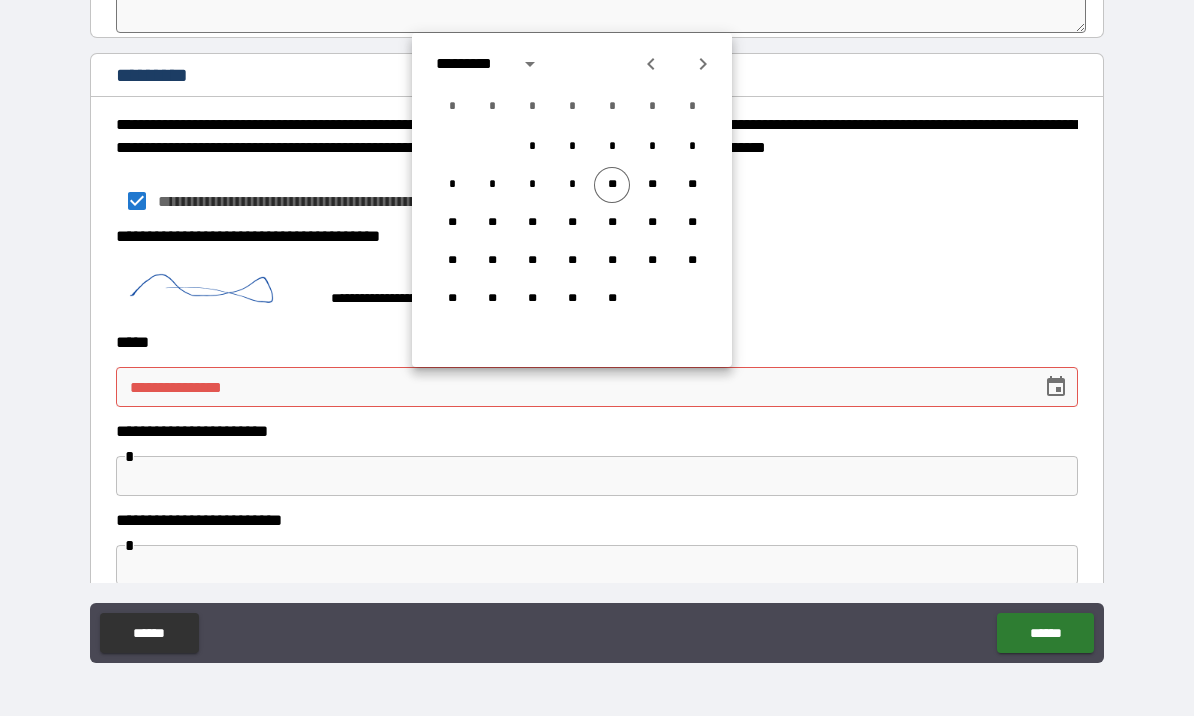 click on "**" at bounding box center (612, 185) 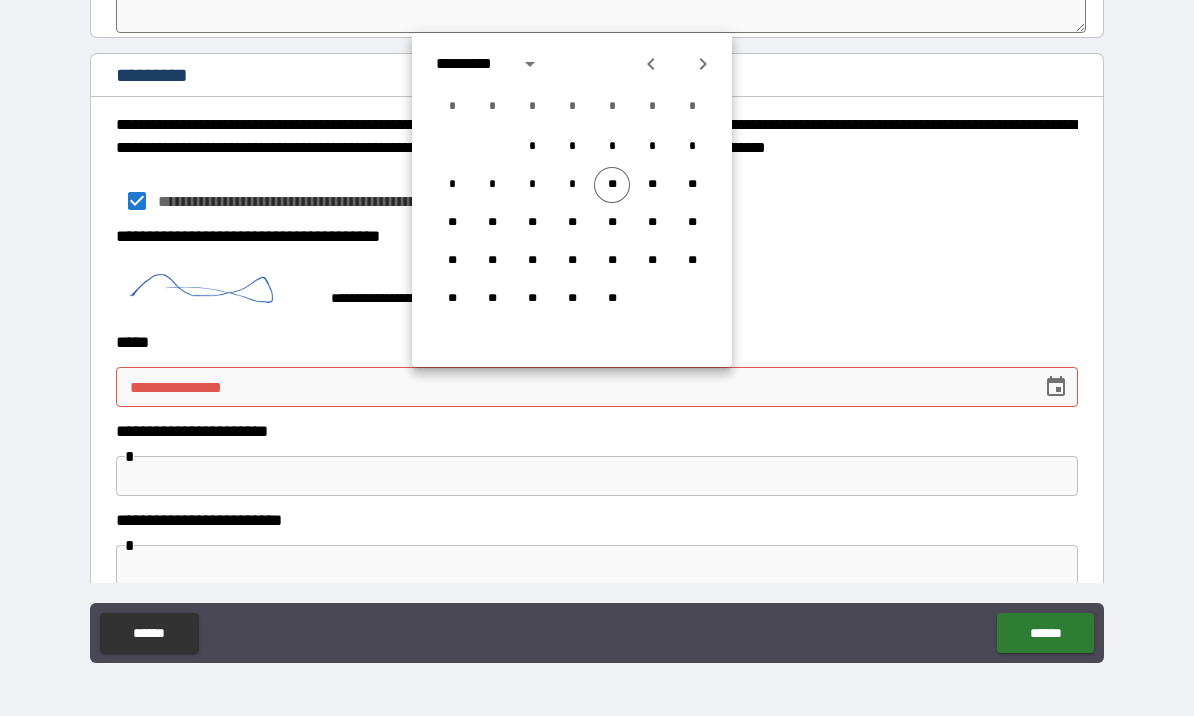 type on "*" 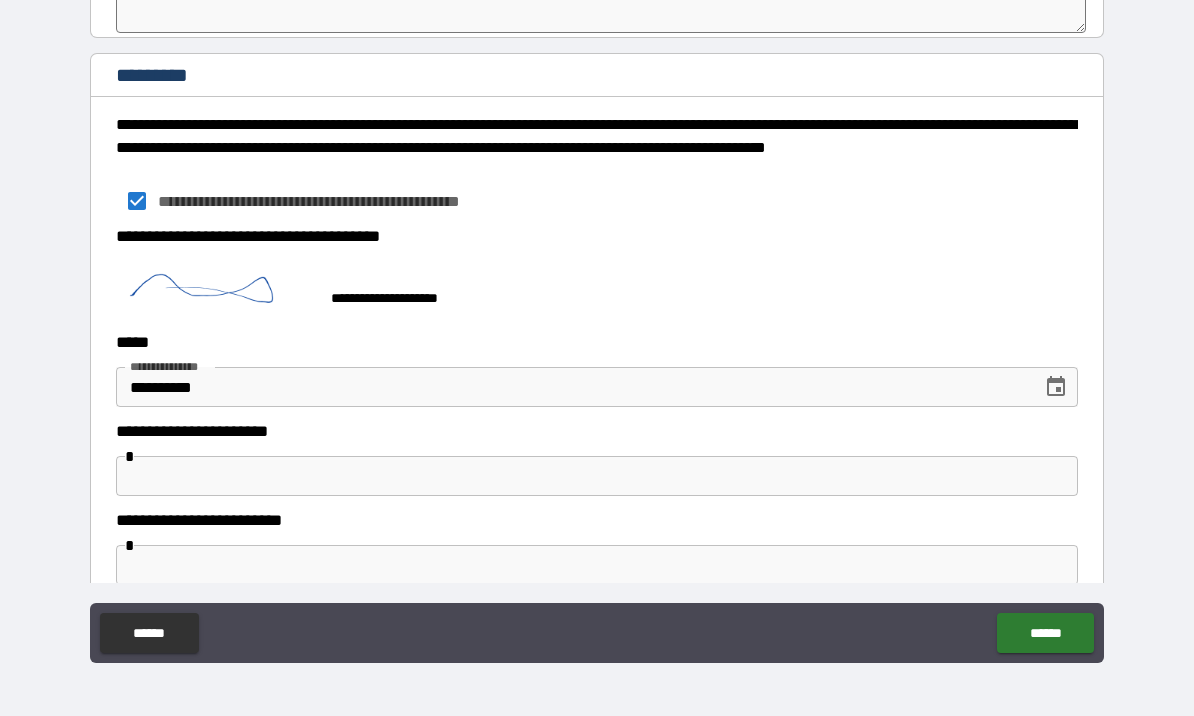 click on "******" at bounding box center [1045, 633] 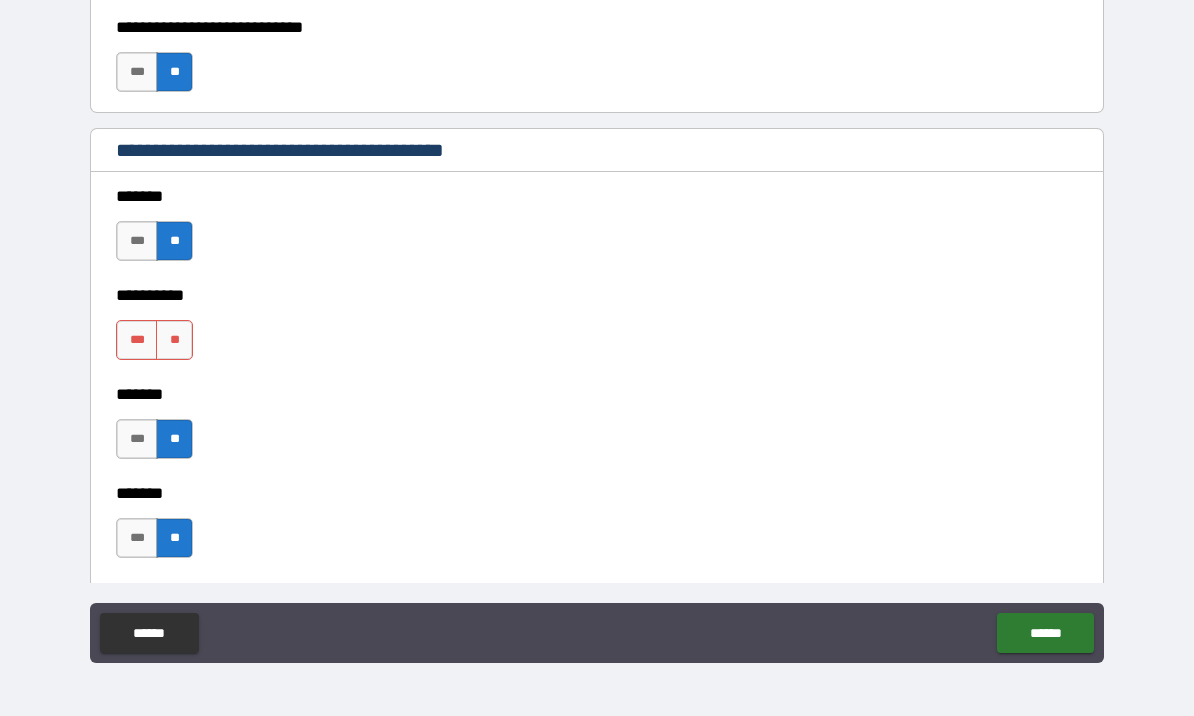 scroll, scrollTop: 1722, scrollLeft: 0, axis: vertical 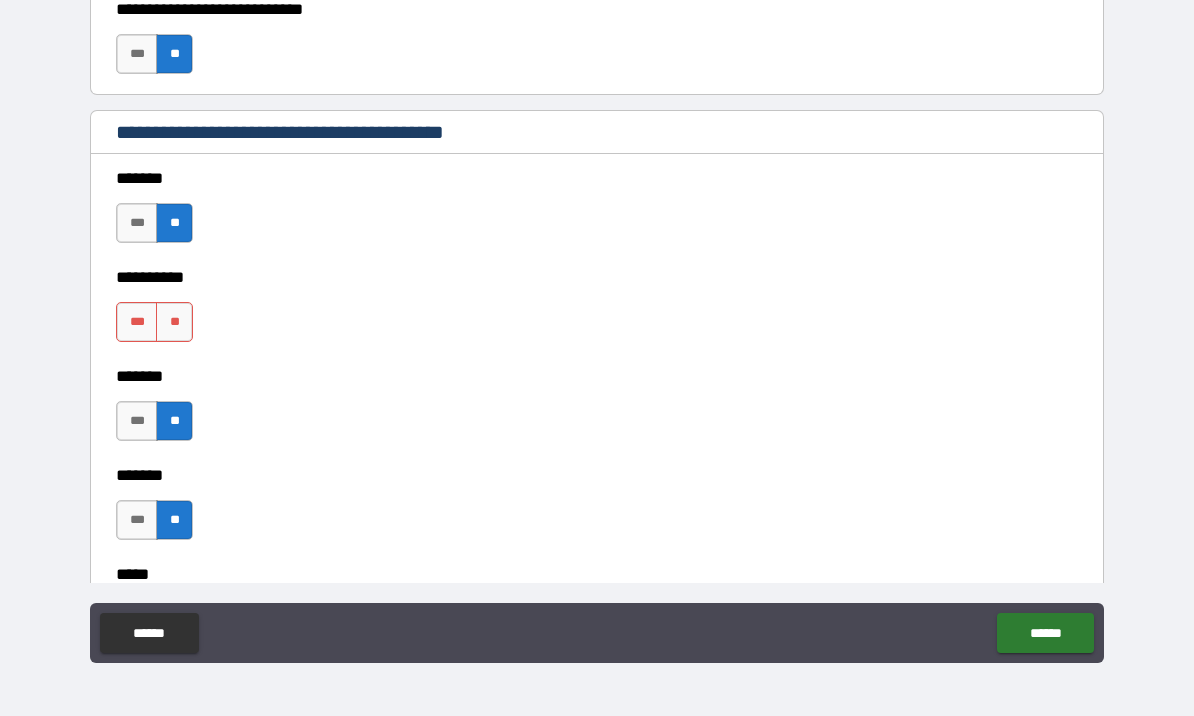 click on "**" at bounding box center (174, 322) 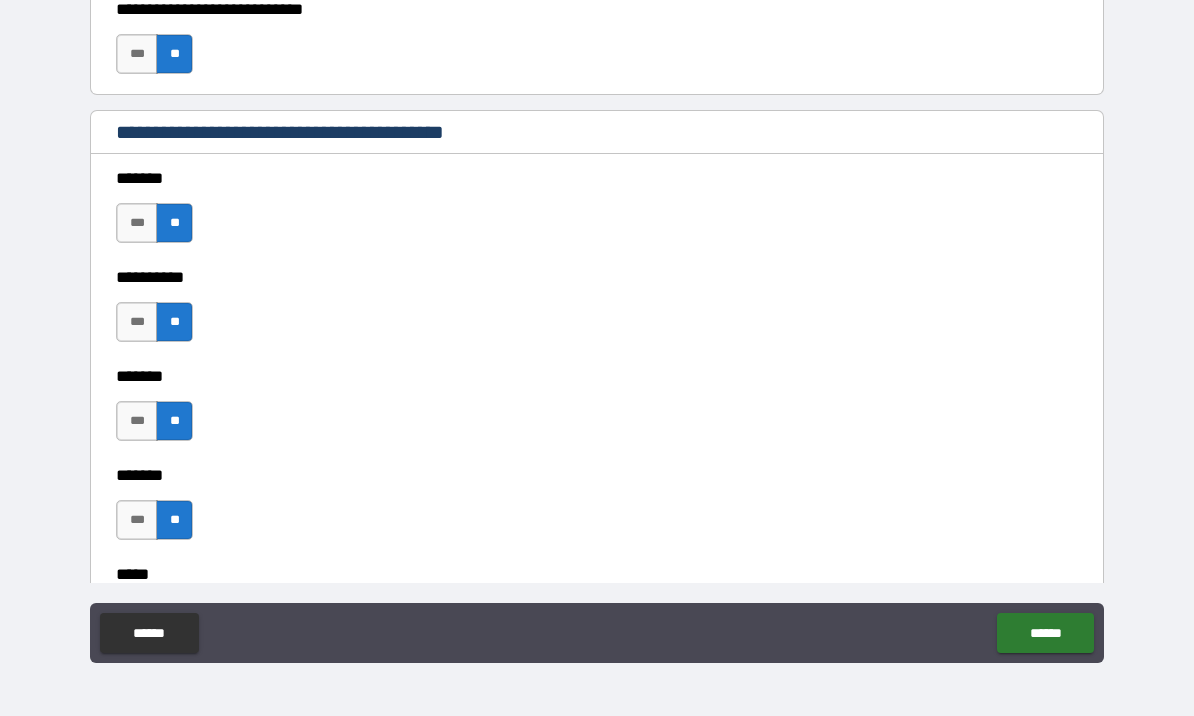 type on "*" 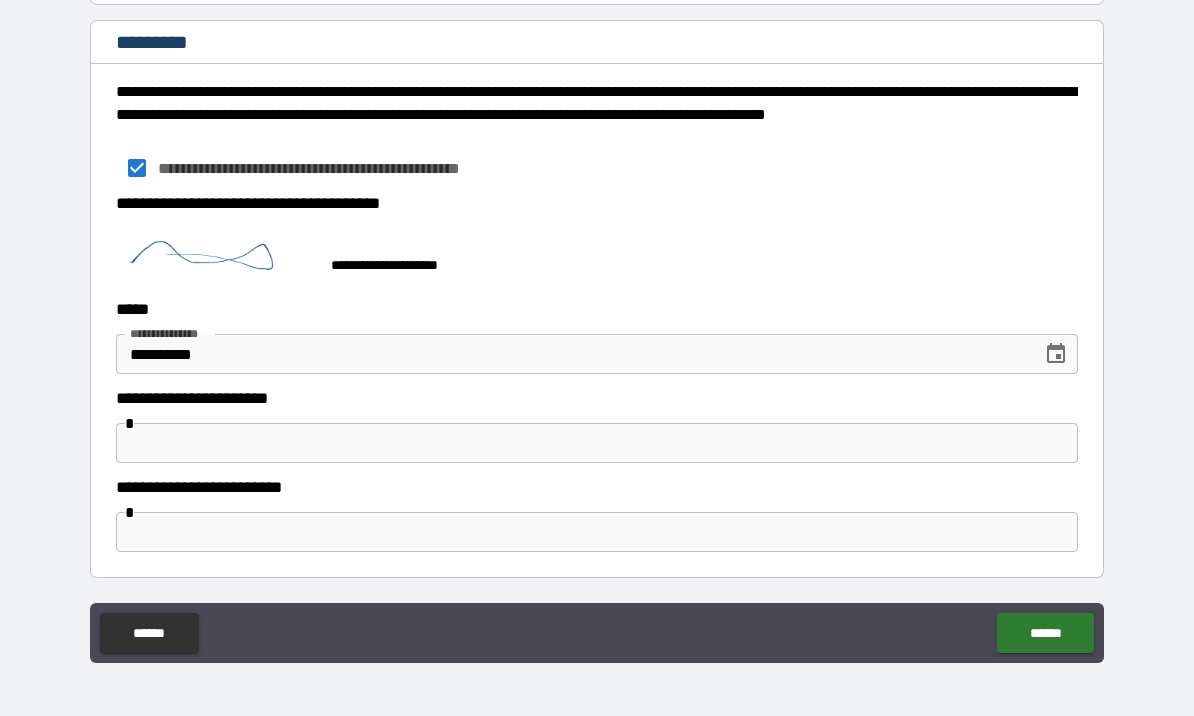 scroll, scrollTop: 11051, scrollLeft: 0, axis: vertical 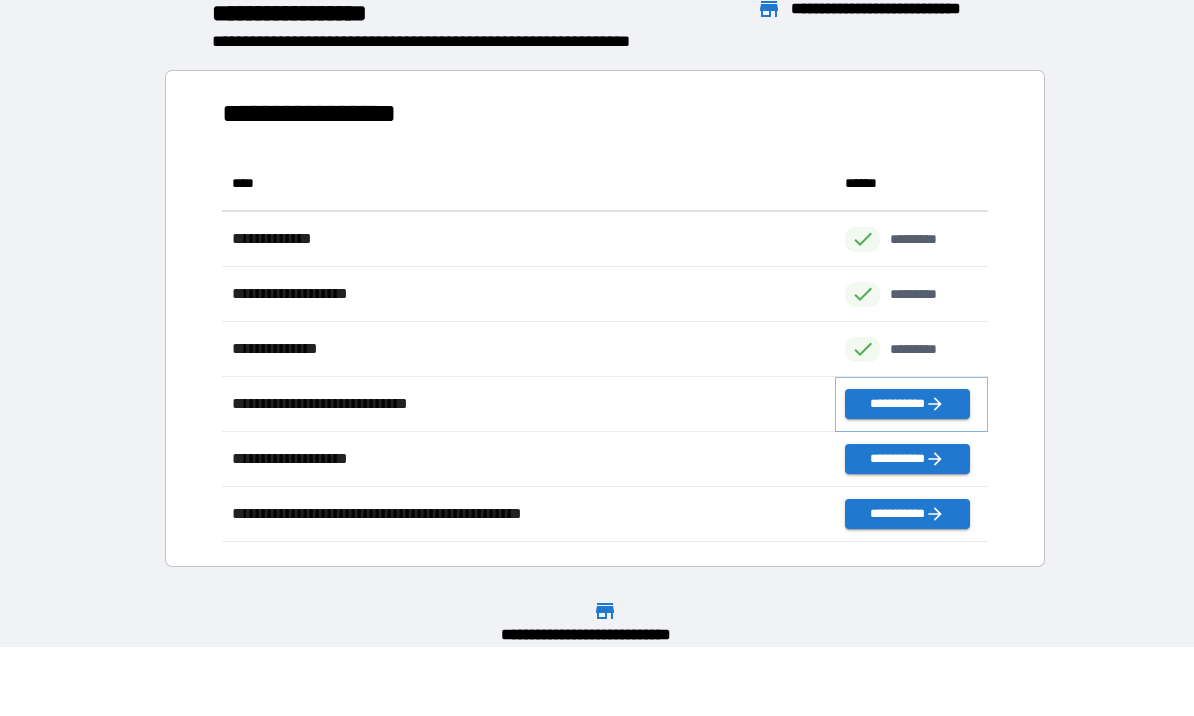 click on "**********" at bounding box center [907, 404] 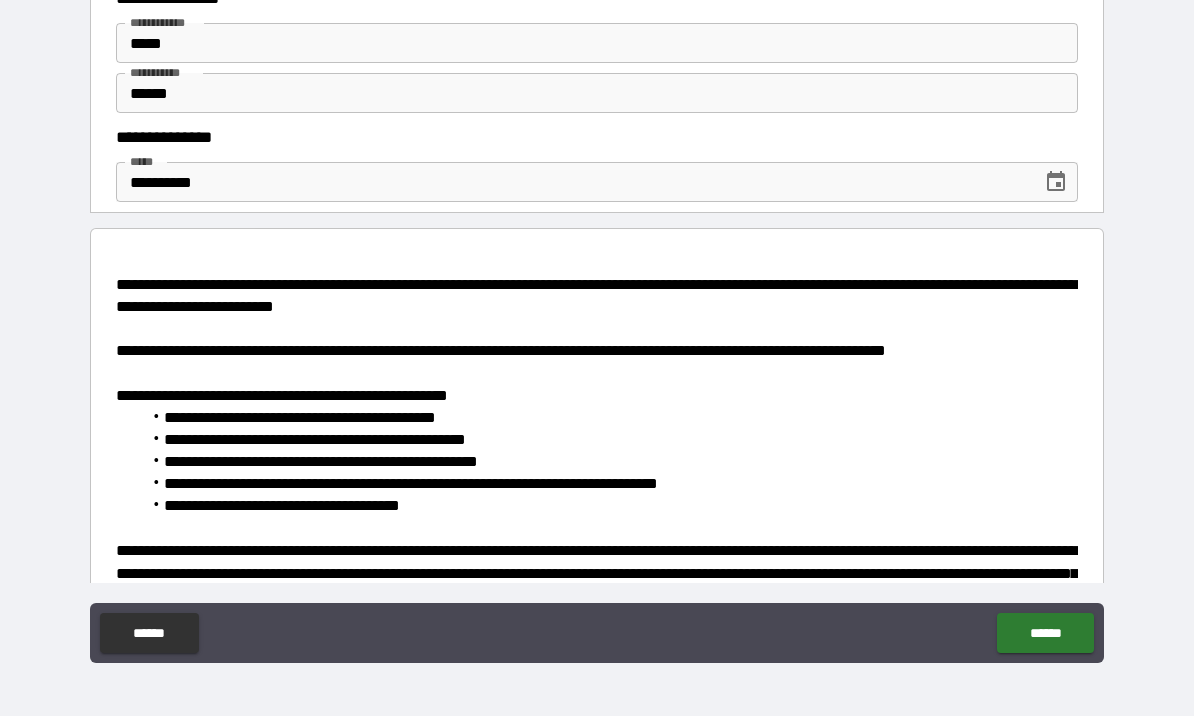 scroll, scrollTop: 0, scrollLeft: 0, axis: both 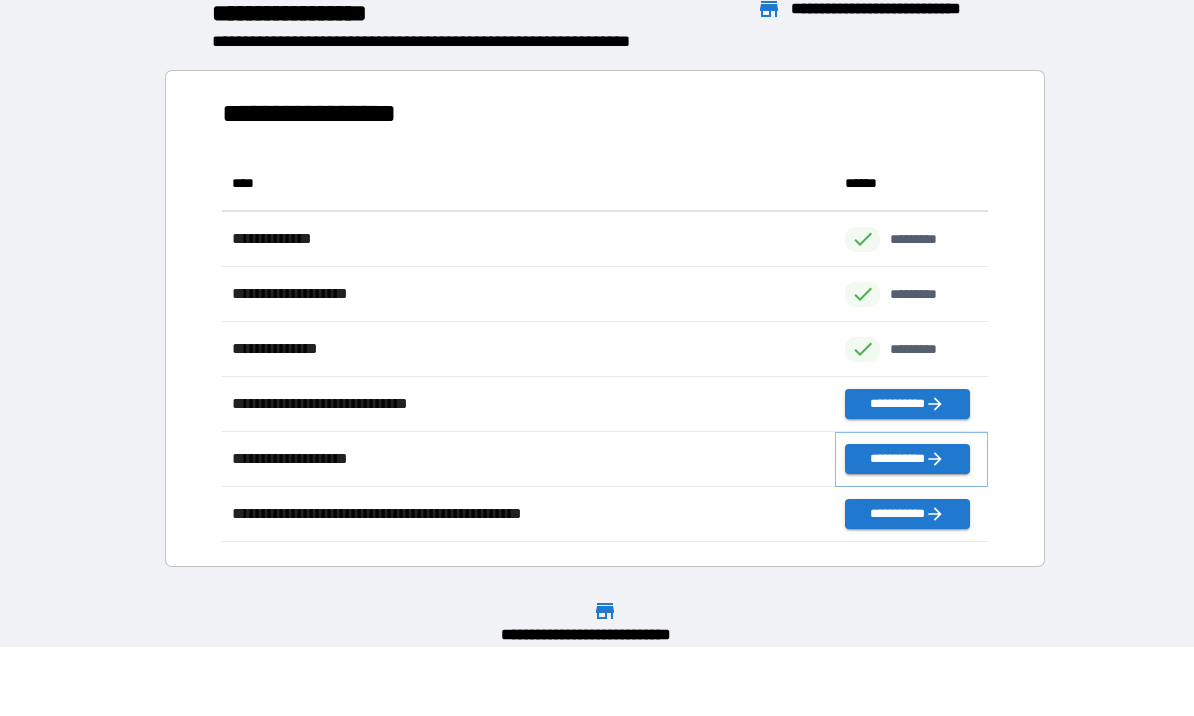 click on "**********" at bounding box center [907, 459] 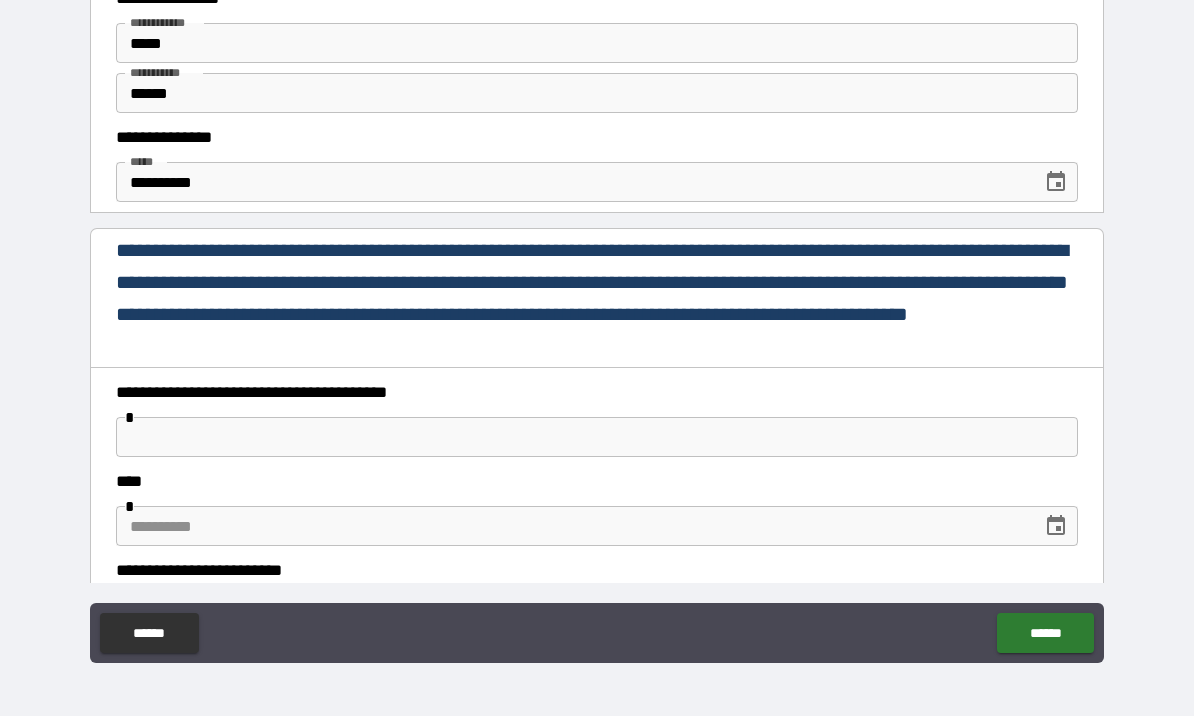 scroll, scrollTop: 0, scrollLeft: 0, axis: both 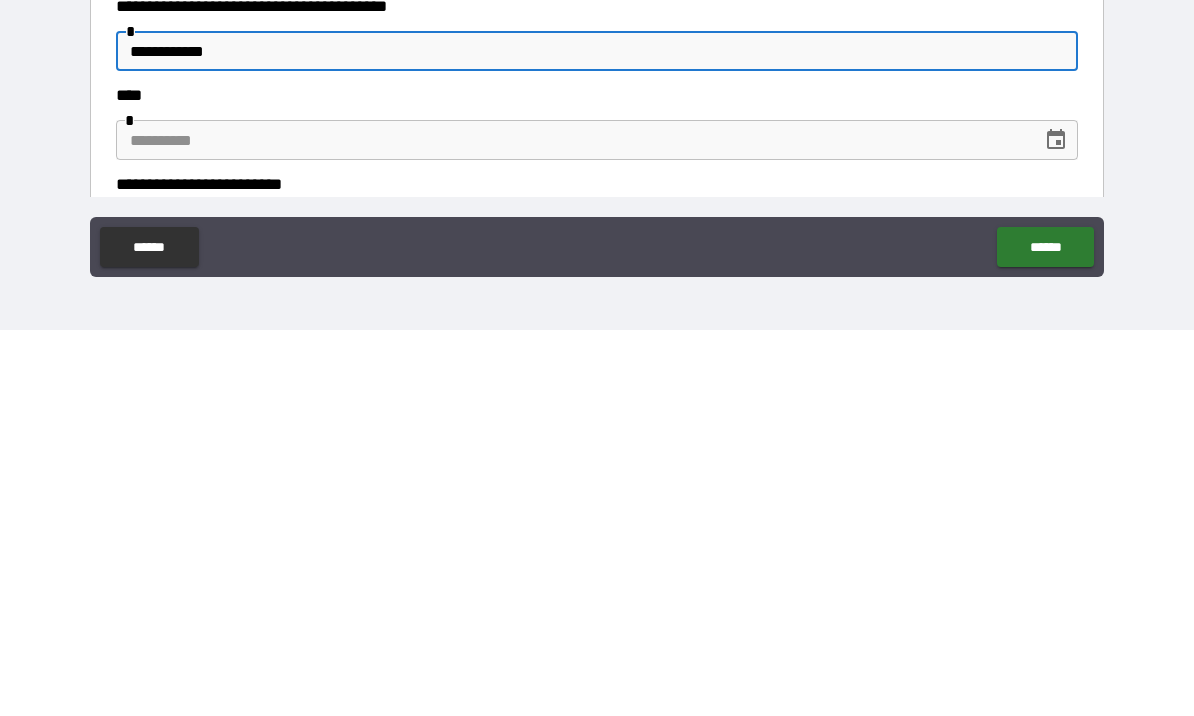 type on "**********" 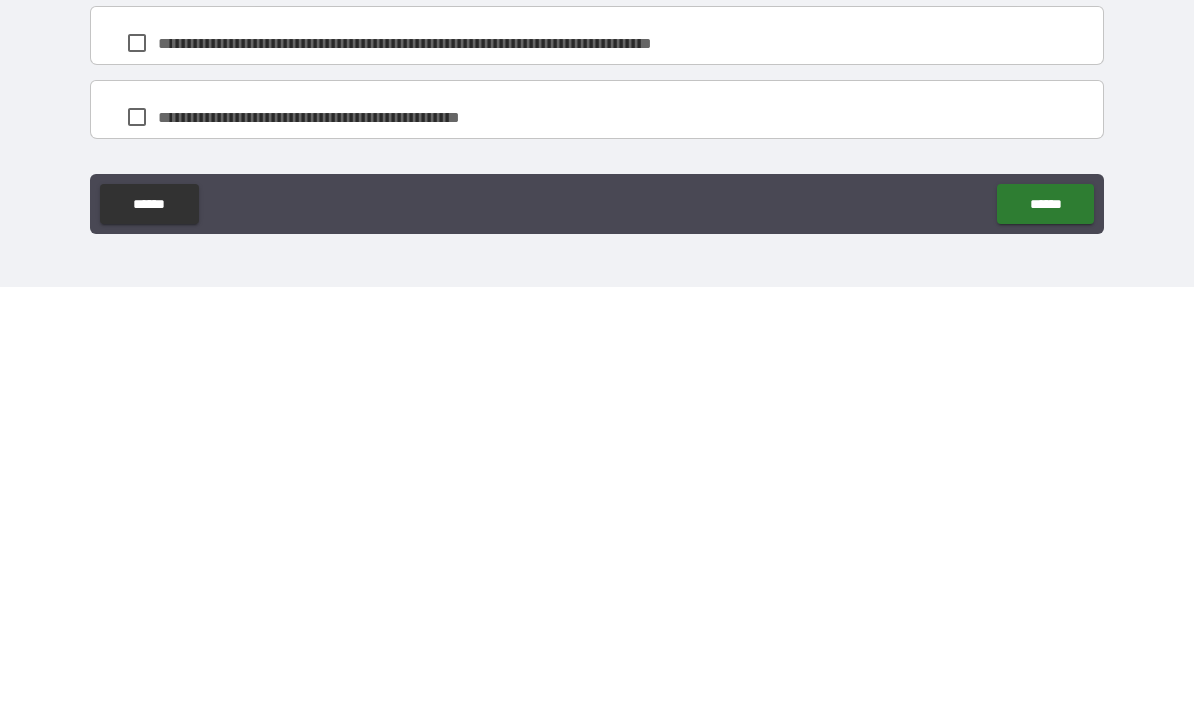 scroll, scrollTop: 1247, scrollLeft: 0, axis: vertical 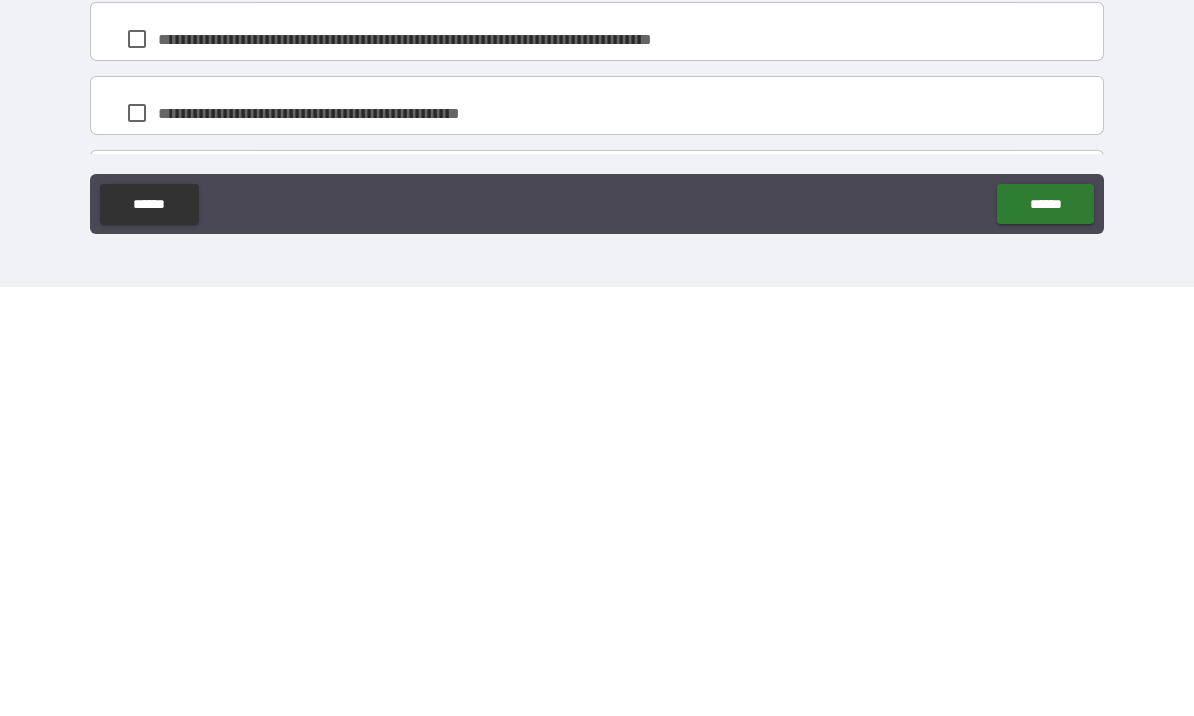 type on "**********" 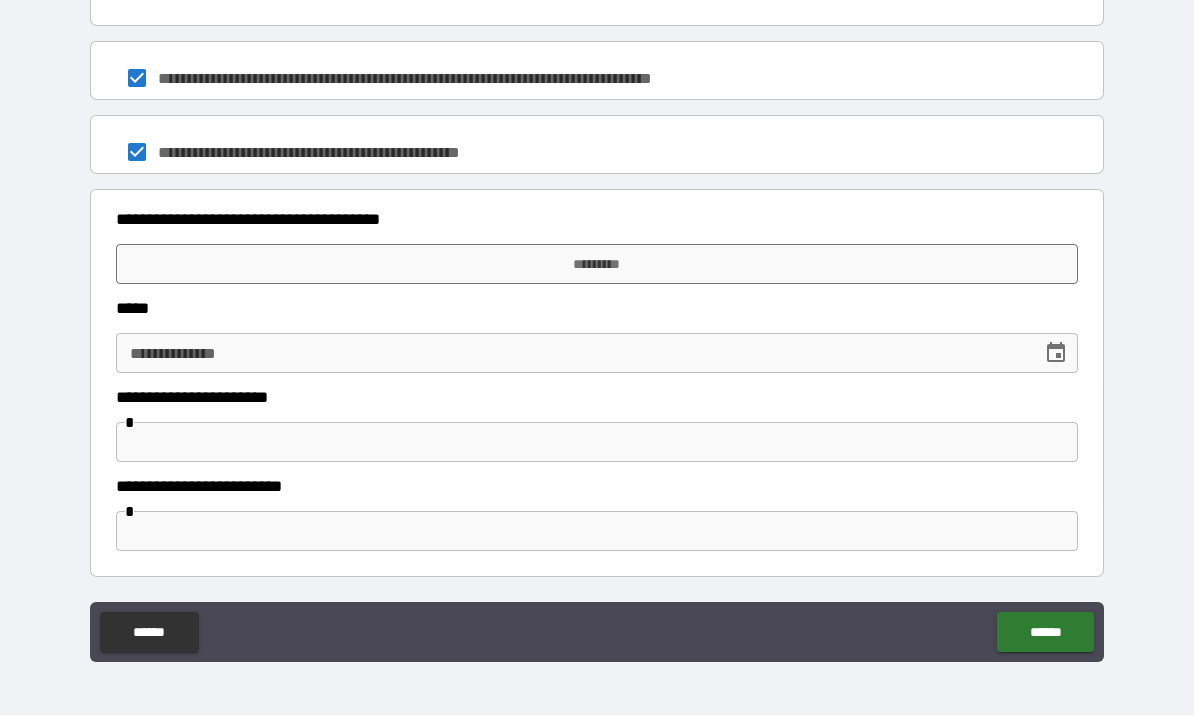 scroll, scrollTop: 1635, scrollLeft: 0, axis: vertical 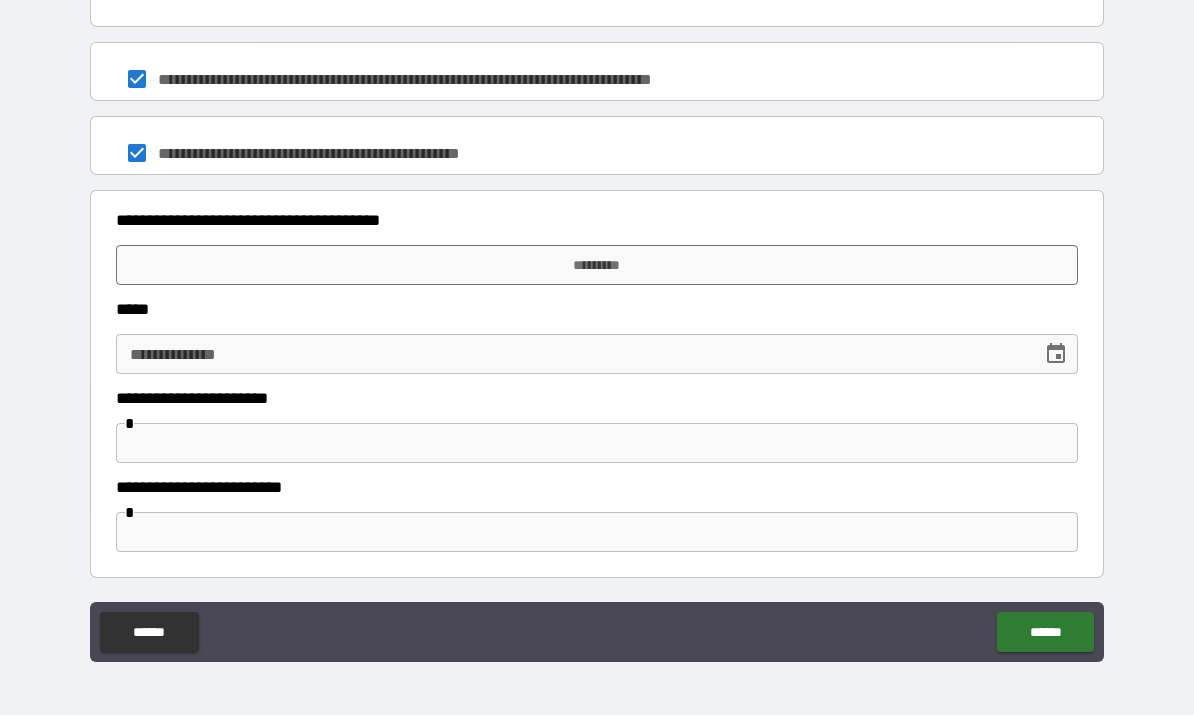 click on "*********" at bounding box center [597, 266] 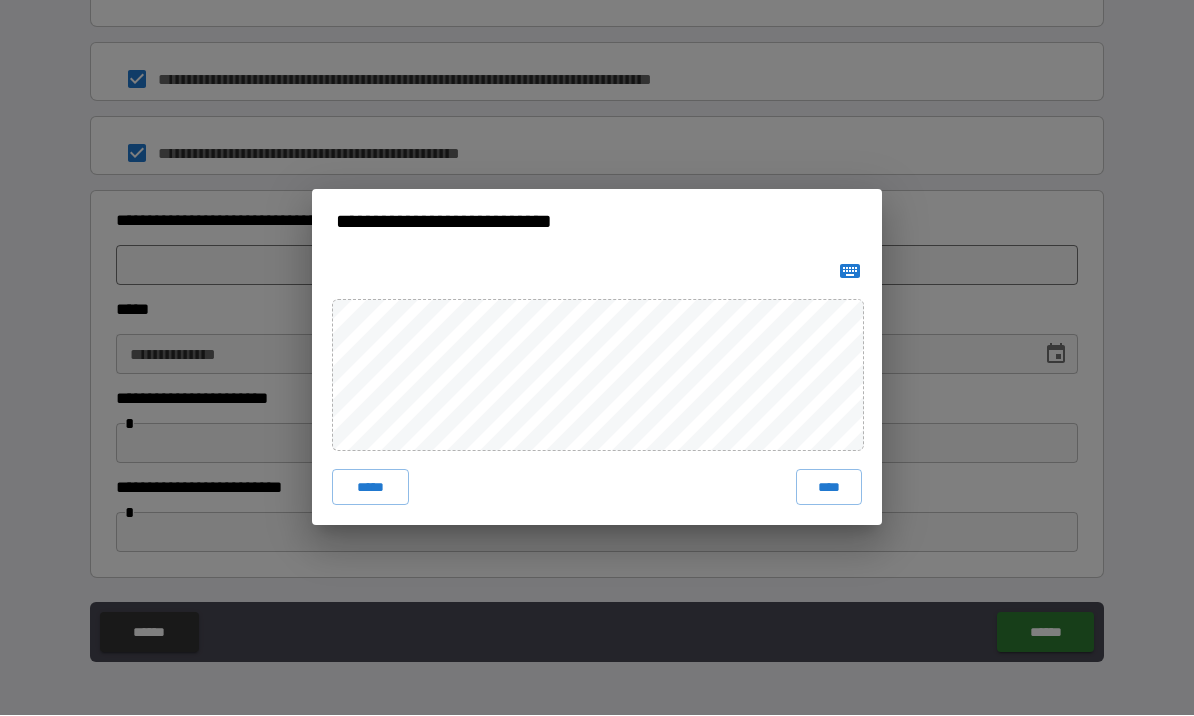 click on "****" at bounding box center (829, 488) 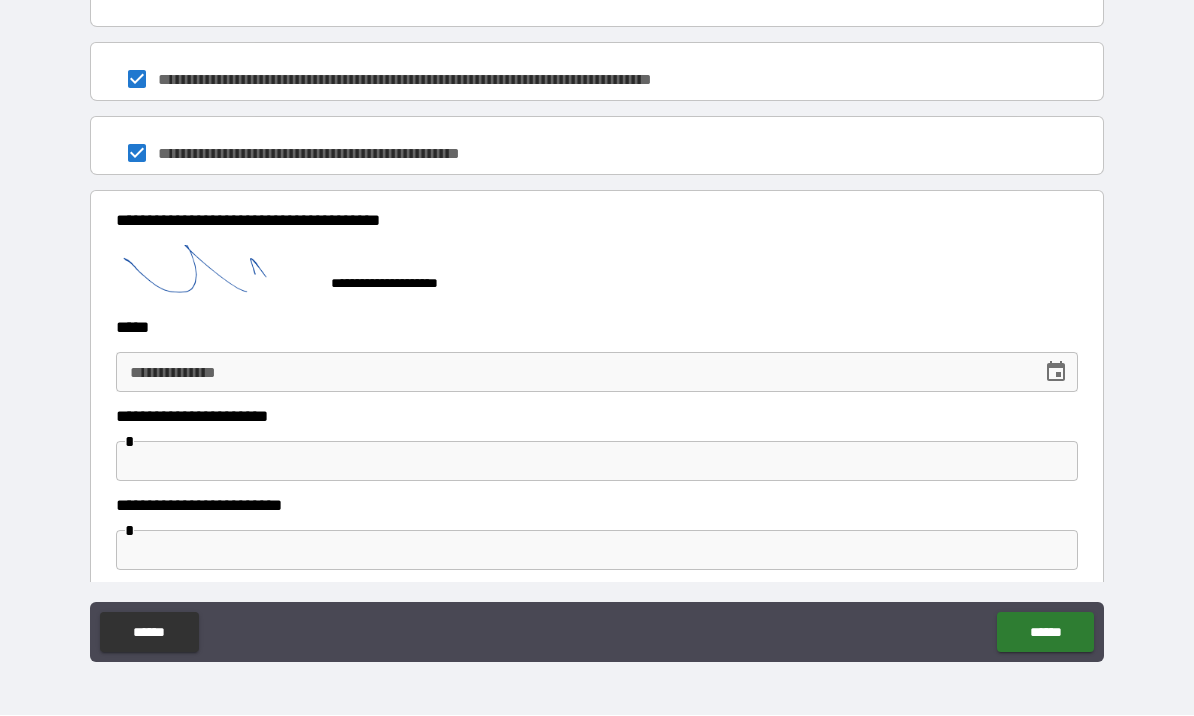 click on "**********" at bounding box center [597, 373] 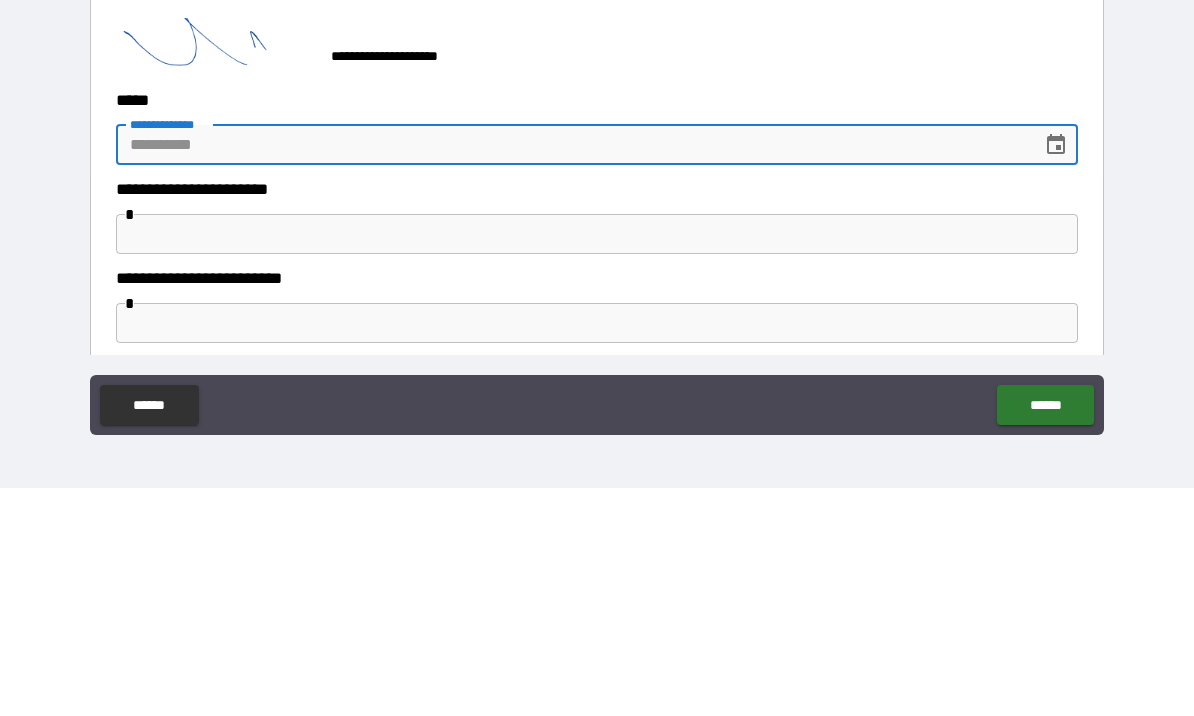 click at bounding box center (1056, 373) 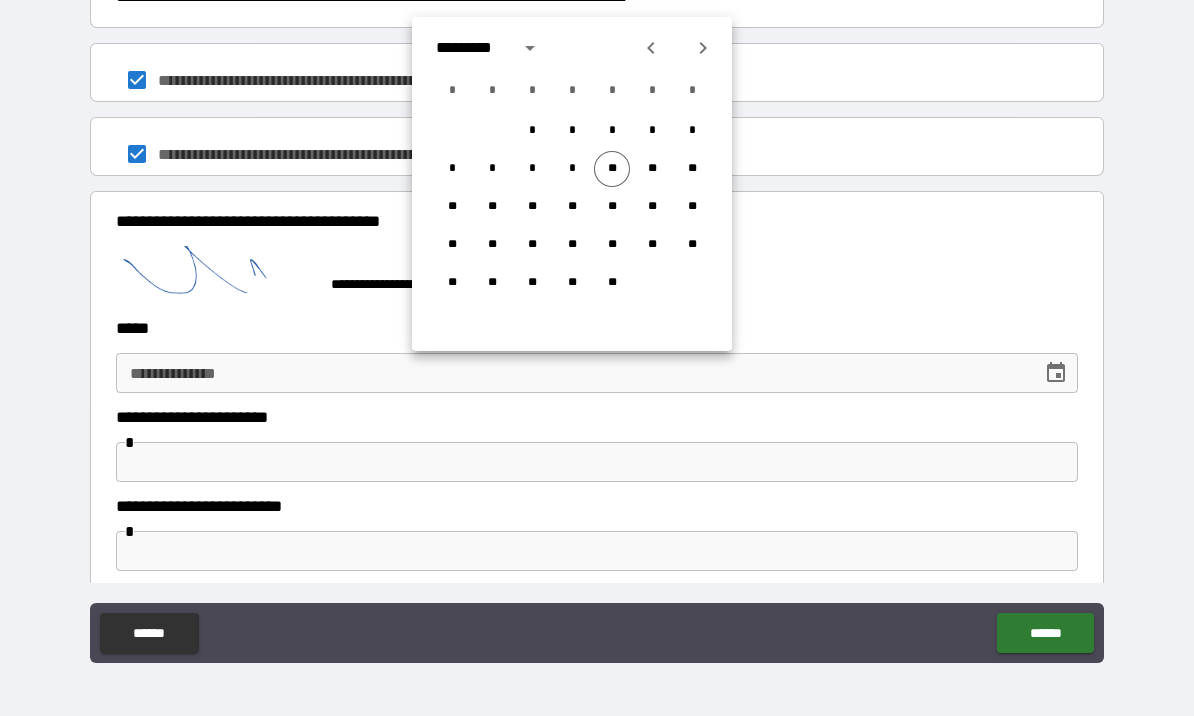 click on "**" at bounding box center [612, 169] 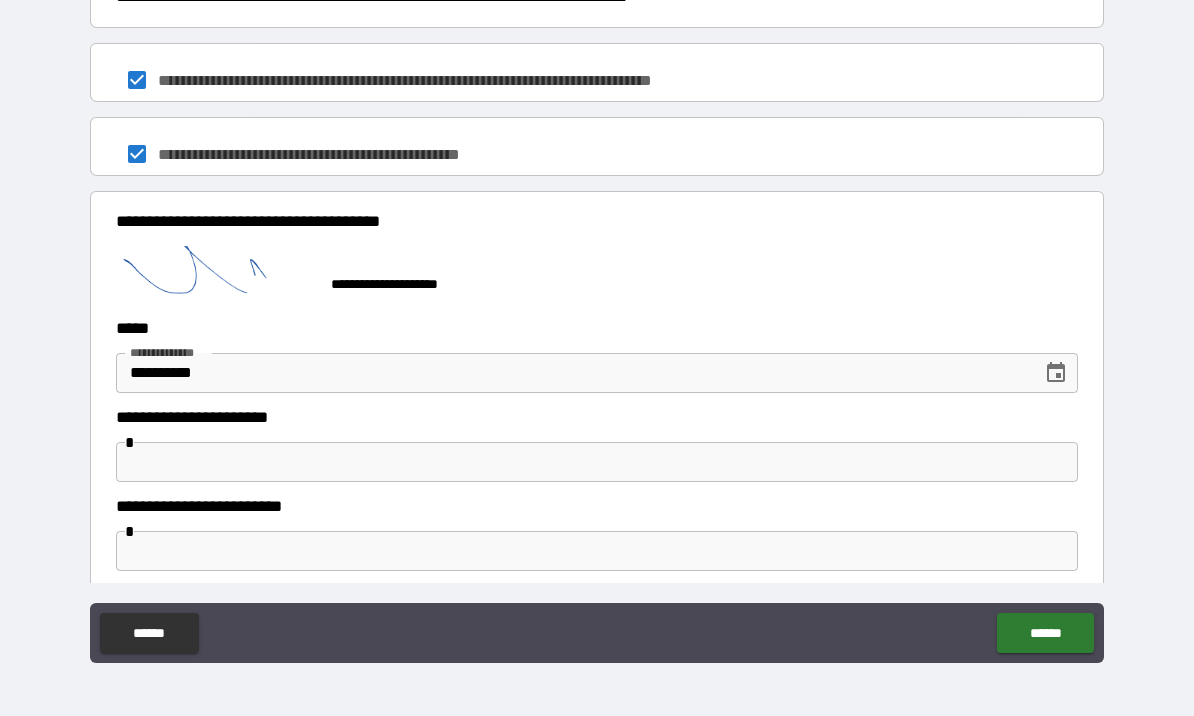type on "**********" 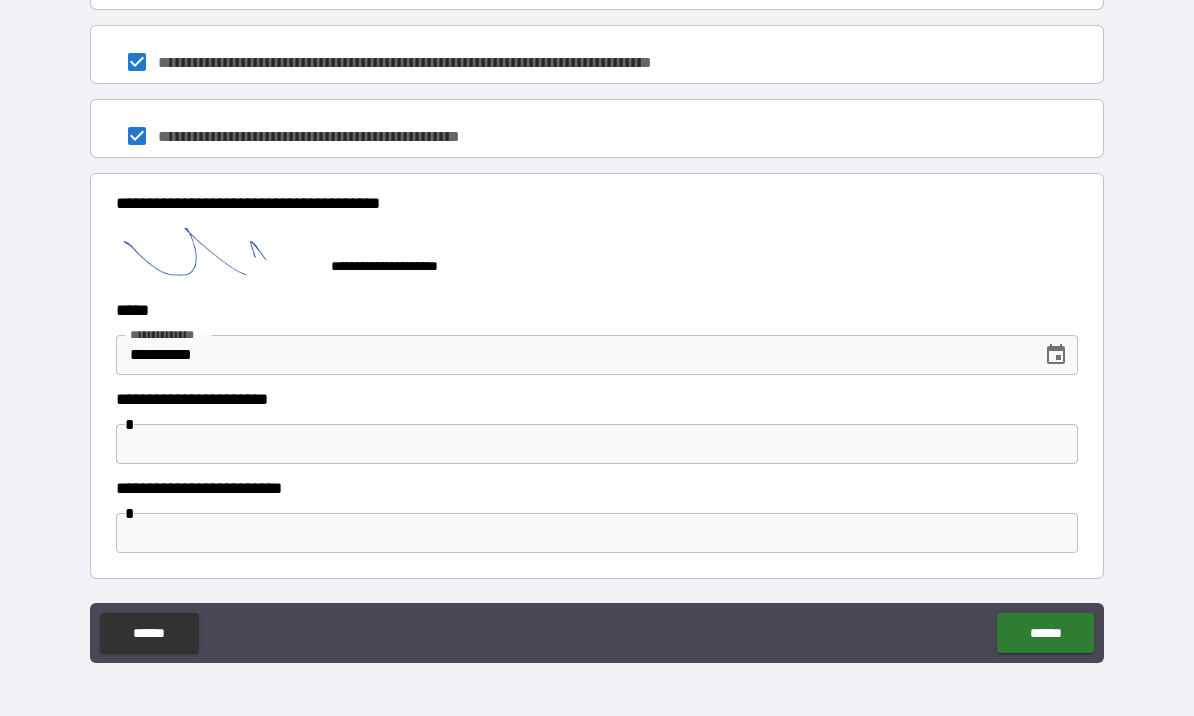click on "******" at bounding box center [1045, 633] 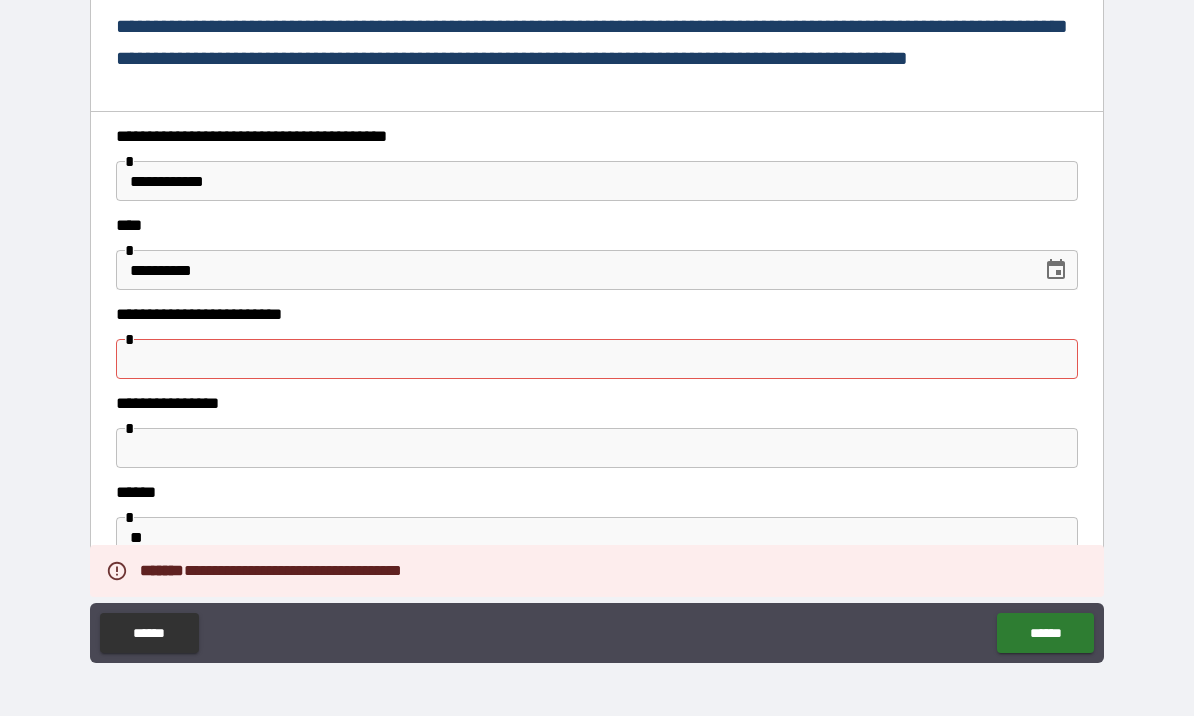 scroll, scrollTop: 248, scrollLeft: 0, axis: vertical 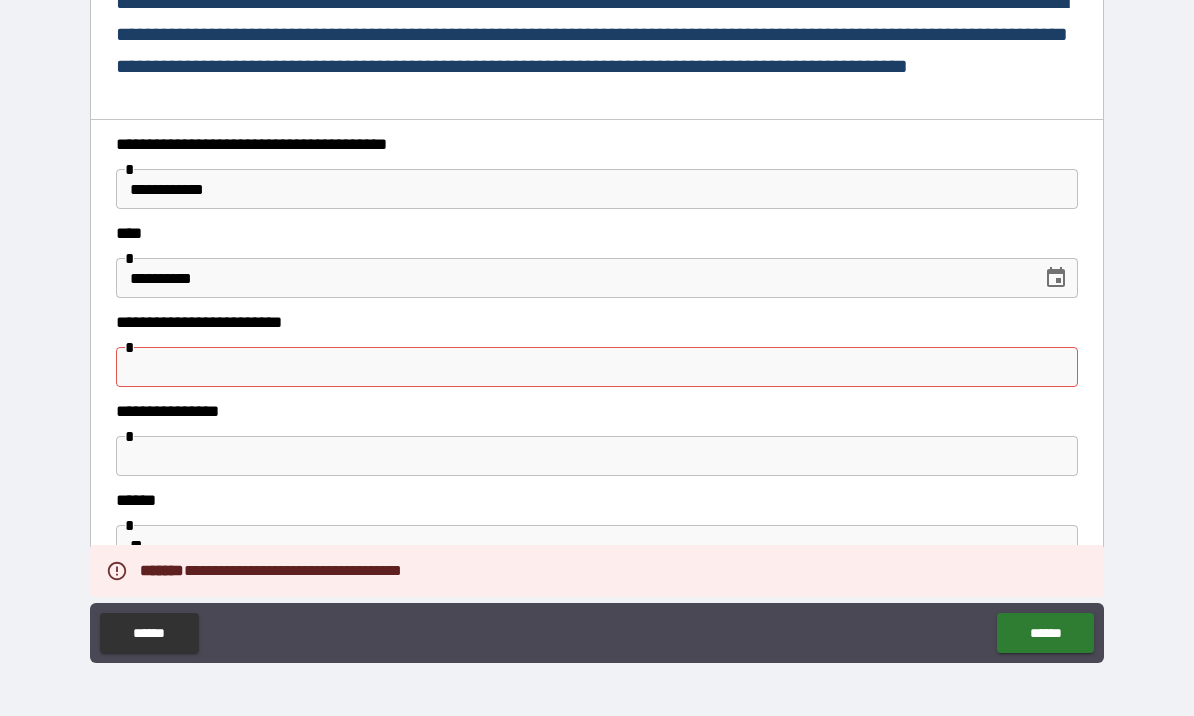click at bounding box center (597, 367) 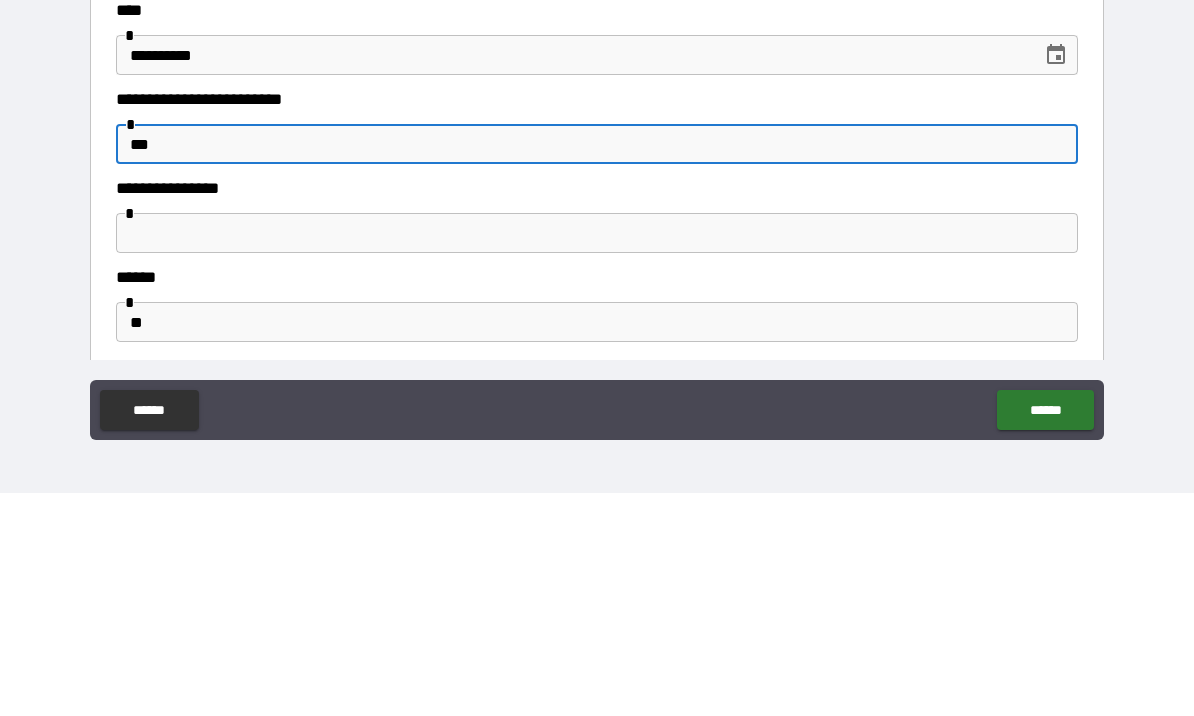 type on "****" 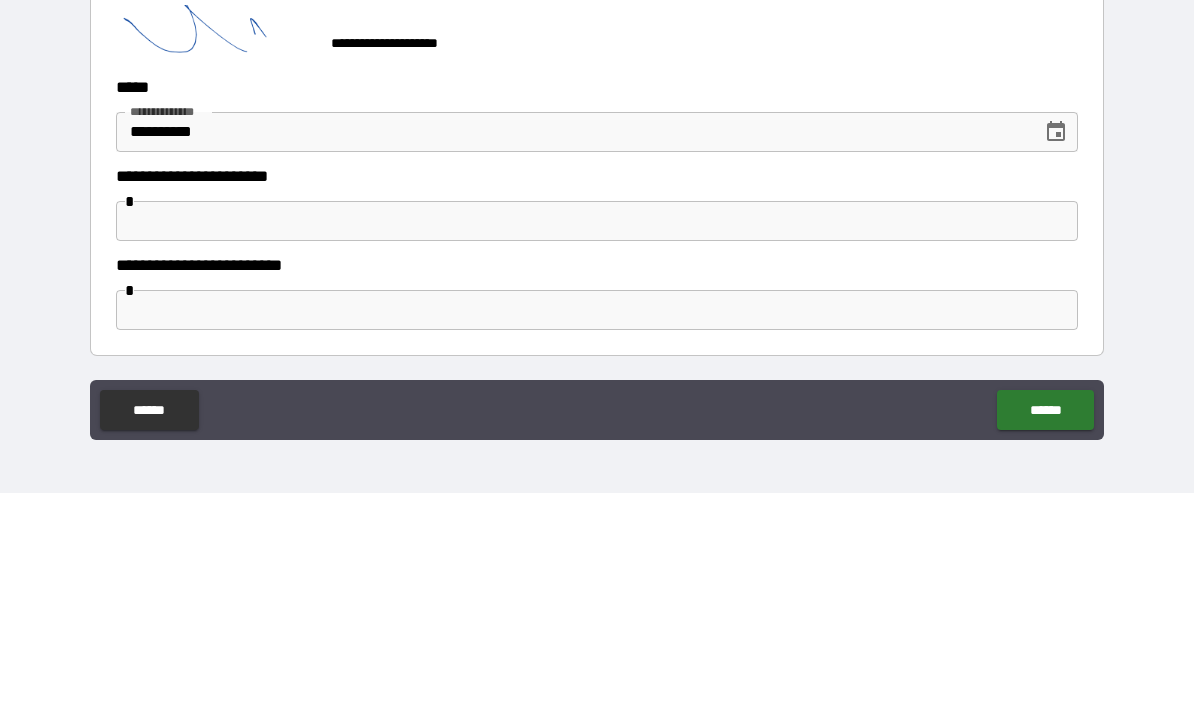 scroll, scrollTop: 1652, scrollLeft: 0, axis: vertical 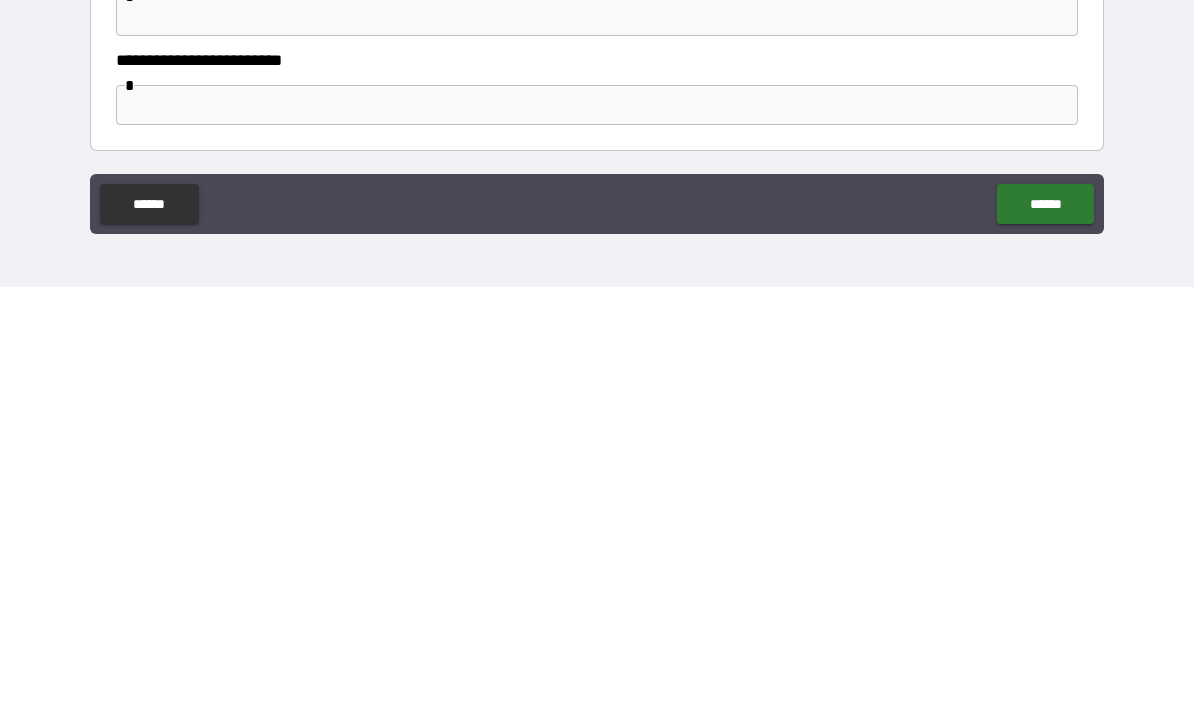 click on "******" at bounding box center [1045, 633] 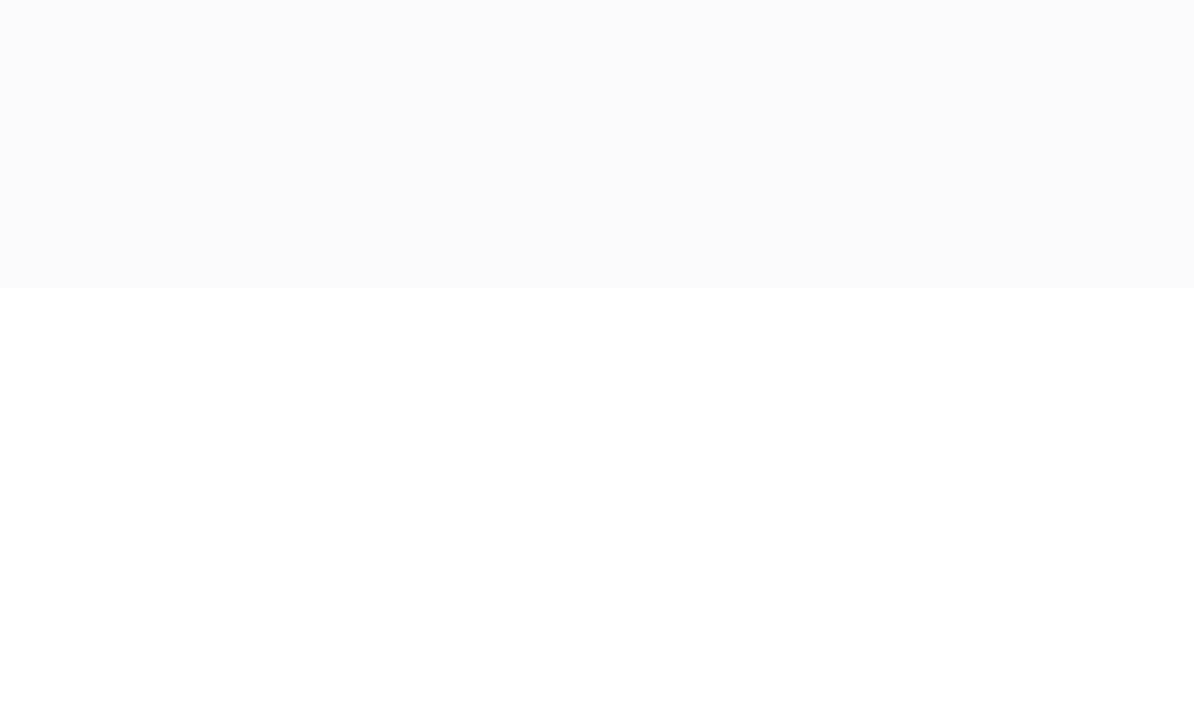 scroll, scrollTop: 69, scrollLeft: 0, axis: vertical 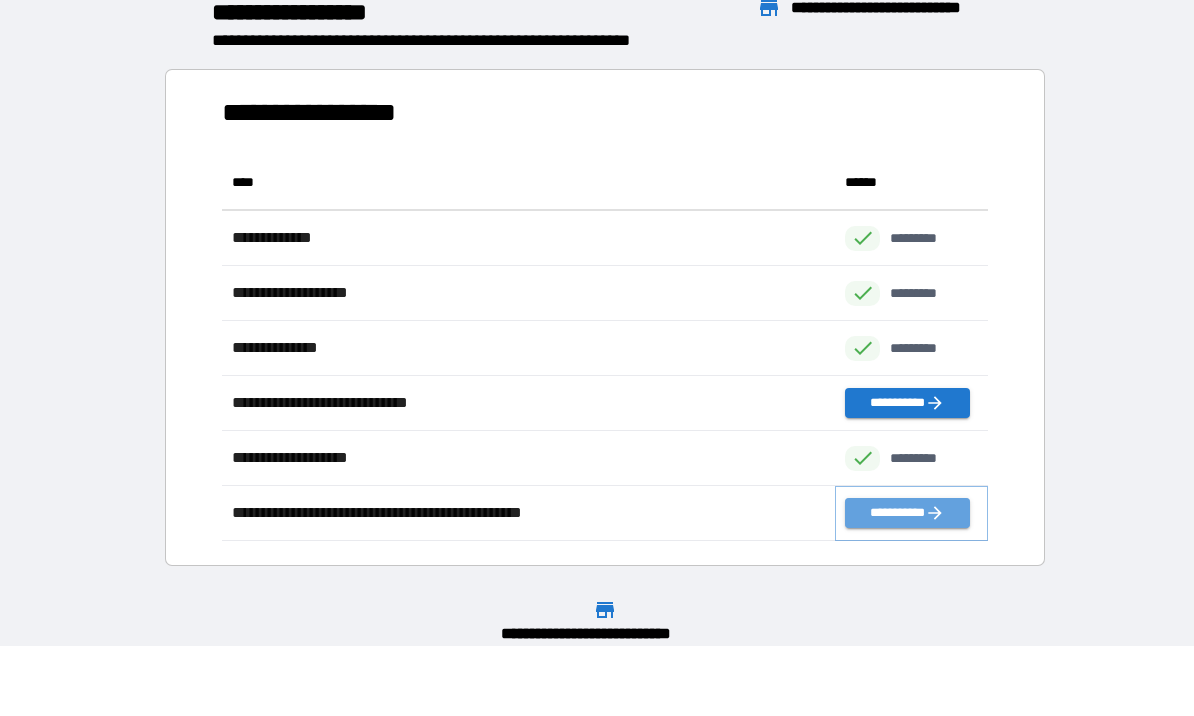 click on "**********" at bounding box center (907, 514) 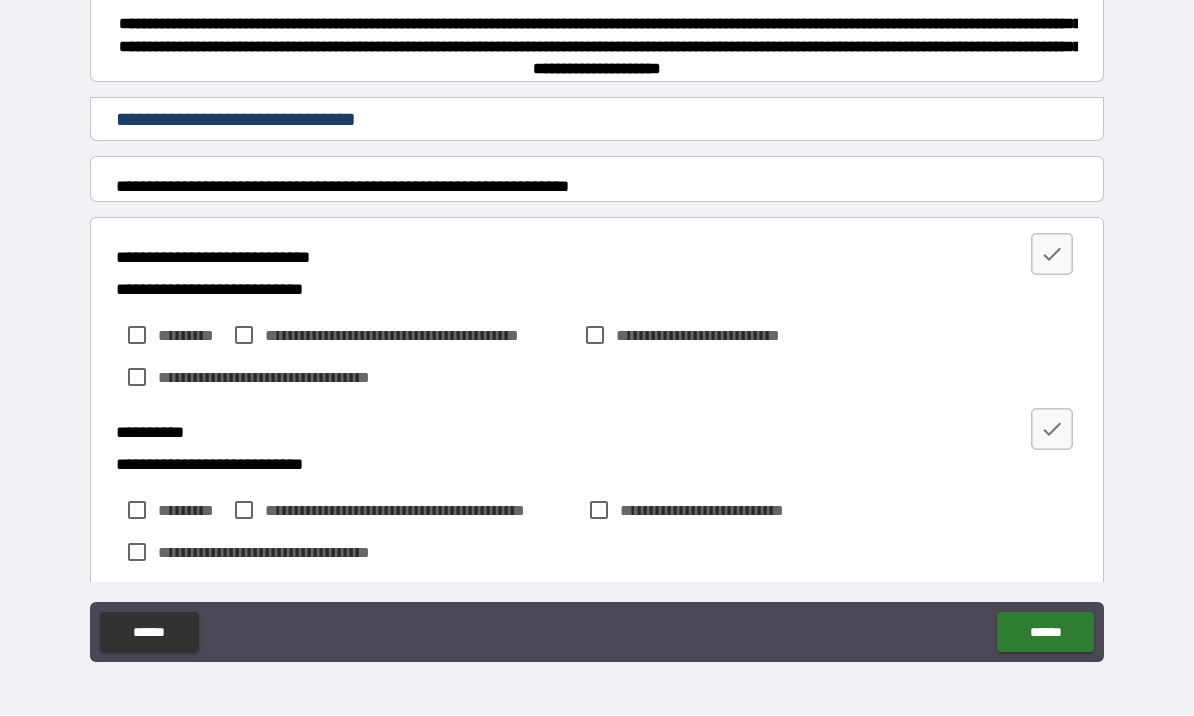 scroll, scrollTop: 196, scrollLeft: 0, axis: vertical 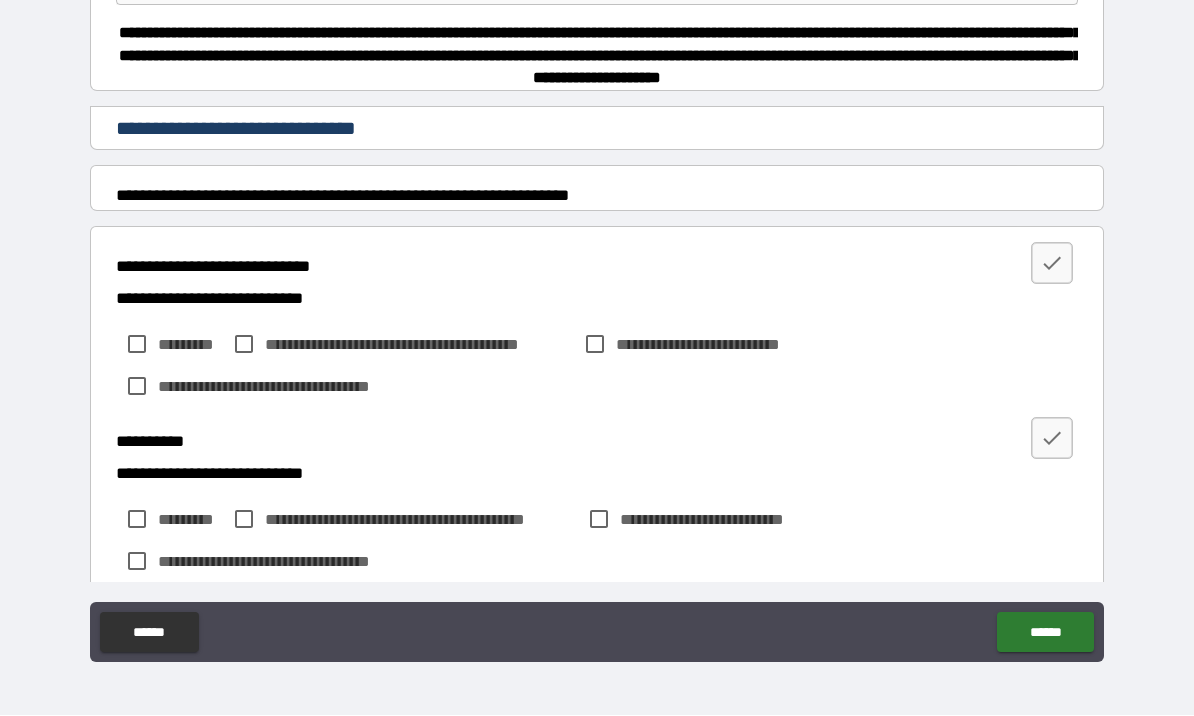 click on "**********" at bounding box center (597, 196) 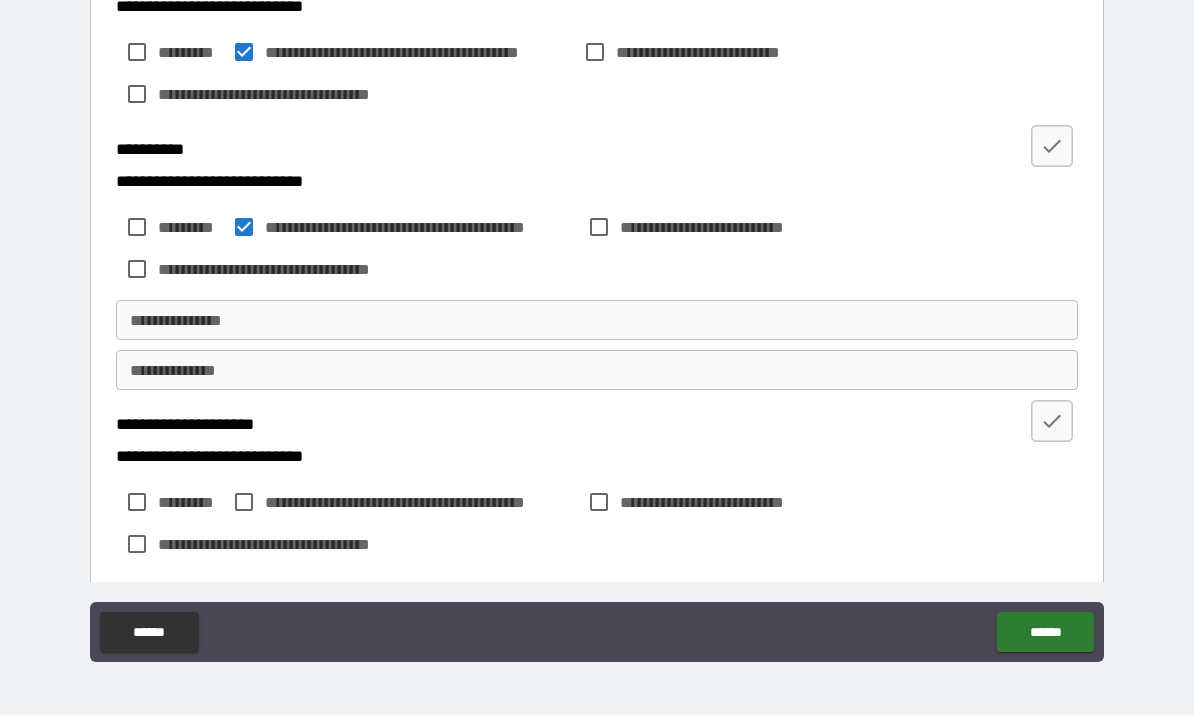 scroll, scrollTop: 490, scrollLeft: 0, axis: vertical 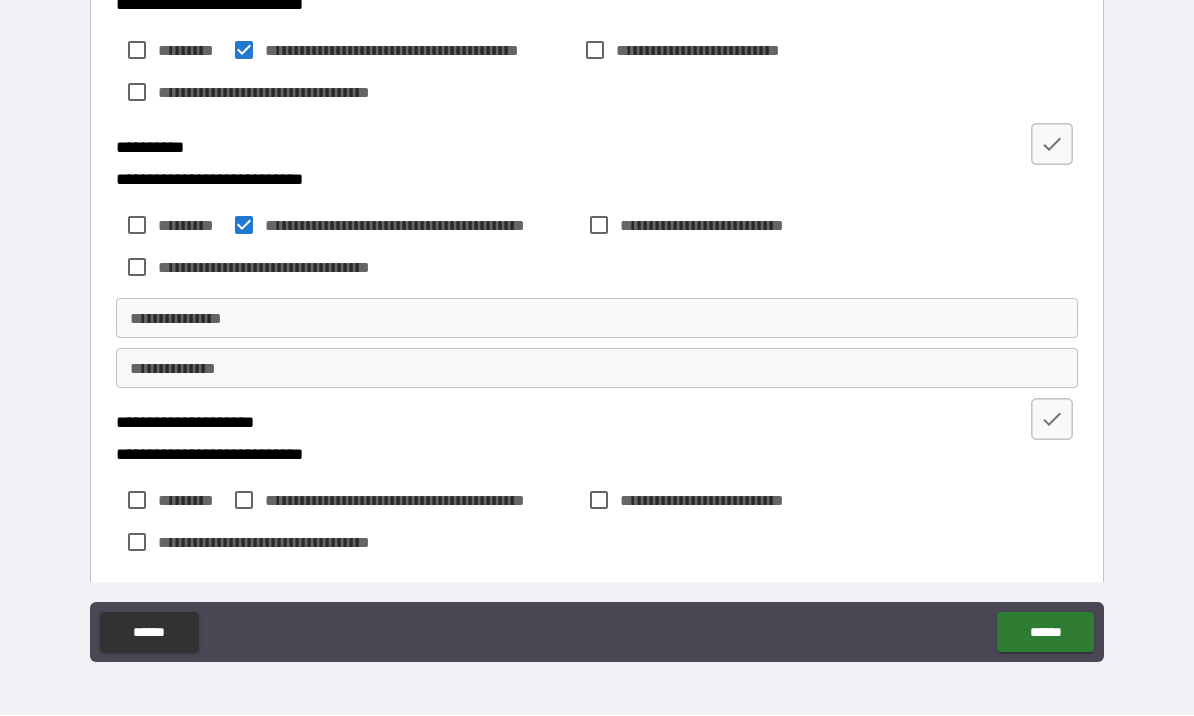 click on "**********" at bounding box center (597, 369) 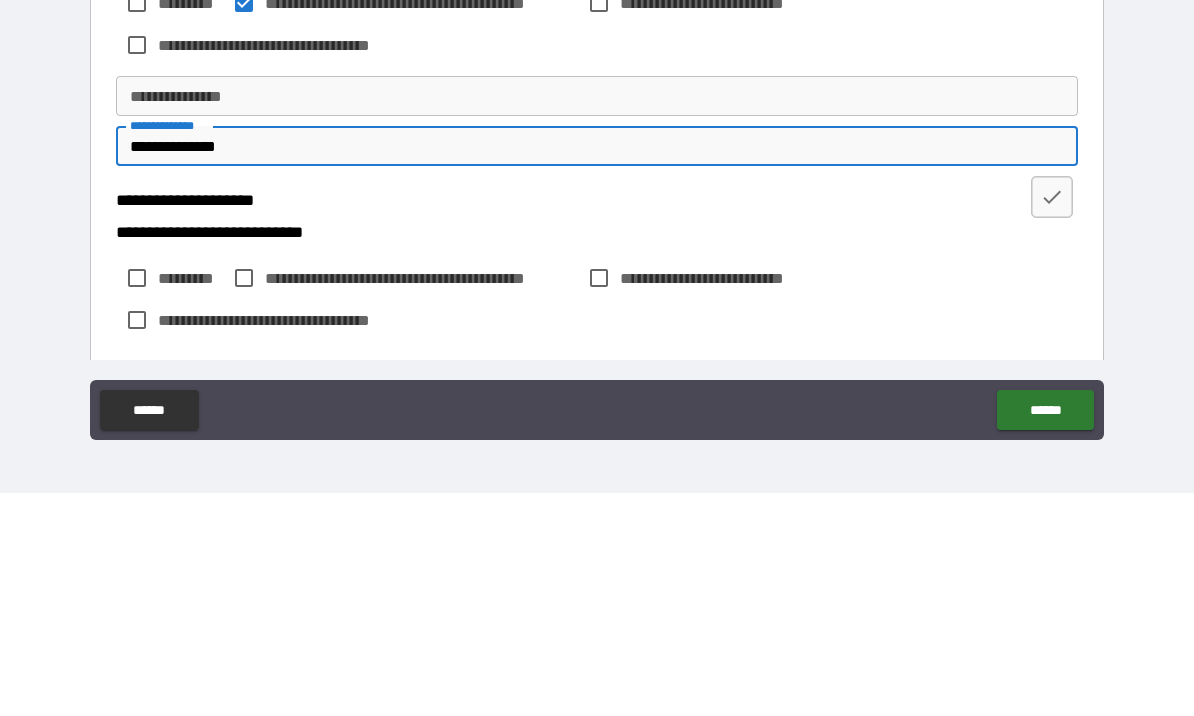 type on "**********" 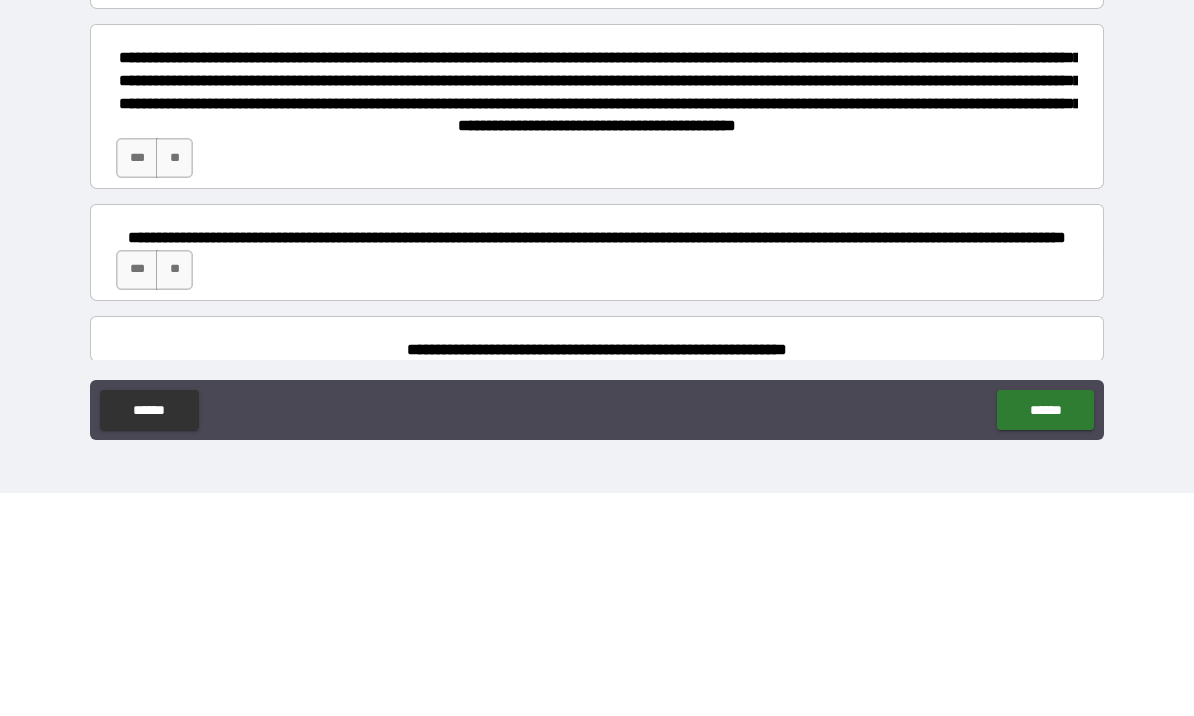 scroll, scrollTop: 1021, scrollLeft: 0, axis: vertical 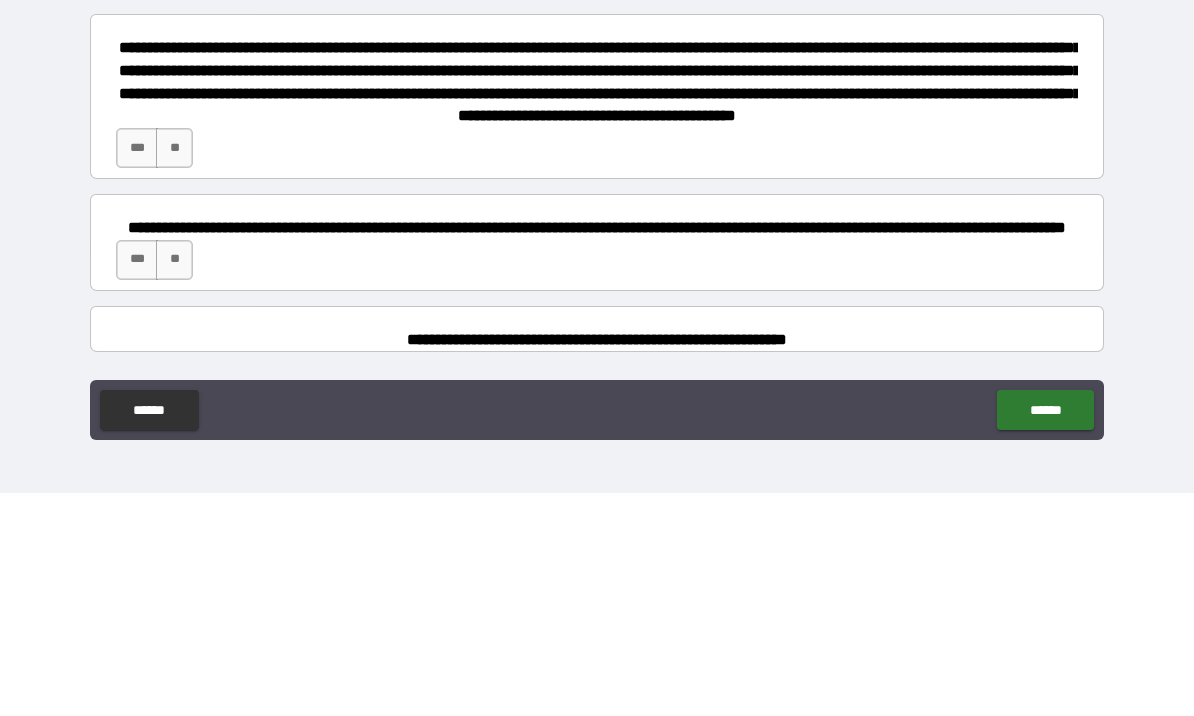 type on "**" 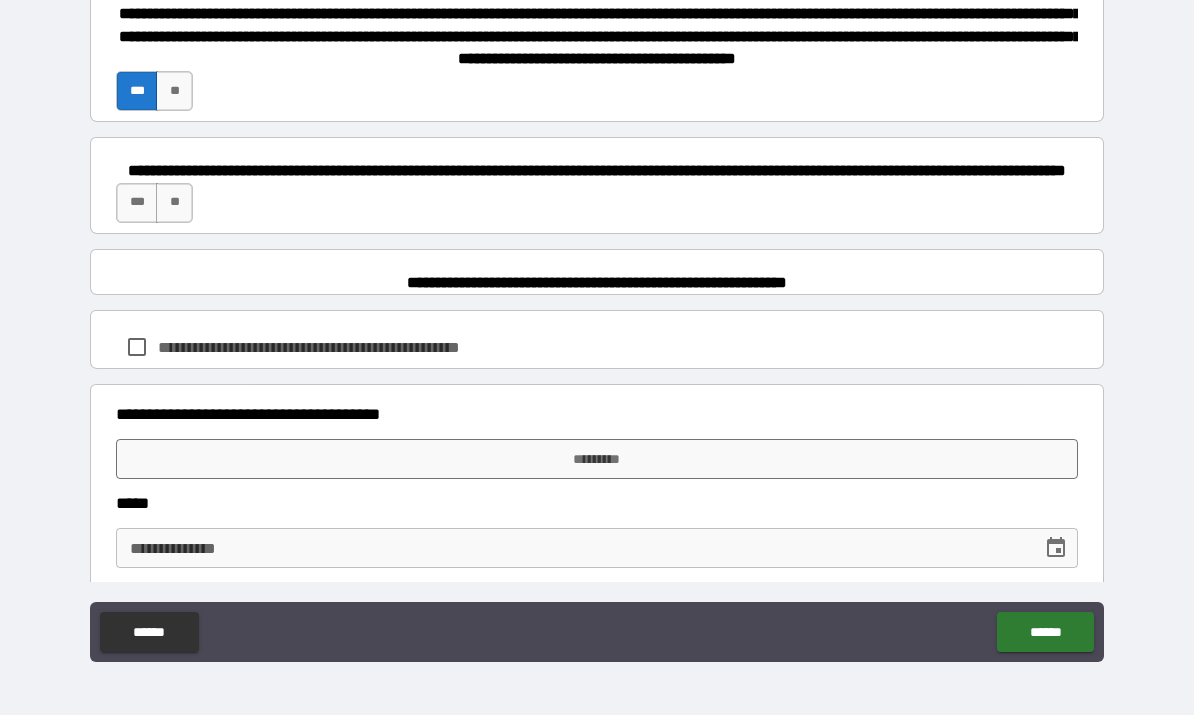 scroll, scrollTop: 1306, scrollLeft: 0, axis: vertical 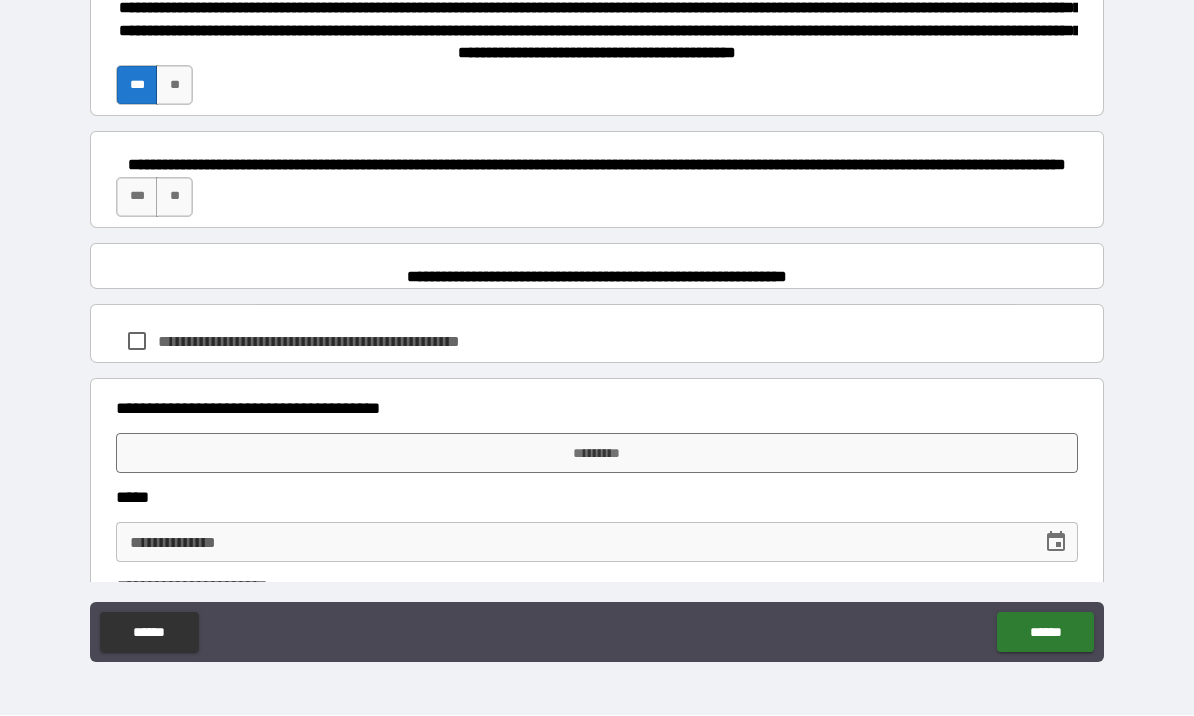 click on "***" at bounding box center (137, 198) 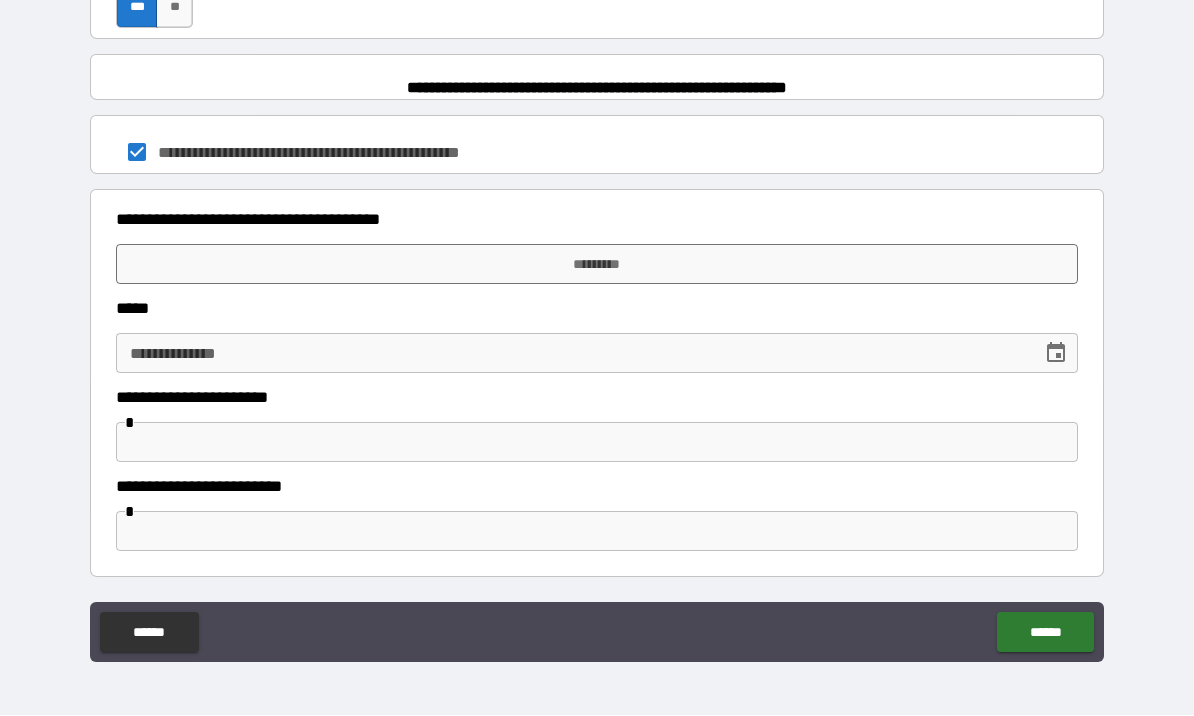 scroll, scrollTop: 1511, scrollLeft: 0, axis: vertical 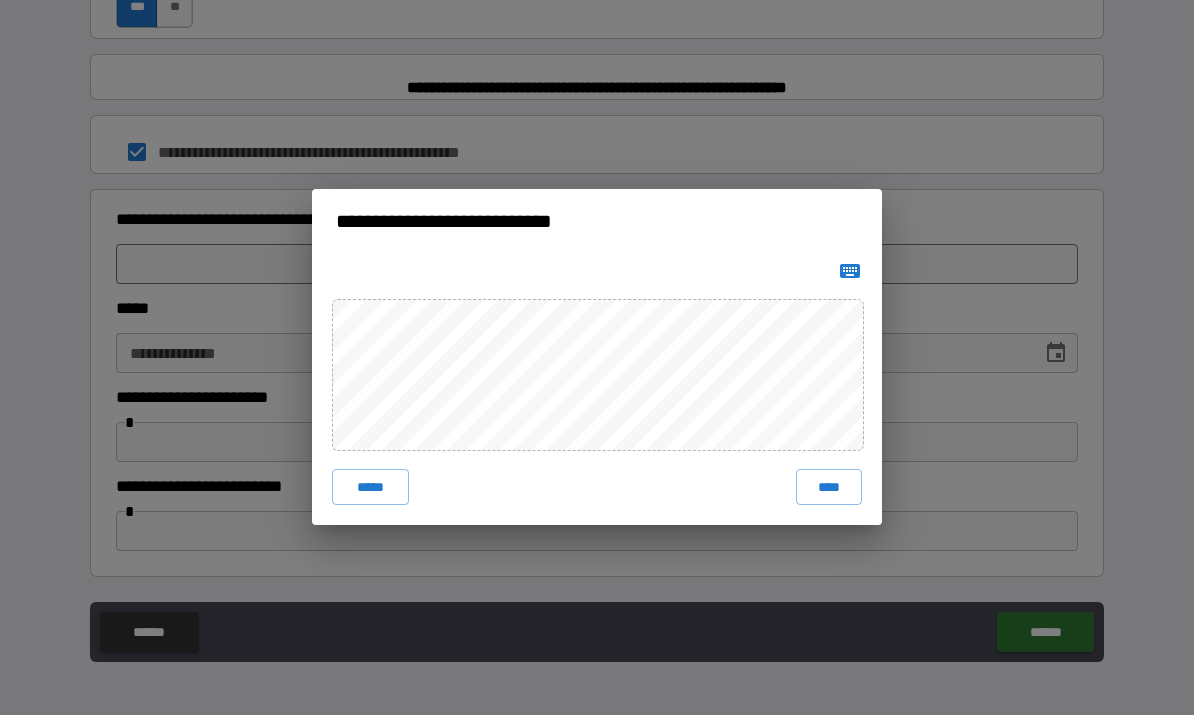 click on "****" at bounding box center [829, 488] 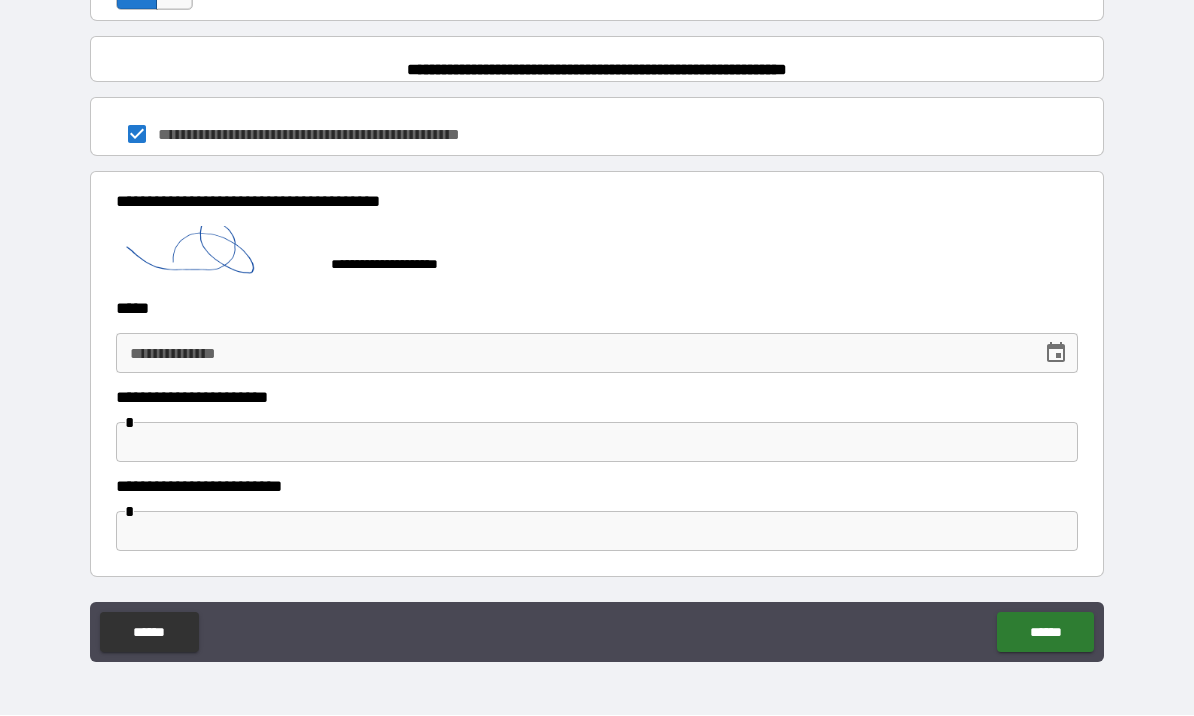 scroll, scrollTop: 1528, scrollLeft: 0, axis: vertical 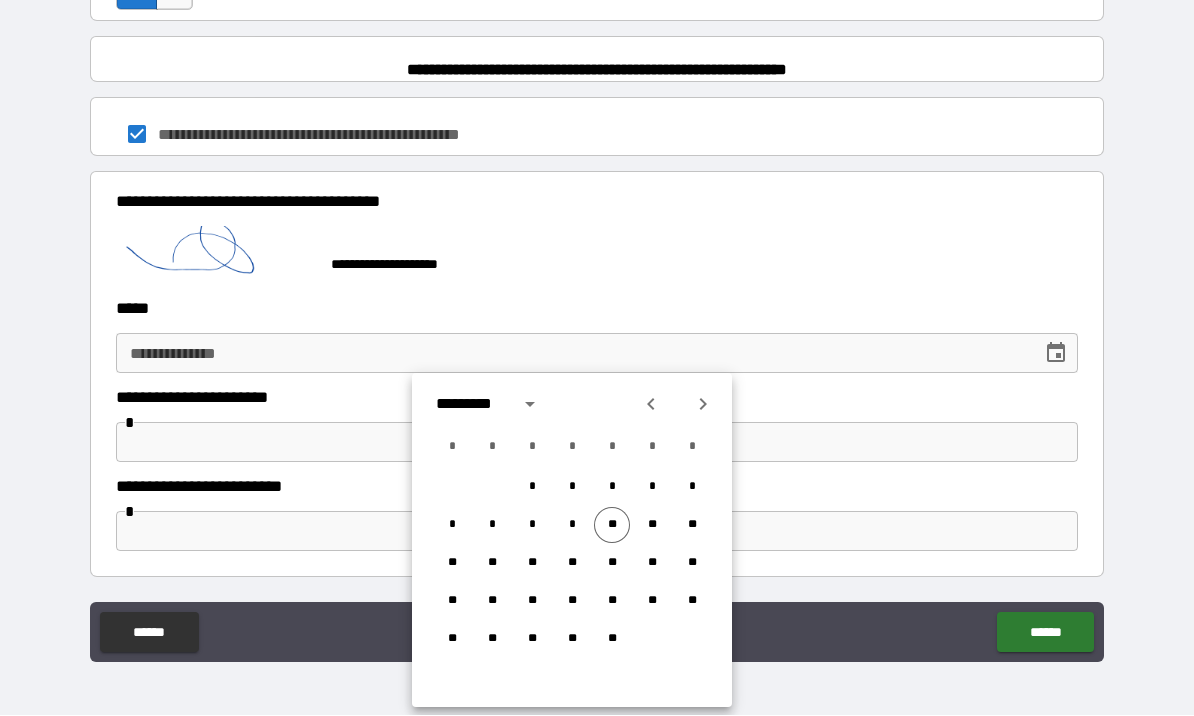 click on "**" at bounding box center (612, 526) 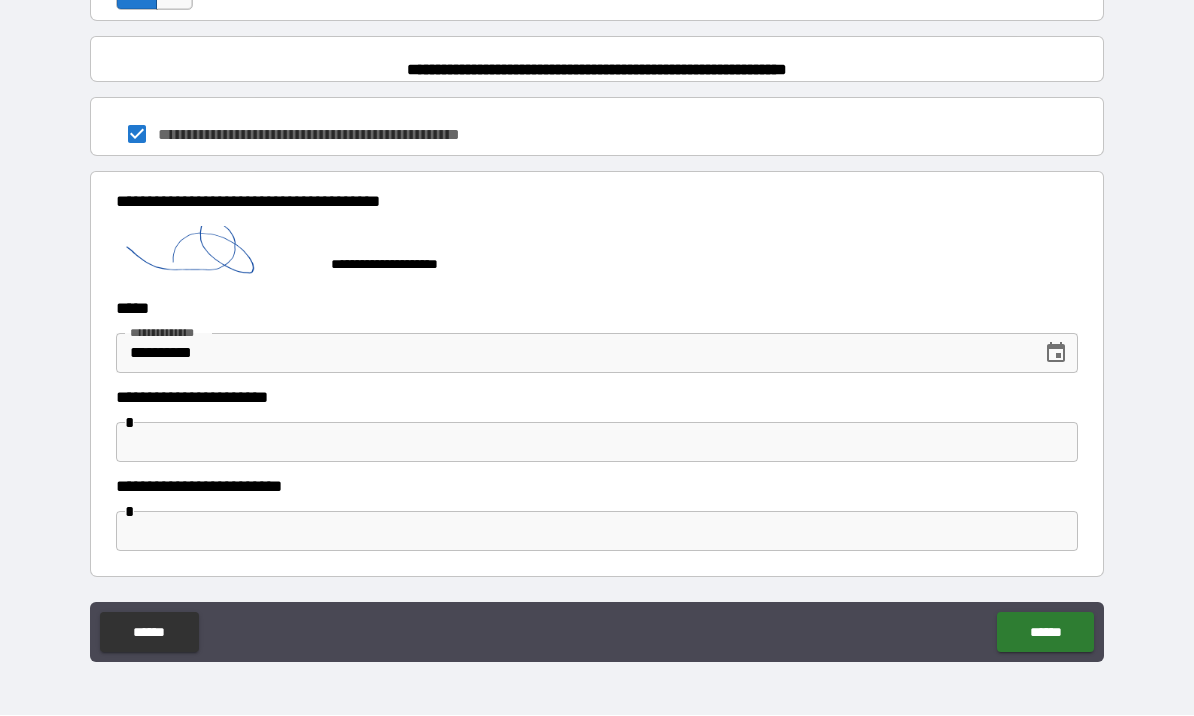 scroll, scrollTop: 1528, scrollLeft: 0, axis: vertical 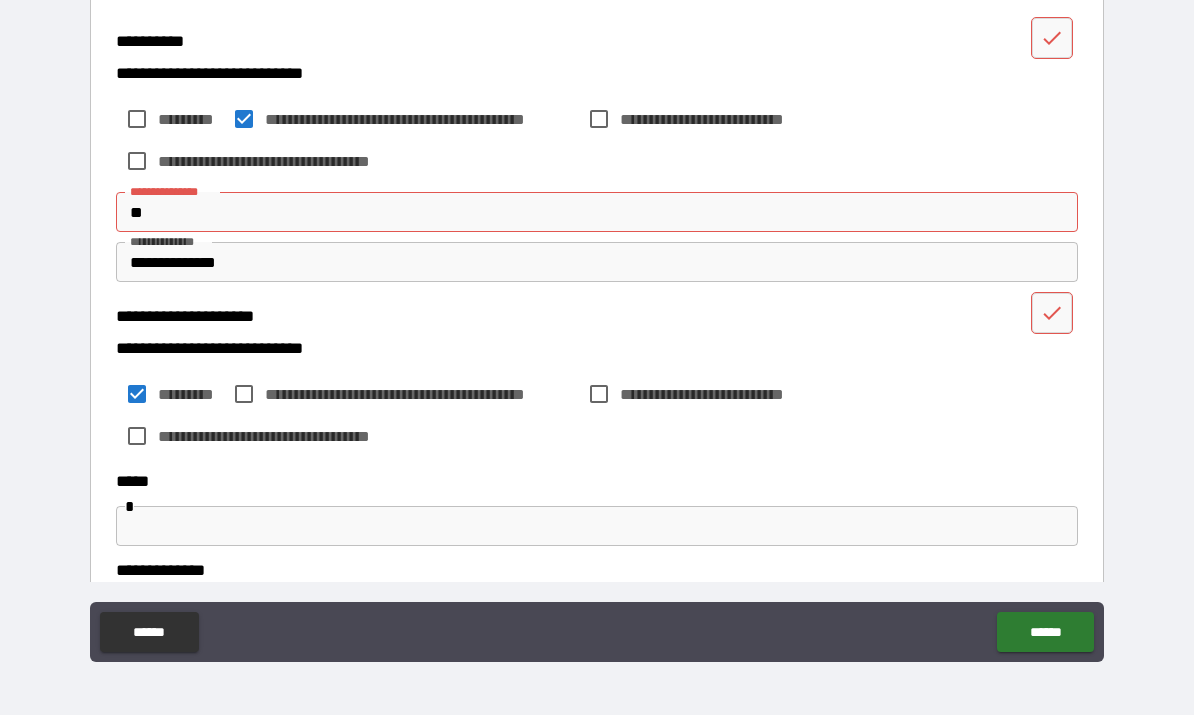 click on "******" at bounding box center (1045, 633) 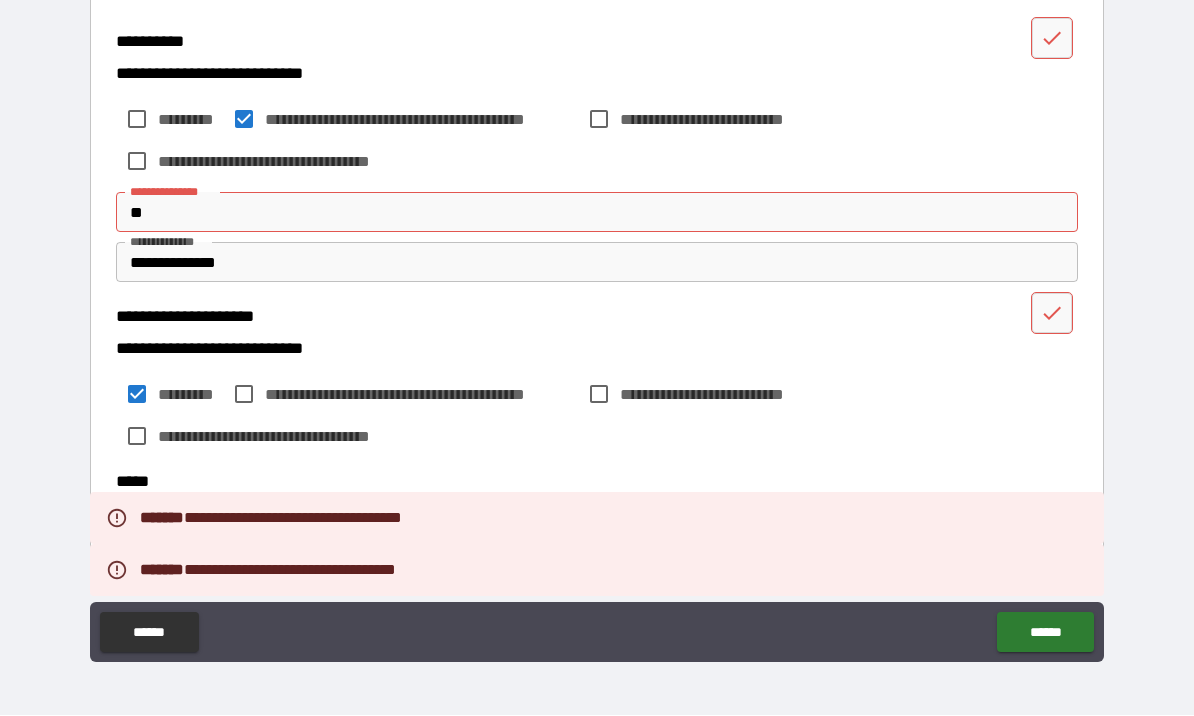 click on "**" at bounding box center (597, 213) 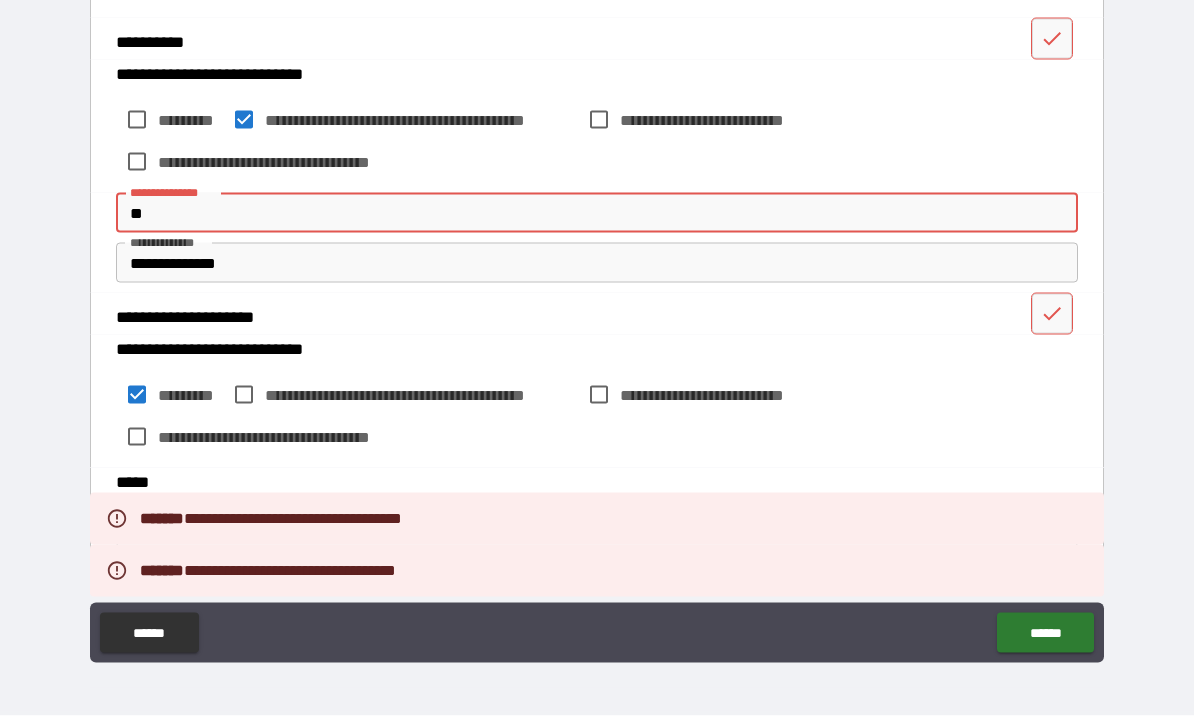 type on "*" 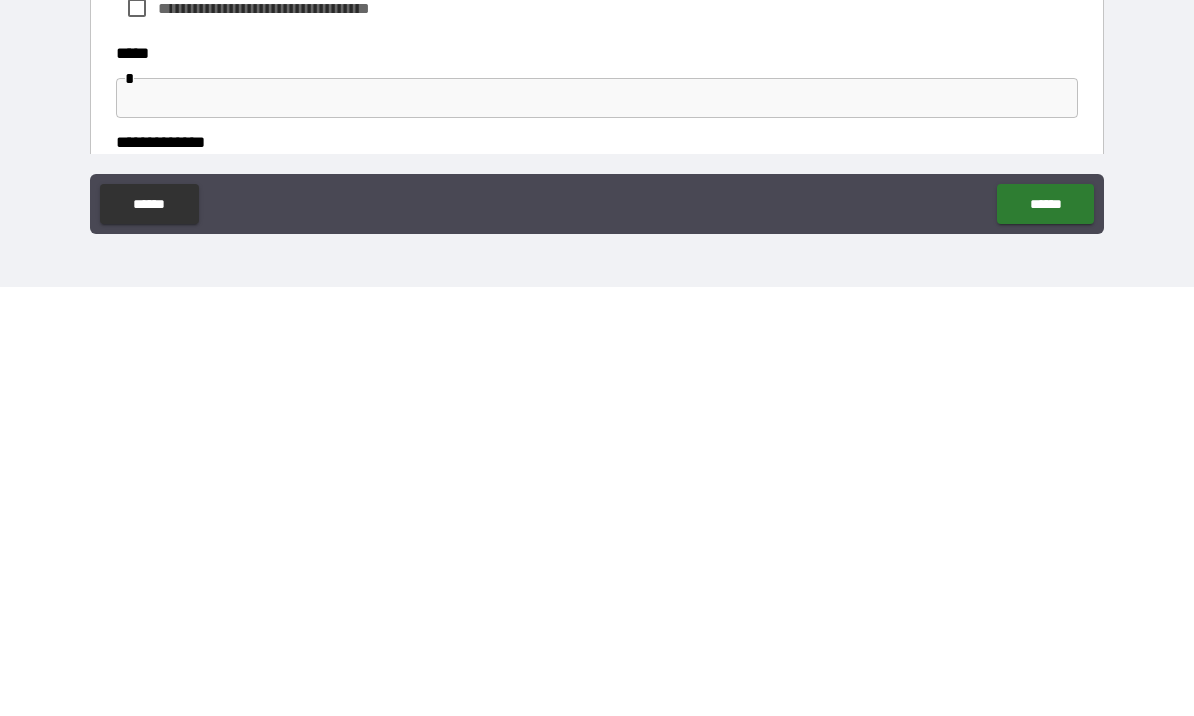type on "**********" 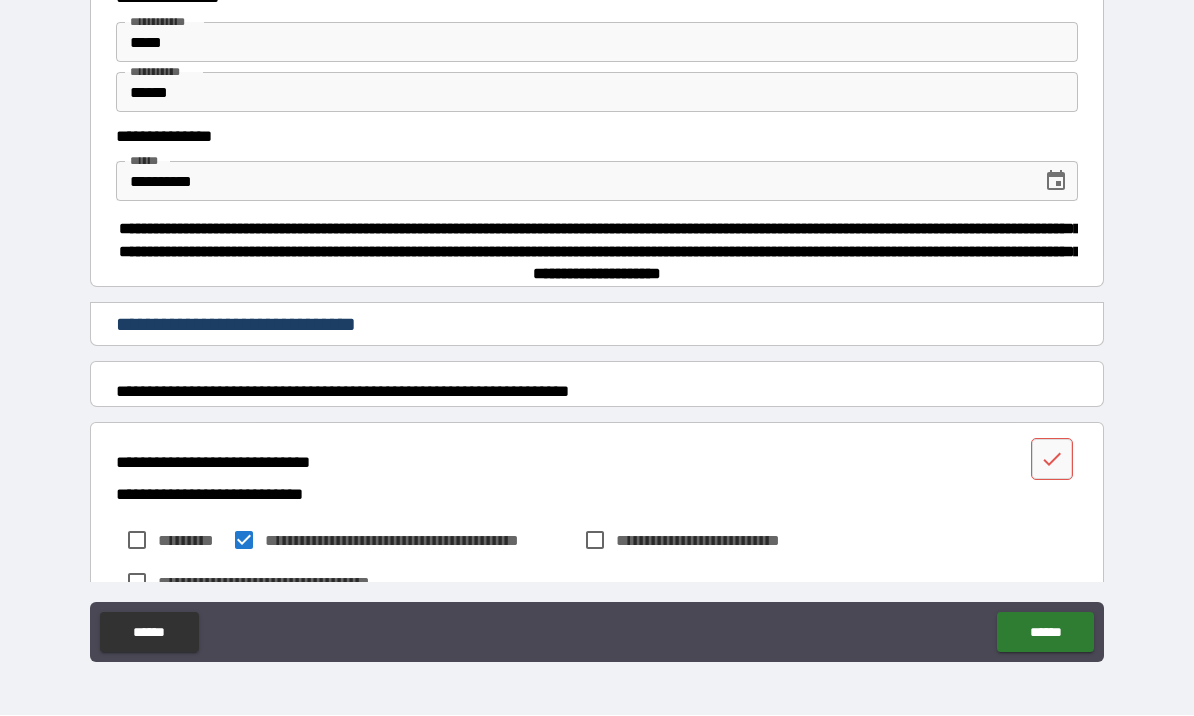 scroll, scrollTop: 0, scrollLeft: 0, axis: both 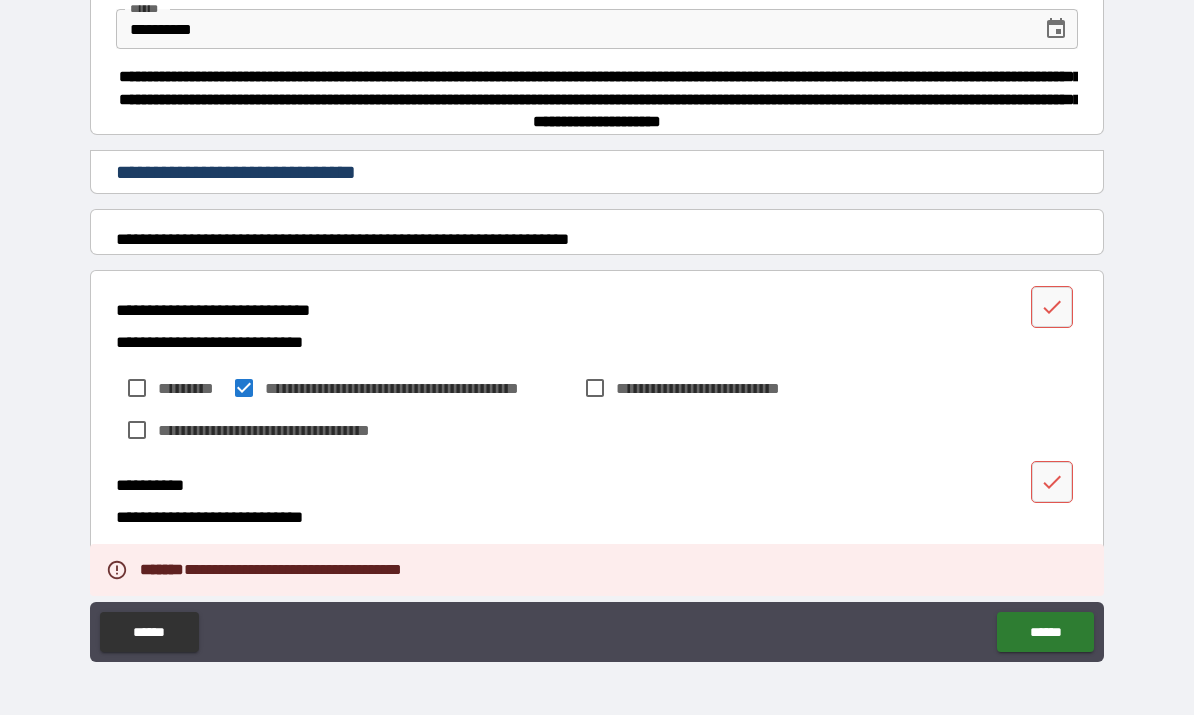 click at bounding box center (1052, 308) 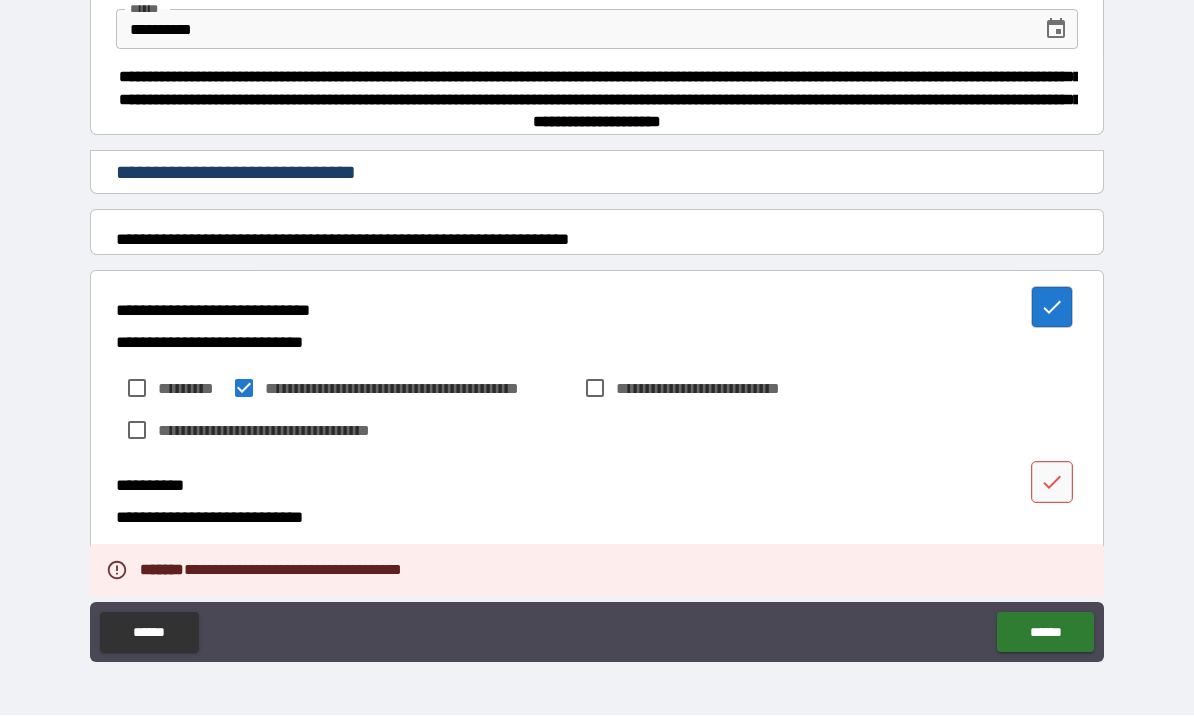 click 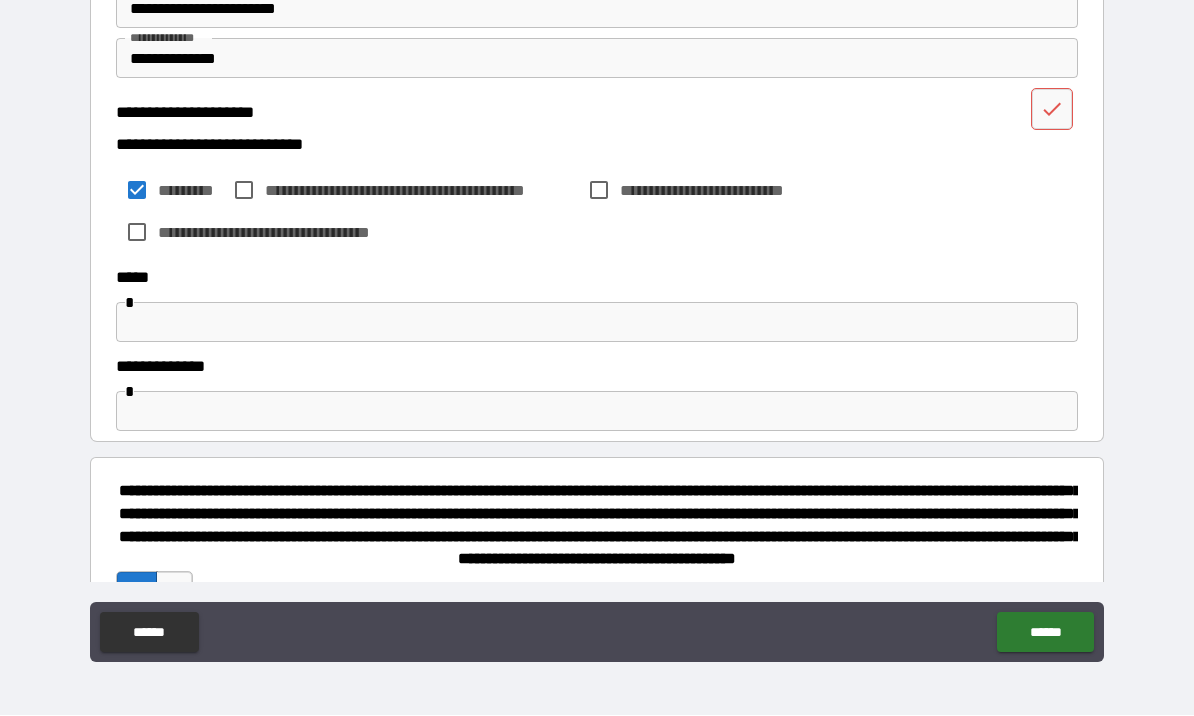 scroll, scrollTop: 791, scrollLeft: 0, axis: vertical 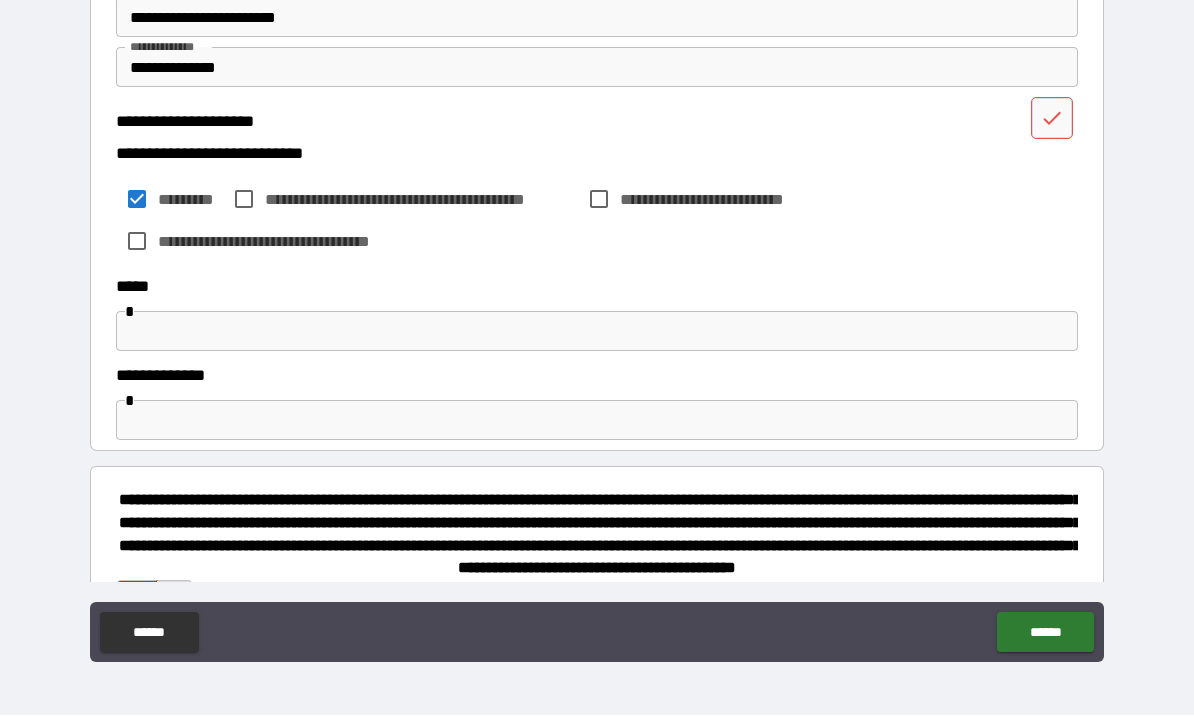 click 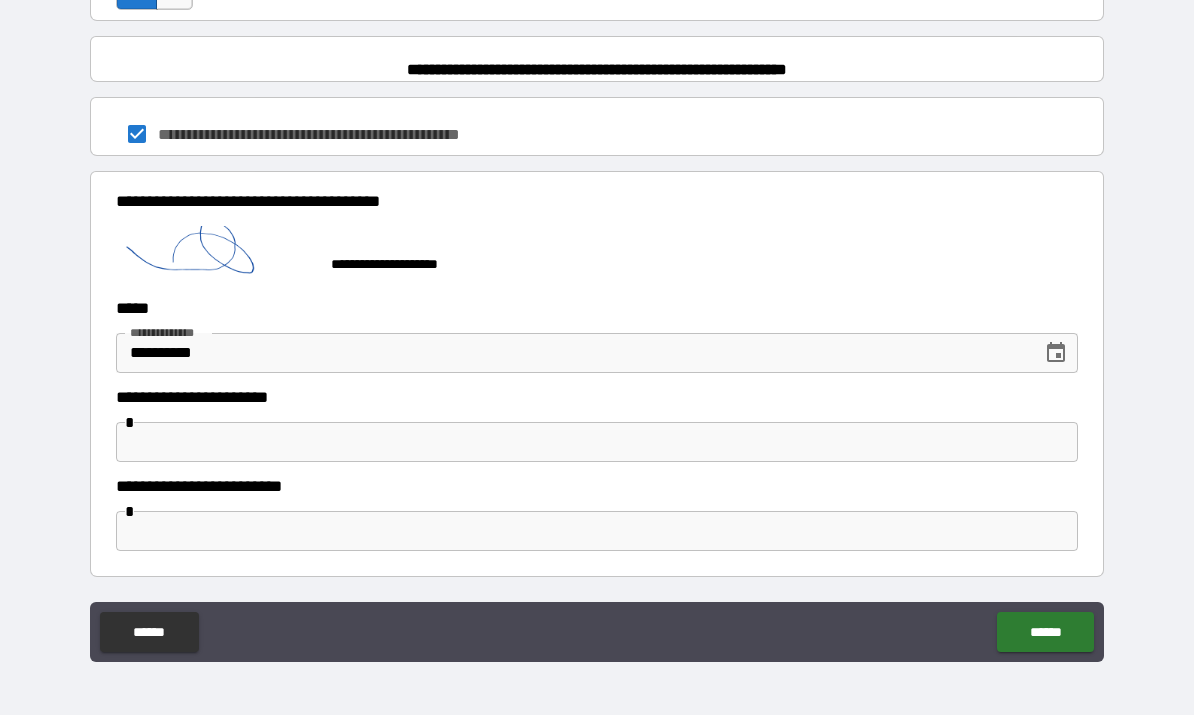 scroll, scrollTop: 0, scrollLeft: 0, axis: both 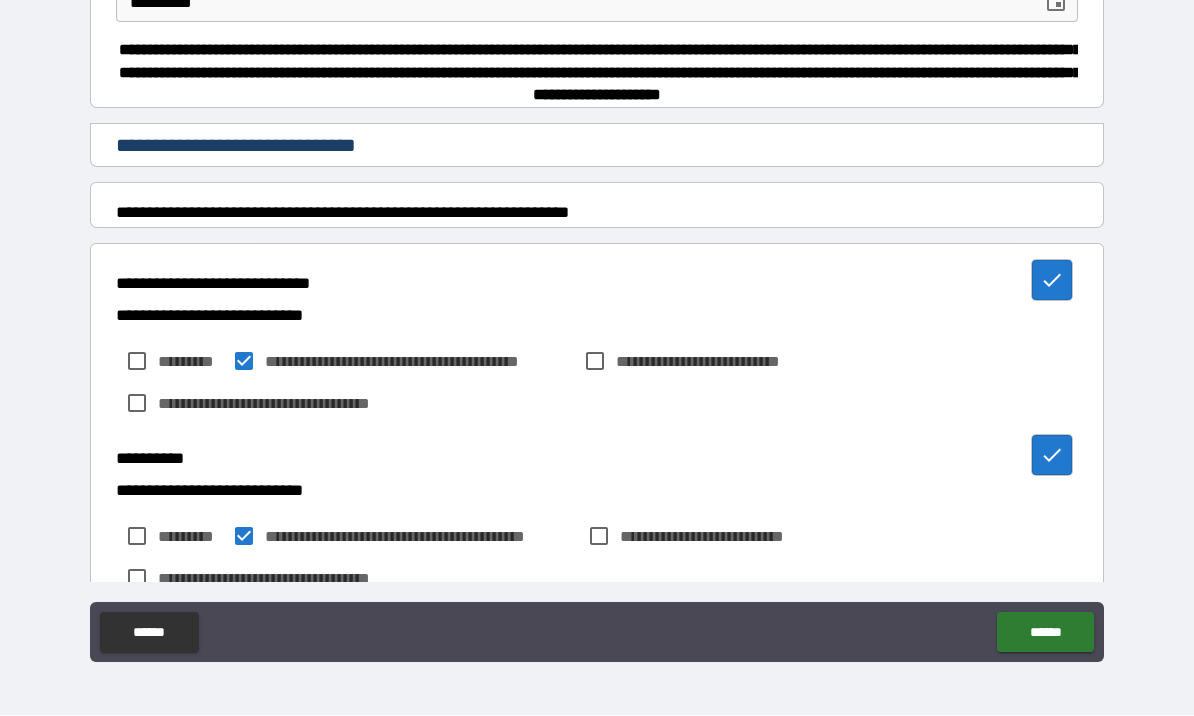 click on "******" at bounding box center (1045, 633) 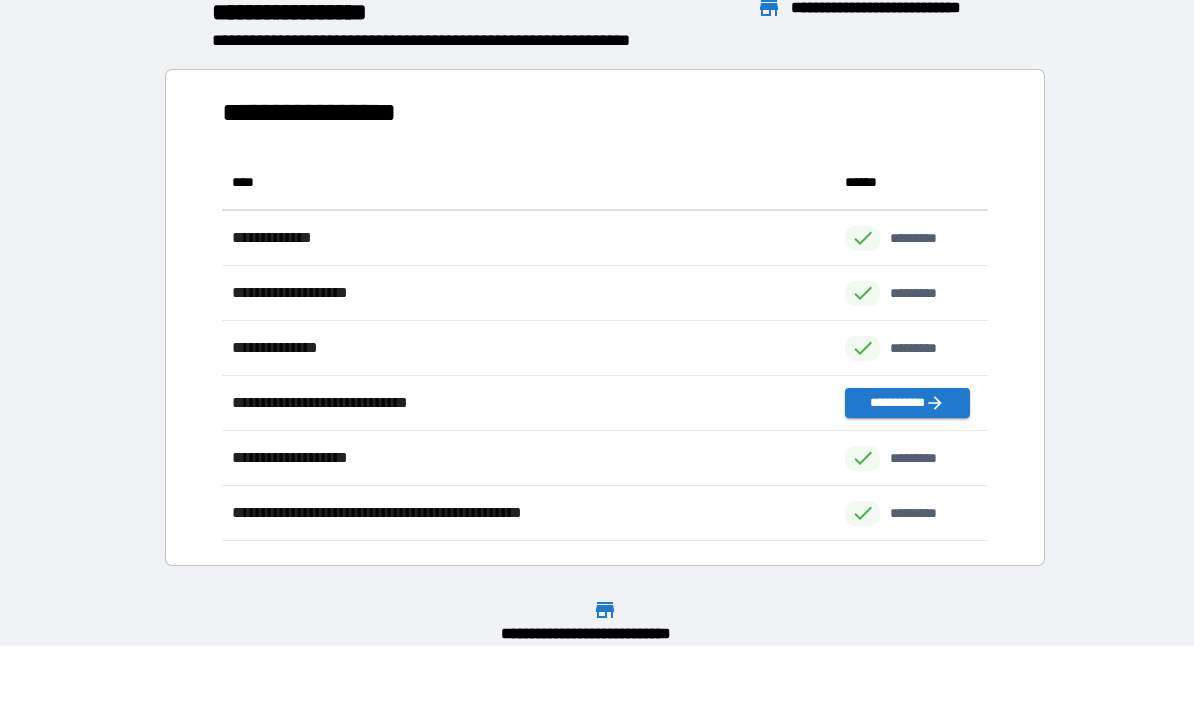 scroll, scrollTop: 1, scrollLeft: 1, axis: both 